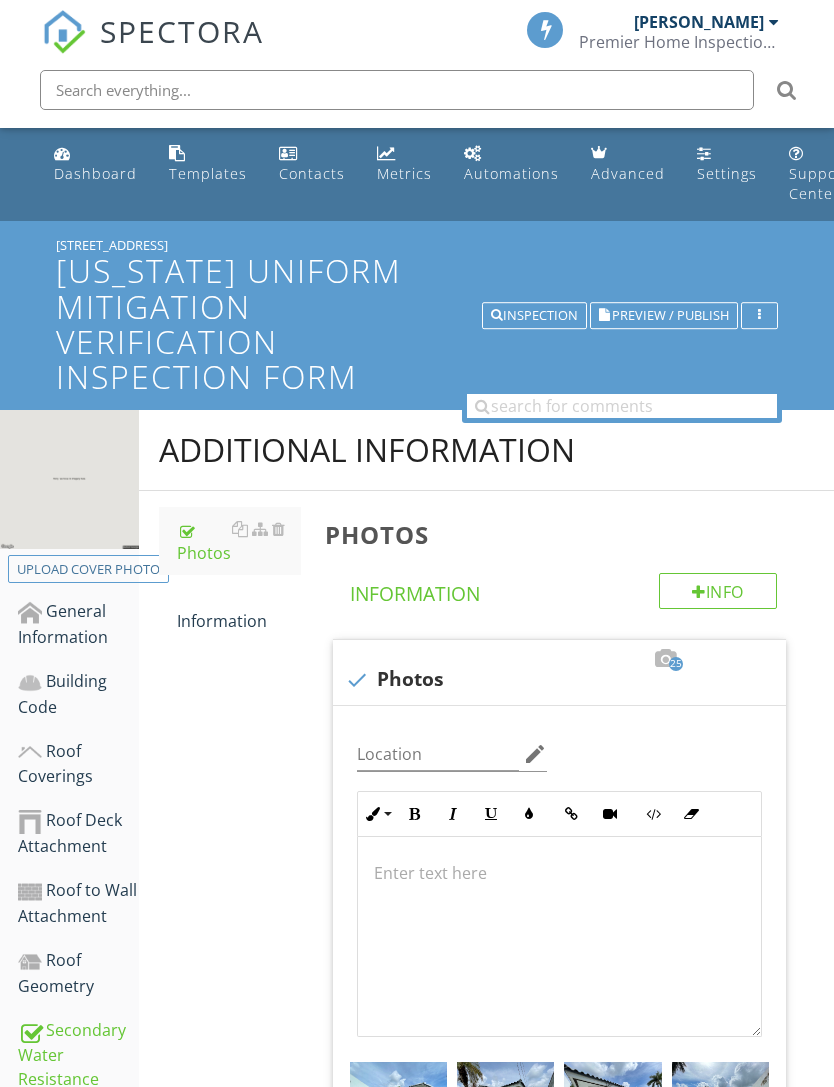 scroll, scrollTop: 0, scrollLeft: 0, axis: both 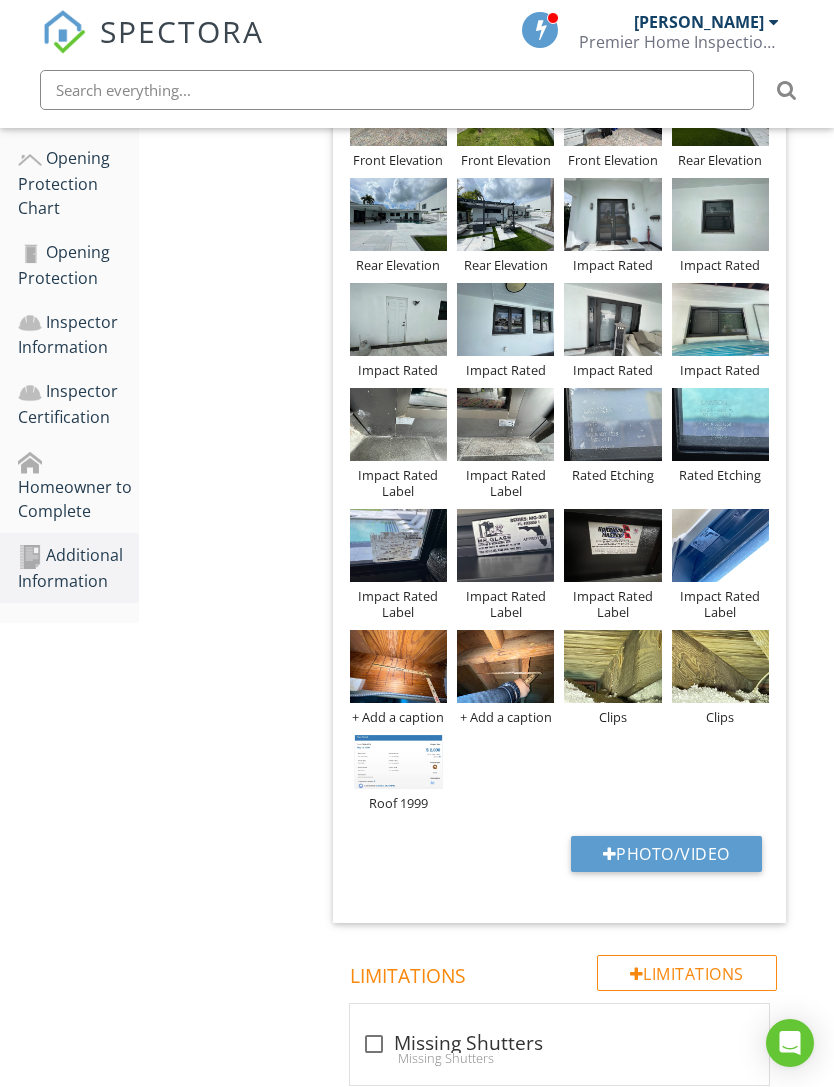 click at bounding box center [0, 0] 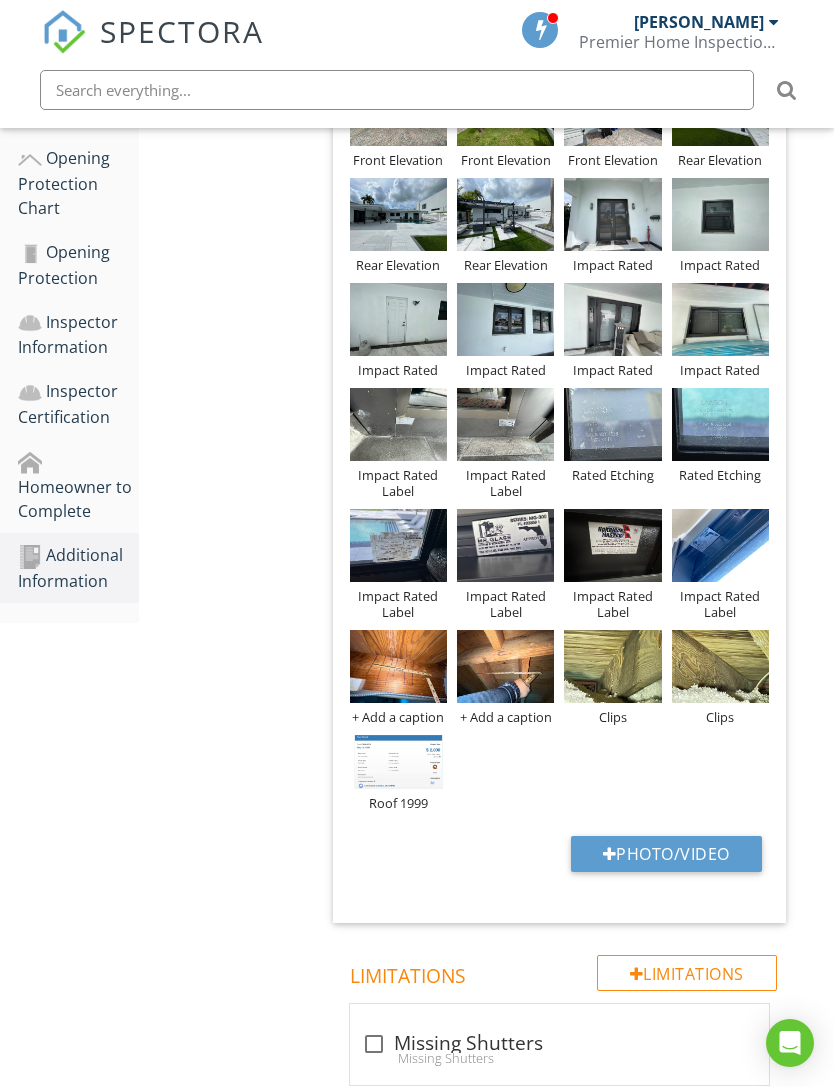 click at bounding box center [0, 0] 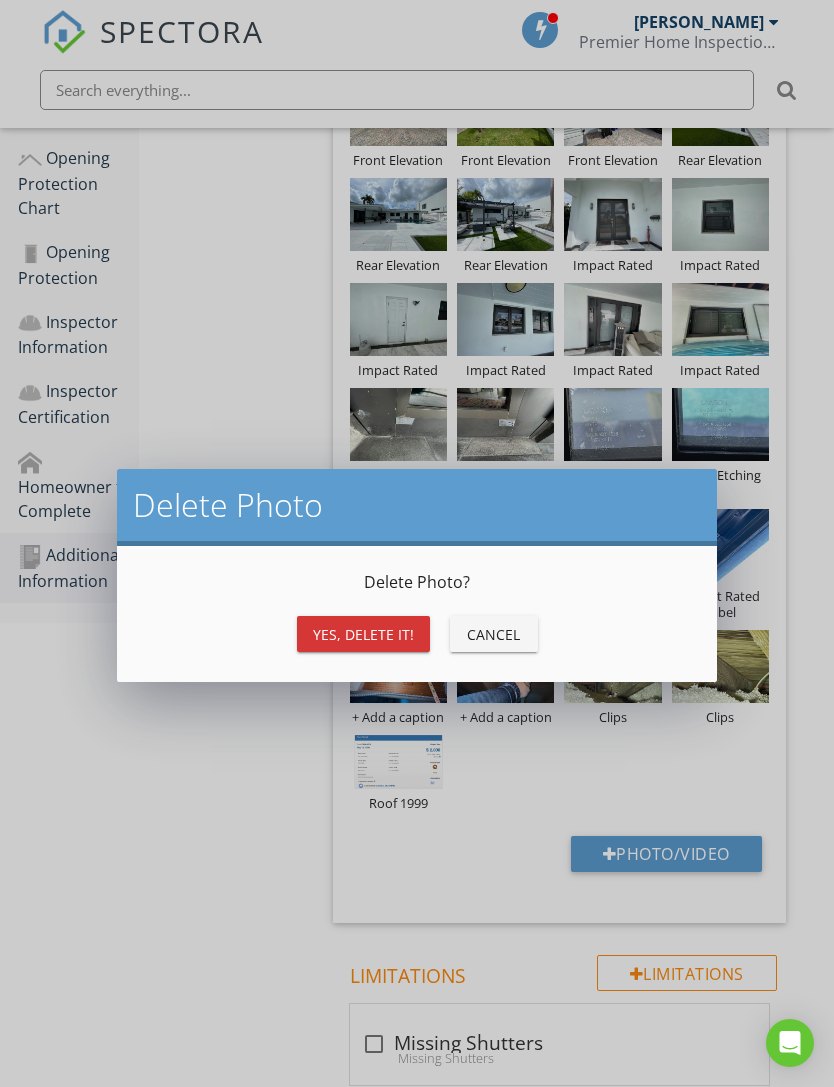 click on "Yes, Delete it!" at bounding box center [363, 634] 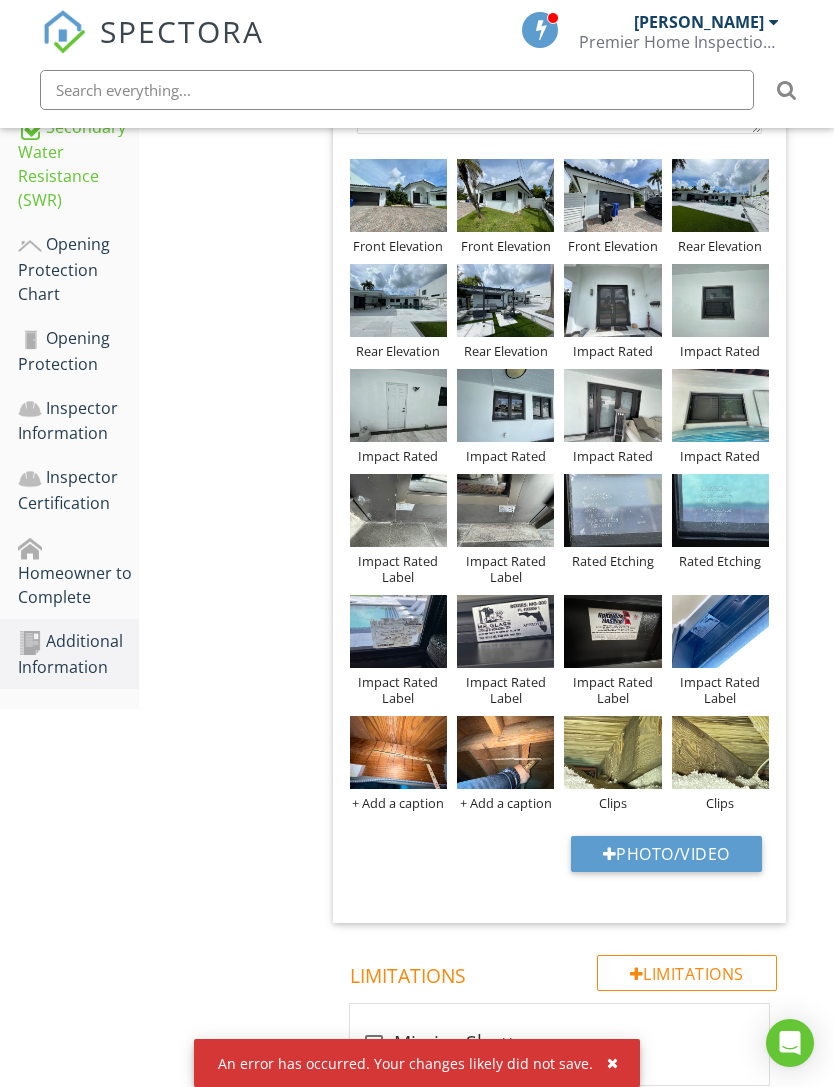 click on "Photo/Video" at bounding box center [666, 854] 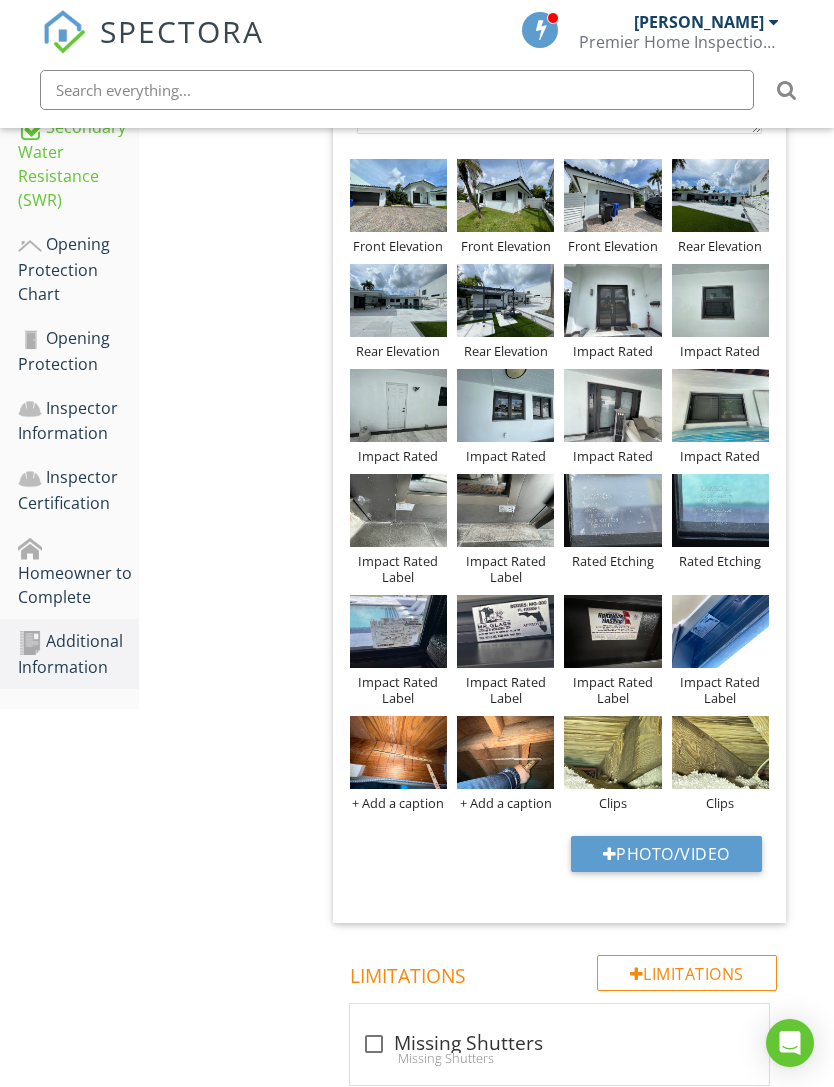 click on "Photo/Video" at bounding box center (666, 854) 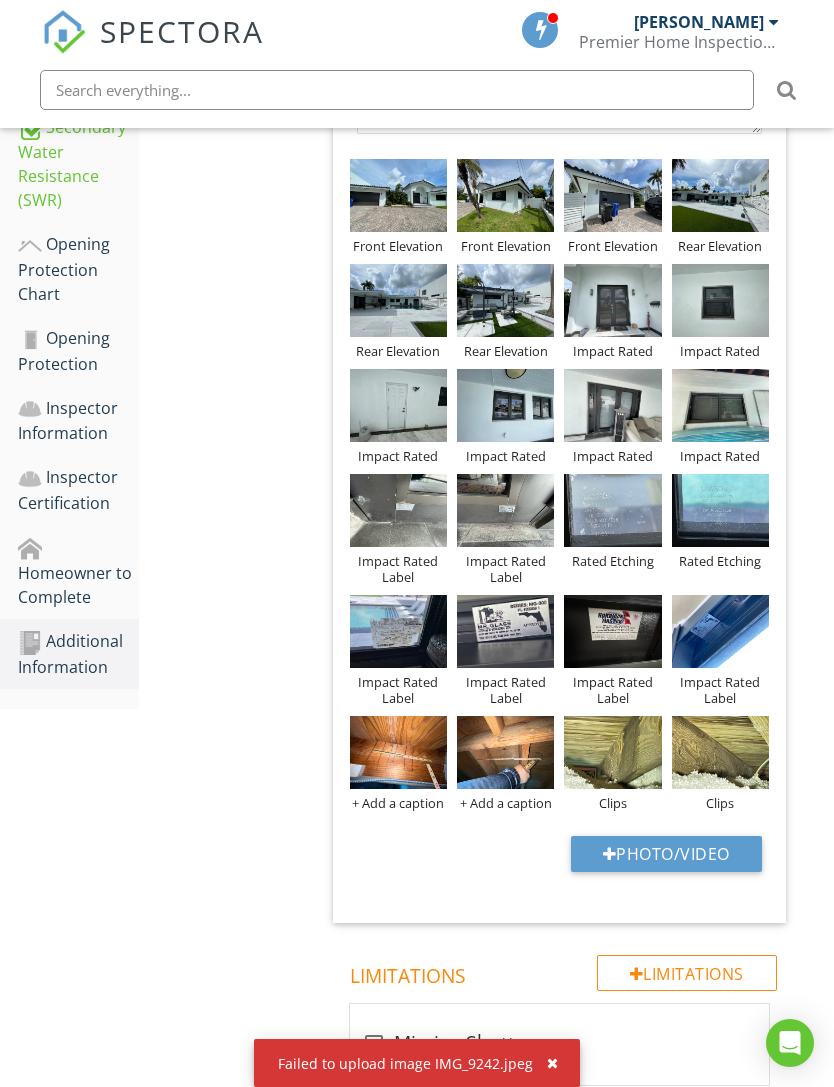 click at bounding box center [552, 1063] 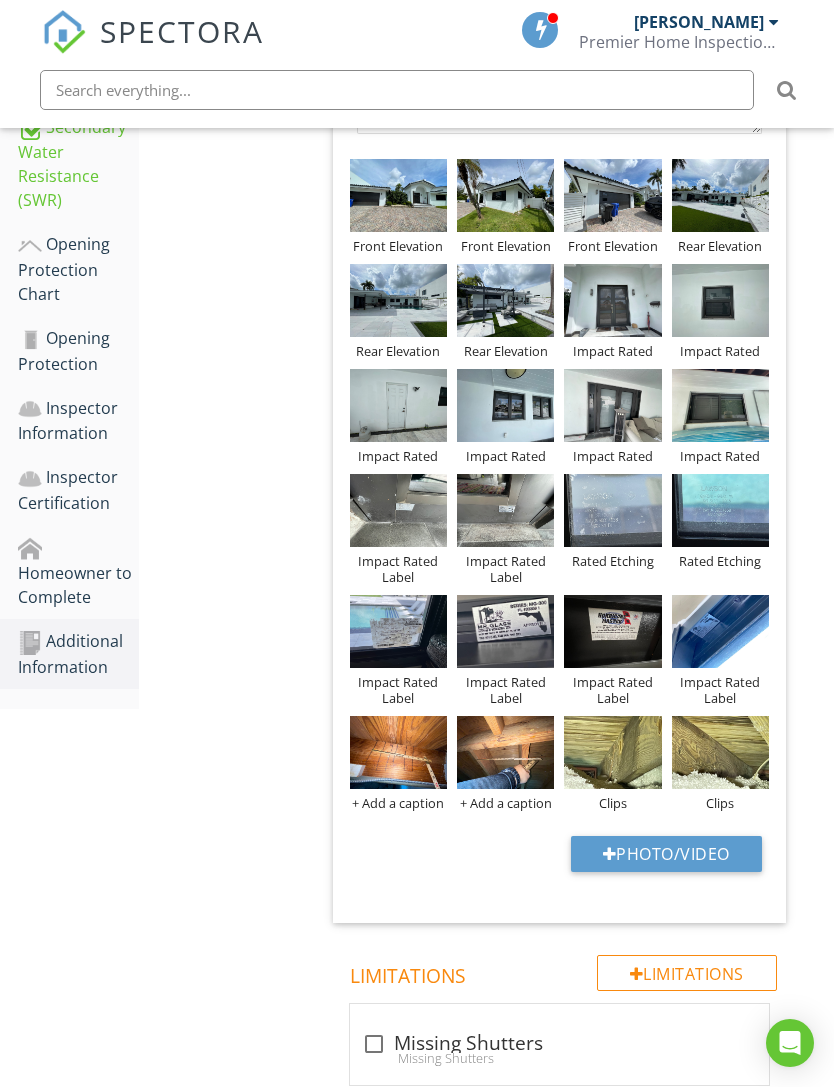 click on "Photo/Video" at bounding box center [666, 854] 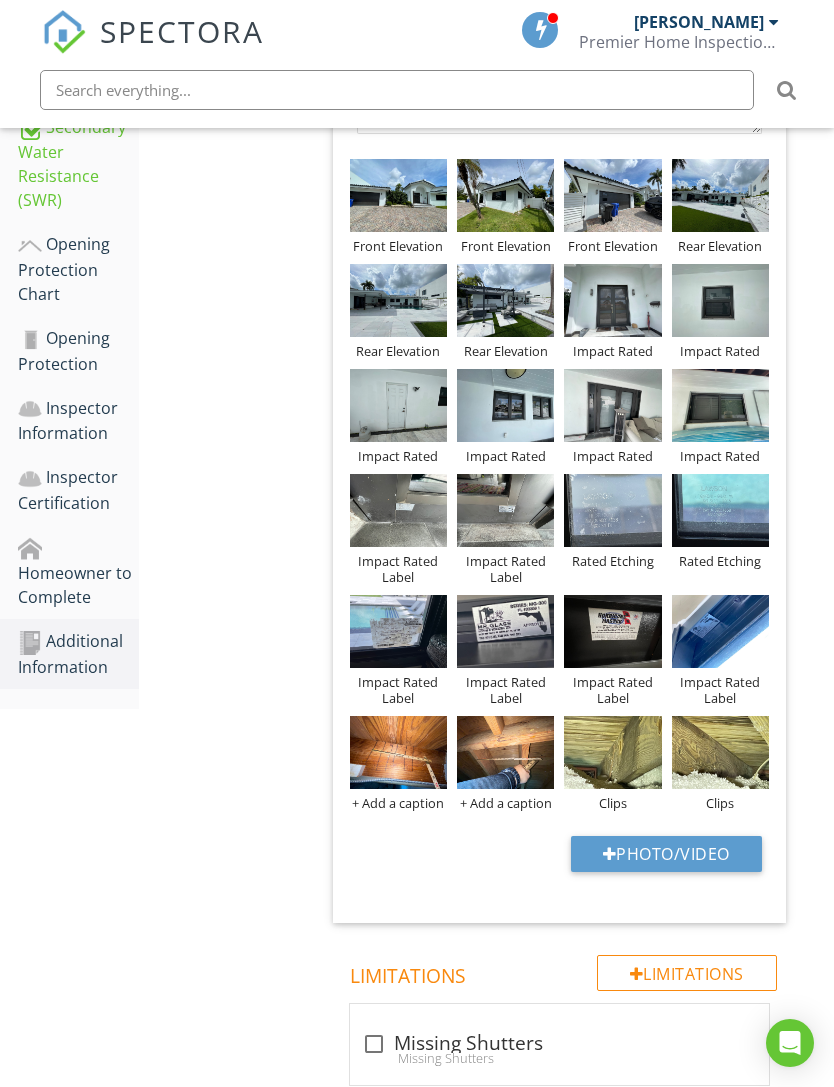 click on "Photo/Video" at bounding box center (666, 854) 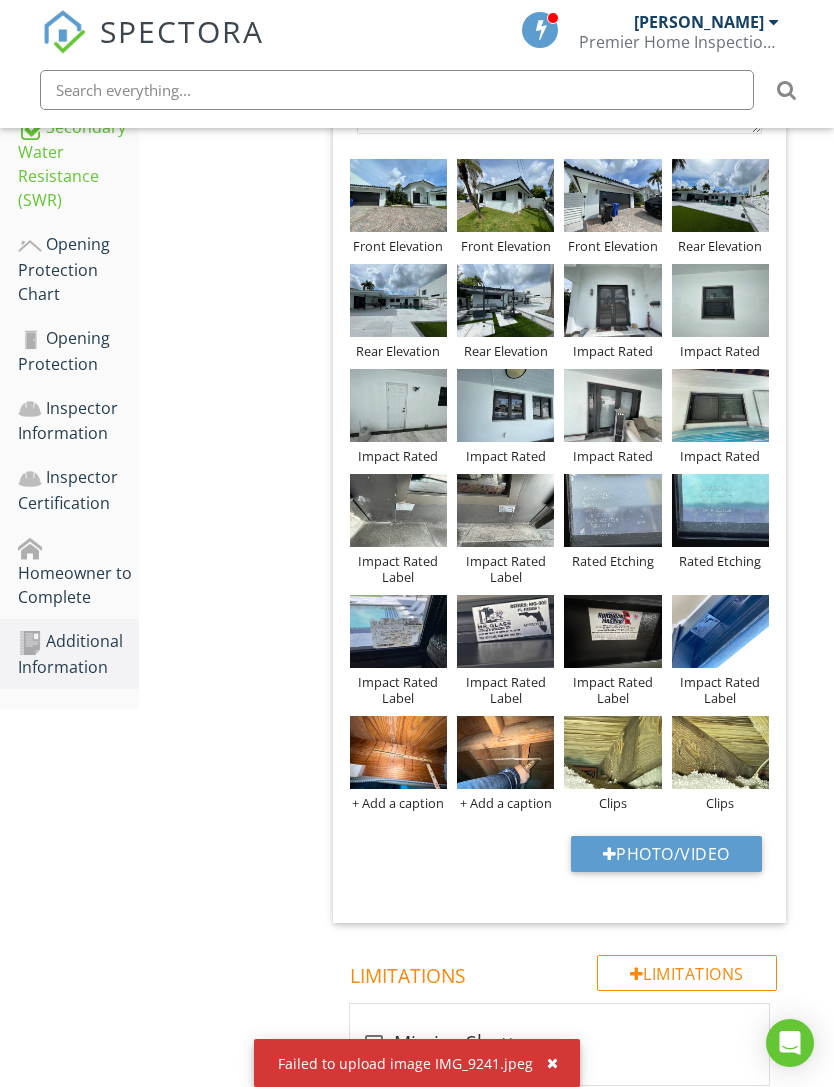 click on "Failed to upload image IMG_9241.jpeg" at bounding box center (417, 1063) 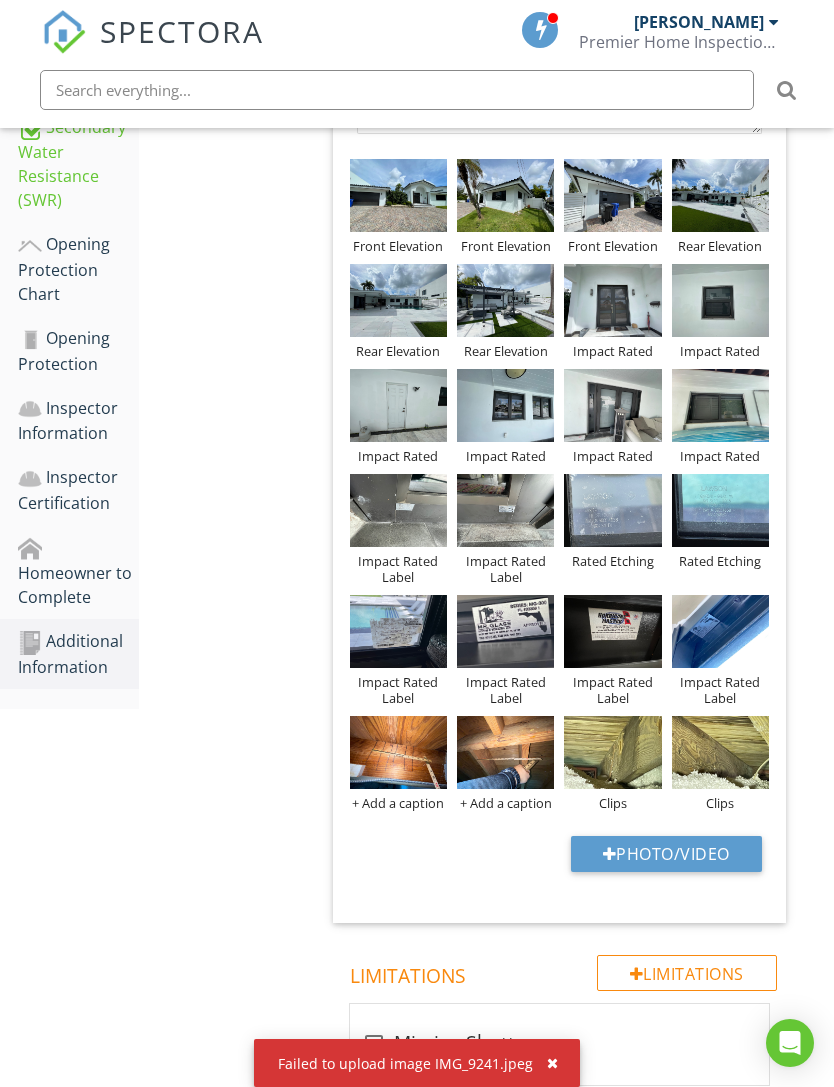 click on "Failed to upload image IMG_9241.jpeg" at bounding box center [417, 1063] 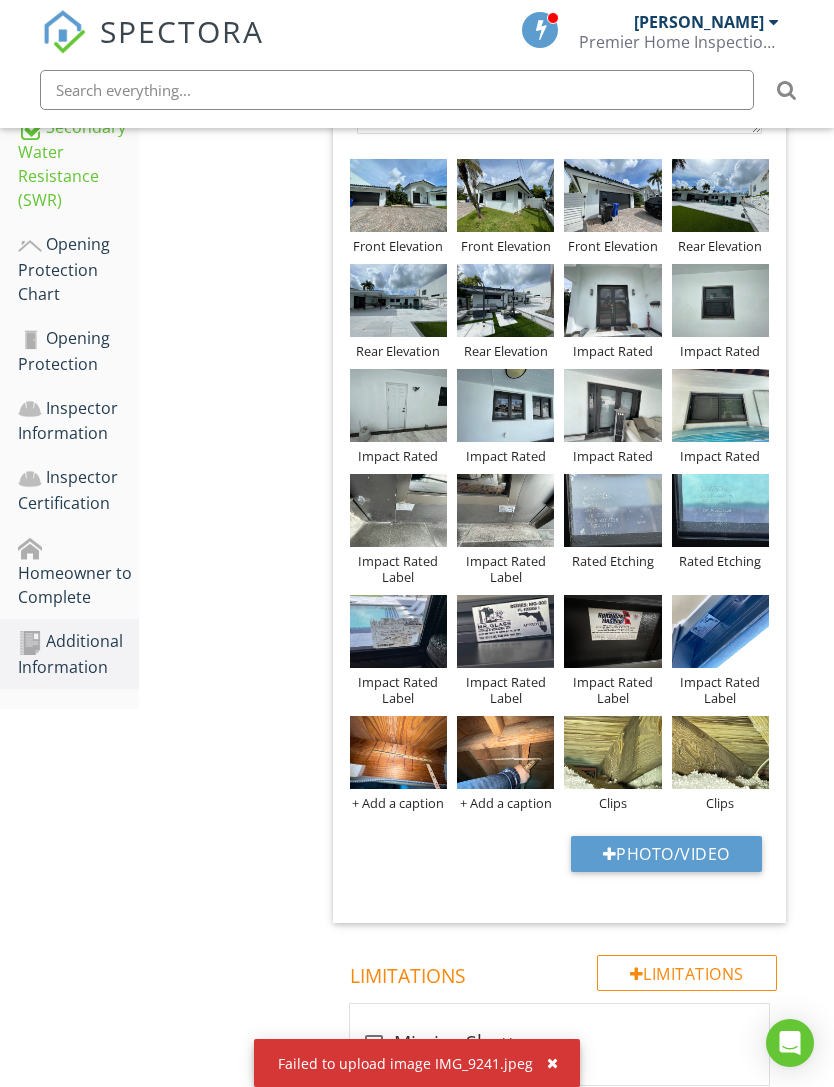 click at bounding box center [552, 1063] 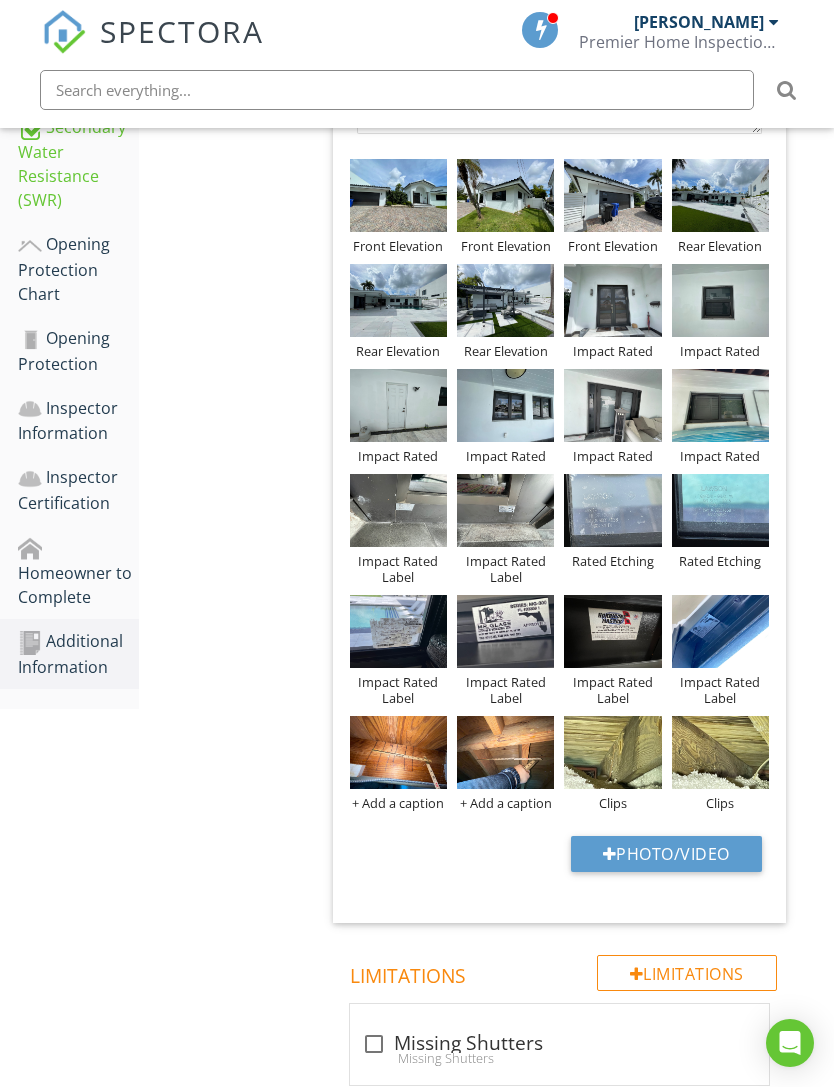 click on "Photo/Video" at bounding box center (666, 854) 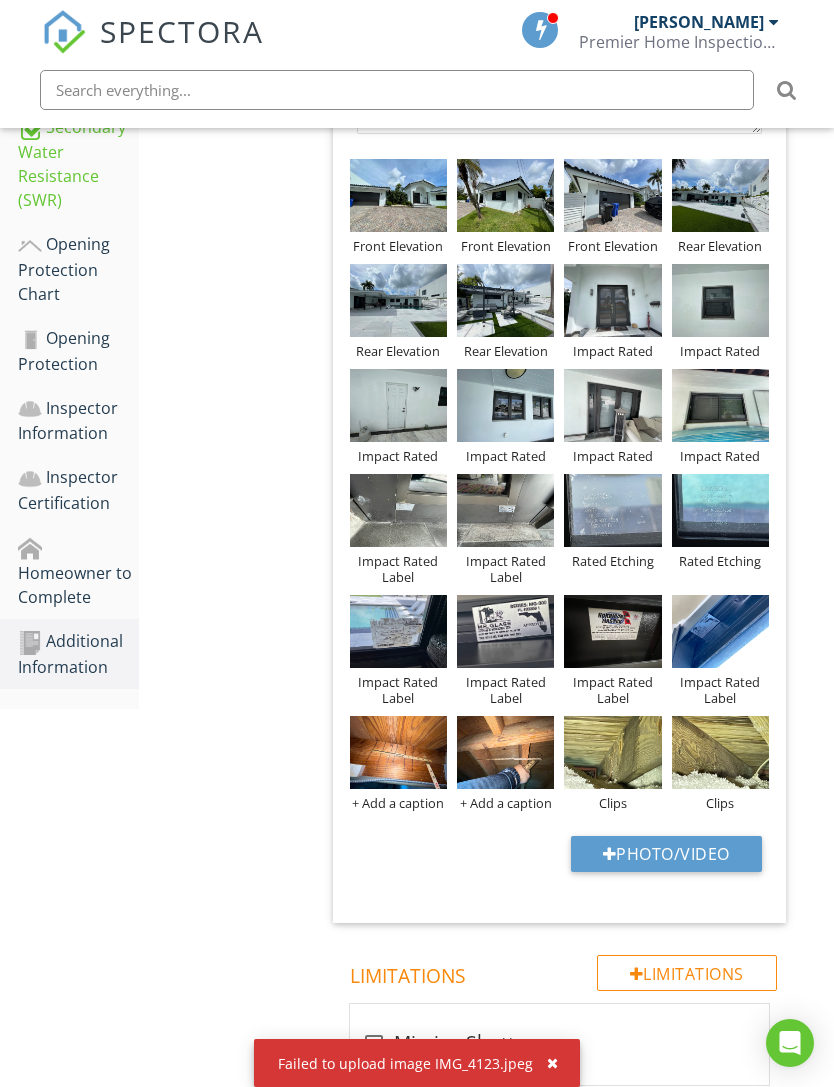 click on "Failed to upload image IMG_4123.jpeg" at bounding box center (417, 1063) 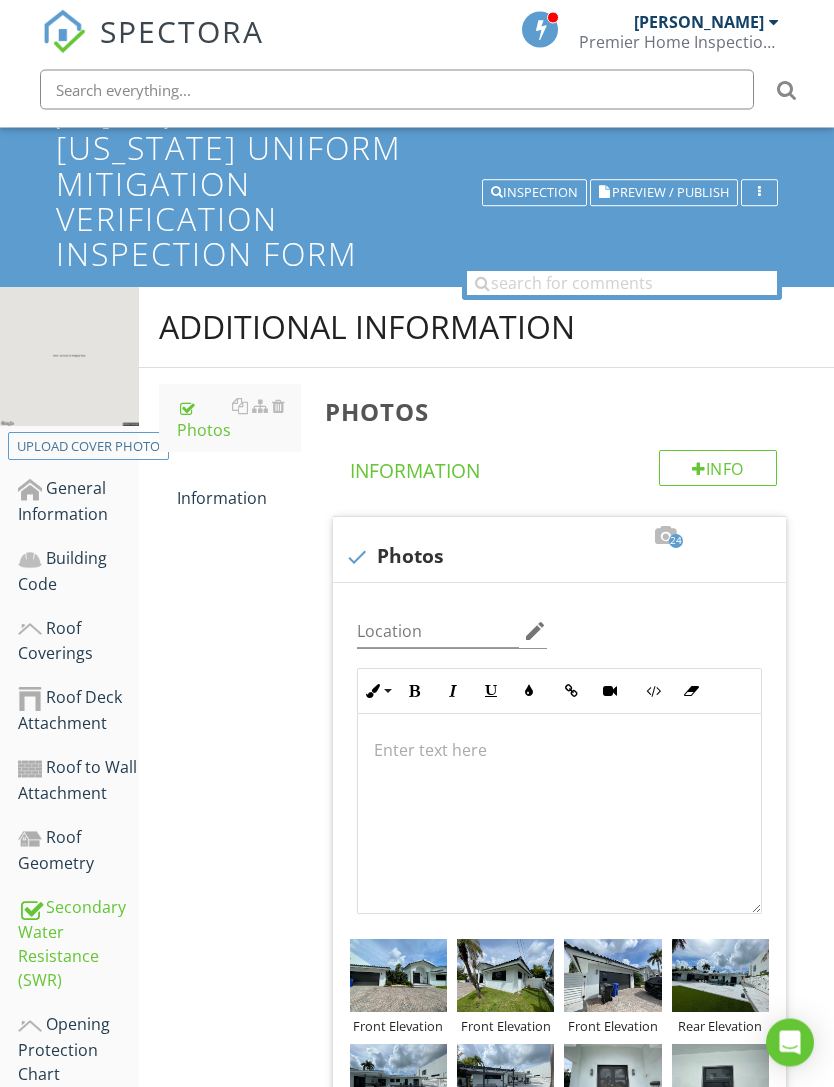 scroll, scrollTop: 0, scrollLeft: 0, axis: both 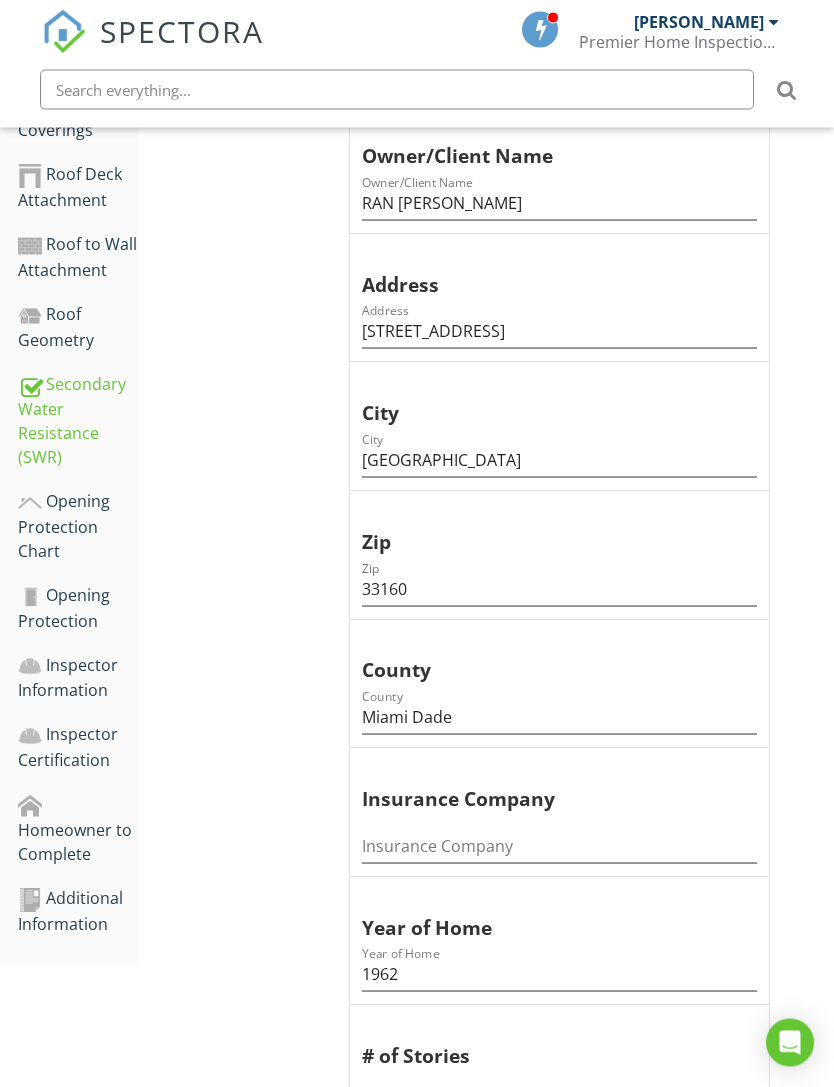 click on "Additional Information" at bounding box center [78, 912] 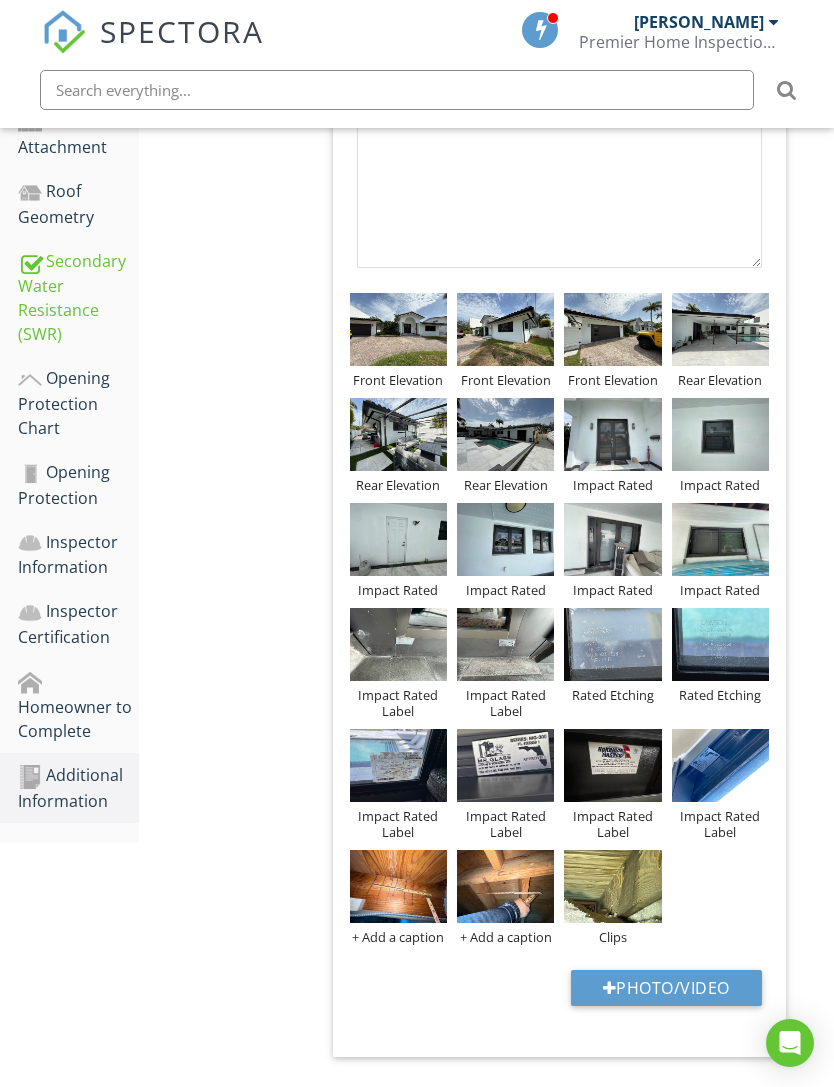 scroll, scrollTop: 903, scrollLeft: 0, axis: vertical 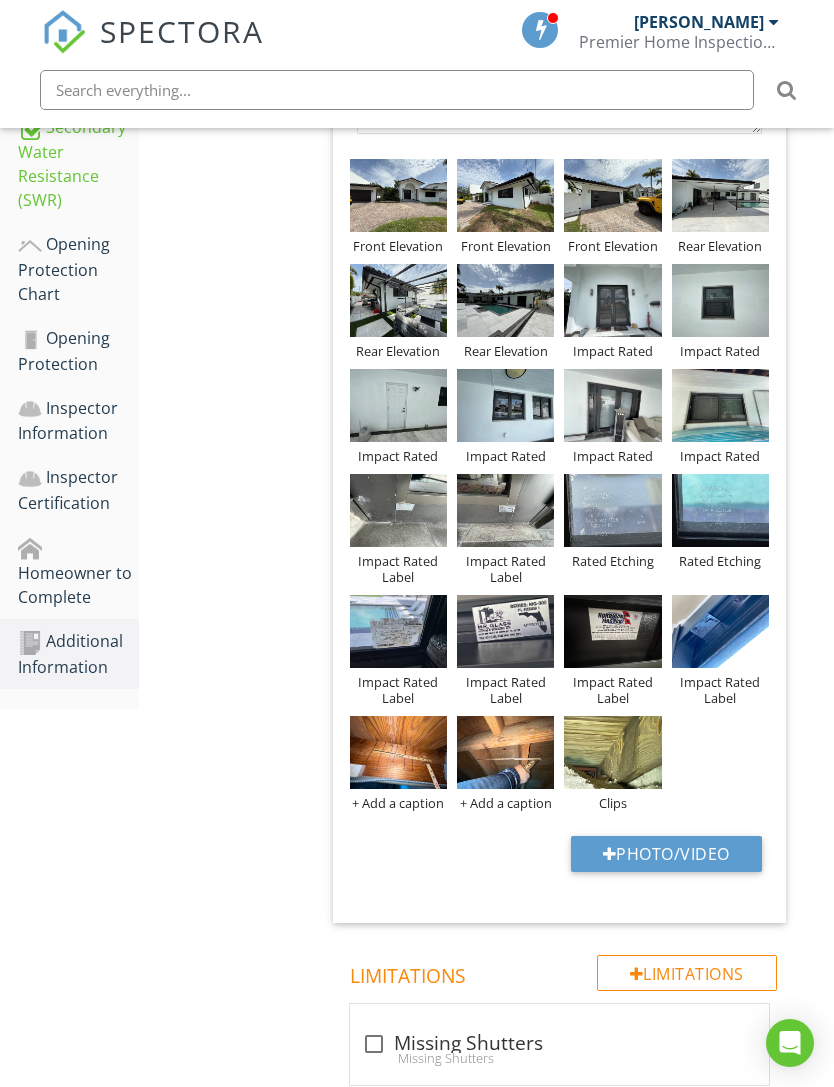 click at bounding box center [610, 854] 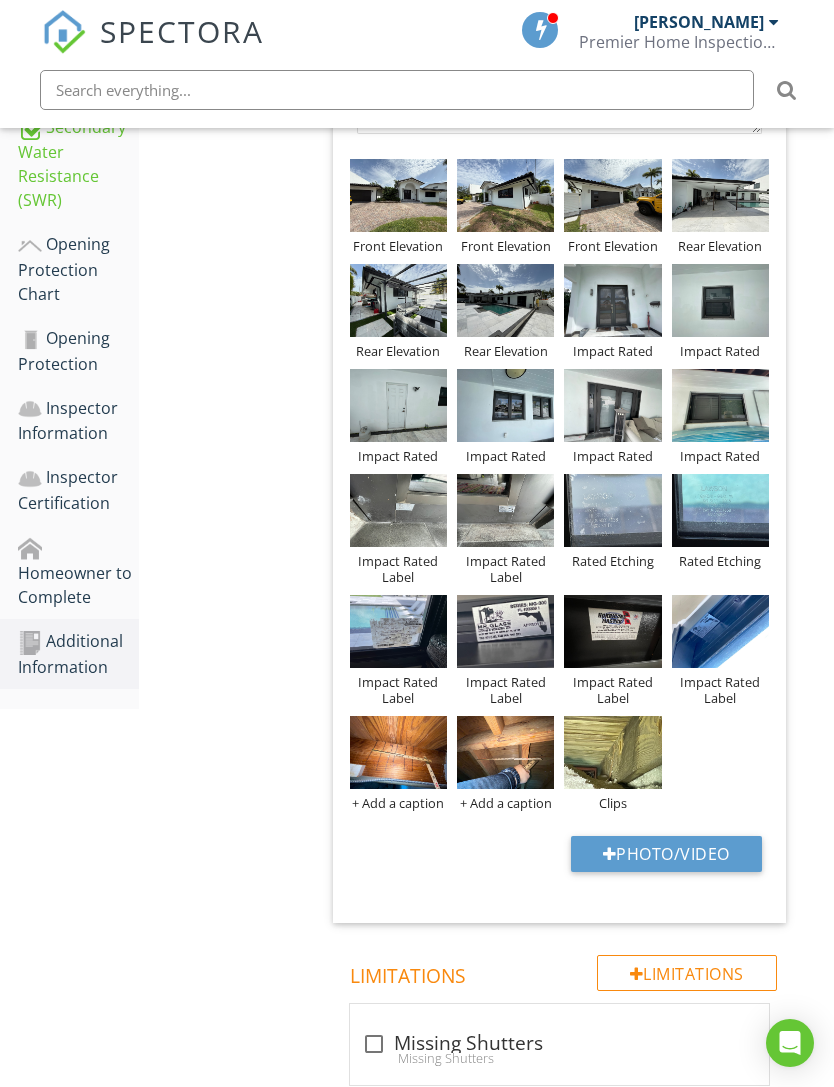 type on "C:\fakepath\IMG_4123.jpeg" 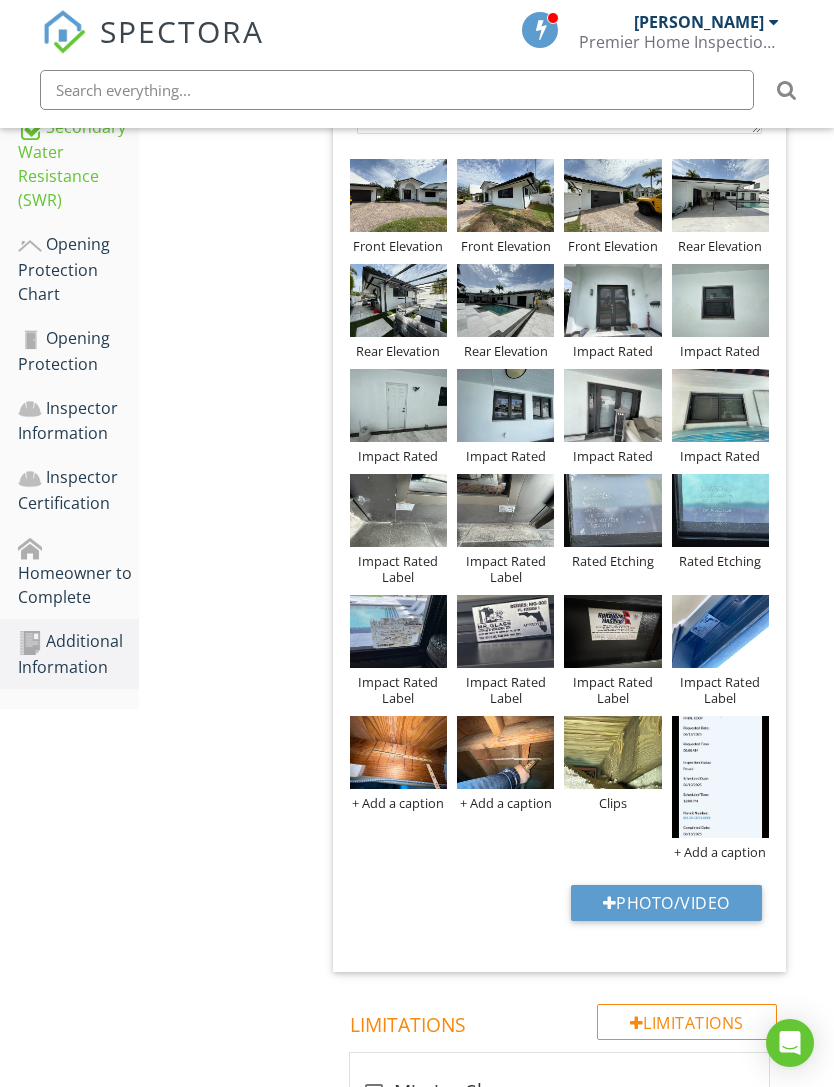 click on "+ Add a caption" at bounding box center (720, 852) 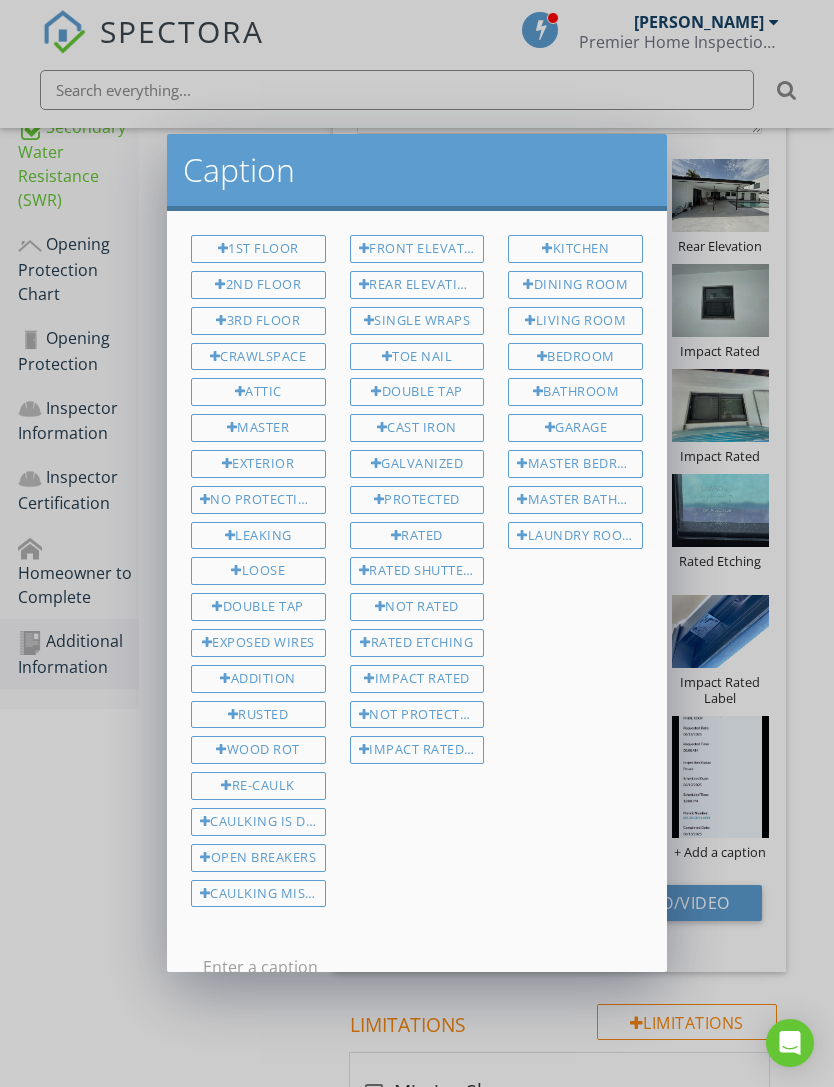 click at bounding box center (417, 967) 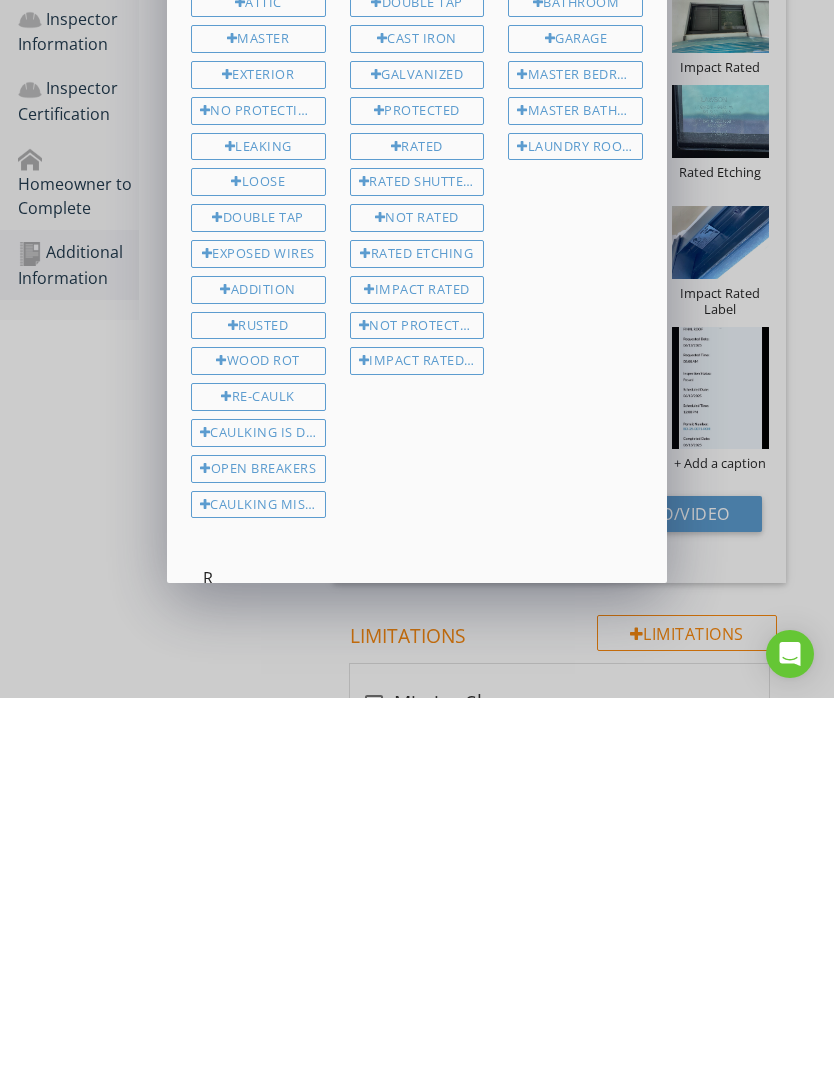 scroll, scrollTop: 1016, scrollLeft: 0, axis: vertical 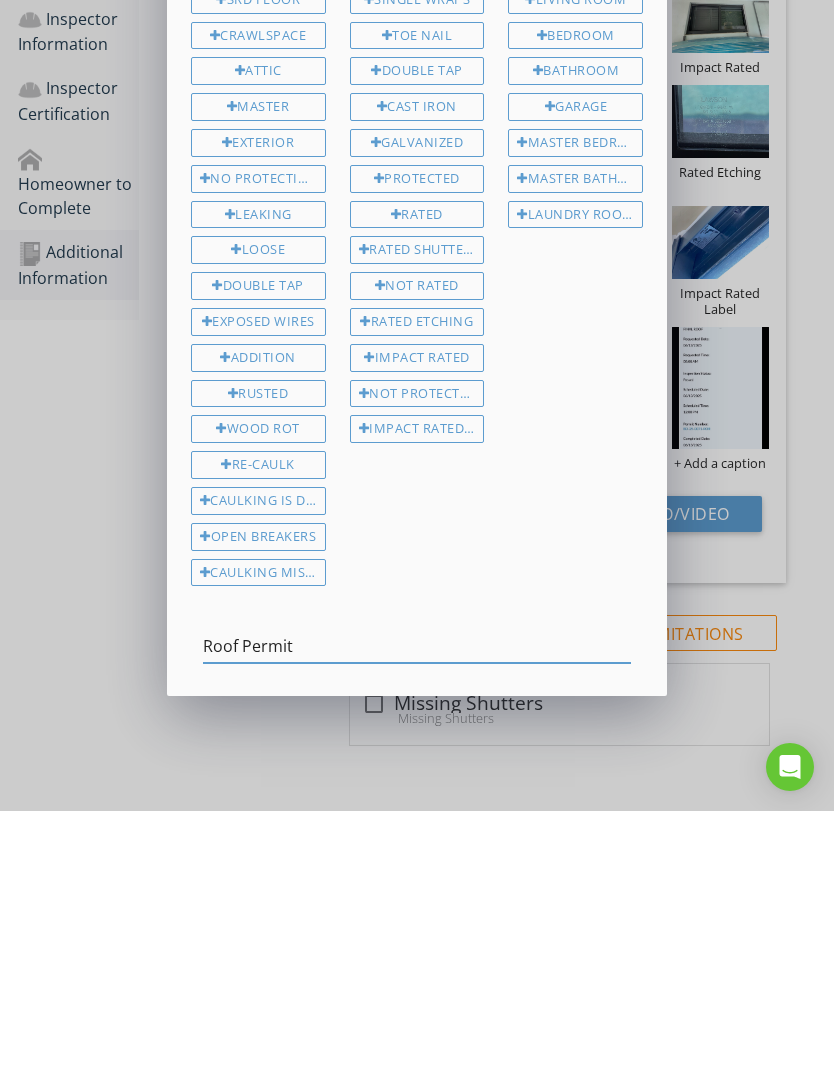 type on "Roof Permit" 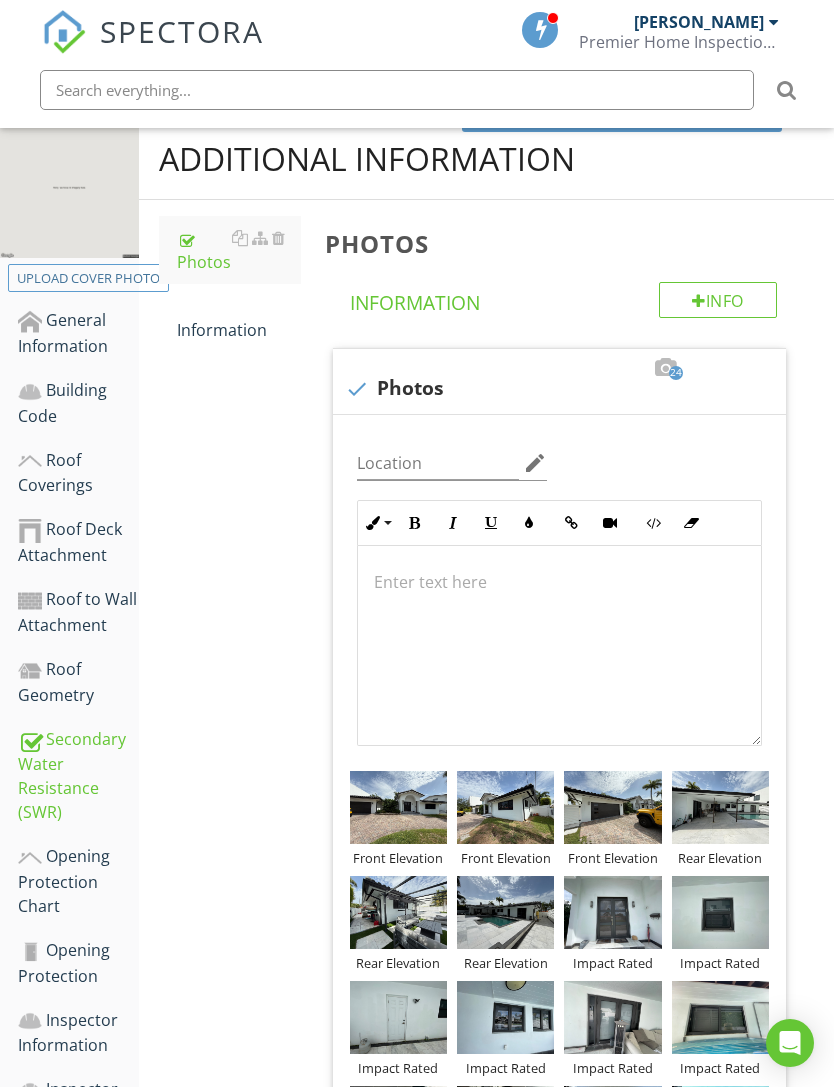 scroll, scrollTop: 288, scrollLeft: 0, axis: vertical 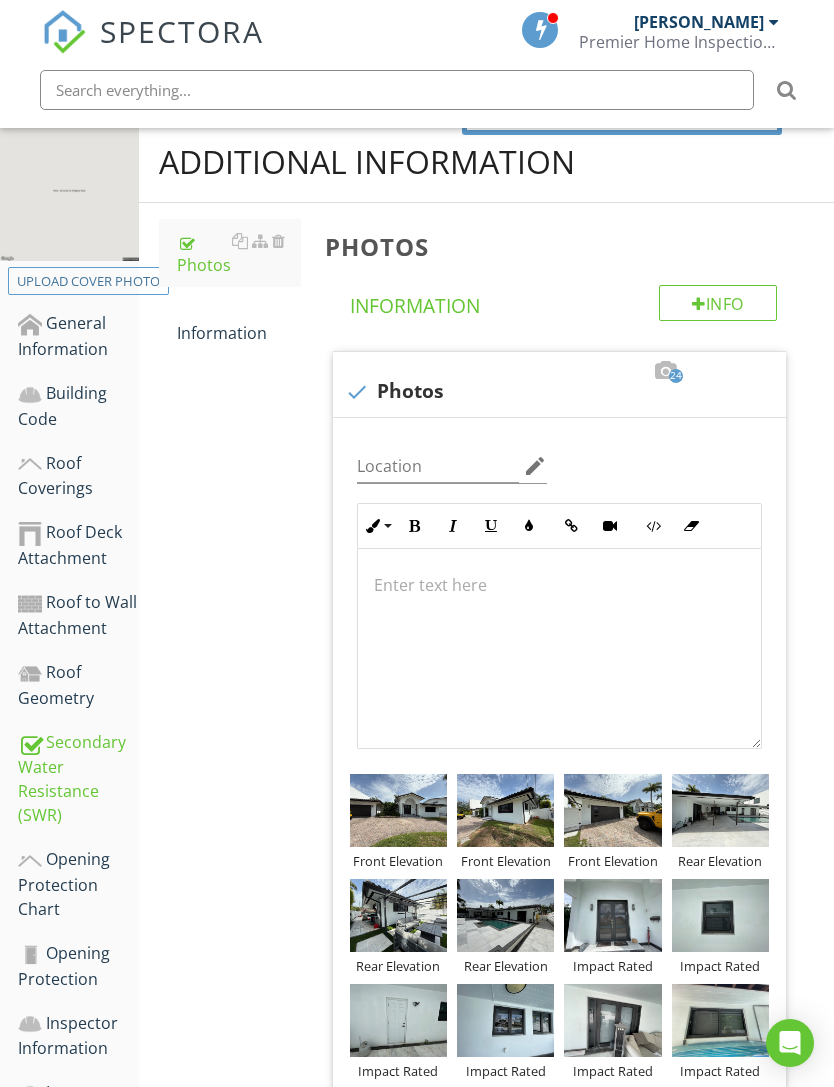 click on "Building Code" at bounding box center [78, 406] 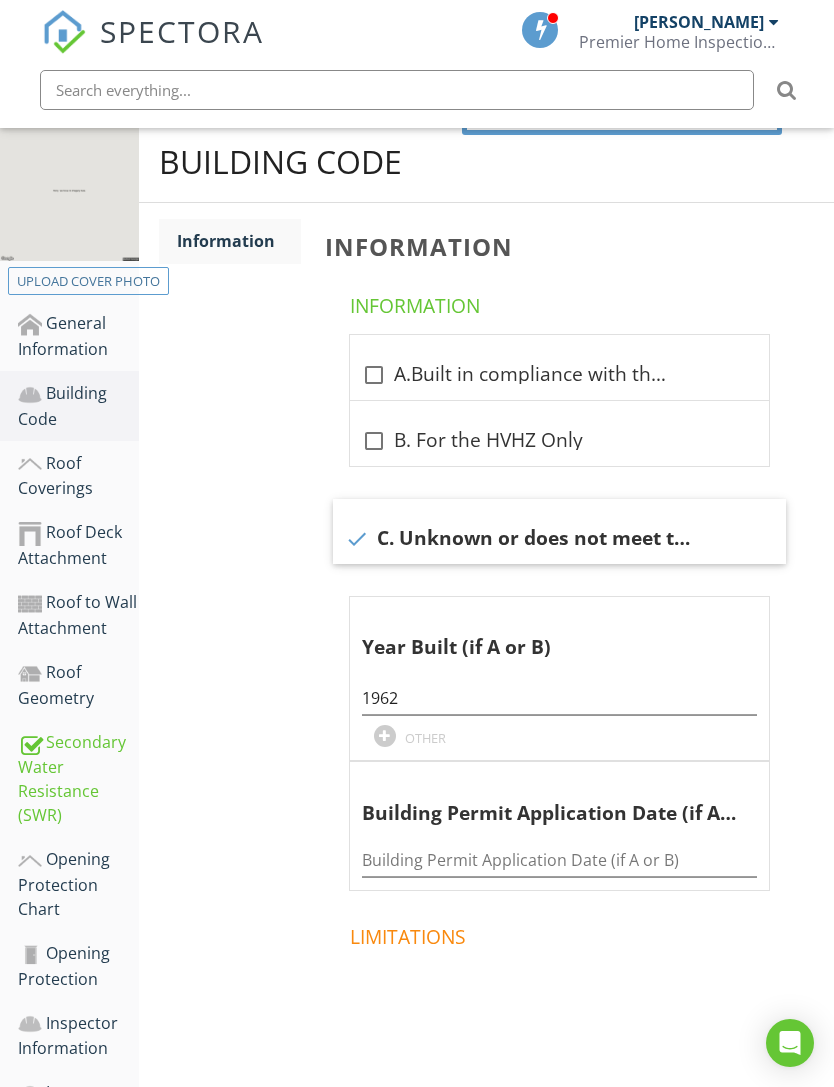 click on "Roof Coverings" at bounding box center [78, 476] 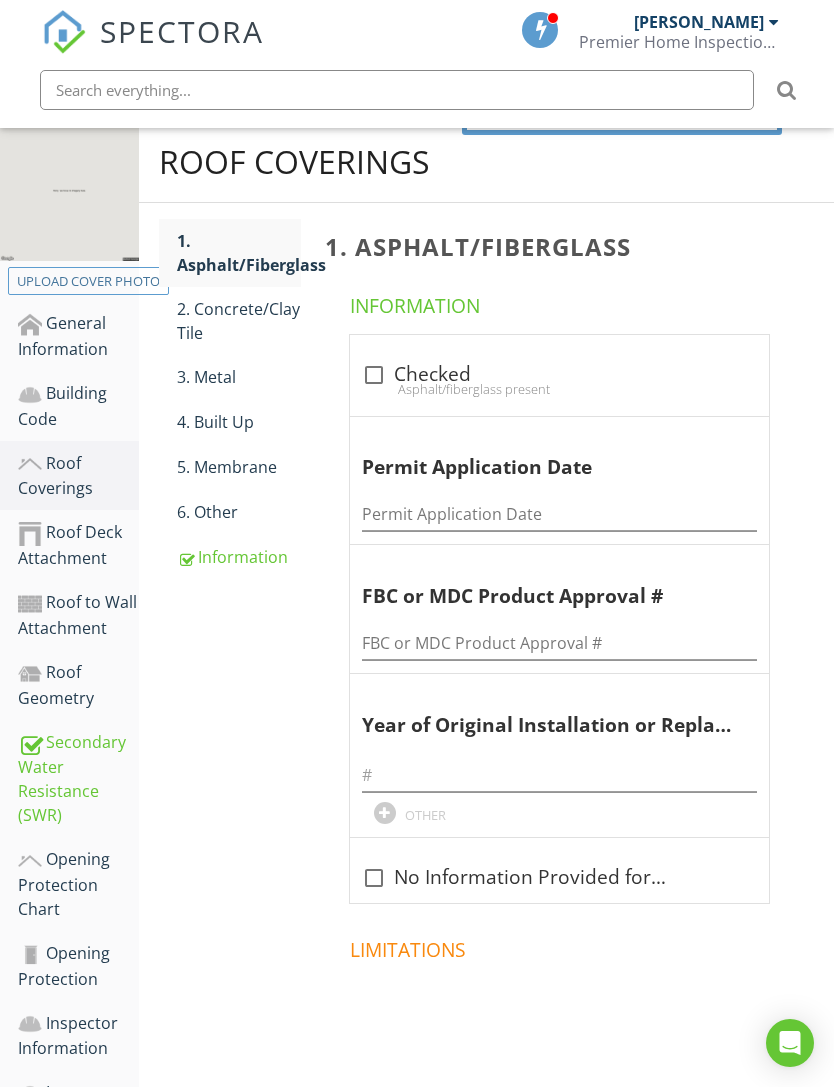 click on "2. Concrete/Clay Tile" at bounding box center [239, 321] 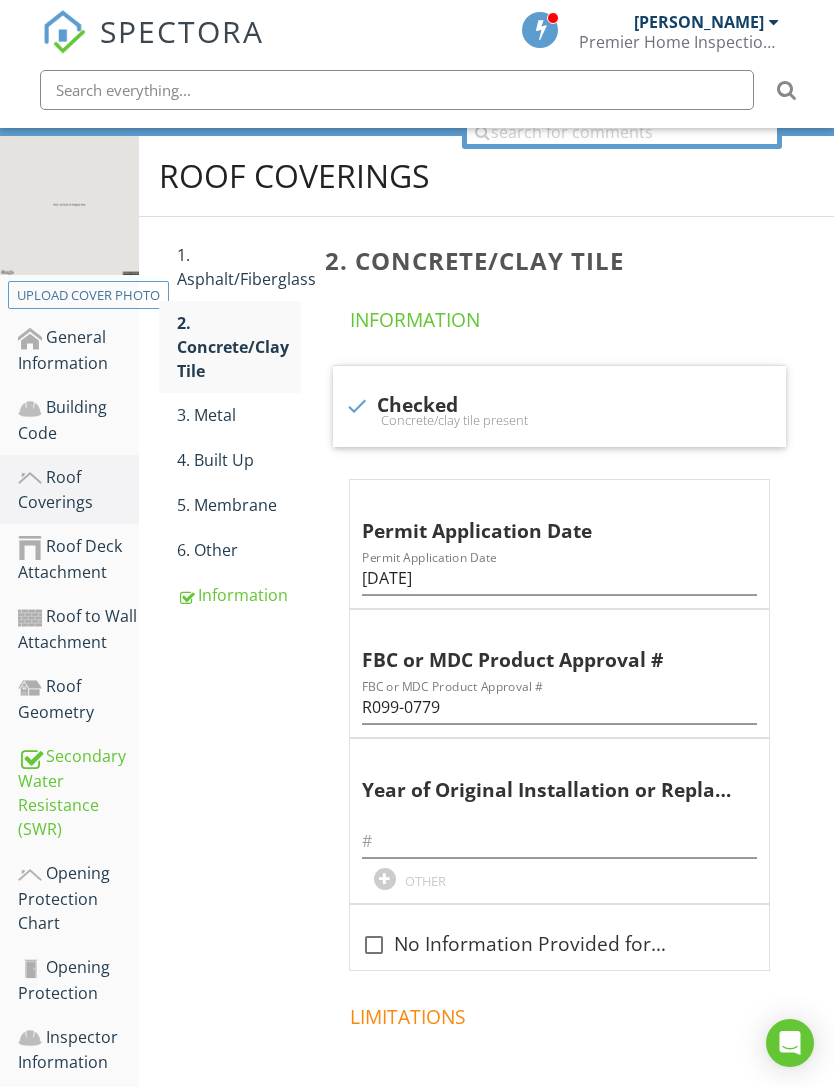 scroll, scrollTop: 273, scrollLeft: 0, axis: vertical 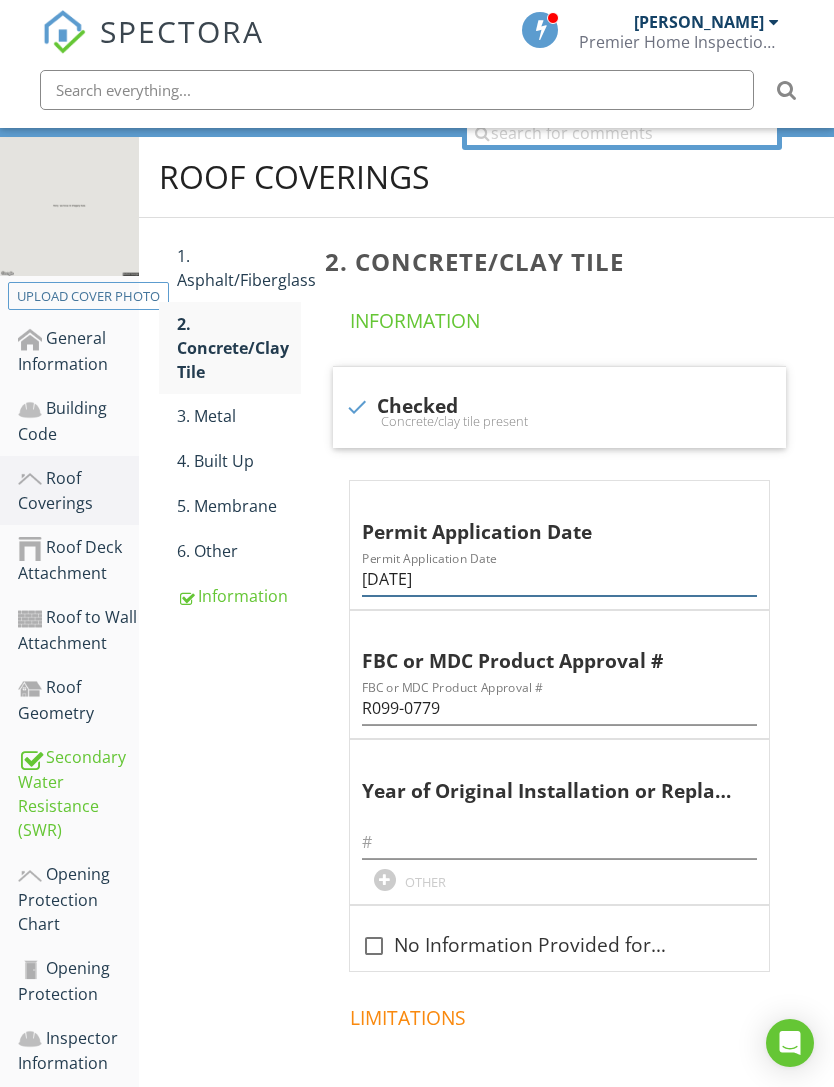click on "5/13/1999" at bounding box center [559, 579] 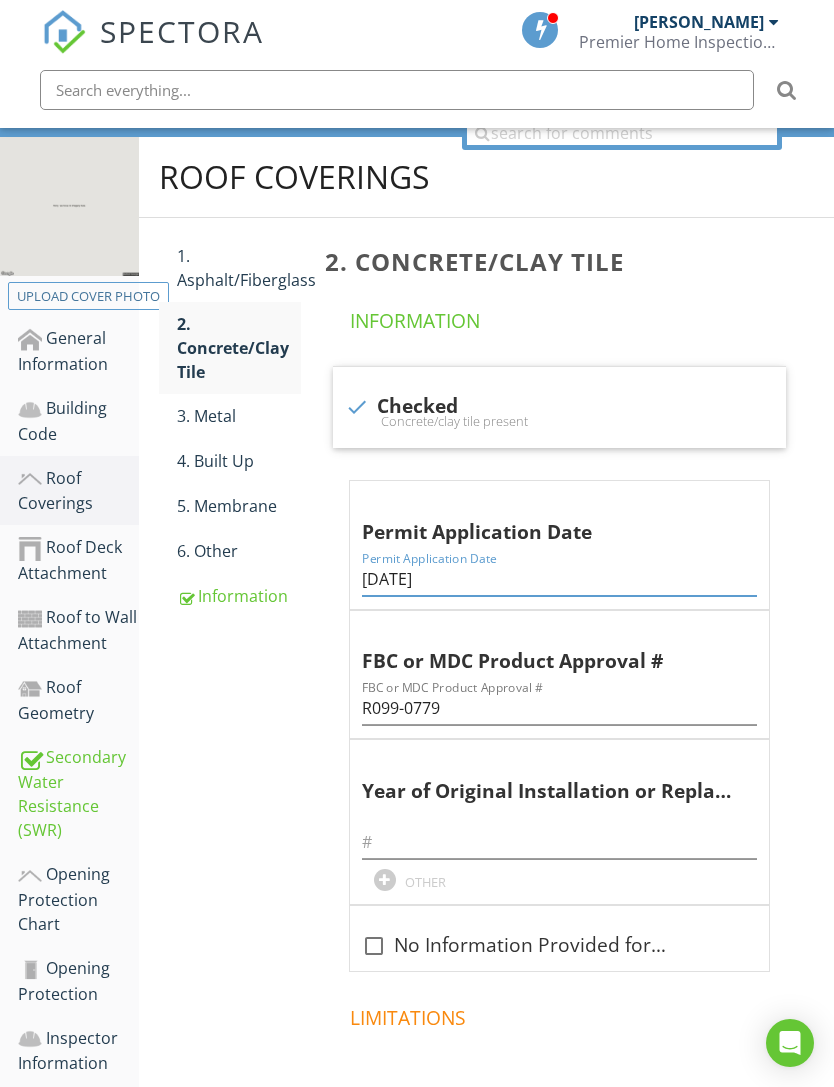click on "5/13/1999" at bounding box center (559, 579) 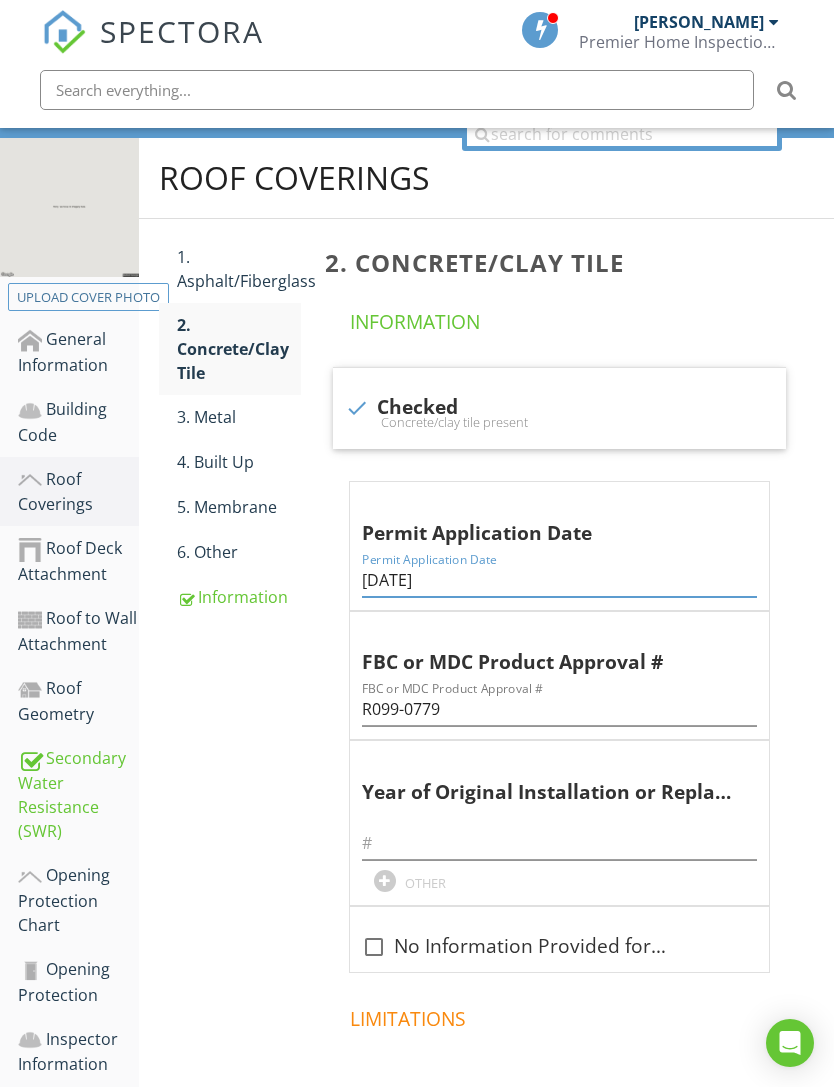 click on "5/13/1999" at bounding box center (559, 580) 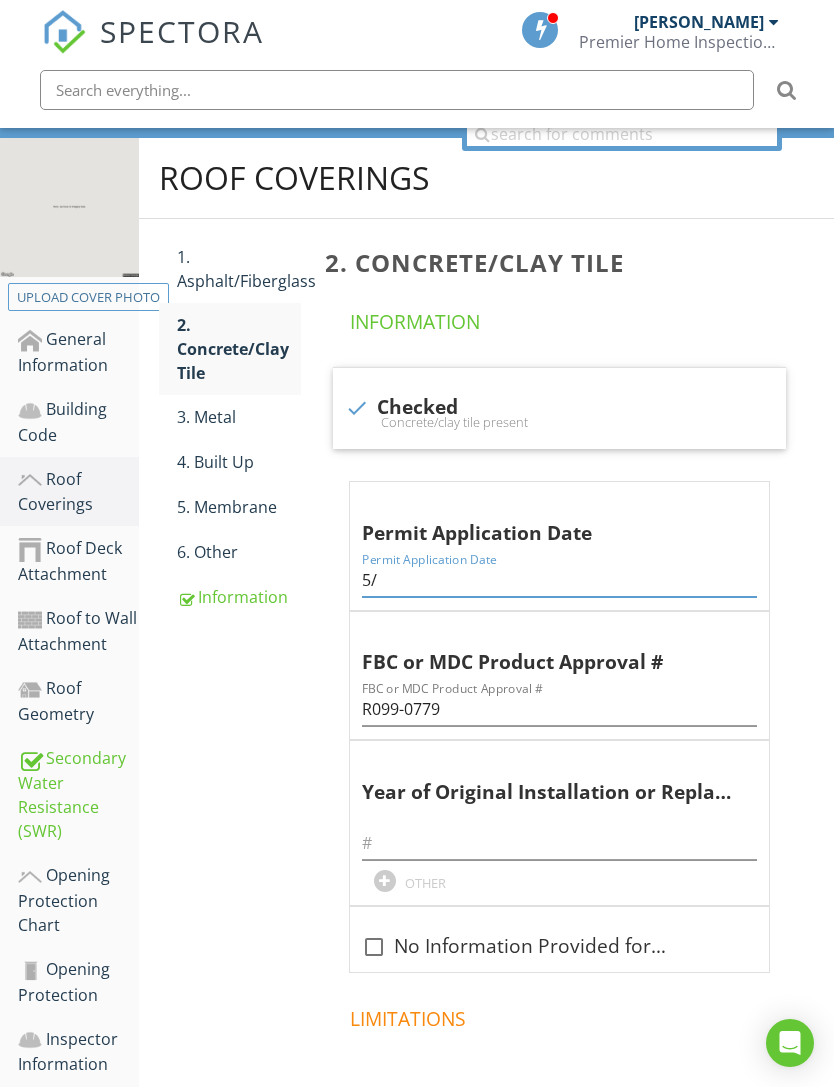 type on "5" 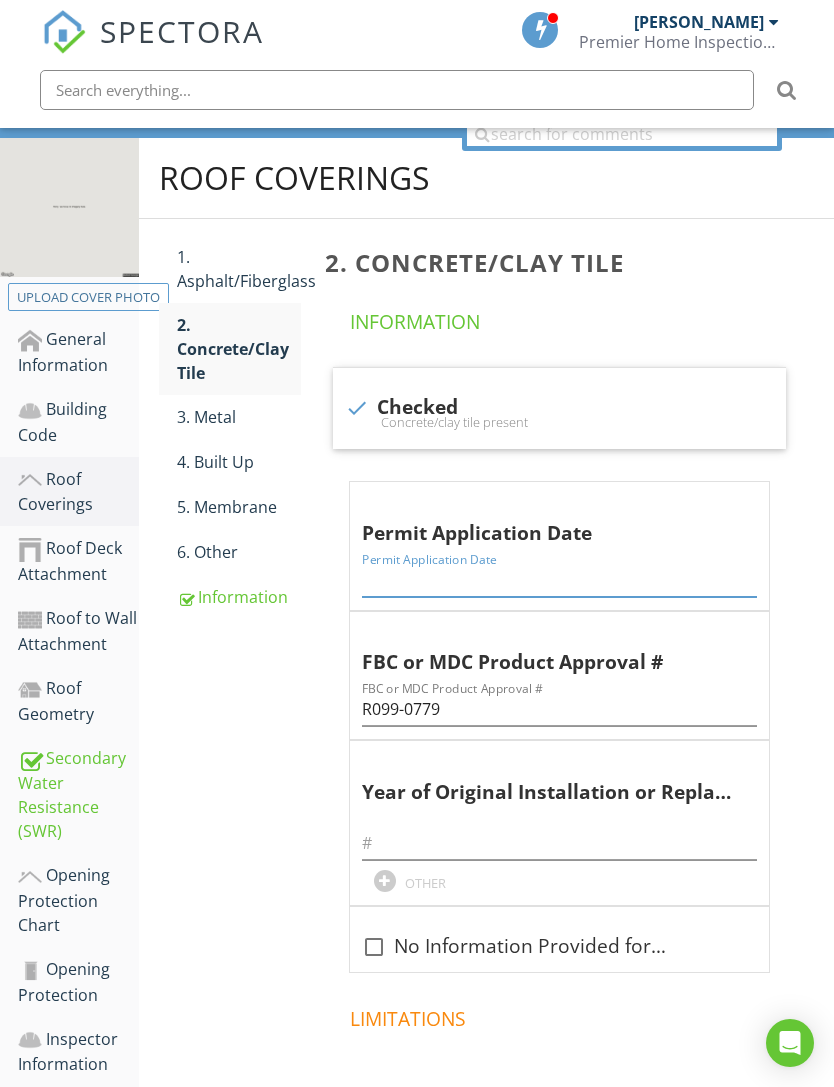 type 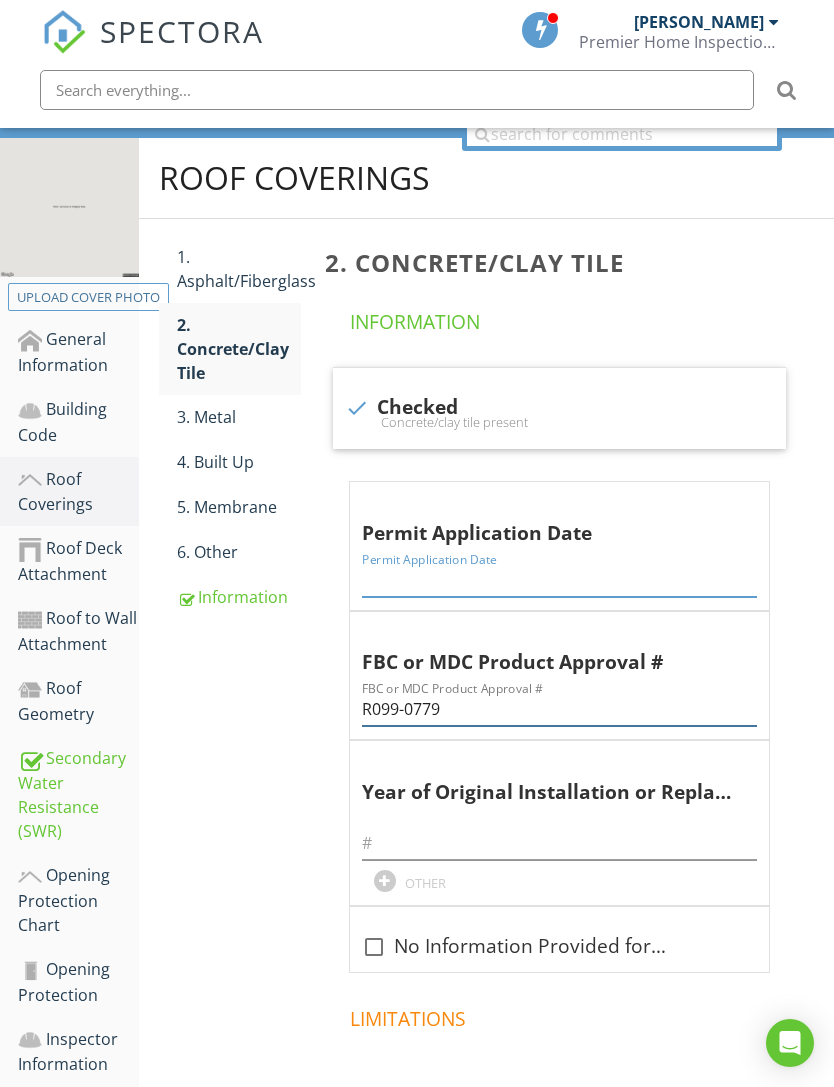 click on "R099-0779" at bounding box center (559, 709) 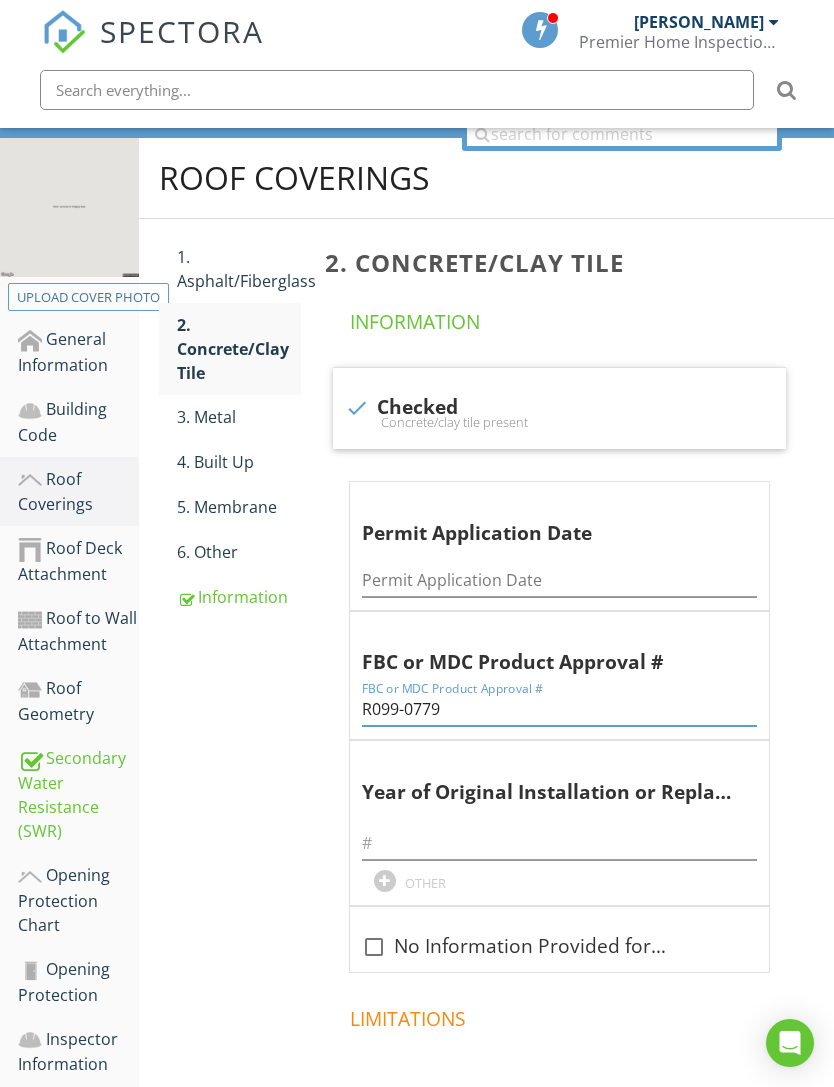 click on "R099-0779" at bounding box center (559, 709) 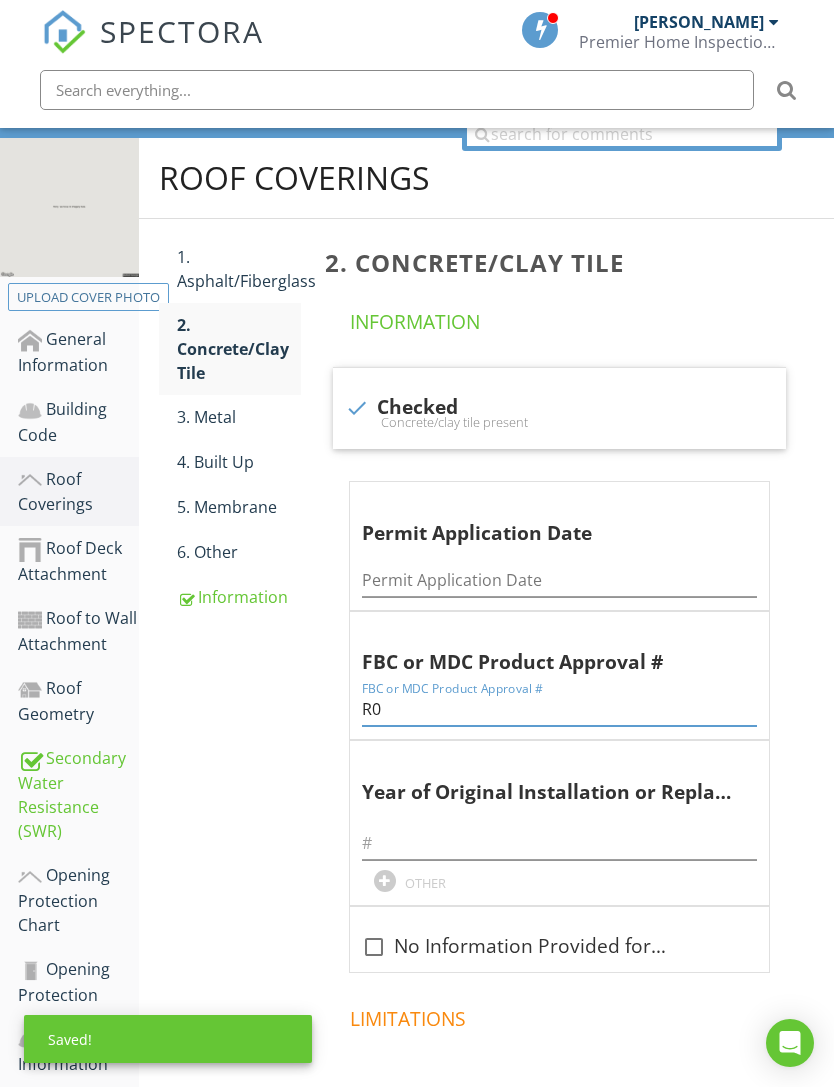 type on "R" 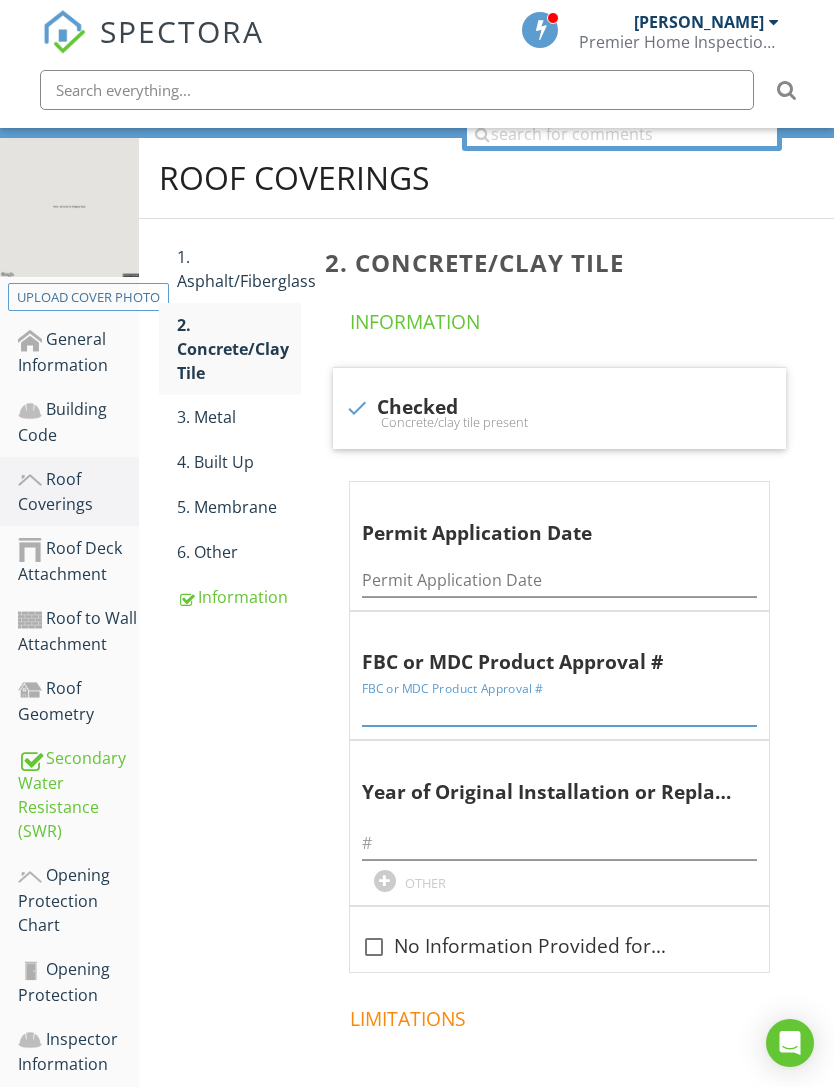 click on "Roof Coverings
1. Asphalt/Fiberglass
2. Concrete/Clay Tile
3. Metal
4. Built Up
5. Membrane
6. Other
Information
2. Concrete/Clay Tile
Information                       check
Checked
Concrete/clay tile present
Permit Application Date
Permit Application Date
FBC or MDC Product Approval #
FBC or MDC Product Approval #
Year of Original Installation or Replacement
OTHER                         check_box_outline_blank
No Information Provided for Compliance
Limitations" at bounding box center [486, 667] 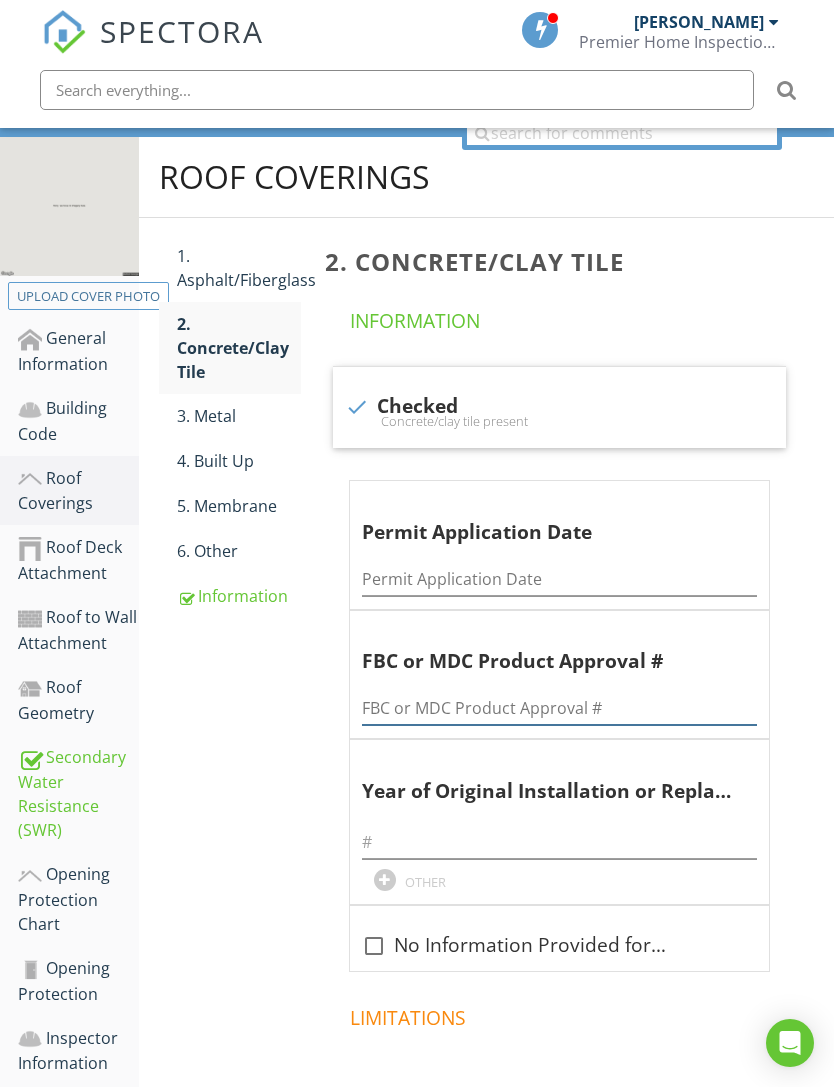 click at bounding box center (559, 708) 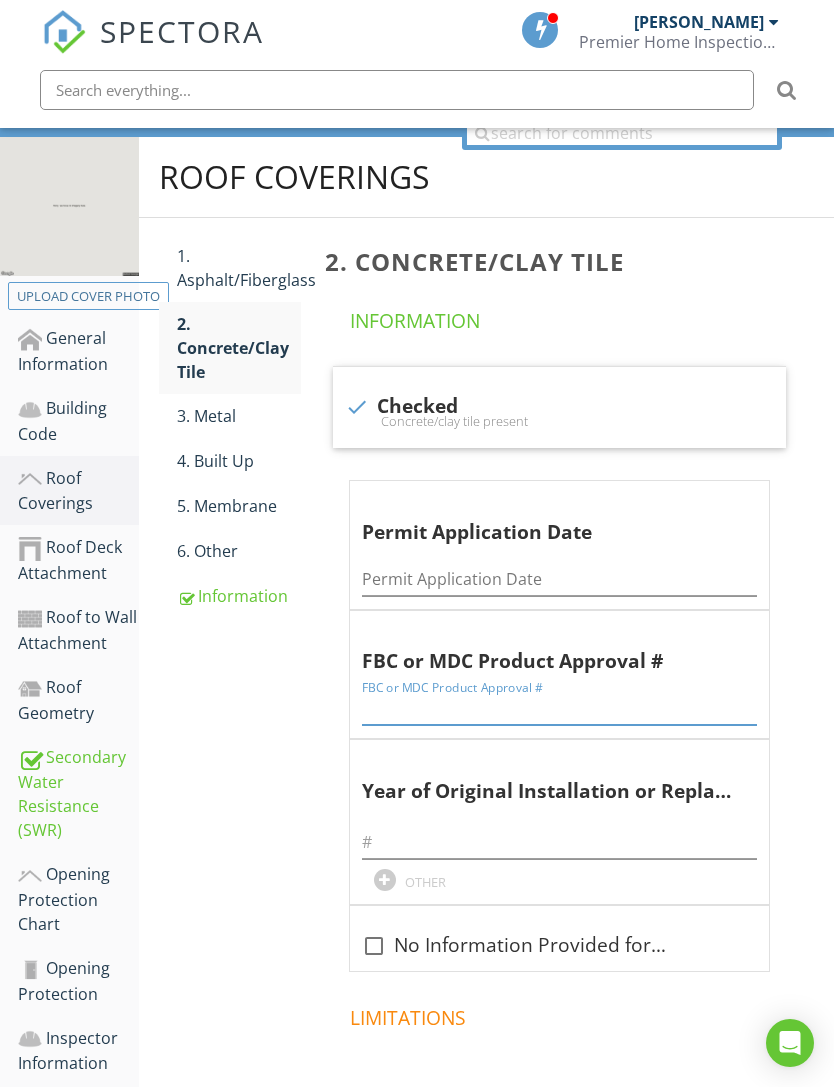 scroll, scrollTop: 273, scrollLeft: 15, axis: both 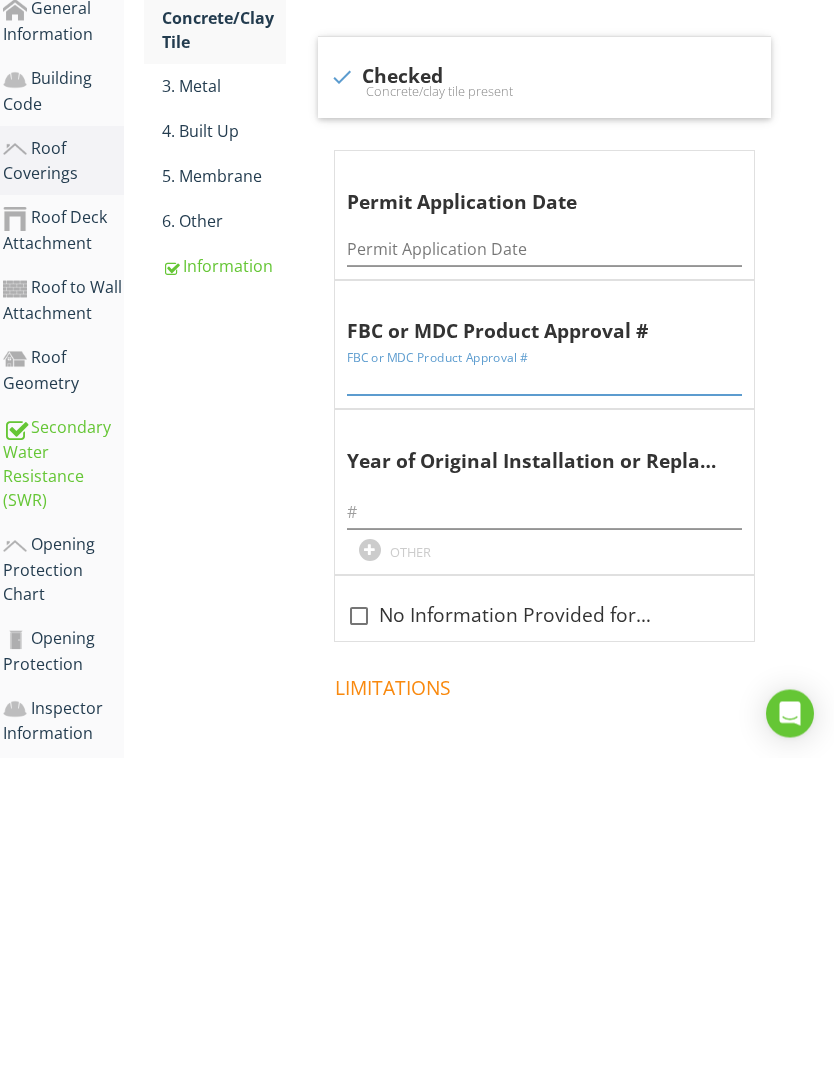 click at bounding box center (544, 708) 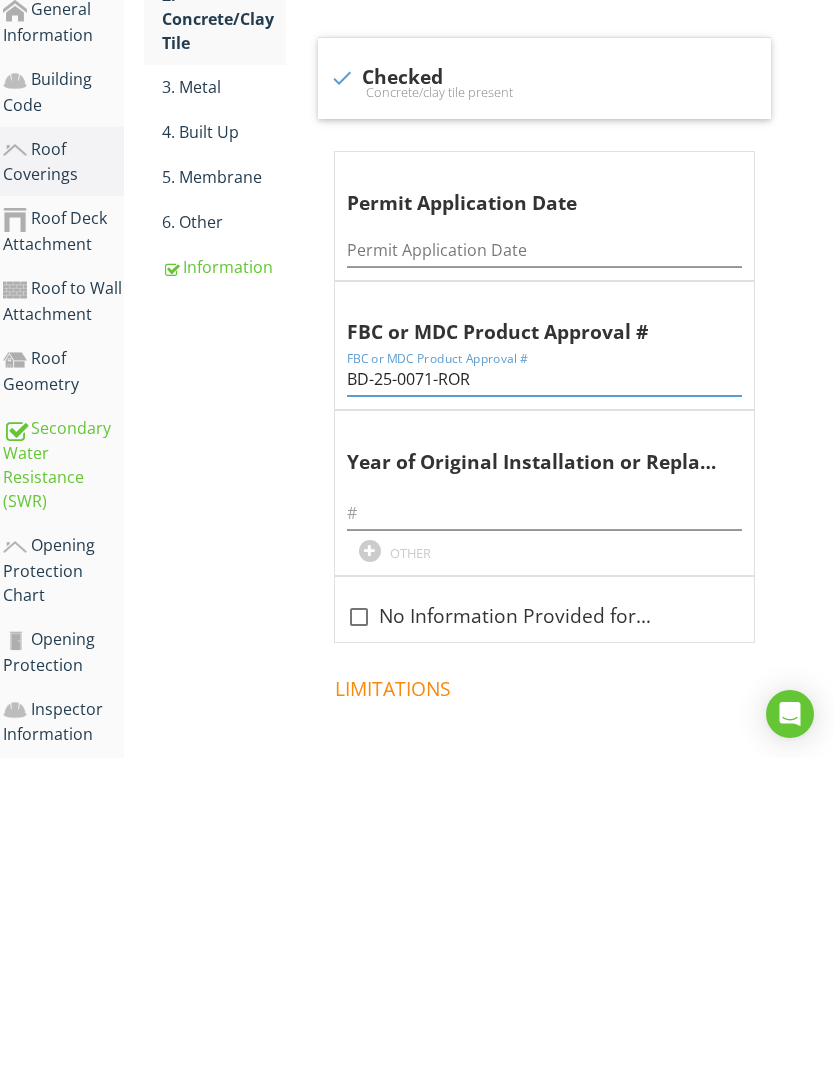 type on "BD-25-0071-ROR" 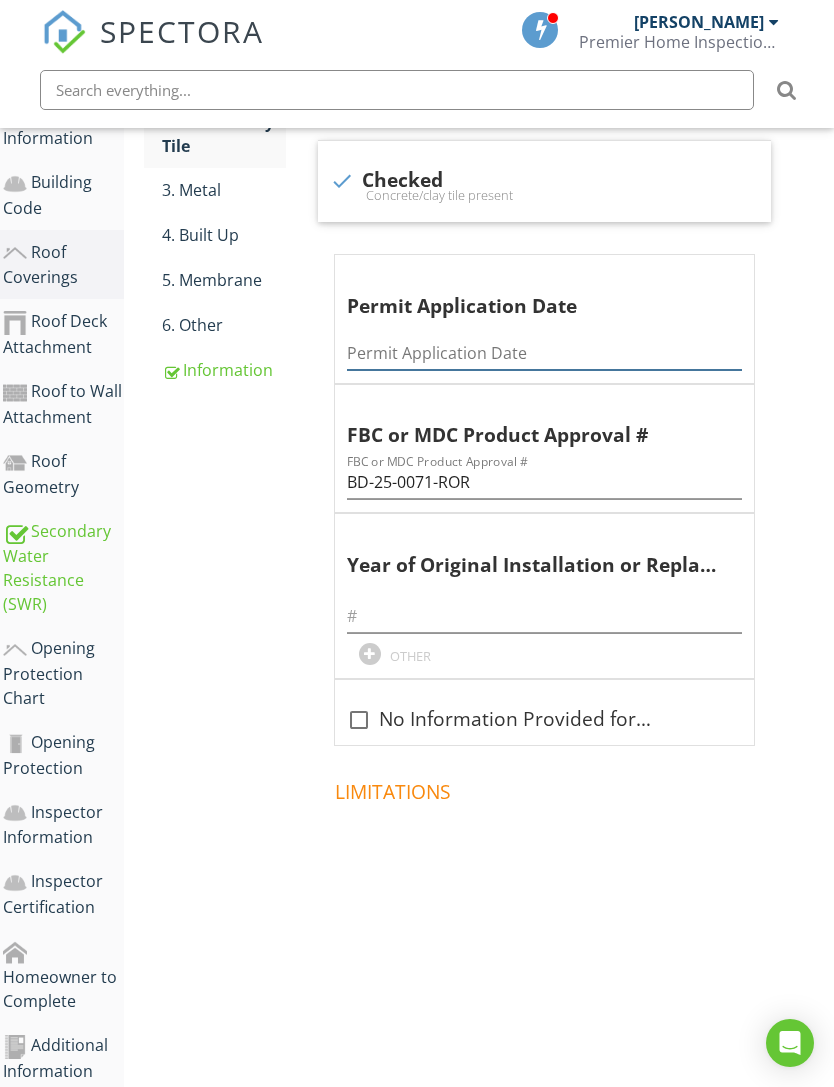 click at bounding box center [544, 353] 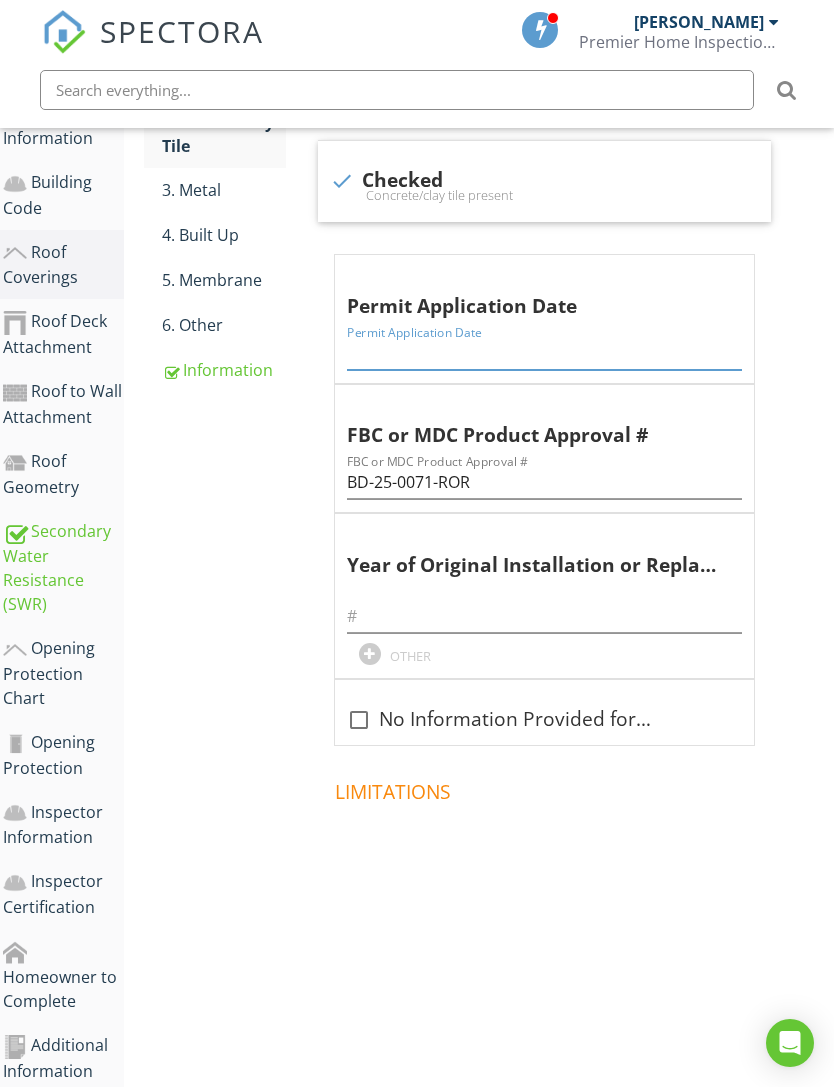 click at bounding box center (544, 353) 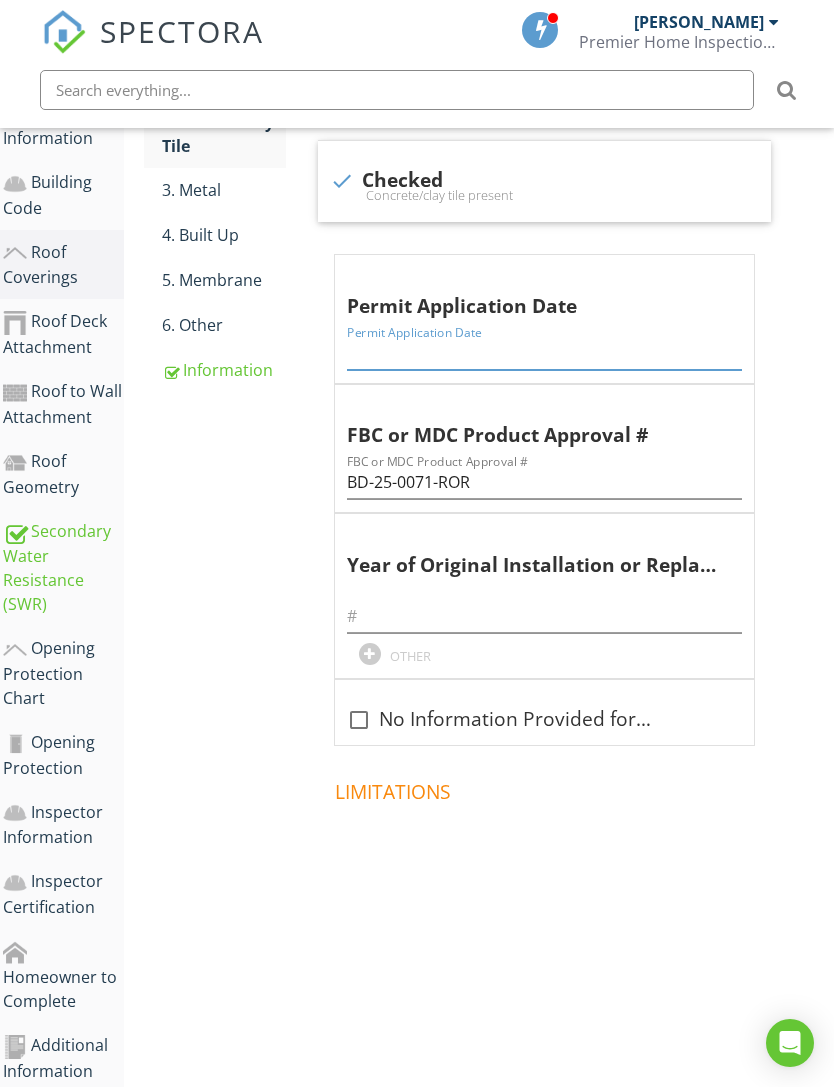paste on "06/13/2025" 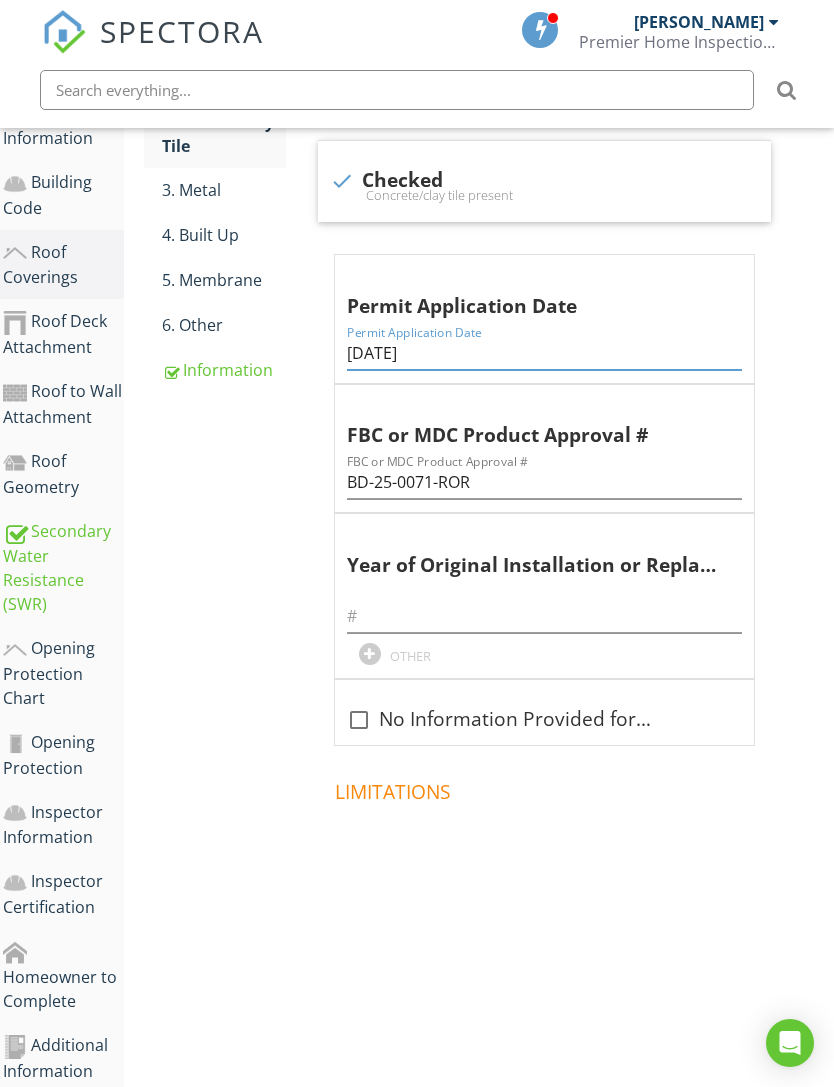 type on "06/13/2025" 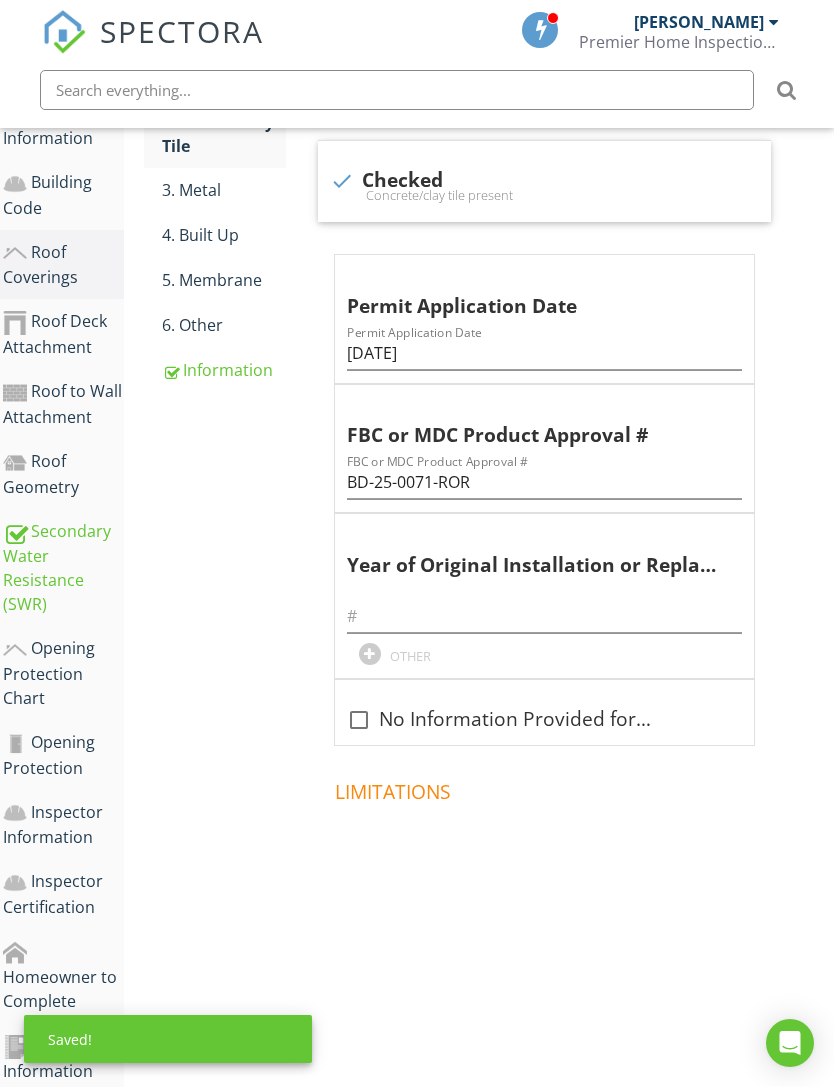 click on "4. Built Up" at bounding box center (224, 235) 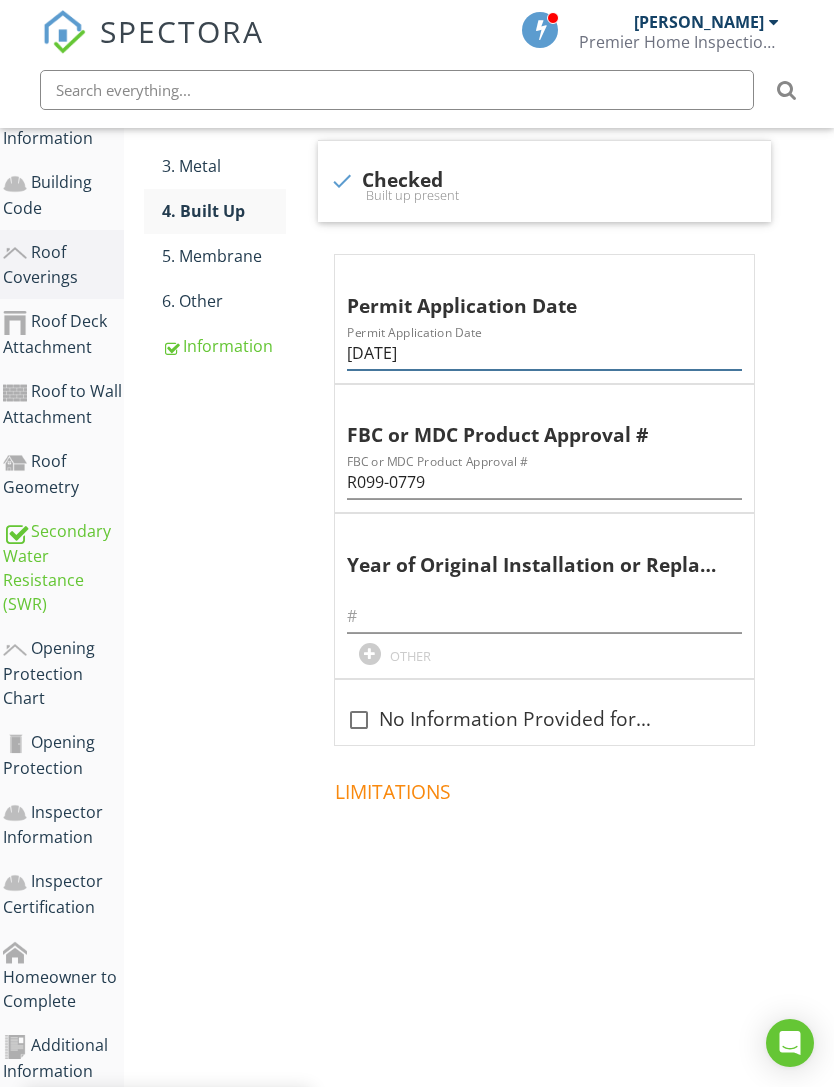 click on "5/13/1999" at bounding box center [544, 353] 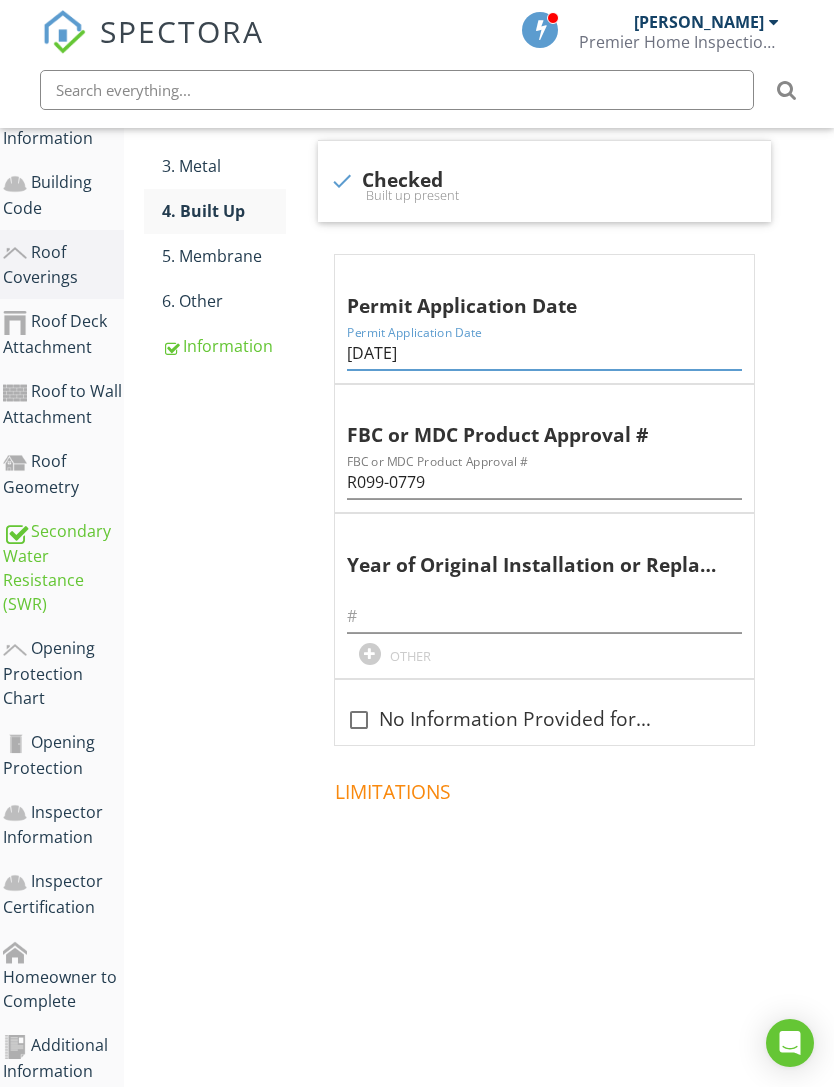 click on "5/13/1999" at bounding box center [544, 353] 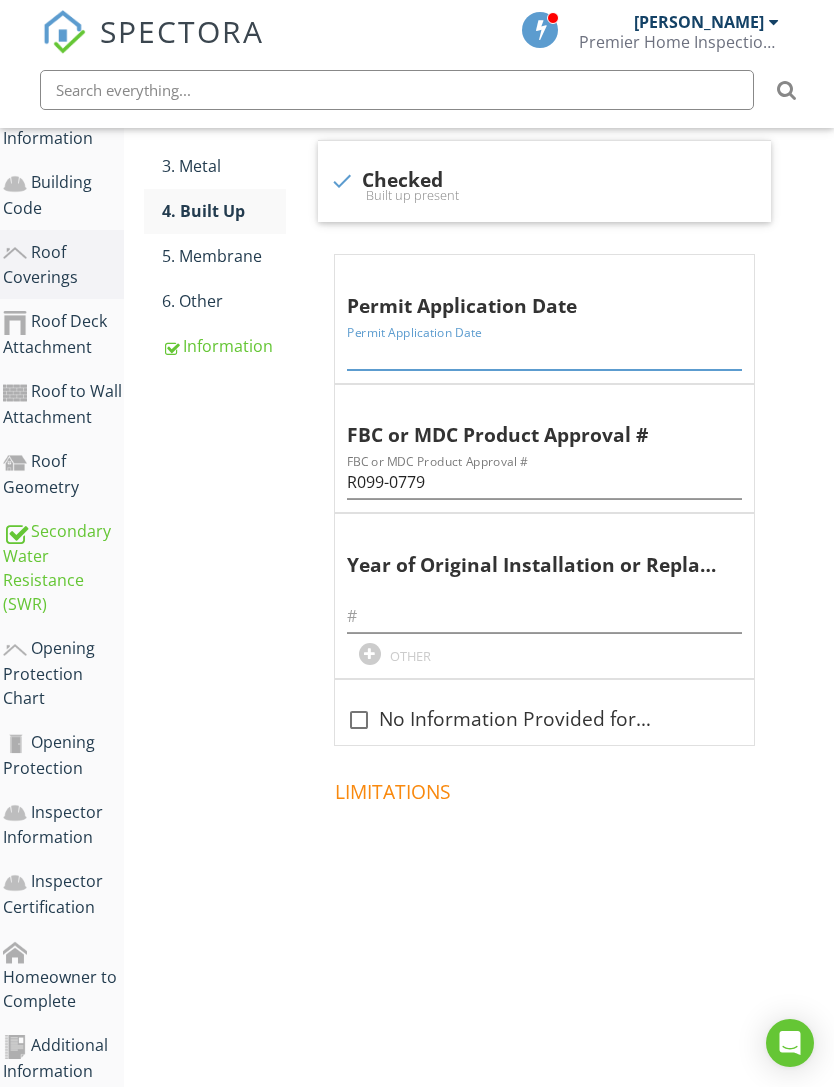 click at bounding box center (544, 353) 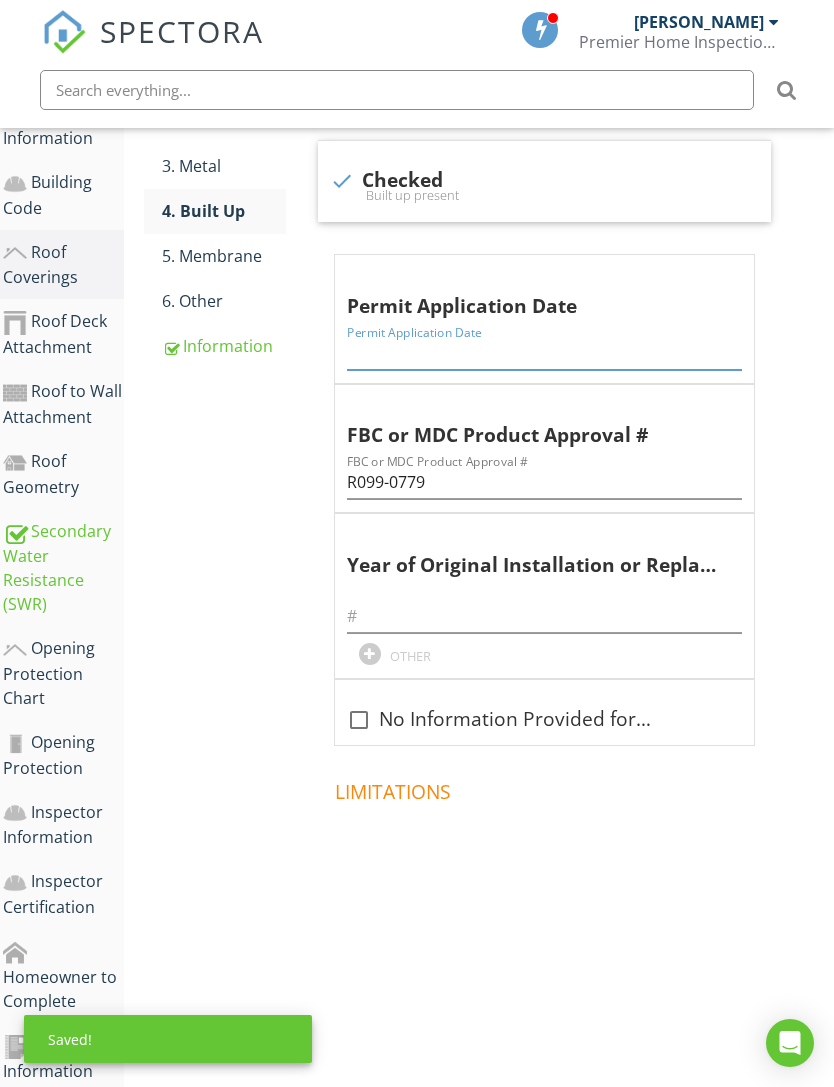 paste on "06/13/2025" 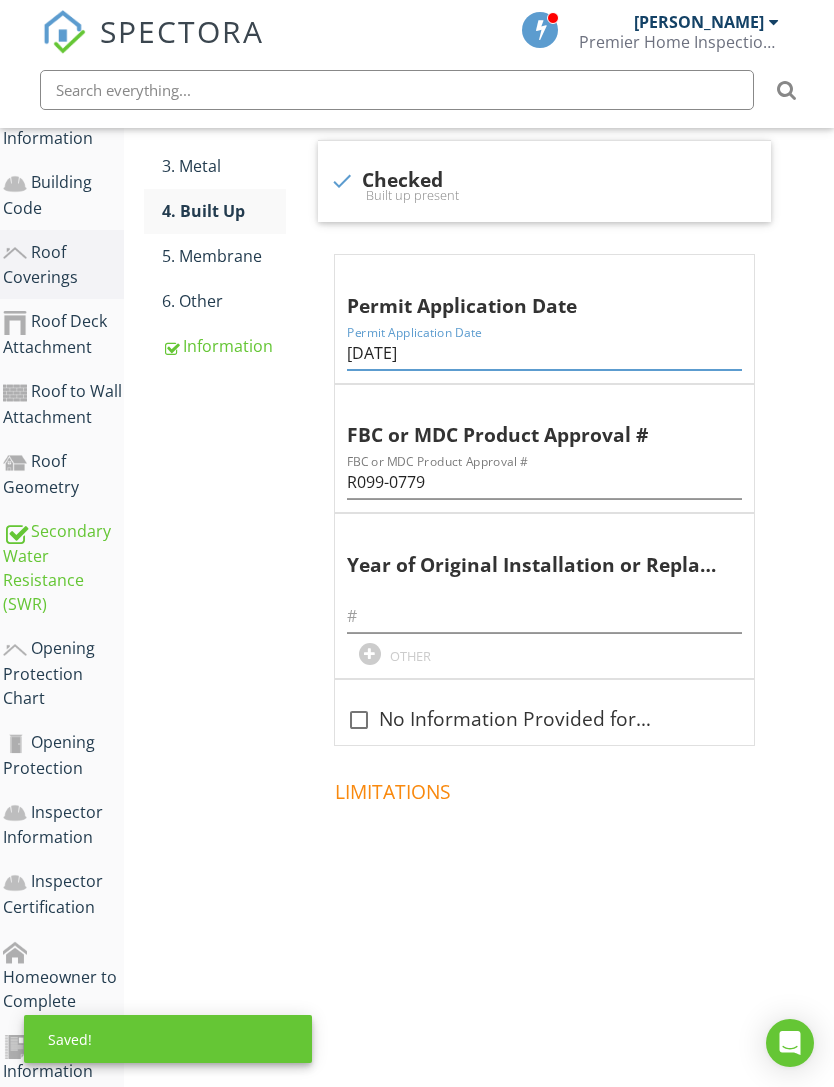 type on "06/13/2025" 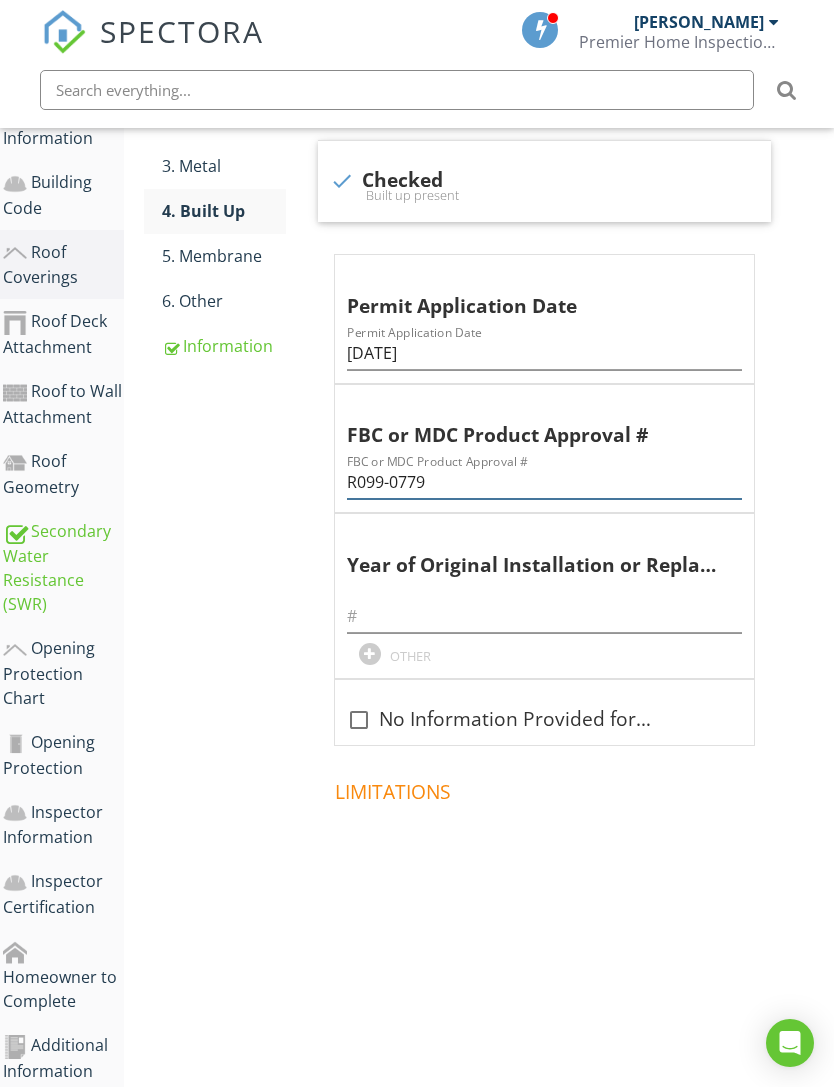 click on "R099-0779" at bounding box center [544, 482] 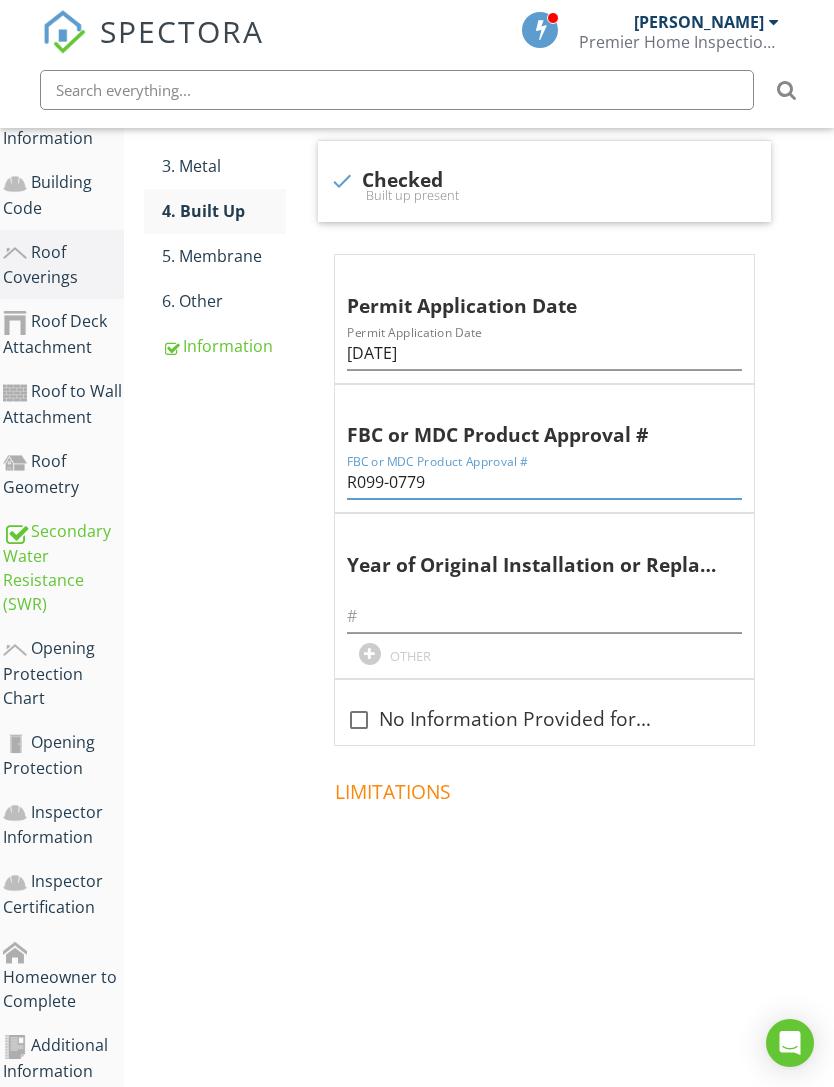 click on "R099-0779" at bounding box center (544, 482) 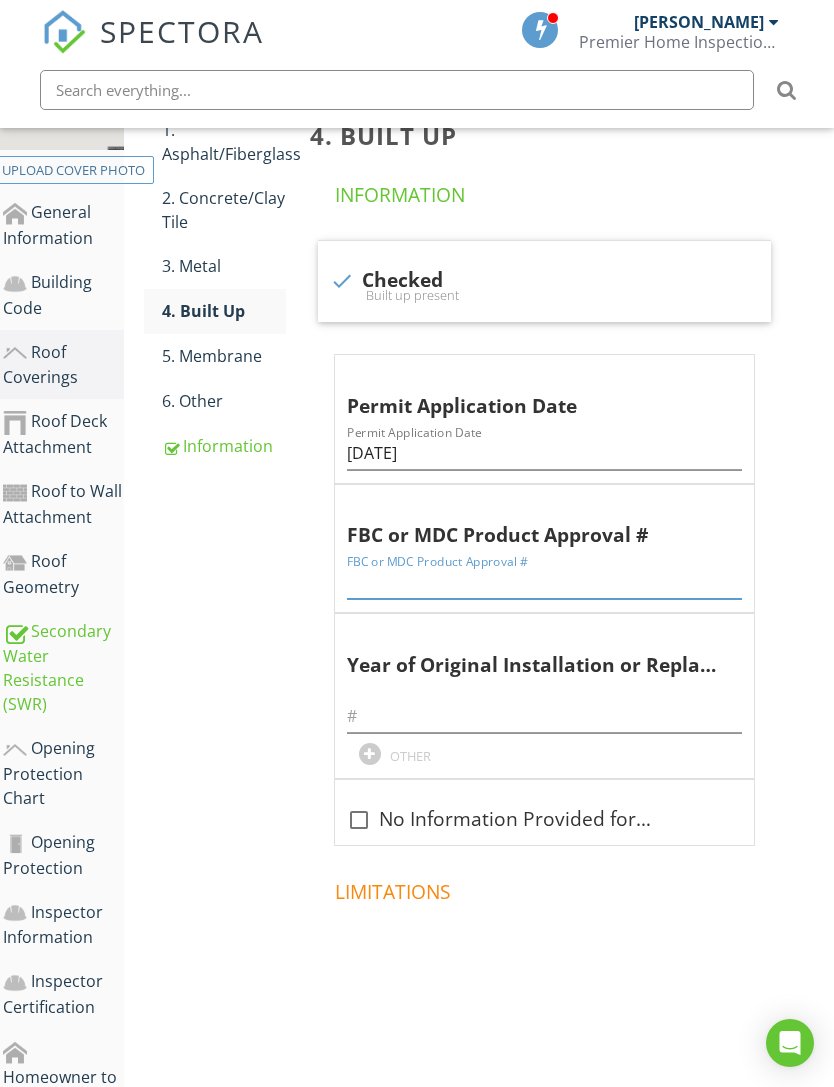 scroll, scrollTop: 312, scrollLeft: 15, axis: both 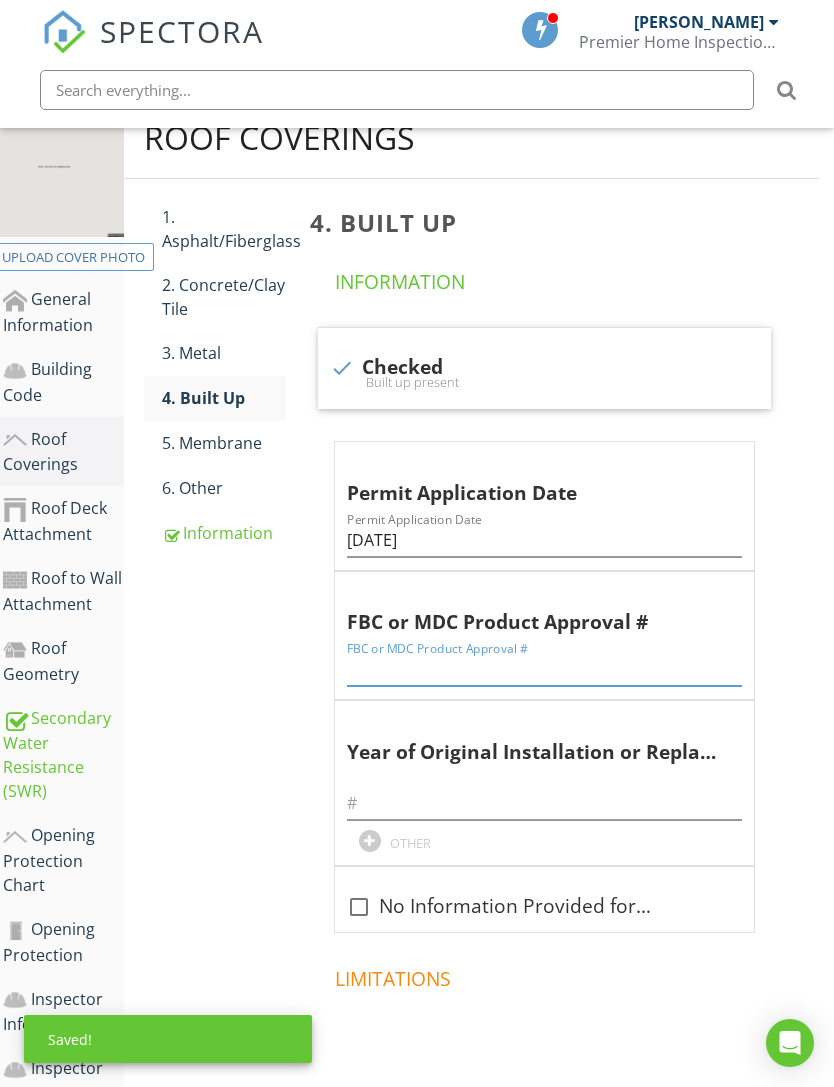 type 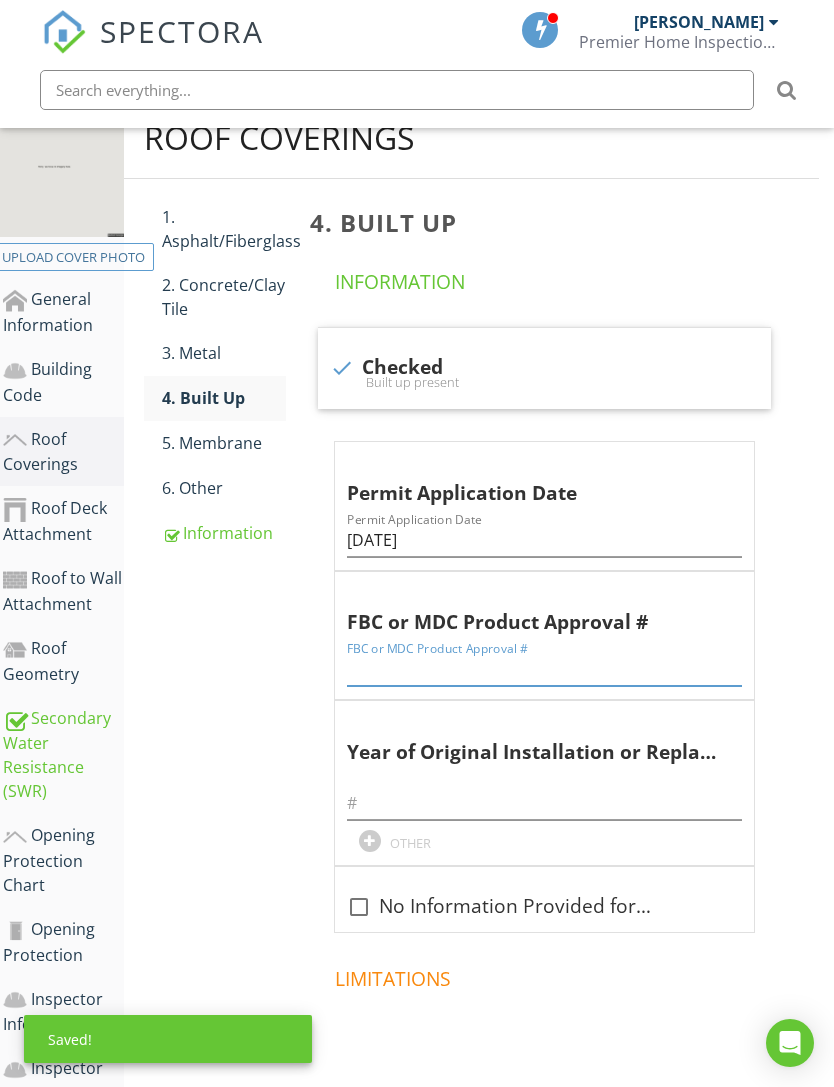 click on "2. Concrete/Clay Tile" at bounding box center [224, 297] 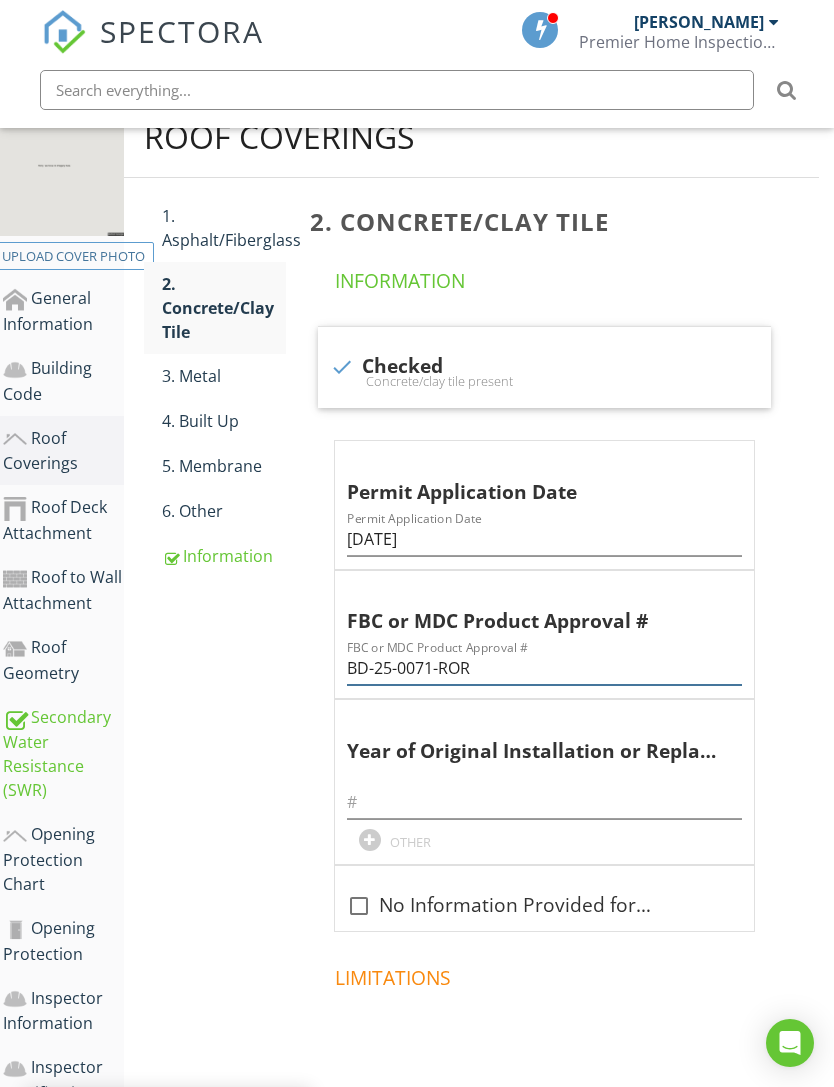click on "BD-25-0071-ROR" at bounding box center (544, 668) 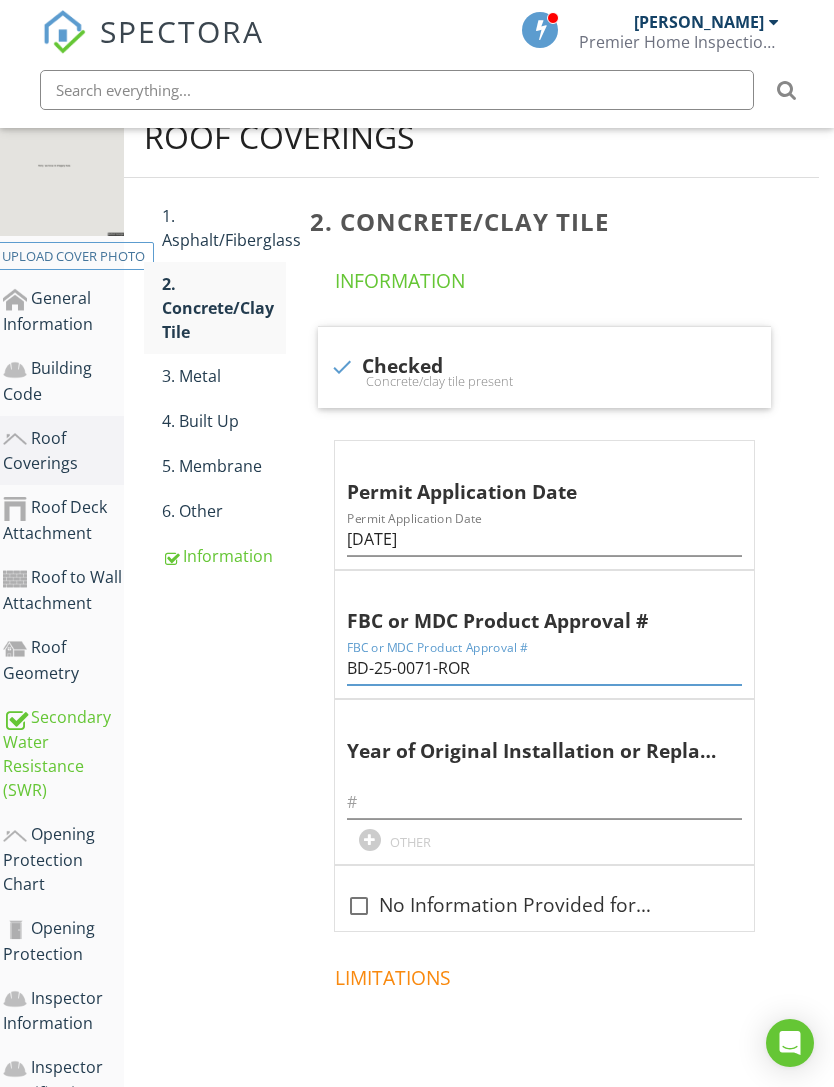 scroll, scrollTop: 312, scrollLeft: 15, axis: both 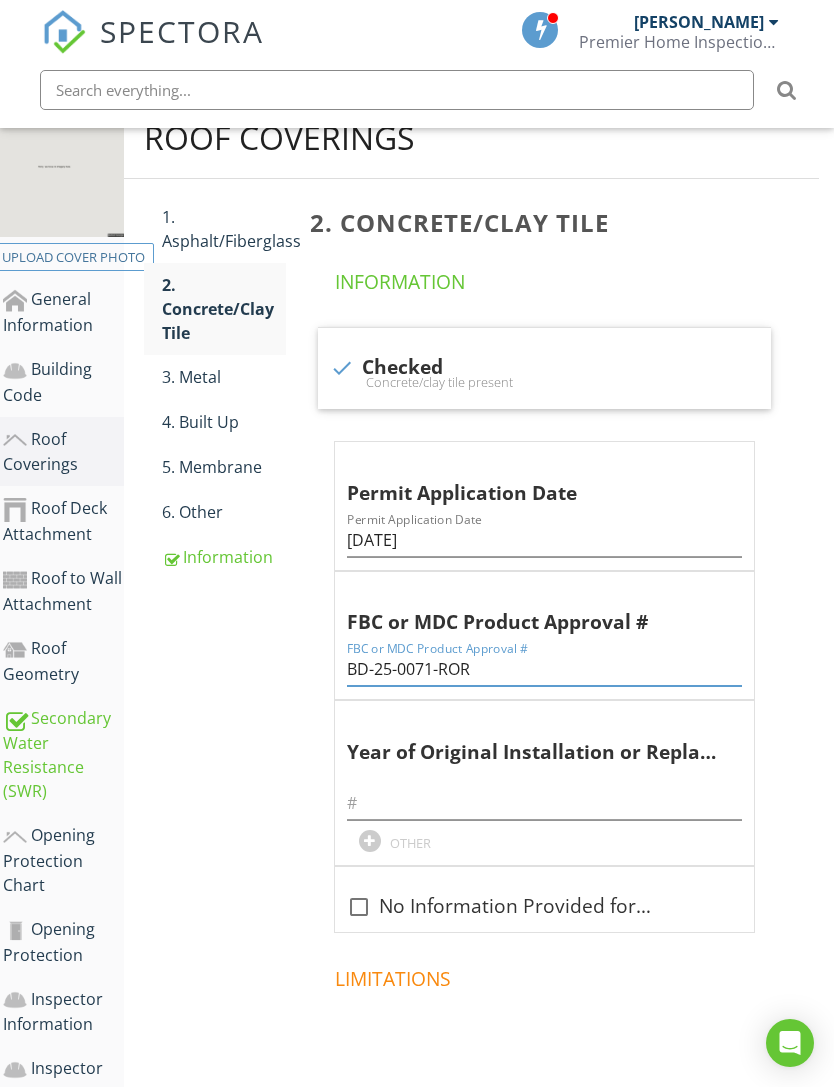 click on "BD-25-0071-ROR" at bounding box center [544, 669] 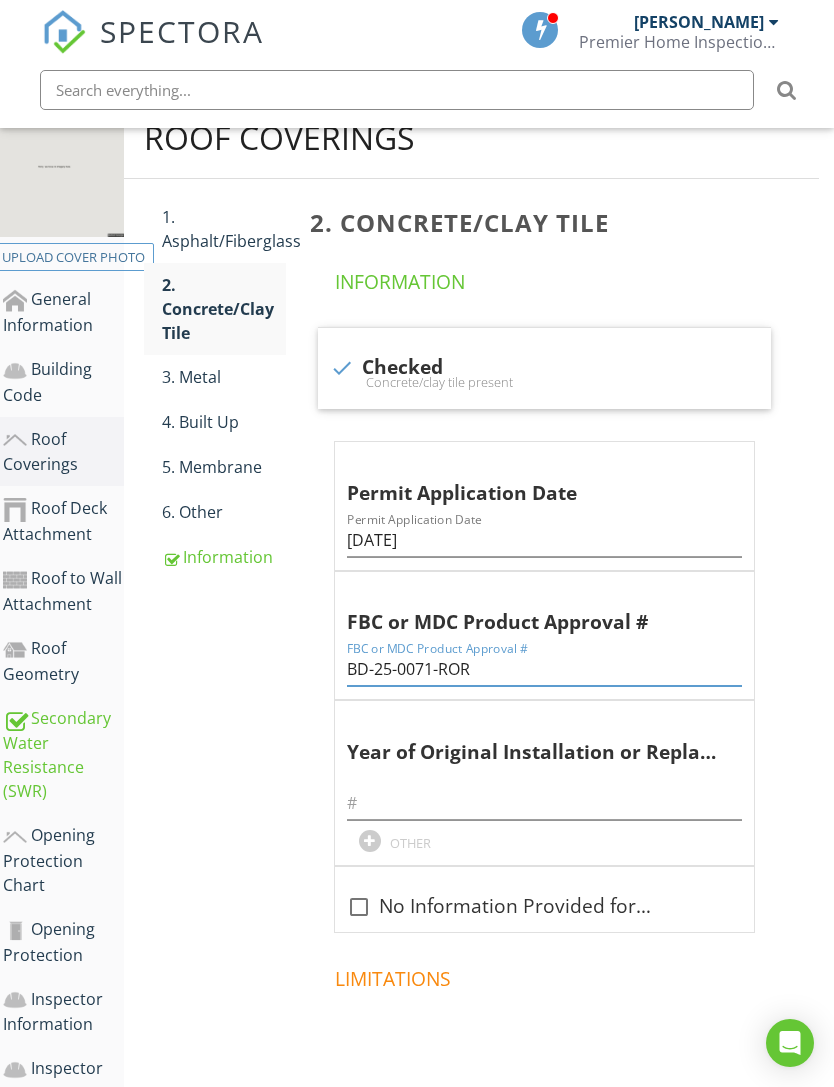 click on "2. Concrete/Clay Tile
Information                       check
Checked
Concrete/clay tile present
Permit Application Date
Permit Application Date 06/13/2025
FBC or MDC Product Approval #
FBC or MDC Product Approval # BD-25-0071-ROR
Year of Original Installation or Replacement
OTHER                         check_box_outline_blank
No Information Provided for Compliance
Limitations" at bounding box center (558, 642) 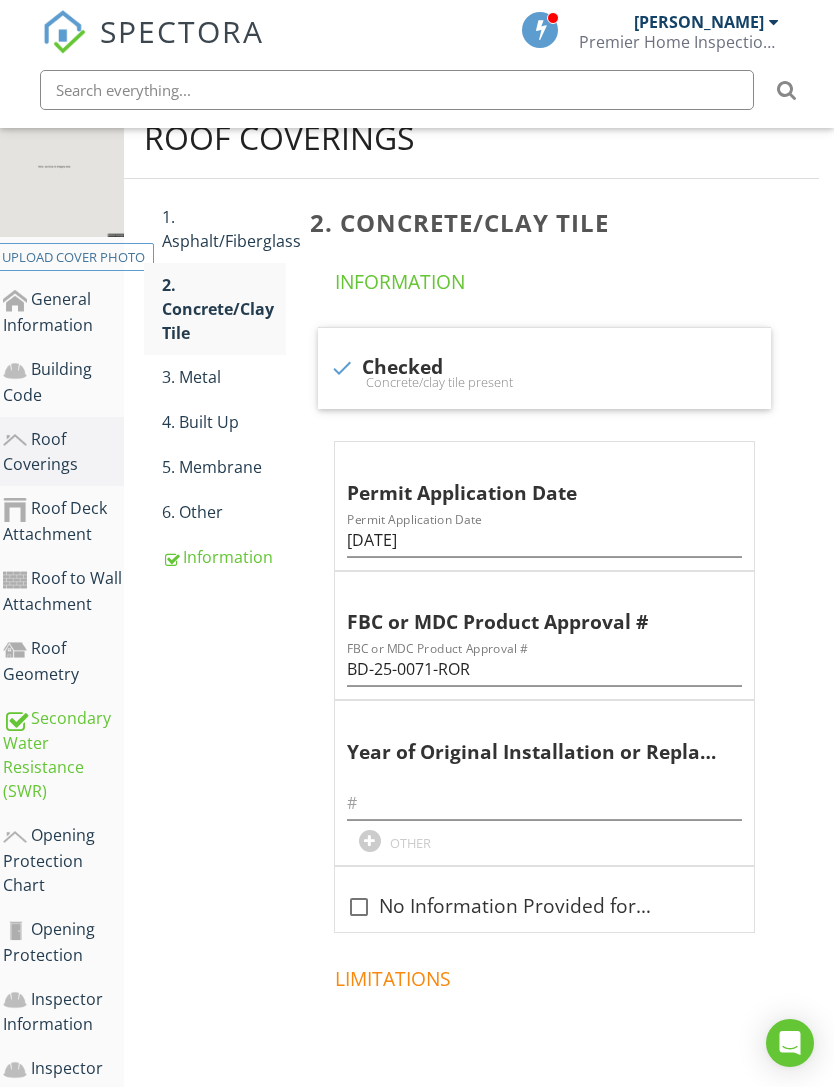 scroll, scrollTop: 313, scrollLeft: 15, axis: both 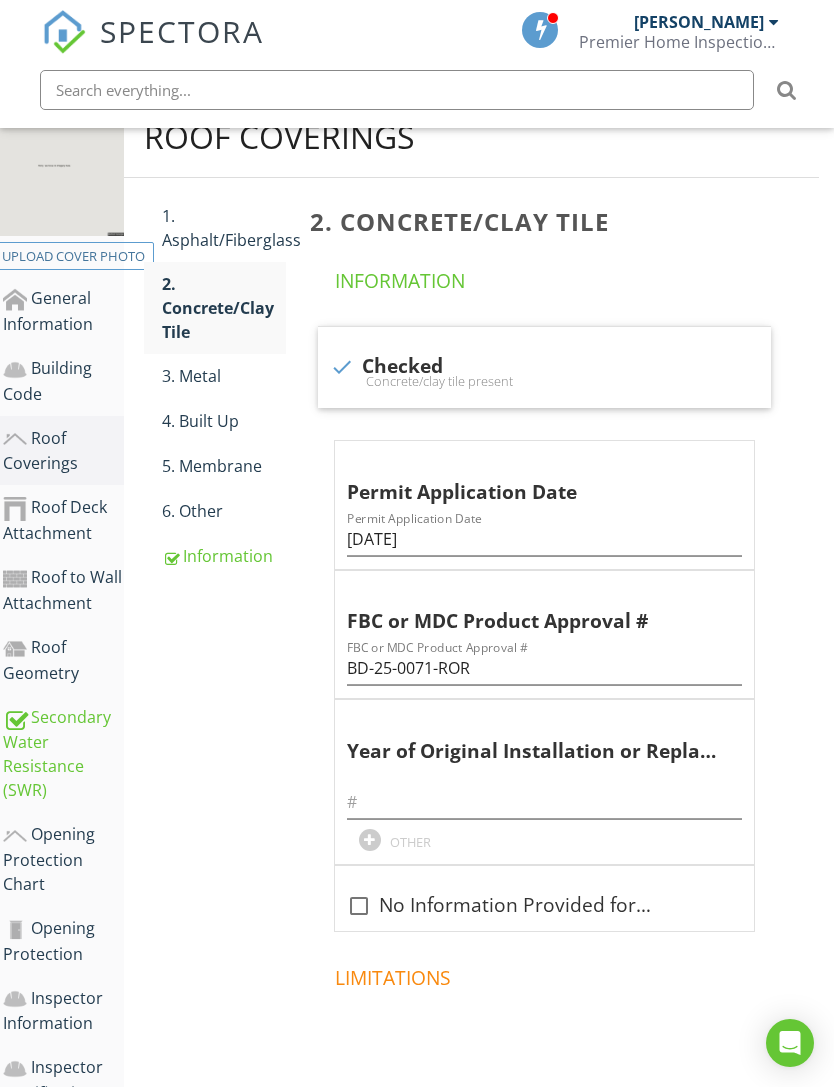 click on "1. Asphalt/Fiberglass" at bounding box center [224, 228] 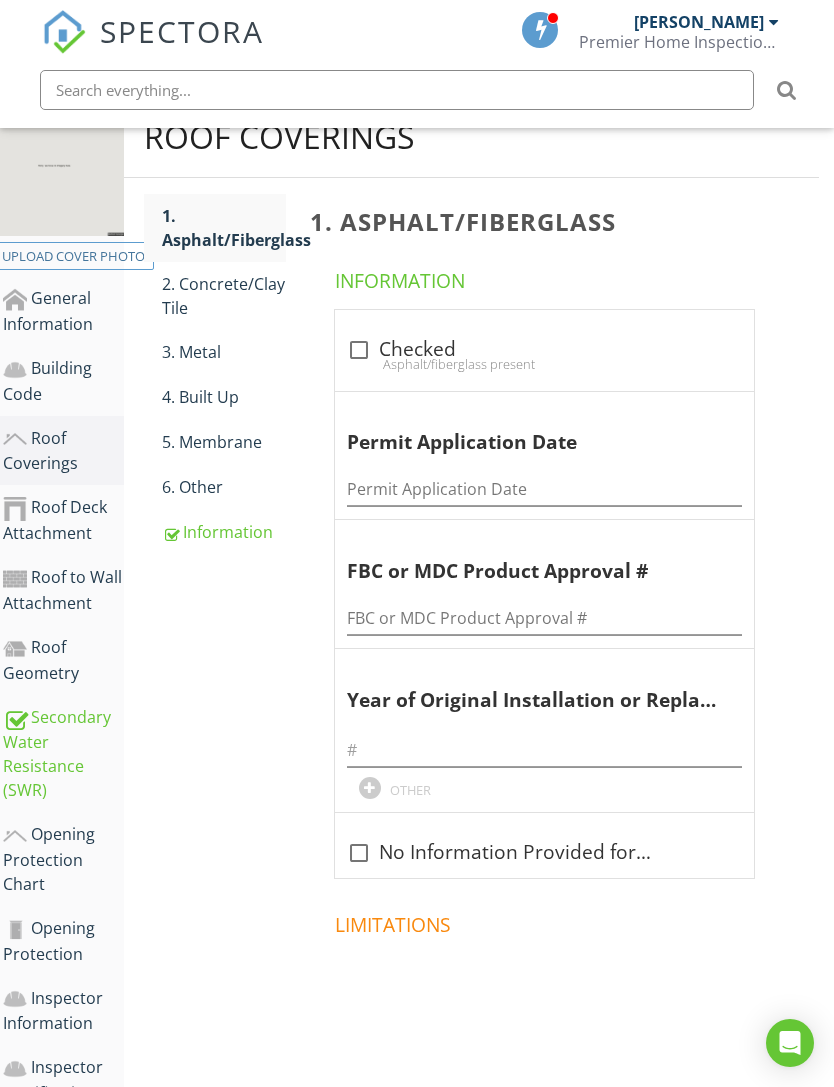 click on "4. Built Up" at bounding box center [224, 397] 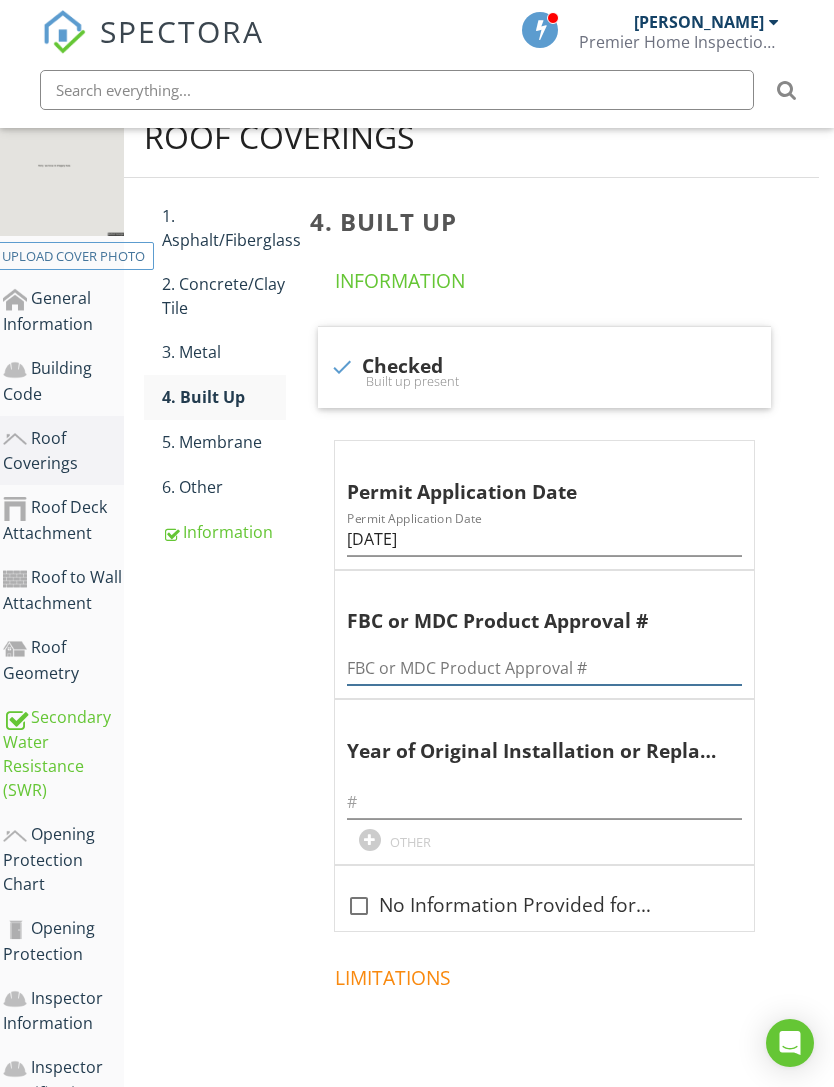 click at bounding box center [544, 668] 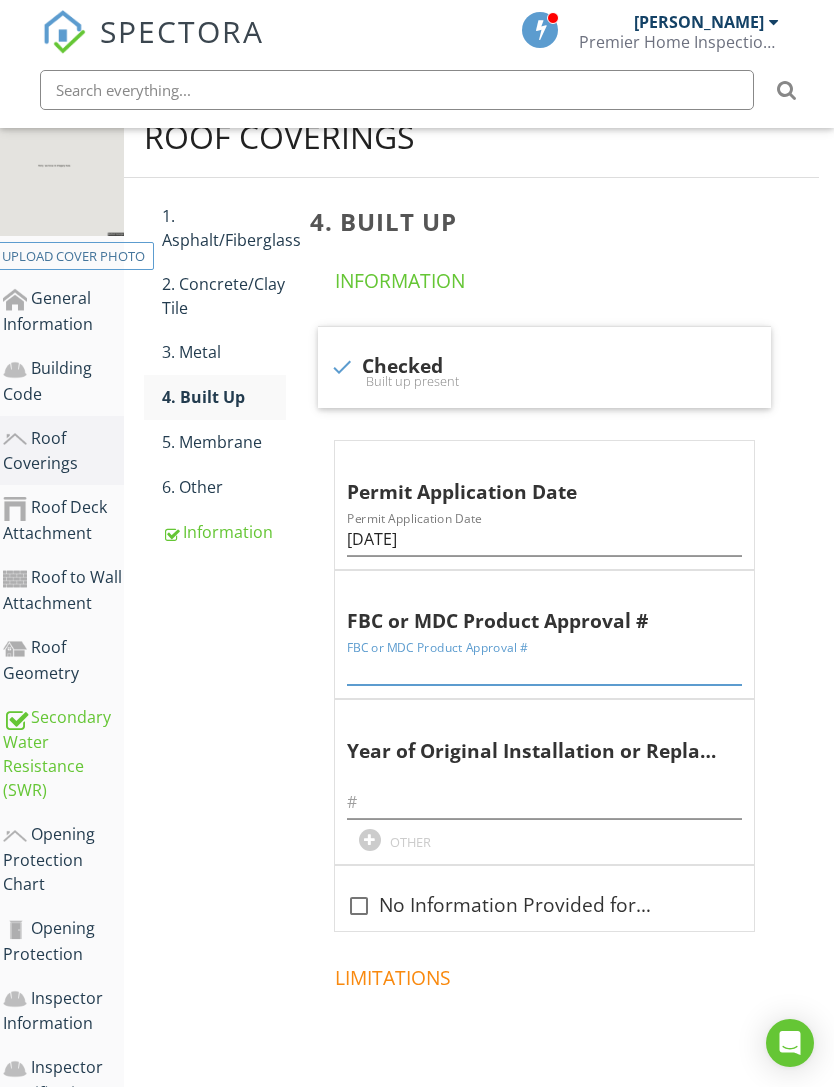 scroll, scrollTop: 312, scrollLeft: 15, axis: both 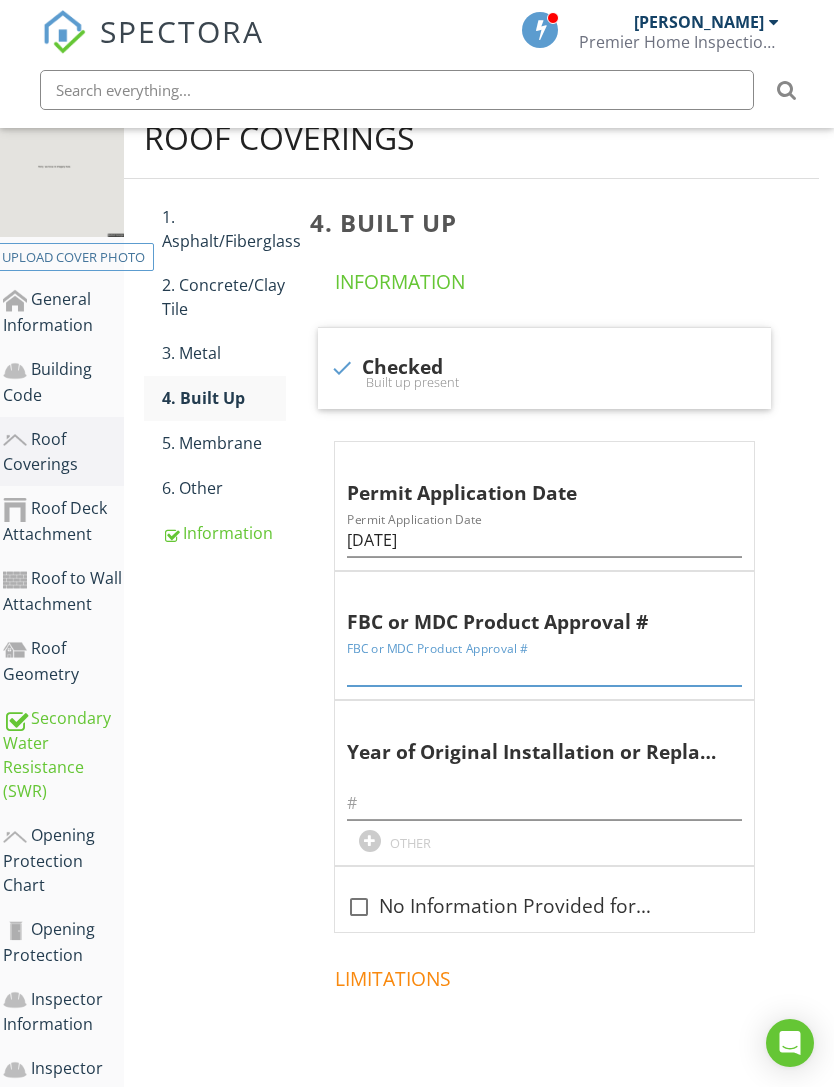 click at bounding box center (544, 669) 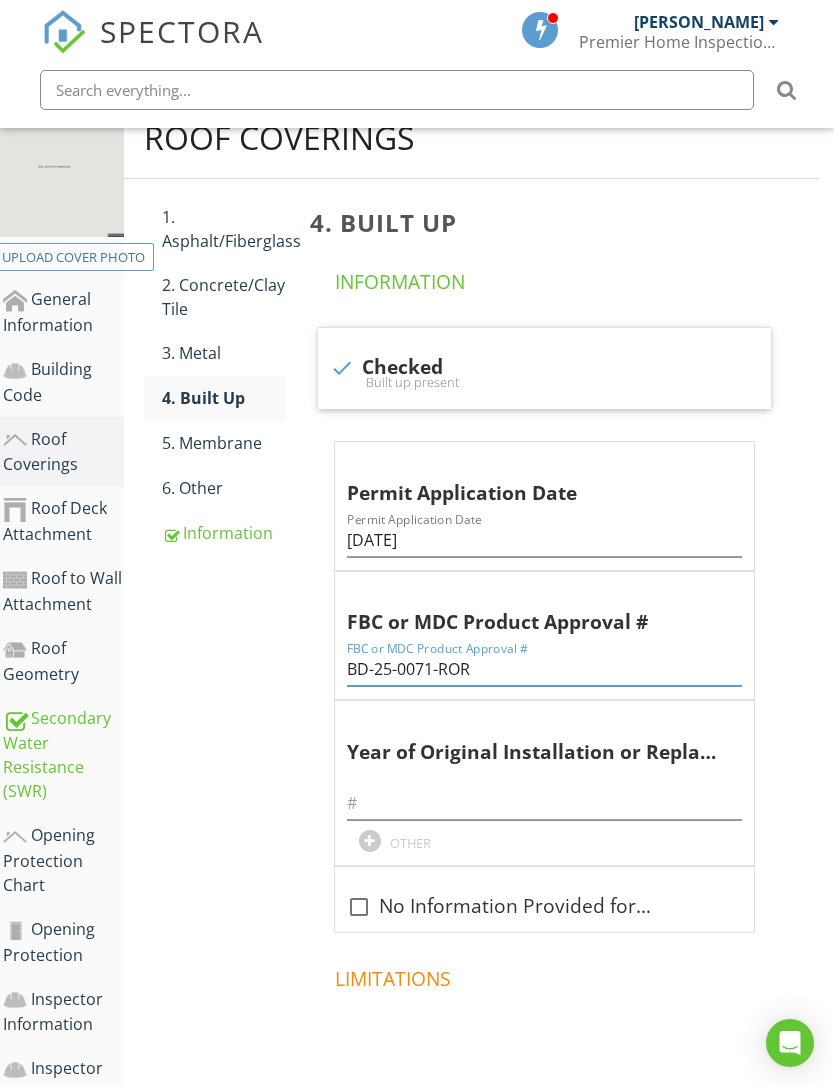 type on "BD-25-0071-ROR" 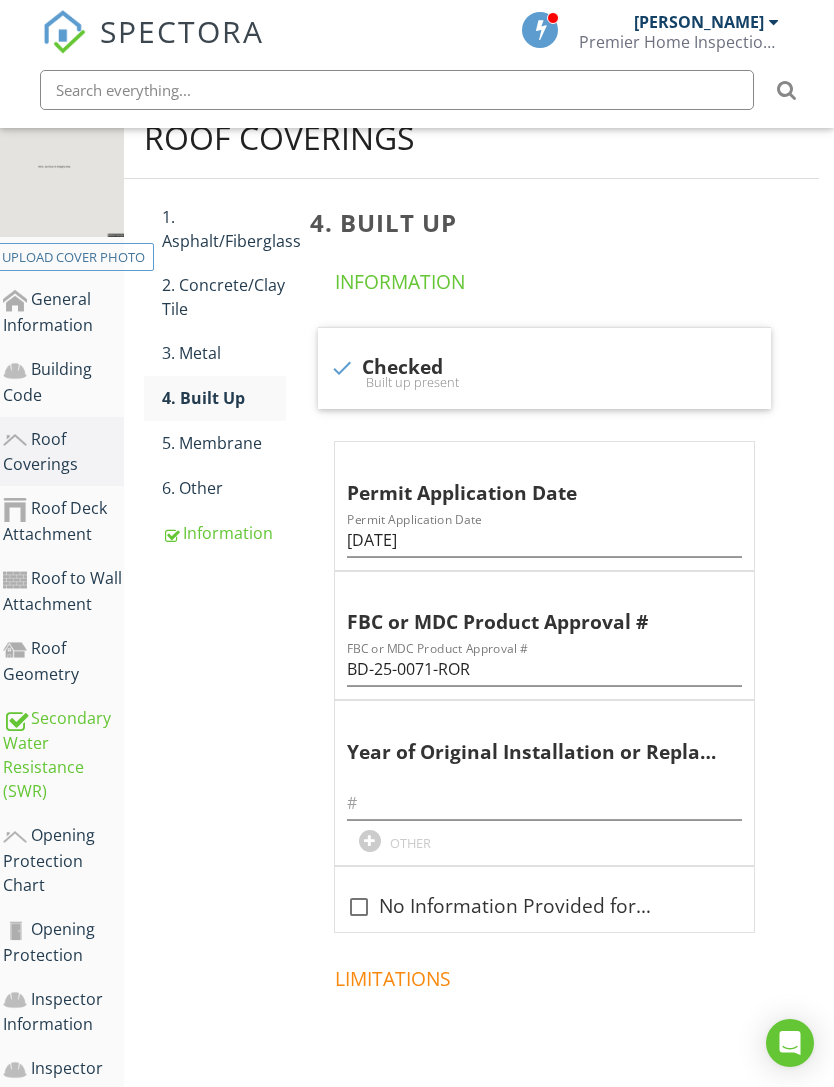 scroll, scrollTop: 313, scrollLeft: 15, axis: both 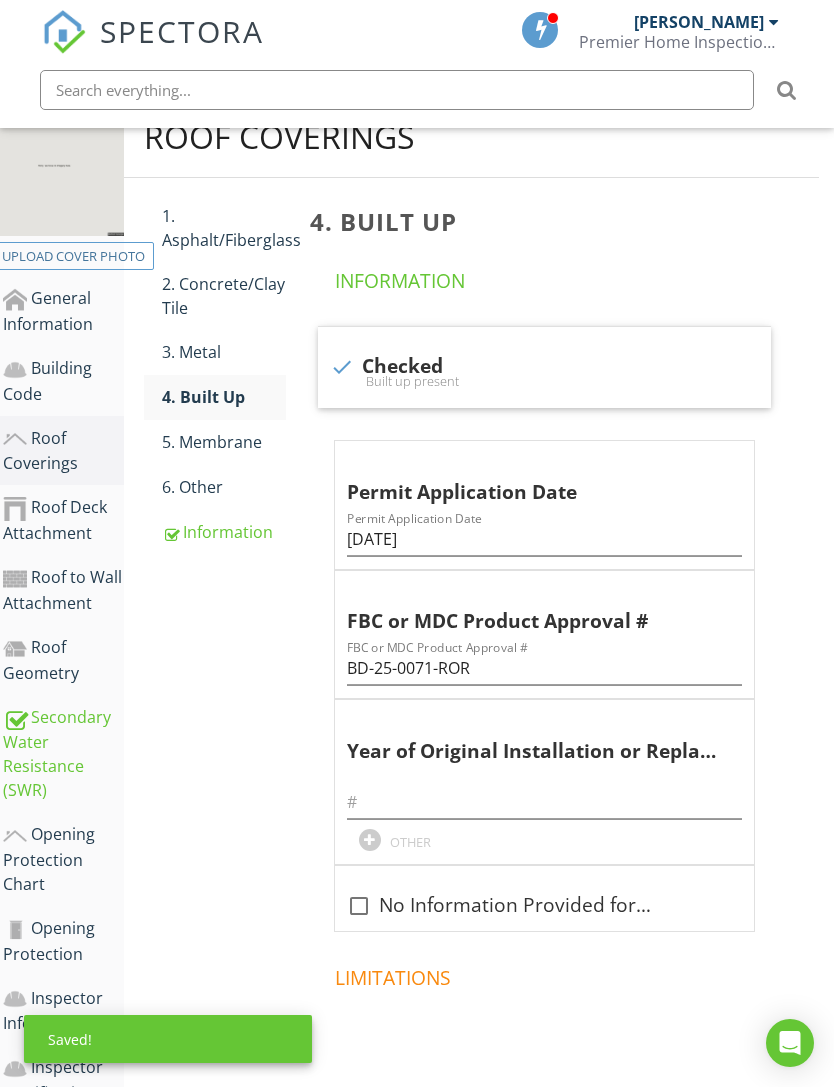 click on "Information" at bounding box center [224, 532] 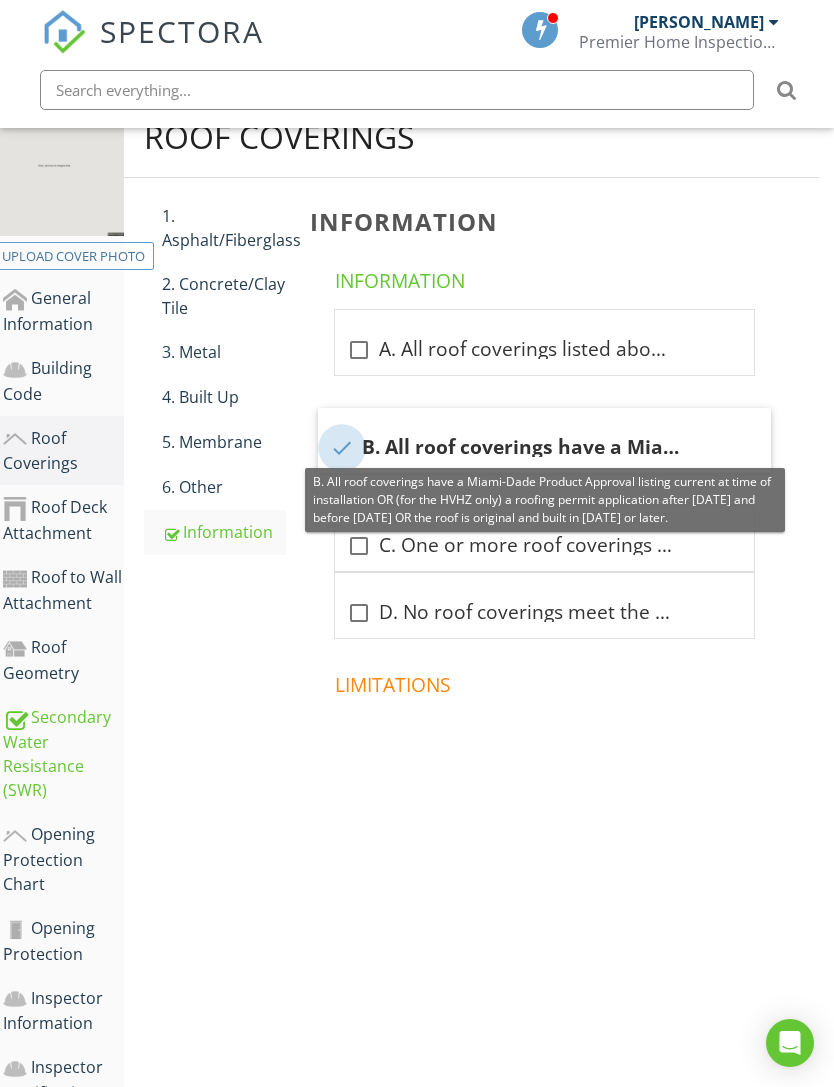 click at bounding box center [342, 448] 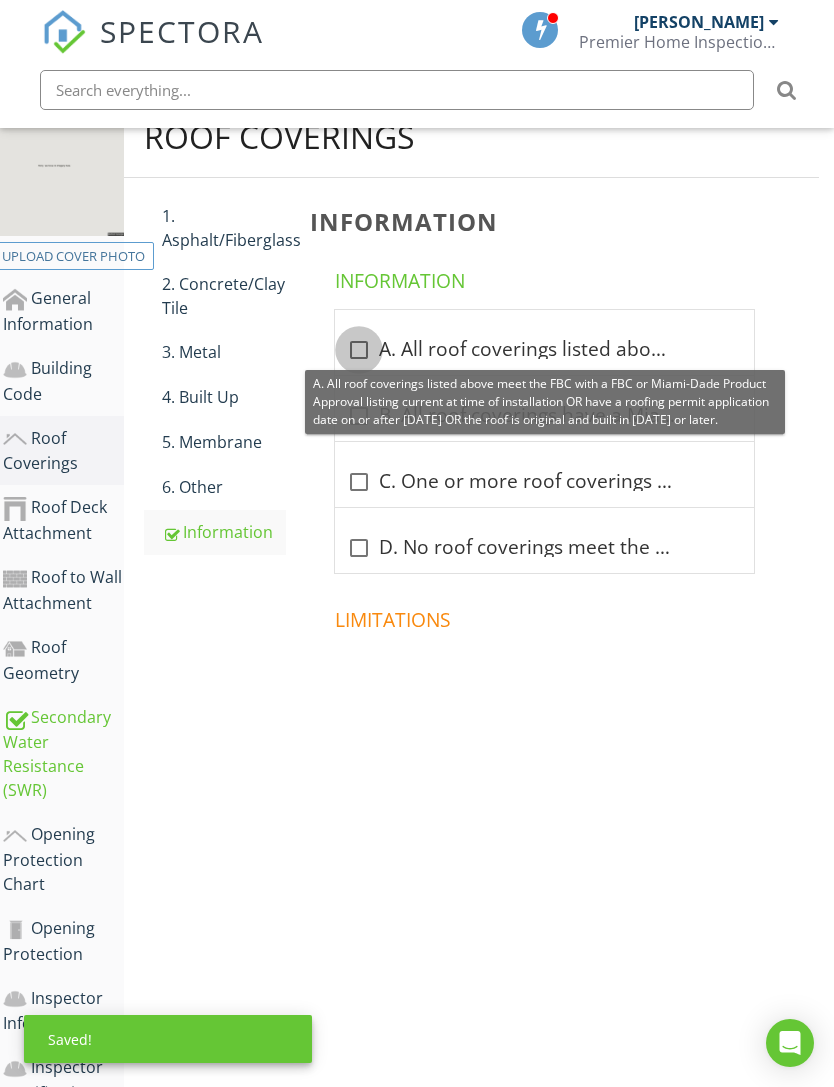 click at bounding box center (359, 350) 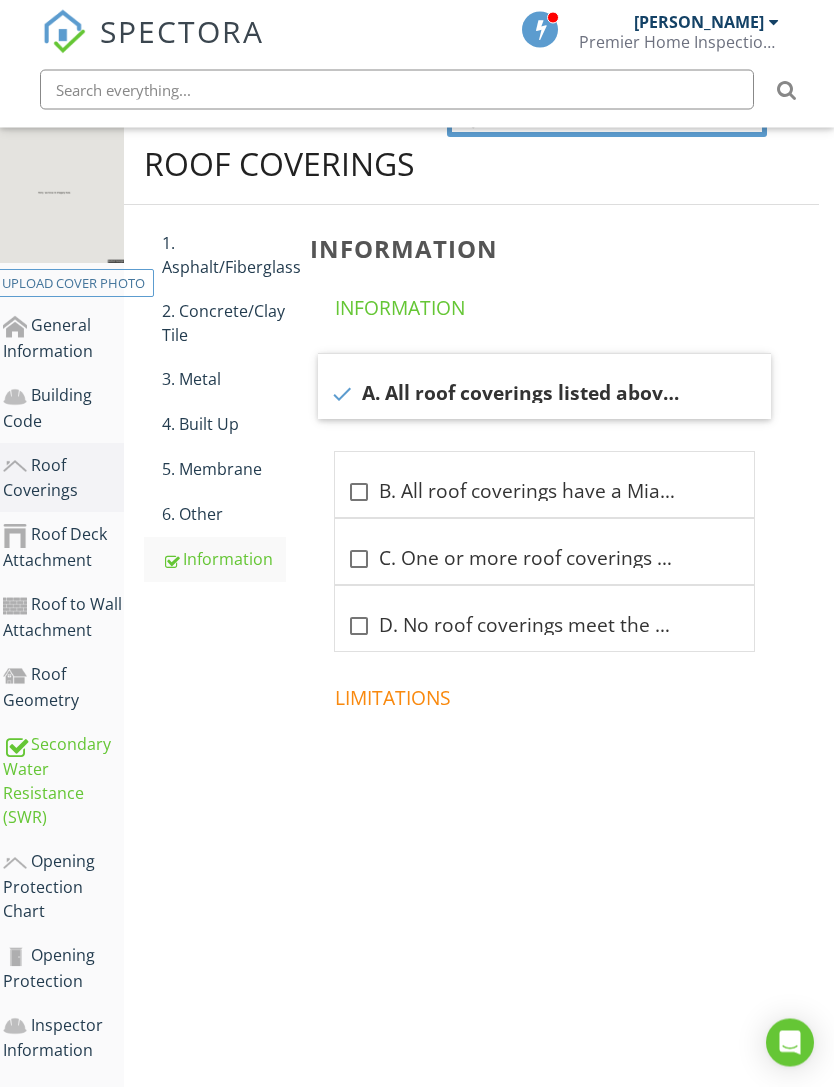 scroll, scrollTop: 286, scrollLeft: 15, axis: both 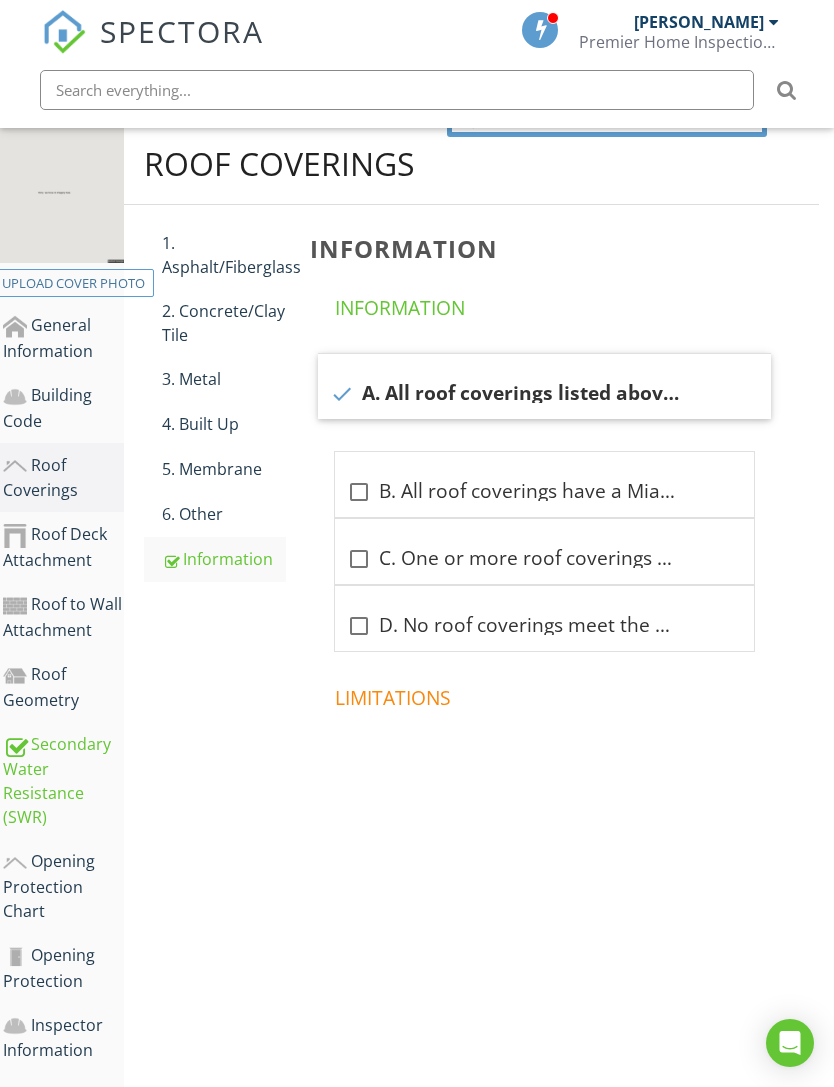 click on "Roof Deck Attachment" at bounding box center [63, 547] 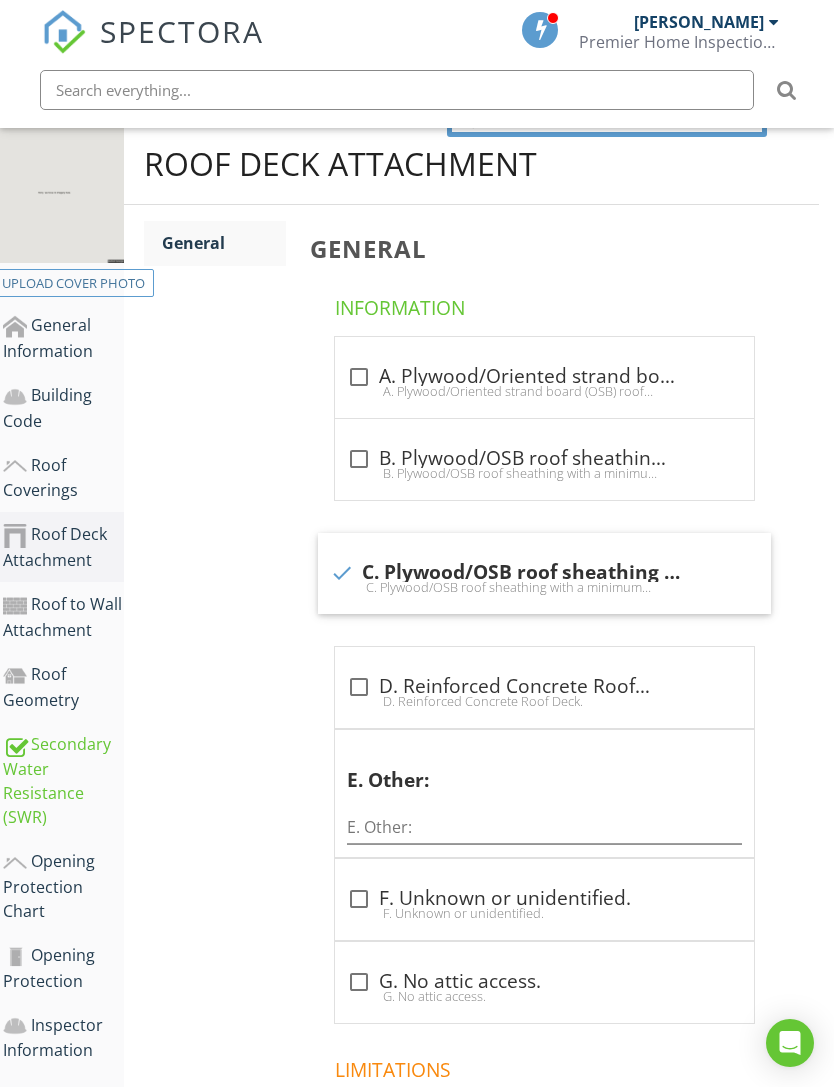 click on "Roof to Wall Attachment" at bounding box center [63, 617] 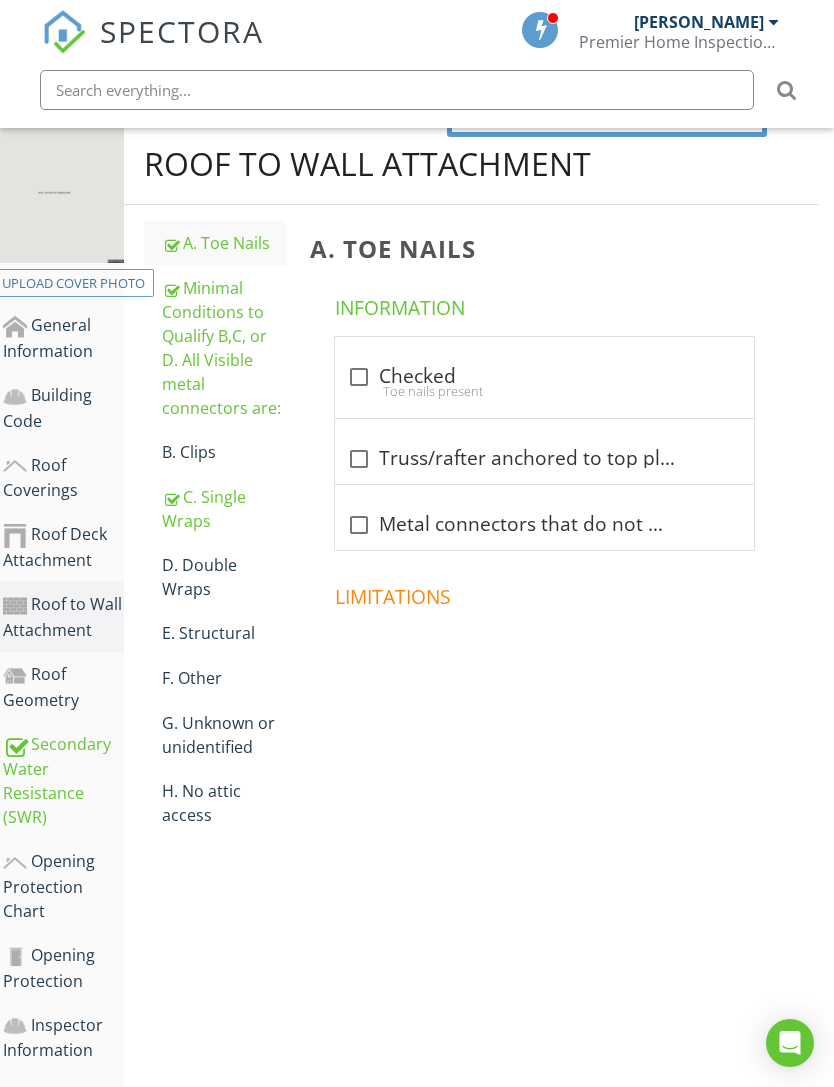 click on "C. Single Wraps" at bounding box center (224, 509) 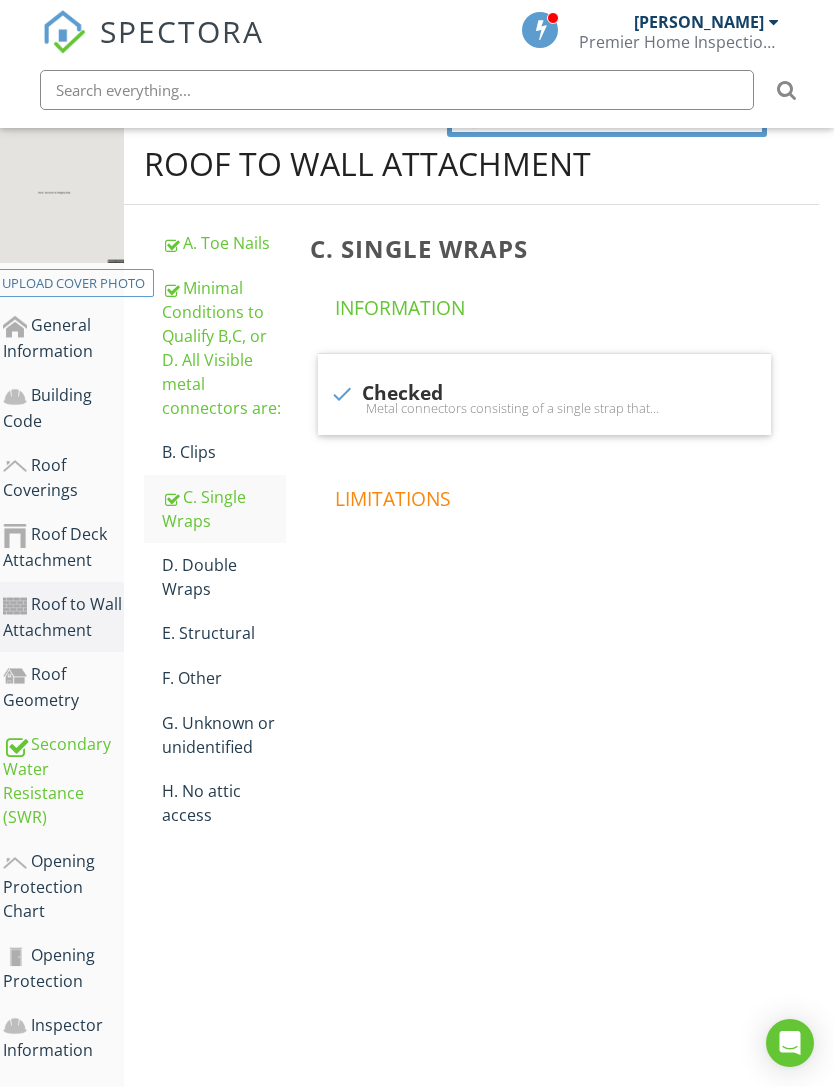 click on "Minimal Conditions to Qualify B,C, or D.  All Visible metal connectors are:" at bounding box center (224, 348) 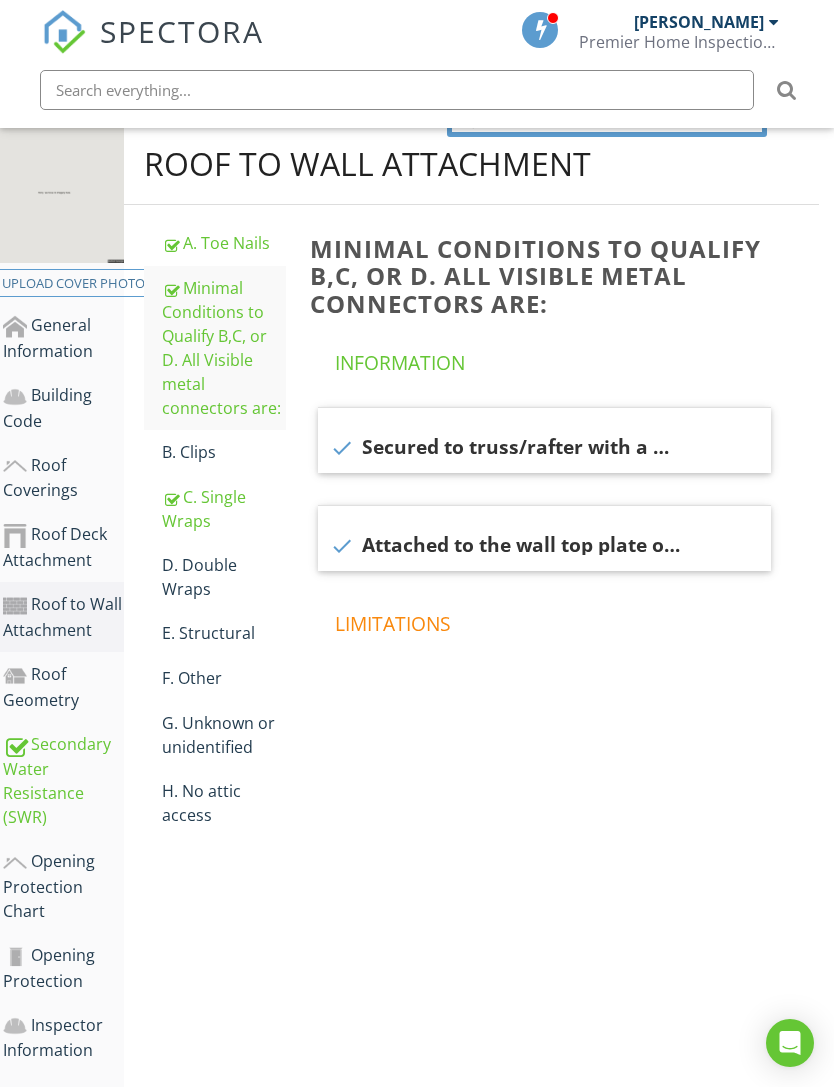 click on "Opening Protection Chart" at bounding box center [63, 886] 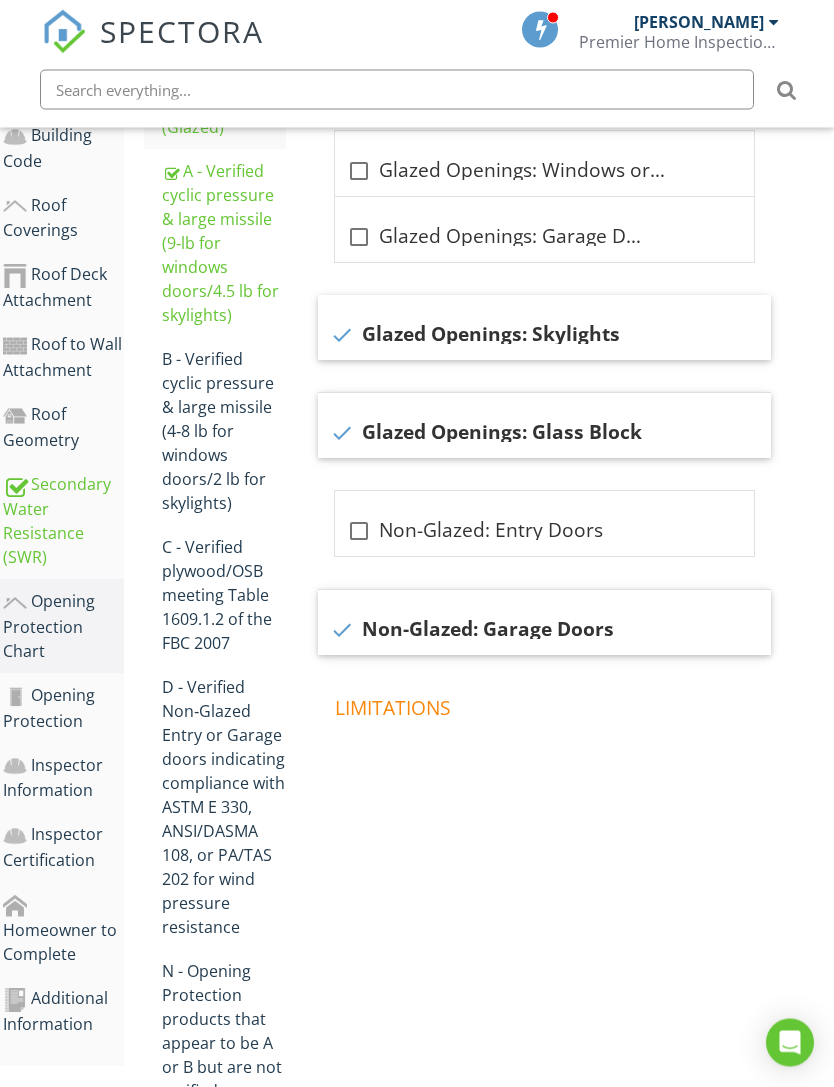 scroll, scrollTop: 555, scrollLeft: 15, axis: both 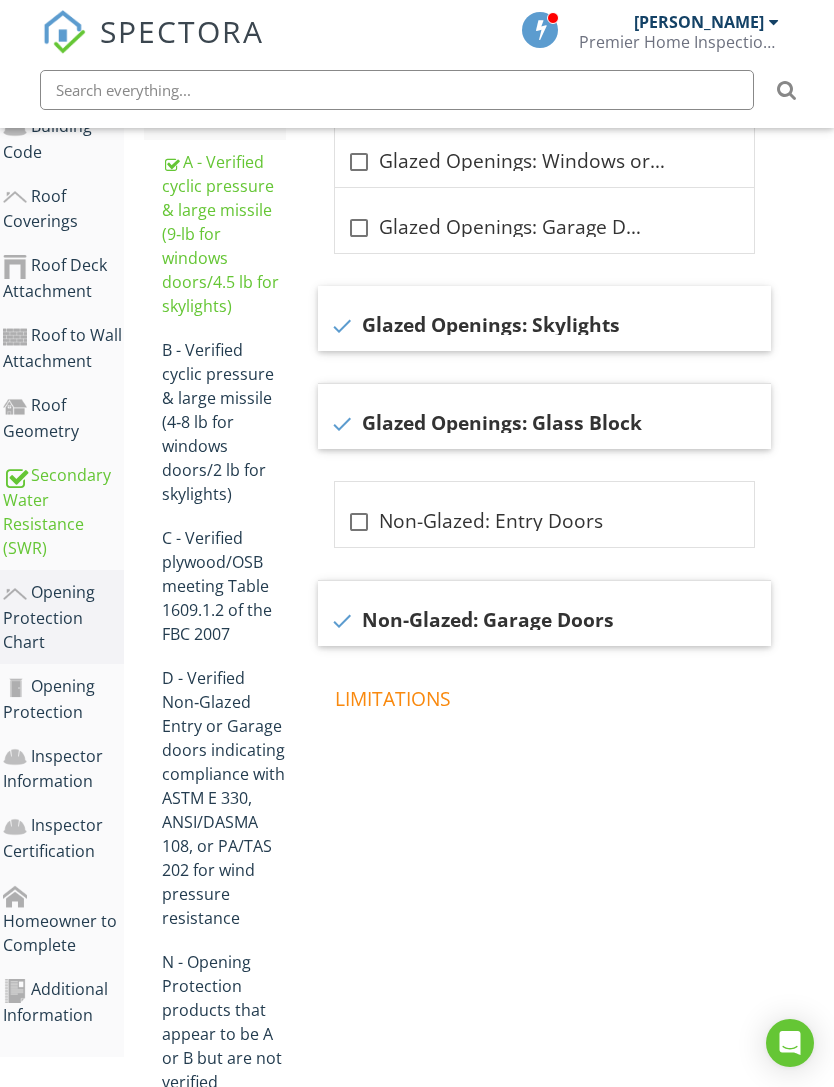 click on "Additional Information" at bounding box center (63, 1002) 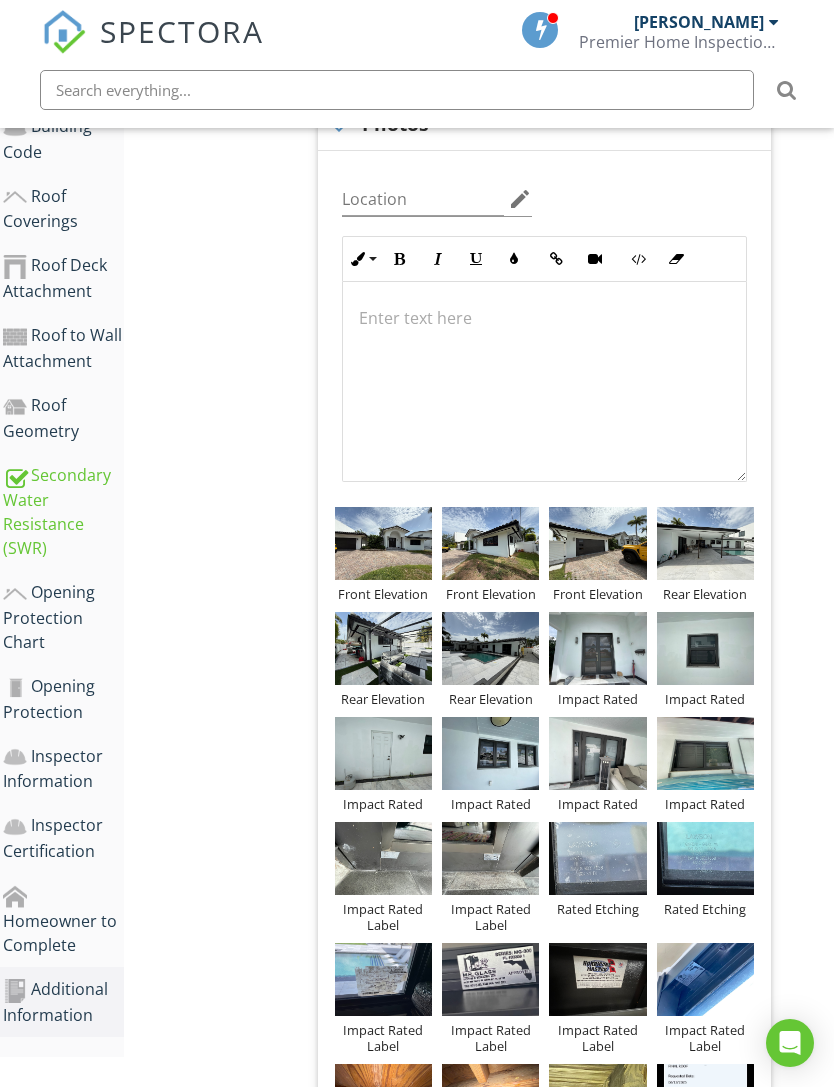 click on "Homeowner to Complete" at bounding box center (63, 920) 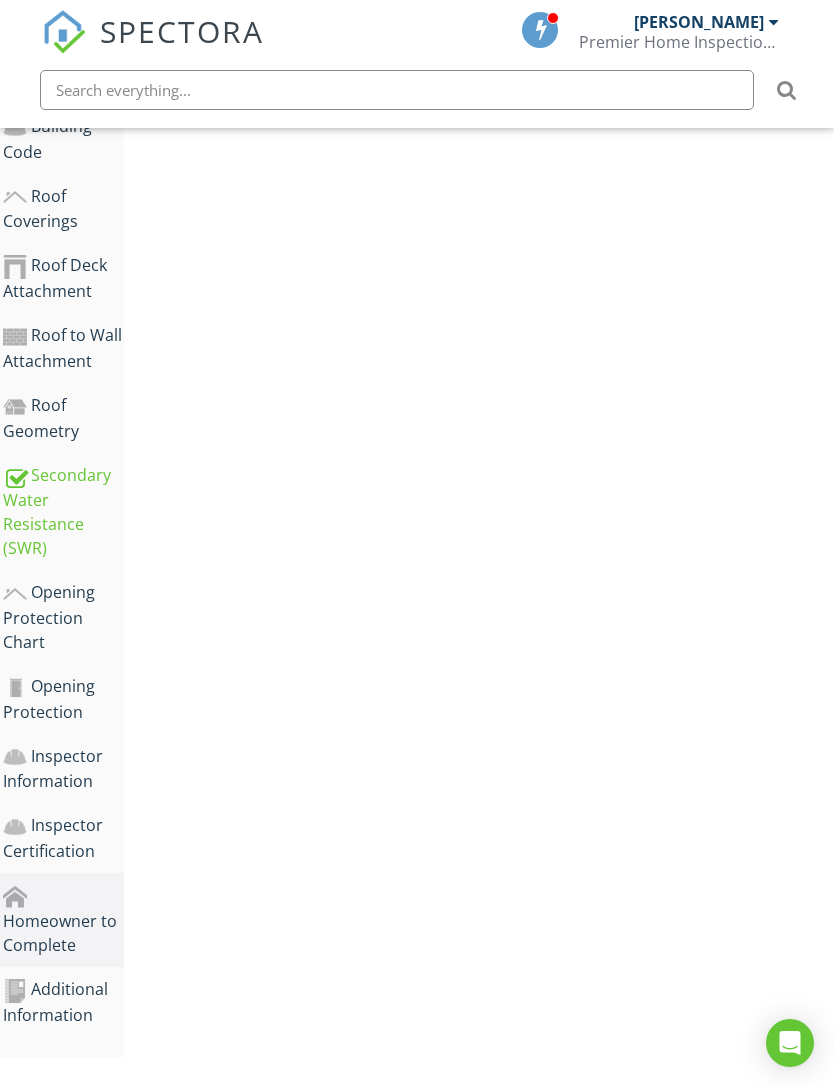 scroll, scrollTop: 435, scrollLeft: 15, axis: both 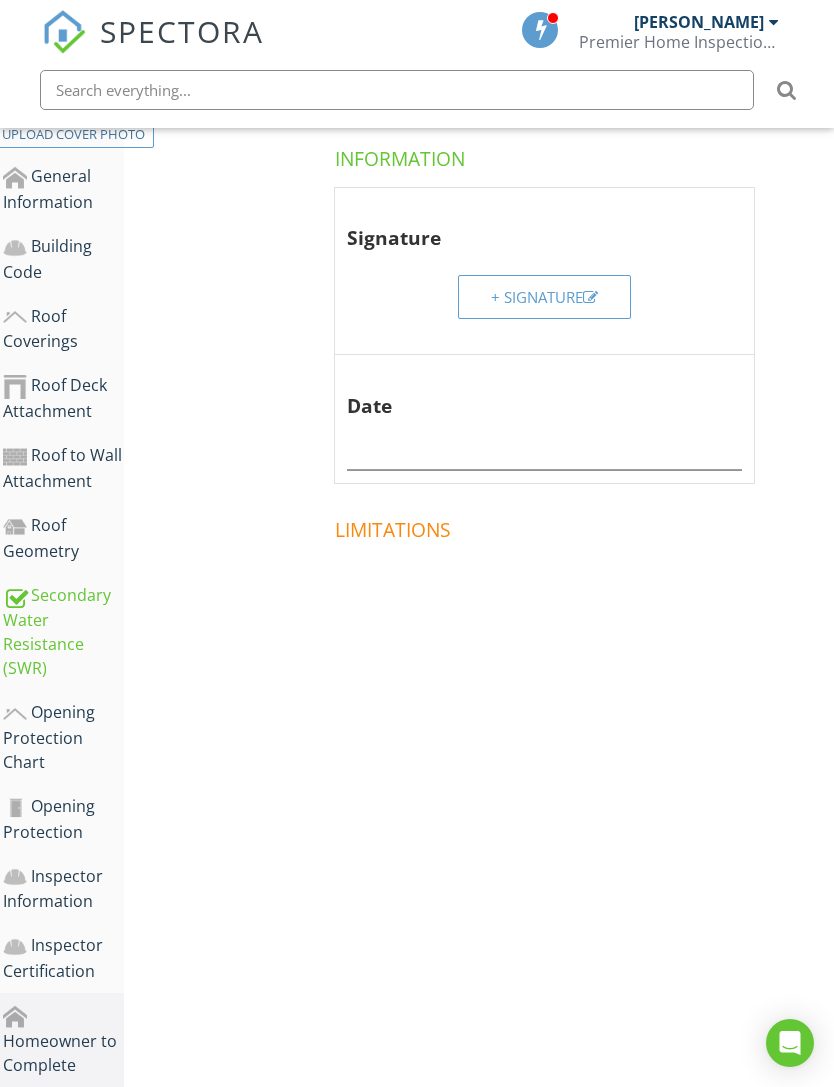click on "Inspector Certification" at bounding box center [63, 958] 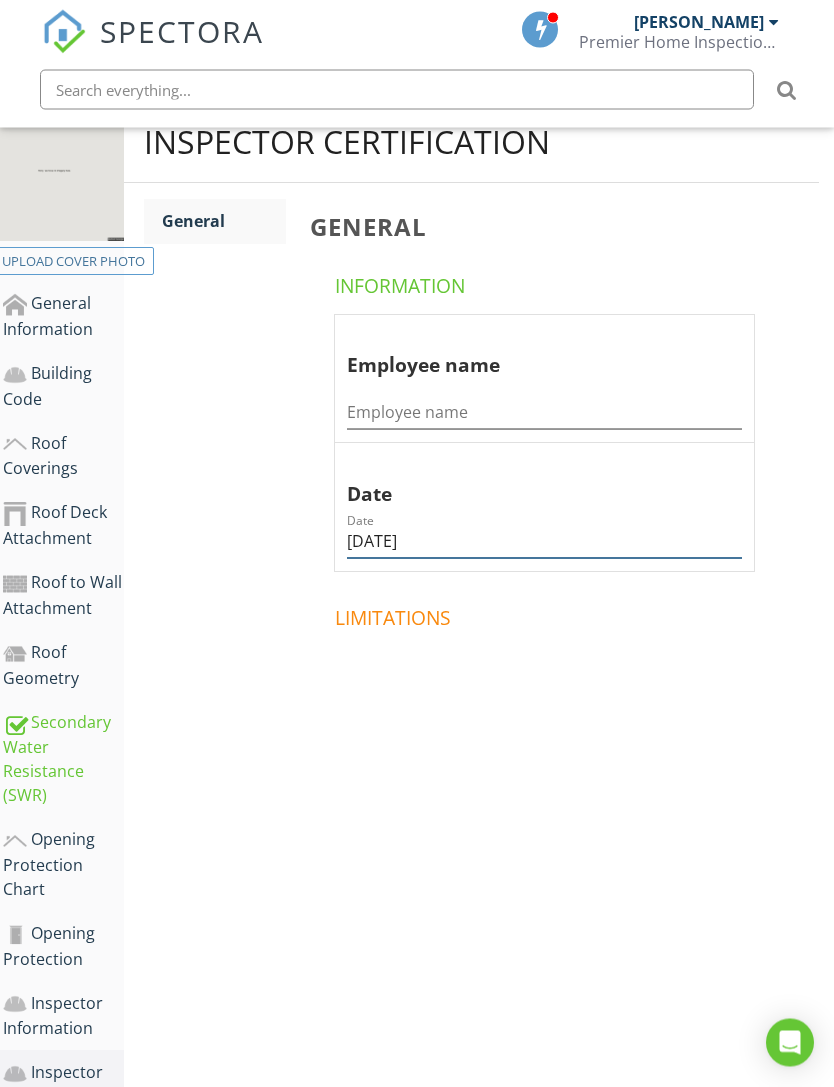 click on "09/24/2024" at bounding box center (544, 542) 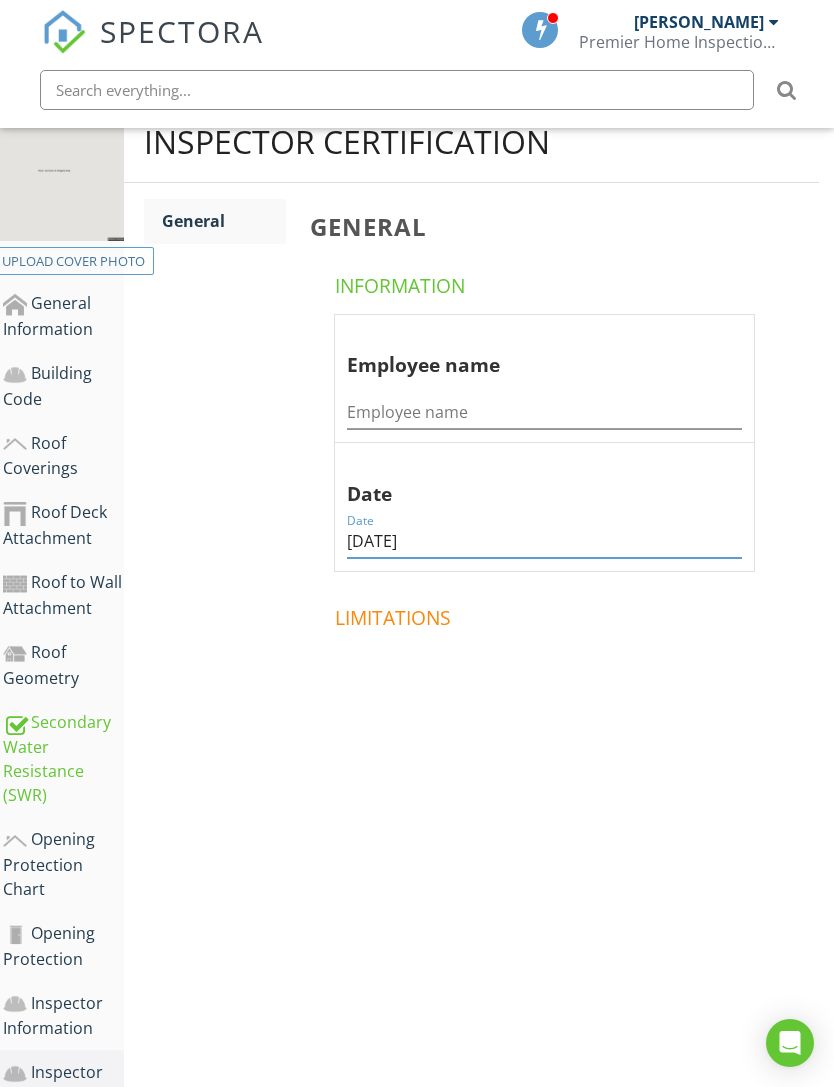 scroll, scrollTop: 307, scrollLeft: 15, axis: both 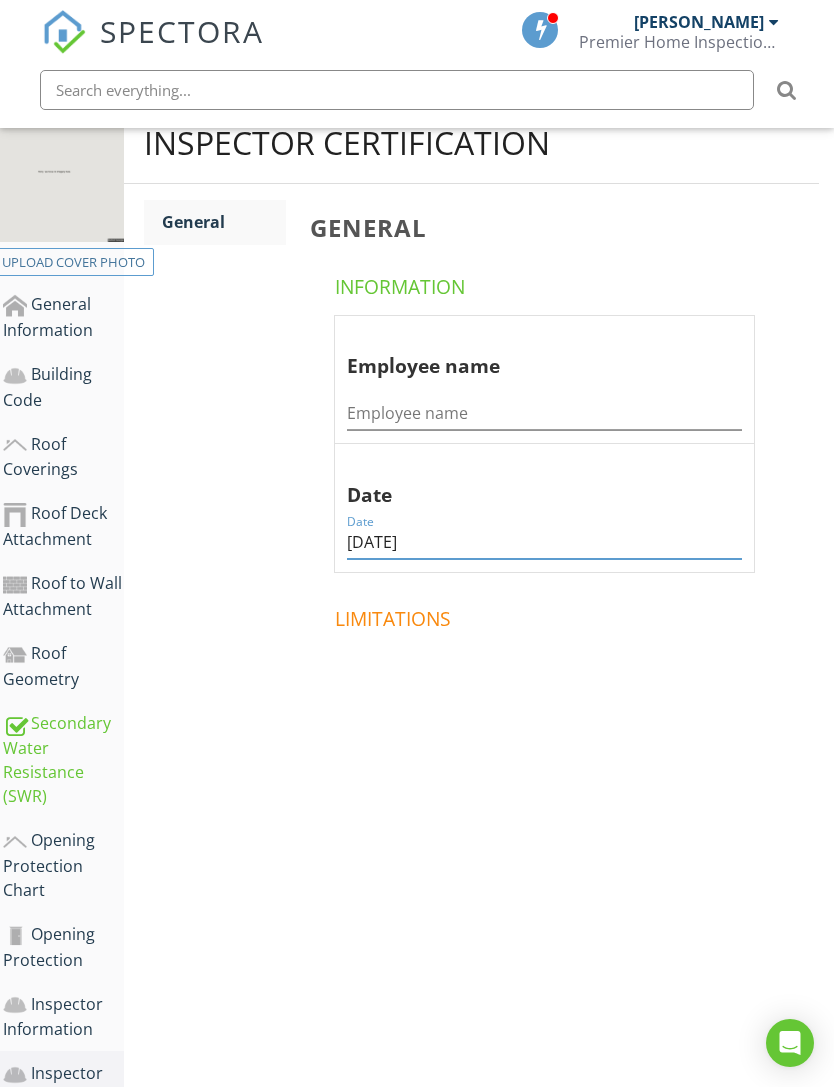 click on "09/24/2024" at bounding box center [544, 542] 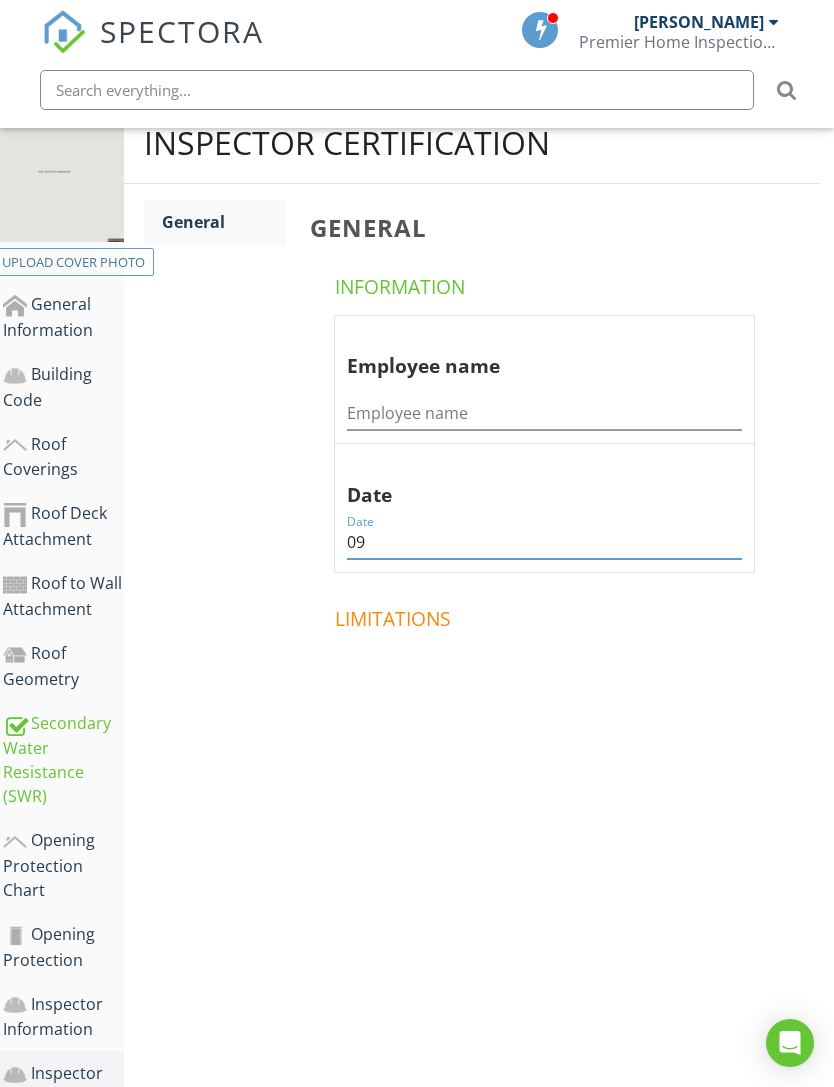 type on "0" 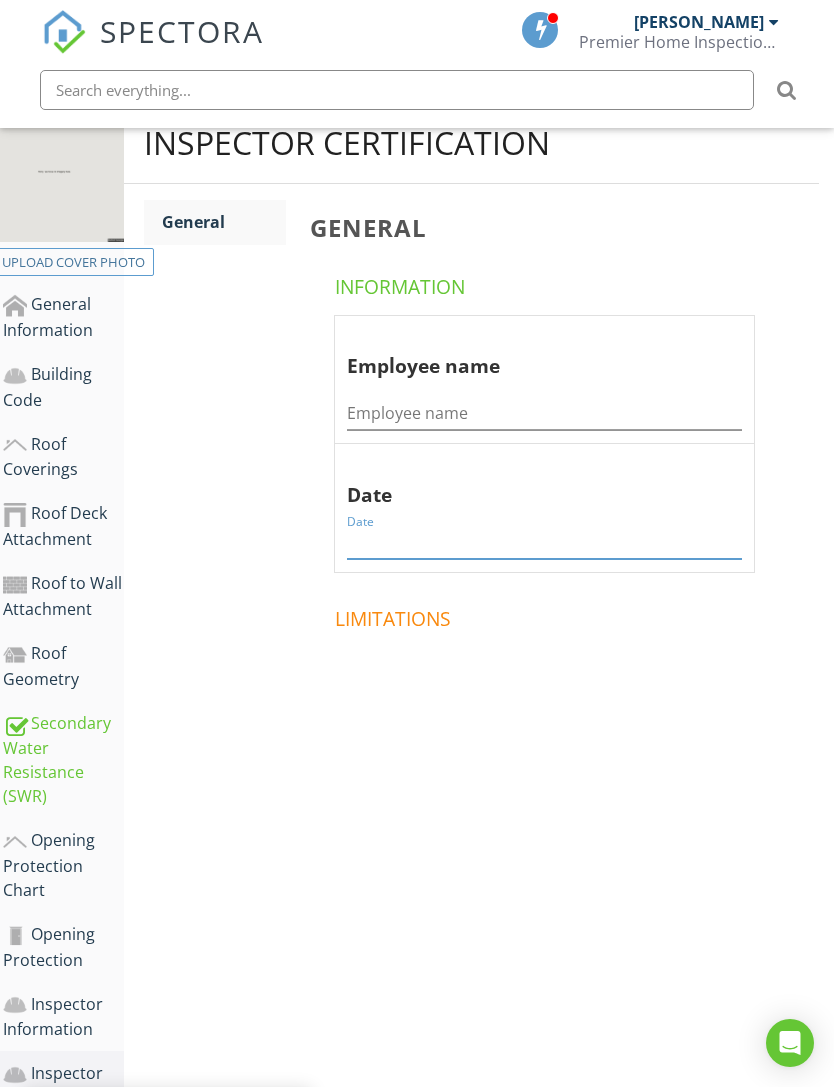 type 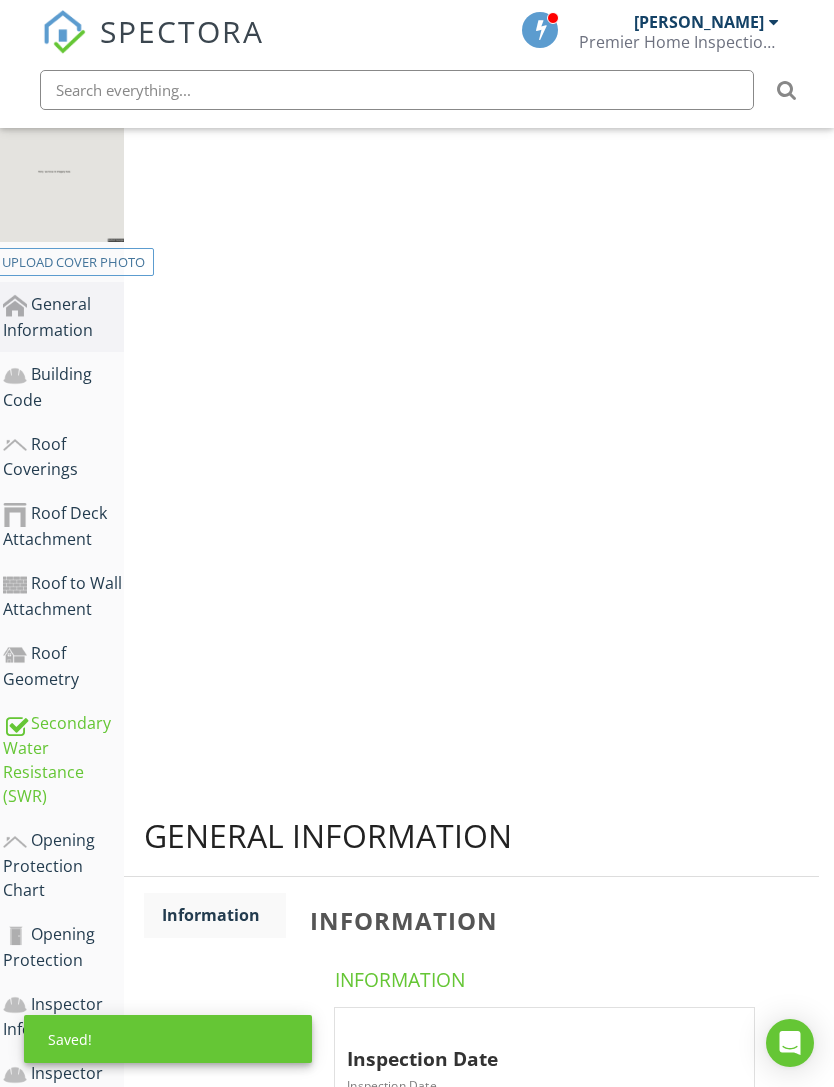 scroll, scrollTop: 308, scrollLeft: 15, axis: both 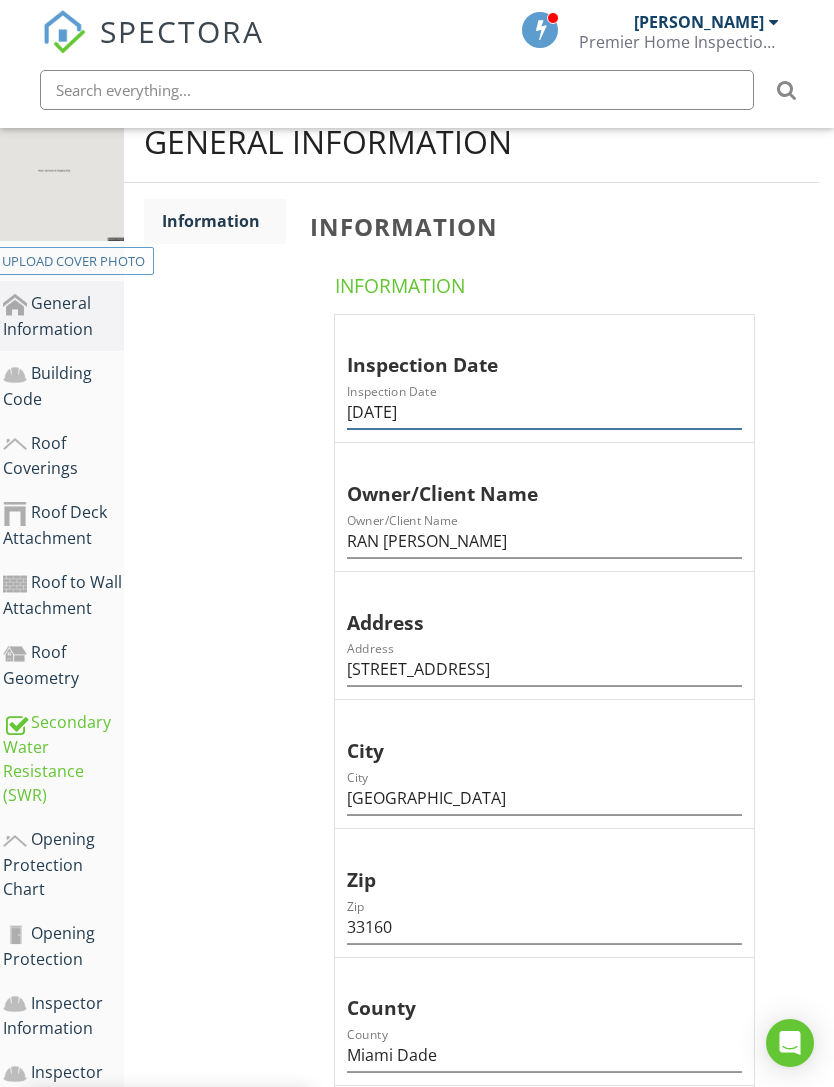 click on "6/30/2025" at bounding box center (544, 412) 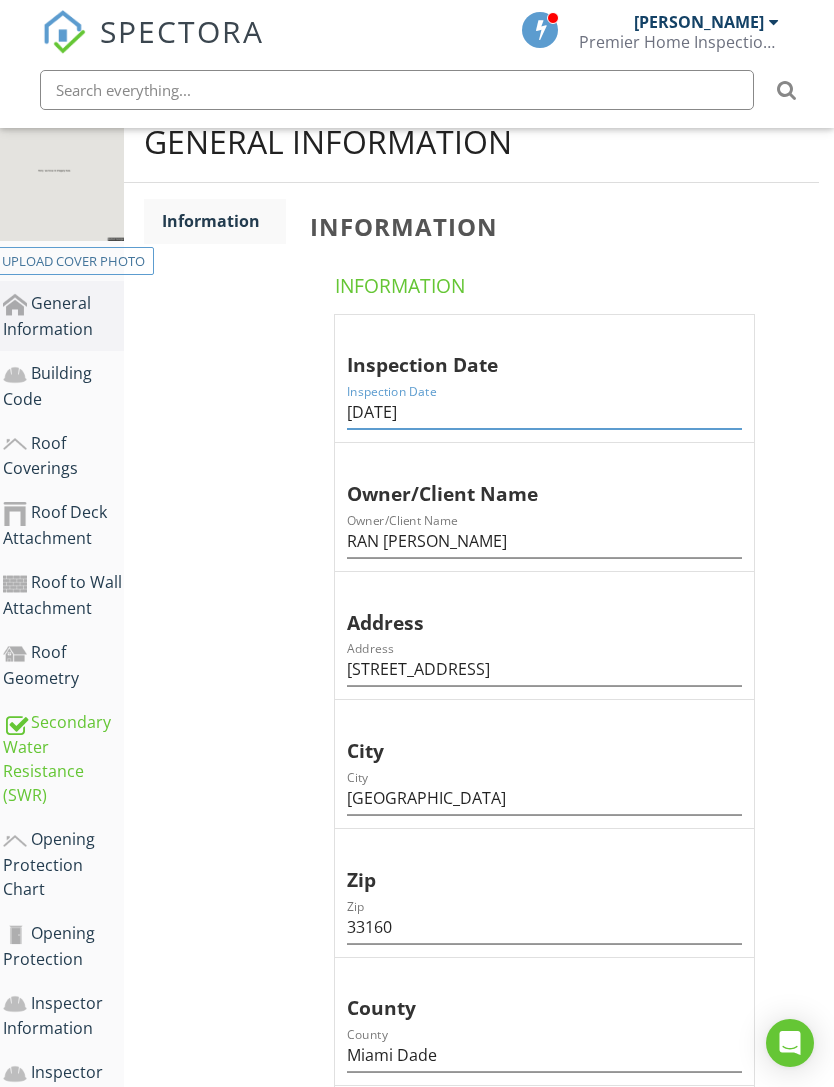 click on "6/30/2025" at bounding box center (544, 412) 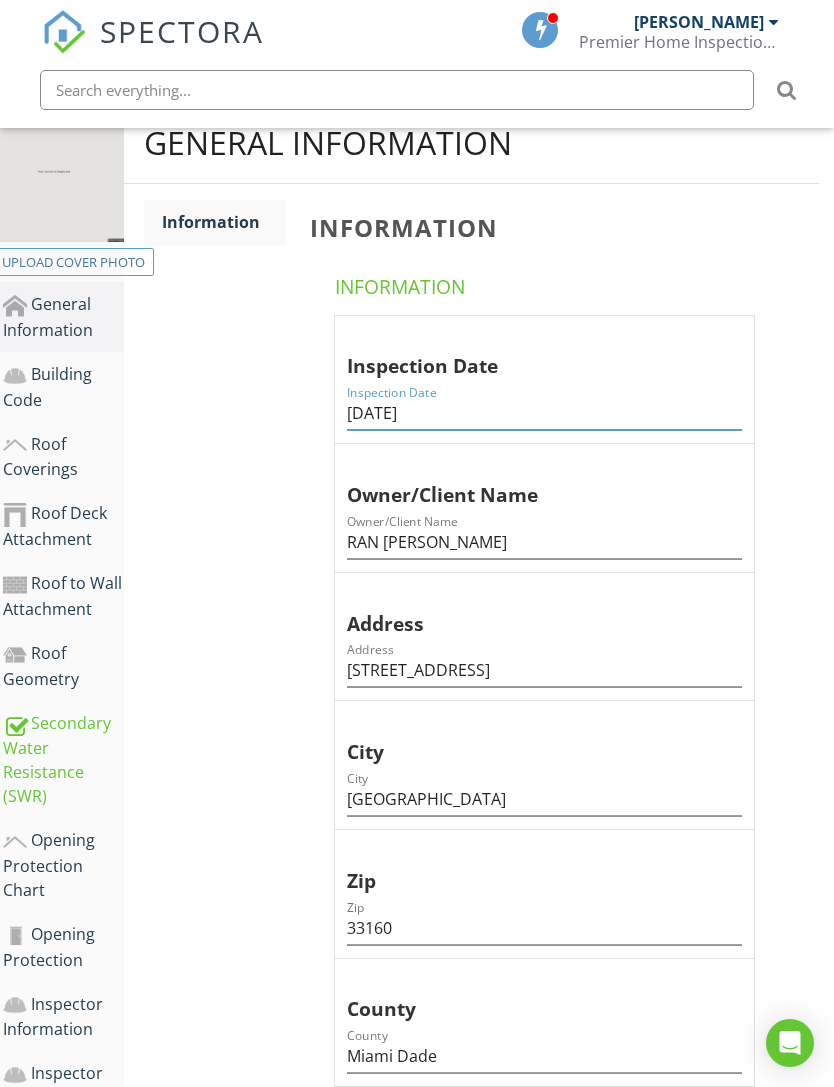 click on "6/30/2025" at bounding box center (544, 413) 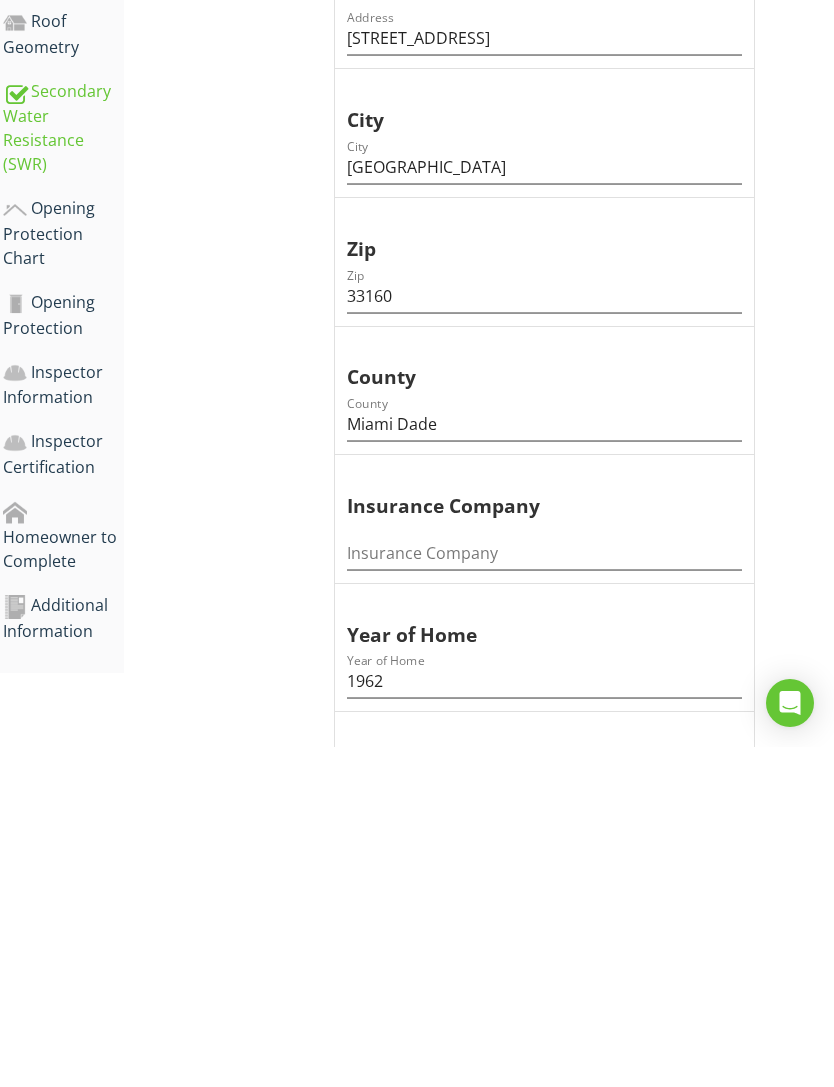scroll, scrollTop: 654, scrollLeft: 15, axis: both 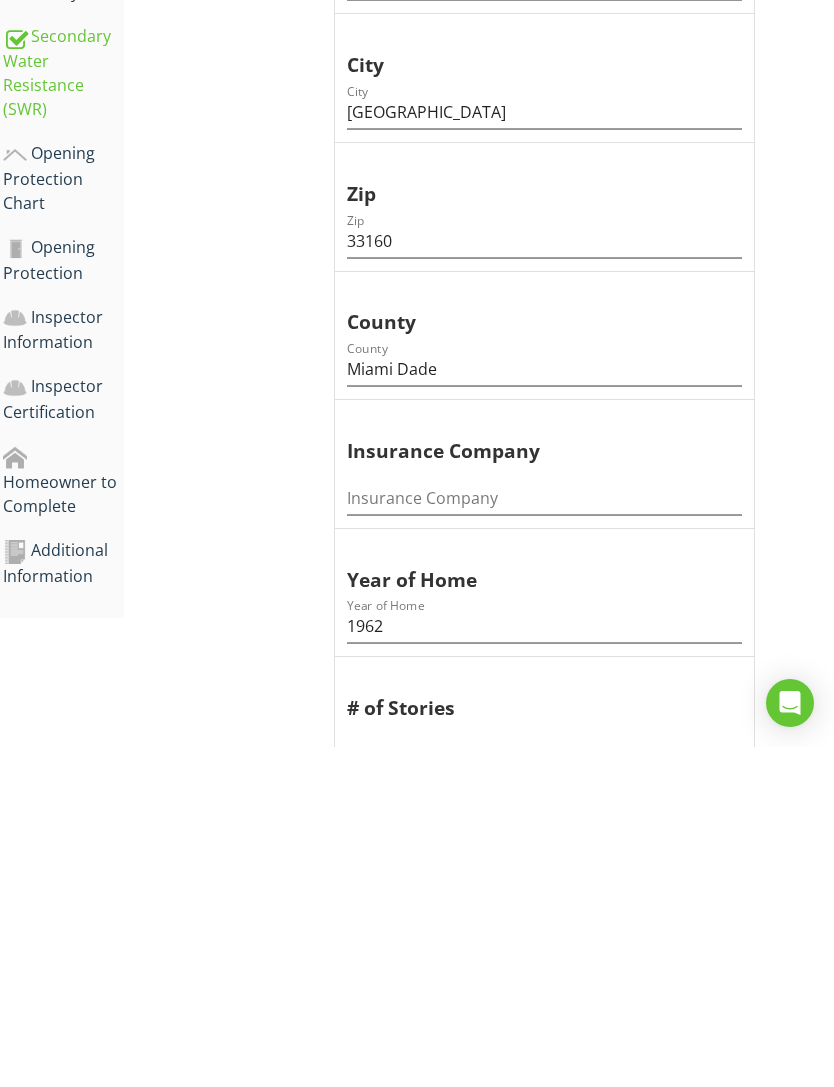 click on "Inspector Certification" at bounding box center [63, 739] 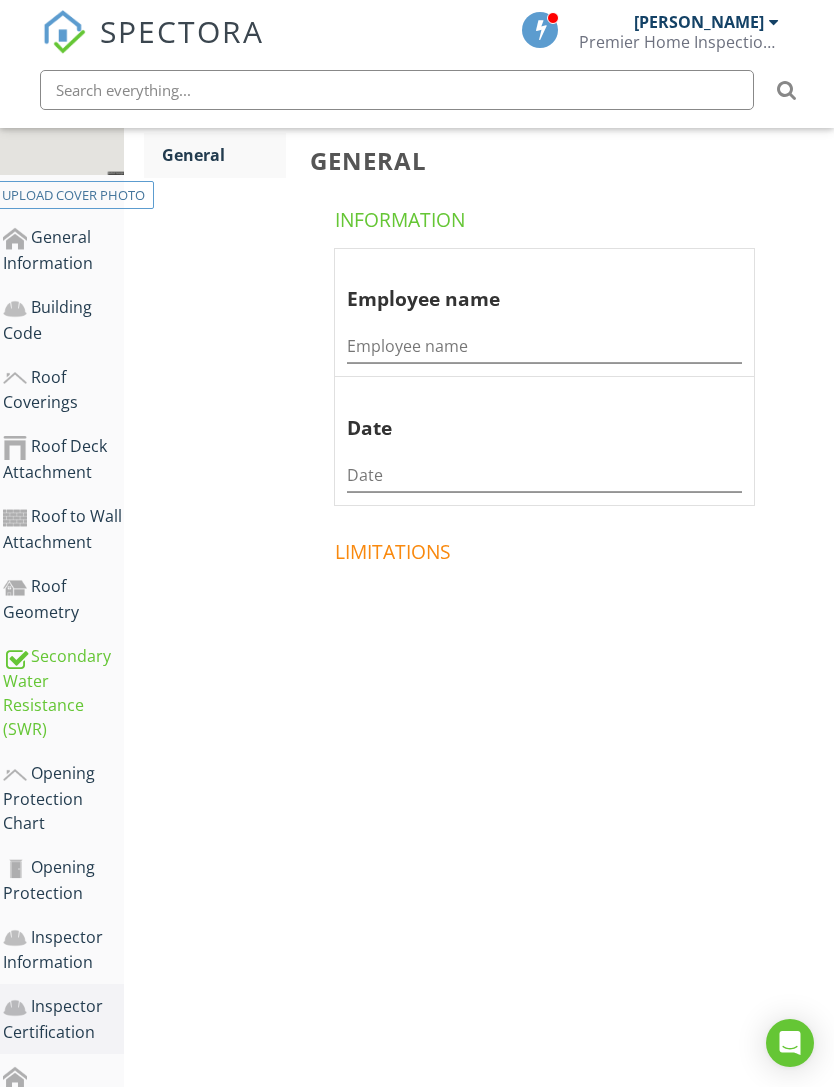 scroll, scrollTop: 435, scrollLeft: 15, axis: both 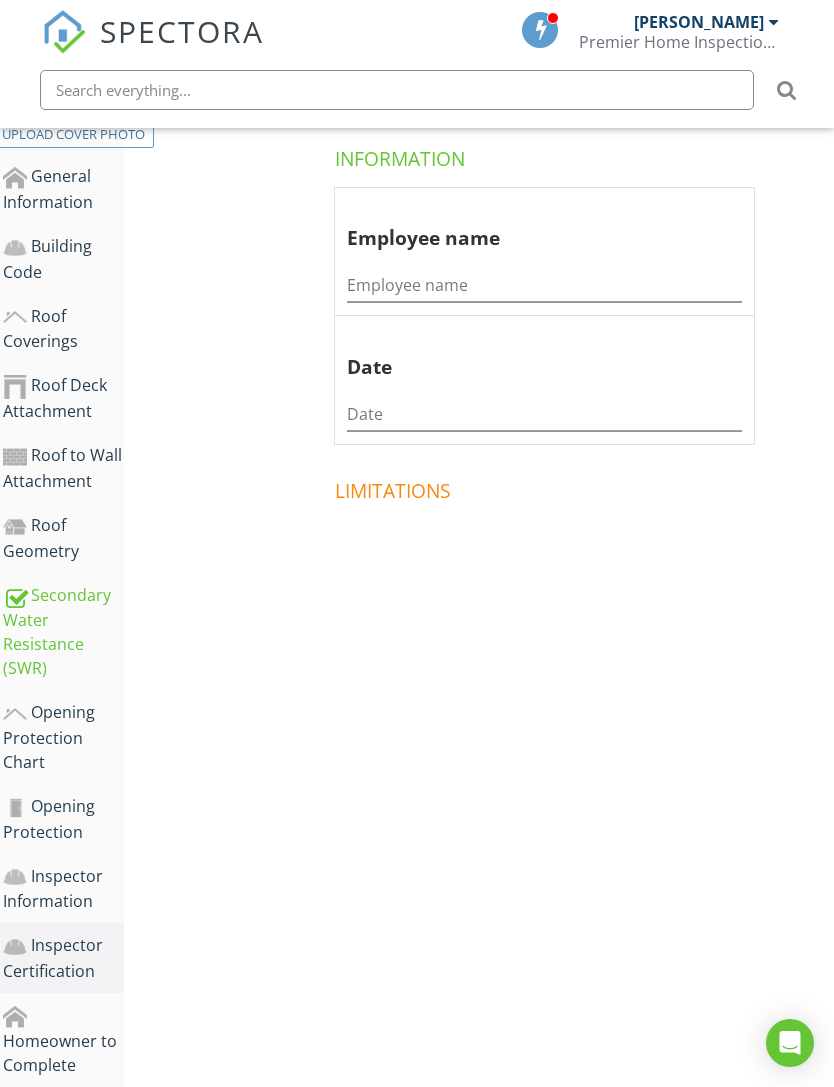 click on "Inspector Information" at bounding box center (63, 889) 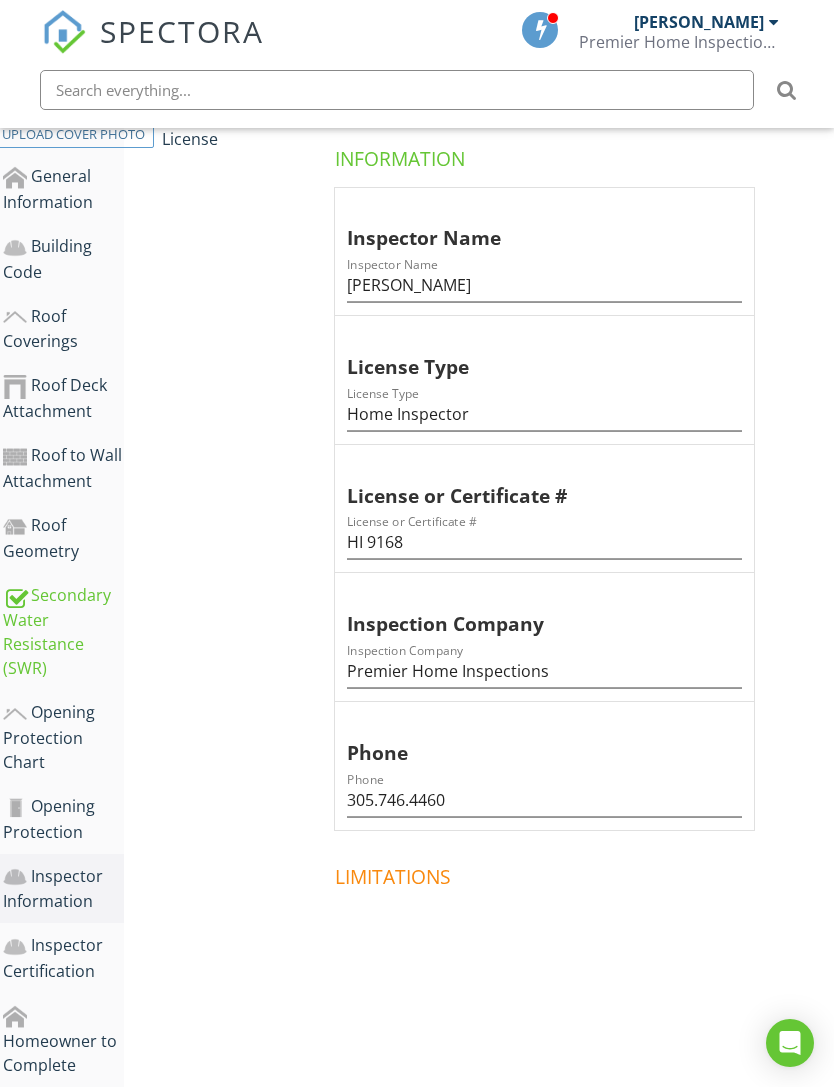 click on "Inspector Certification" at bounding box center [63, 958] 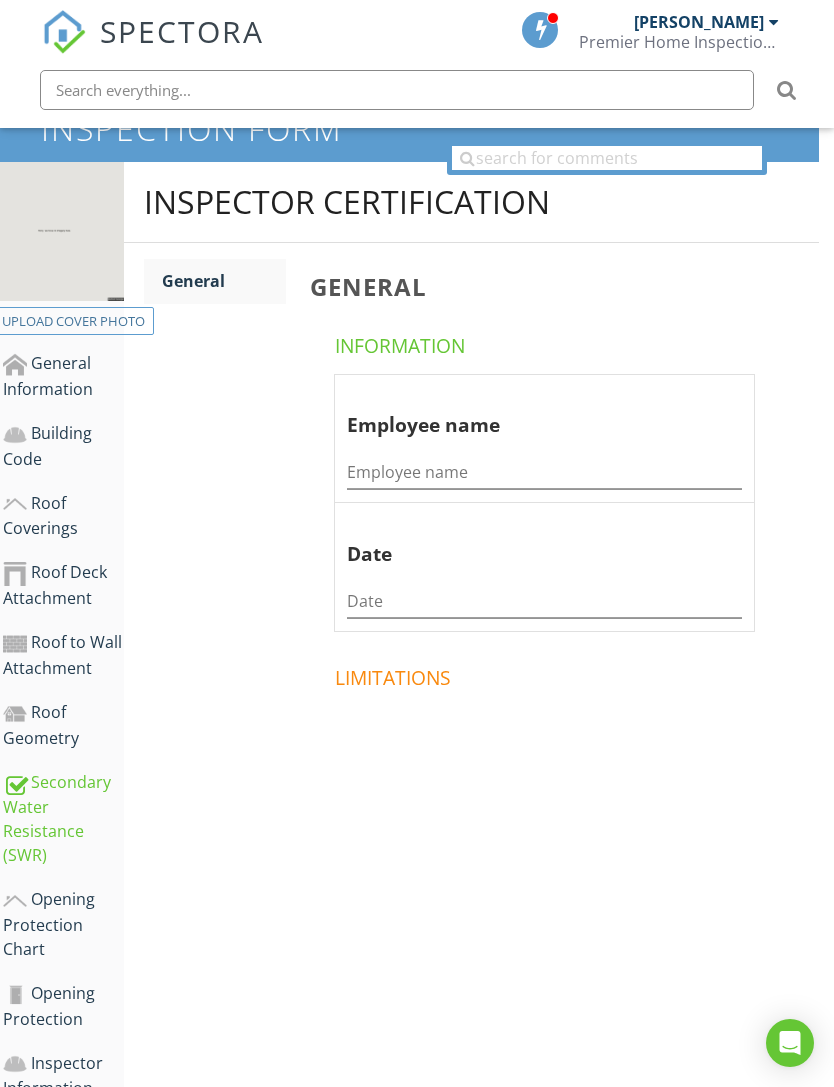 scroll, scrollTop: 435, scrollLeft: 15, axis: both 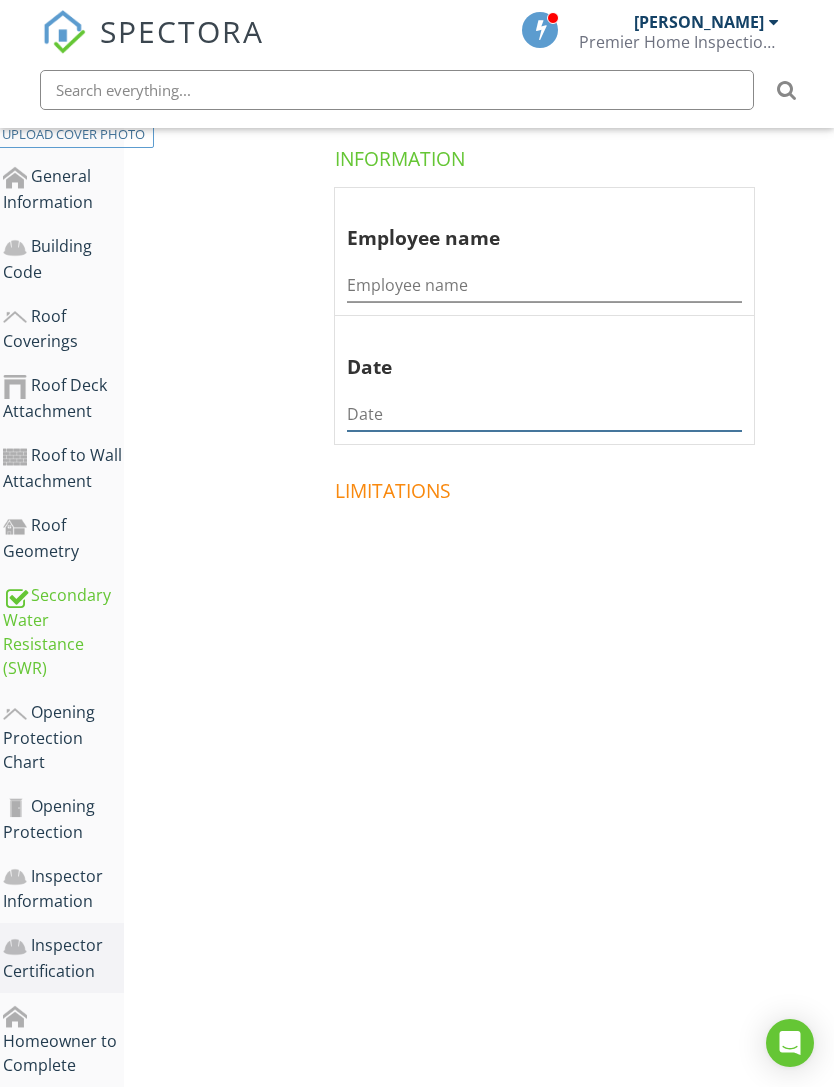 click at bounding box center [544, 414] 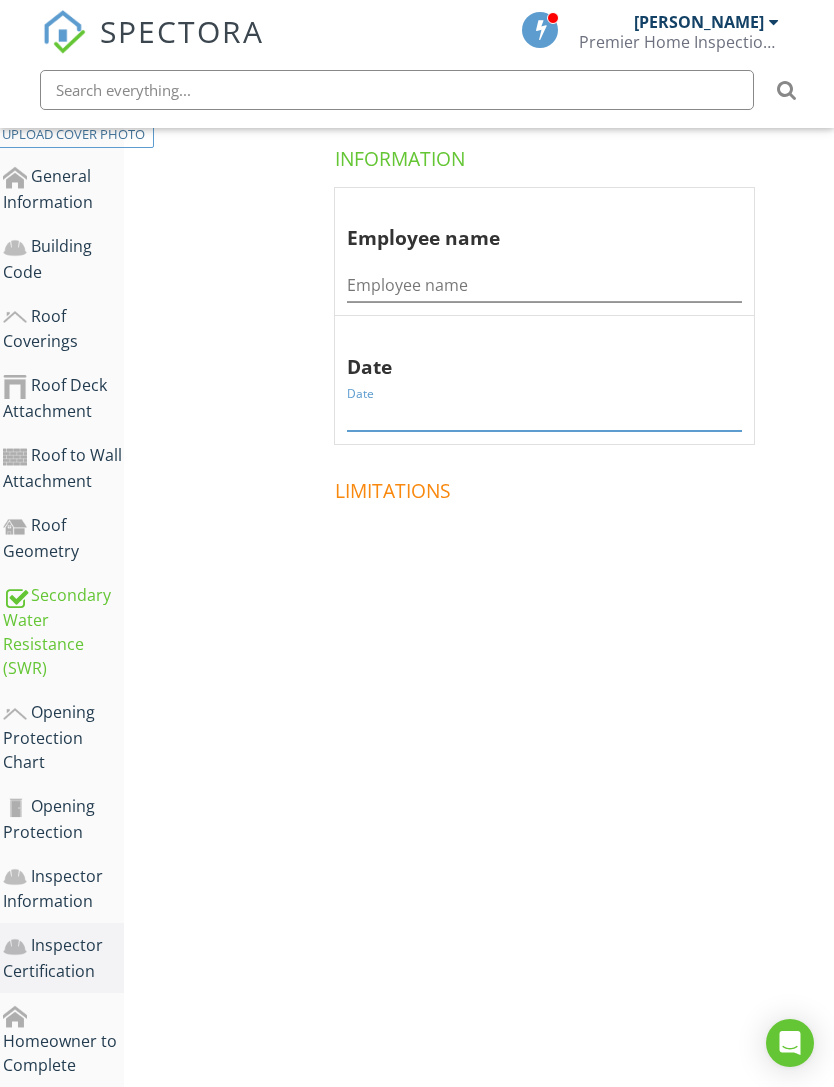click at bounding box center (544, 414) 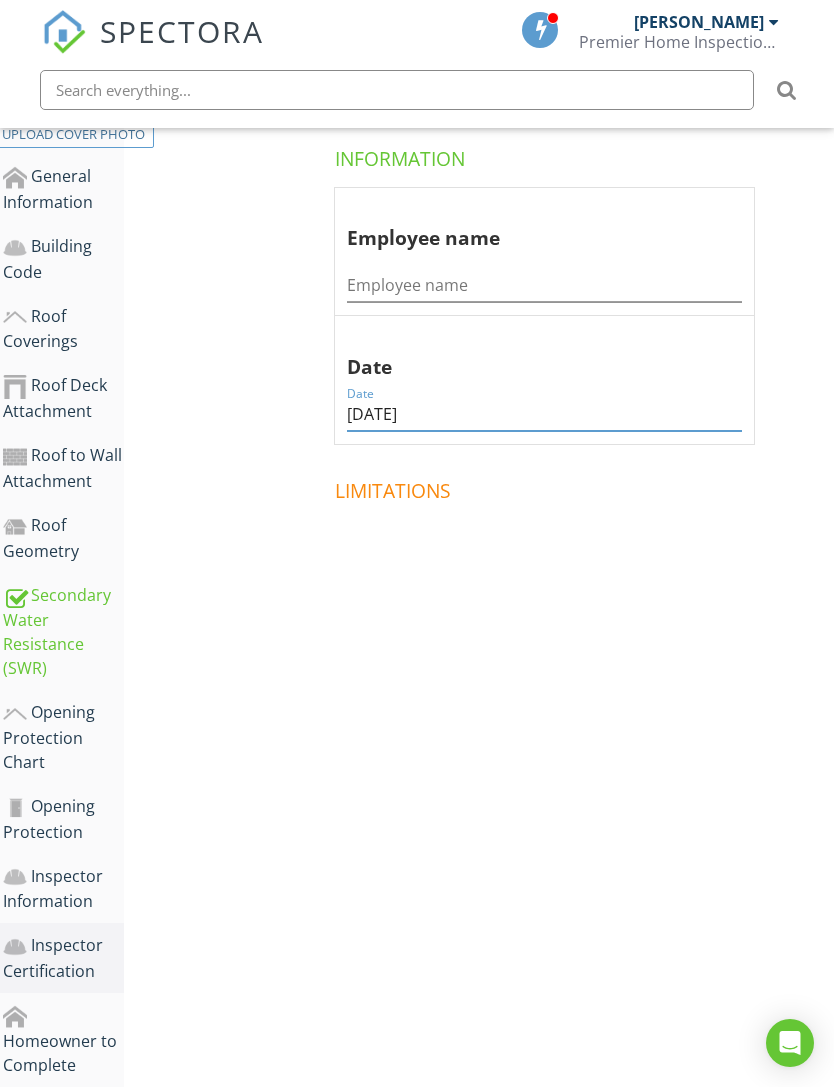 type on "6/30/2025" 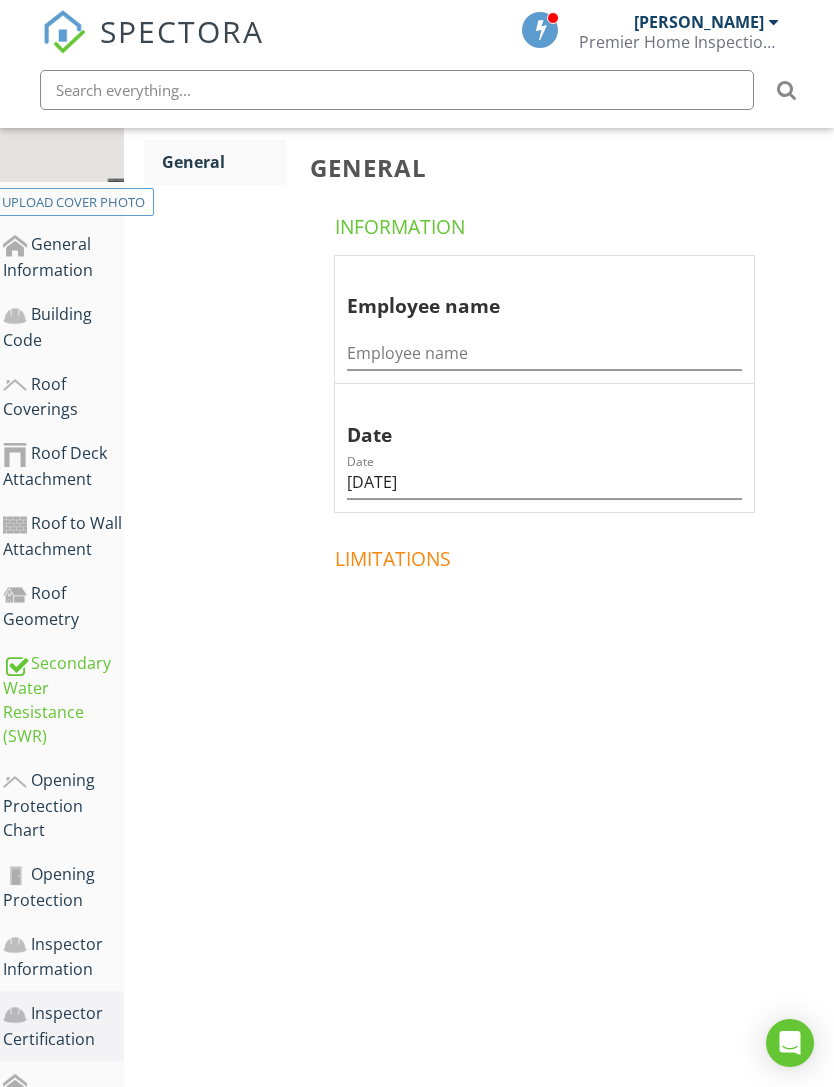 scroll, scrollTop: 0, scrollLeft: 15, axis: horizontal 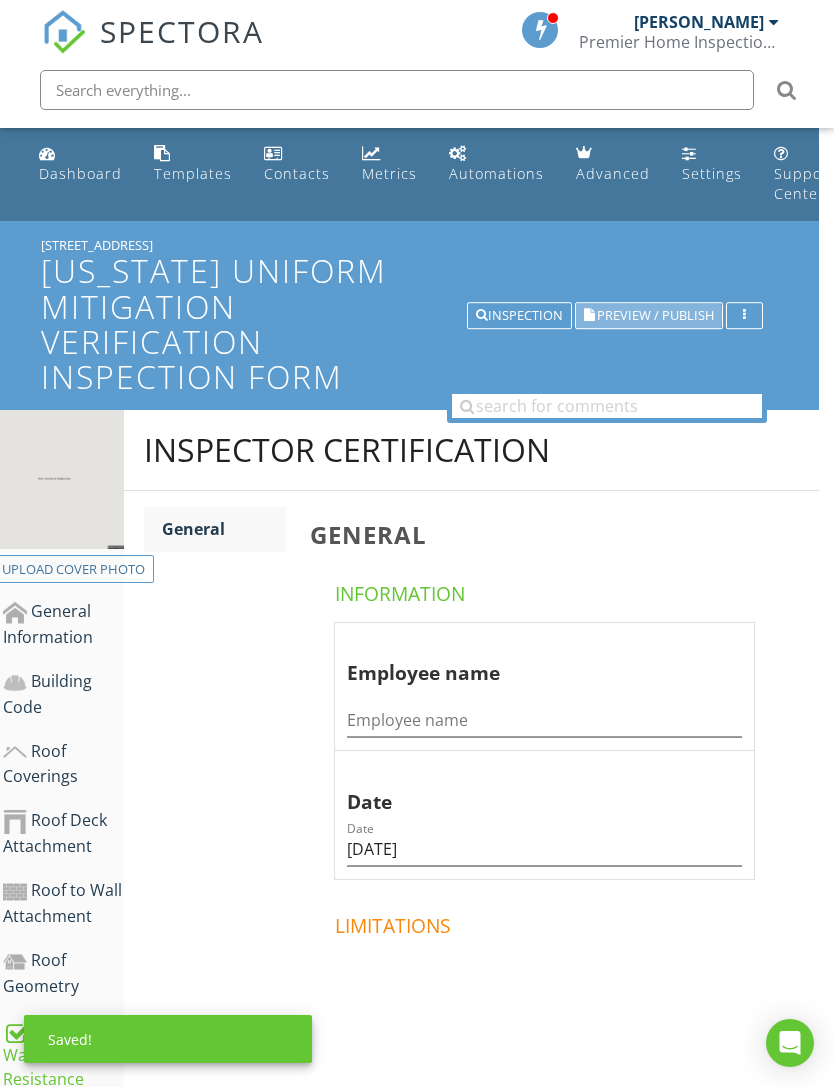 click on "Preview / Publish" at bounding box center (649, 316) 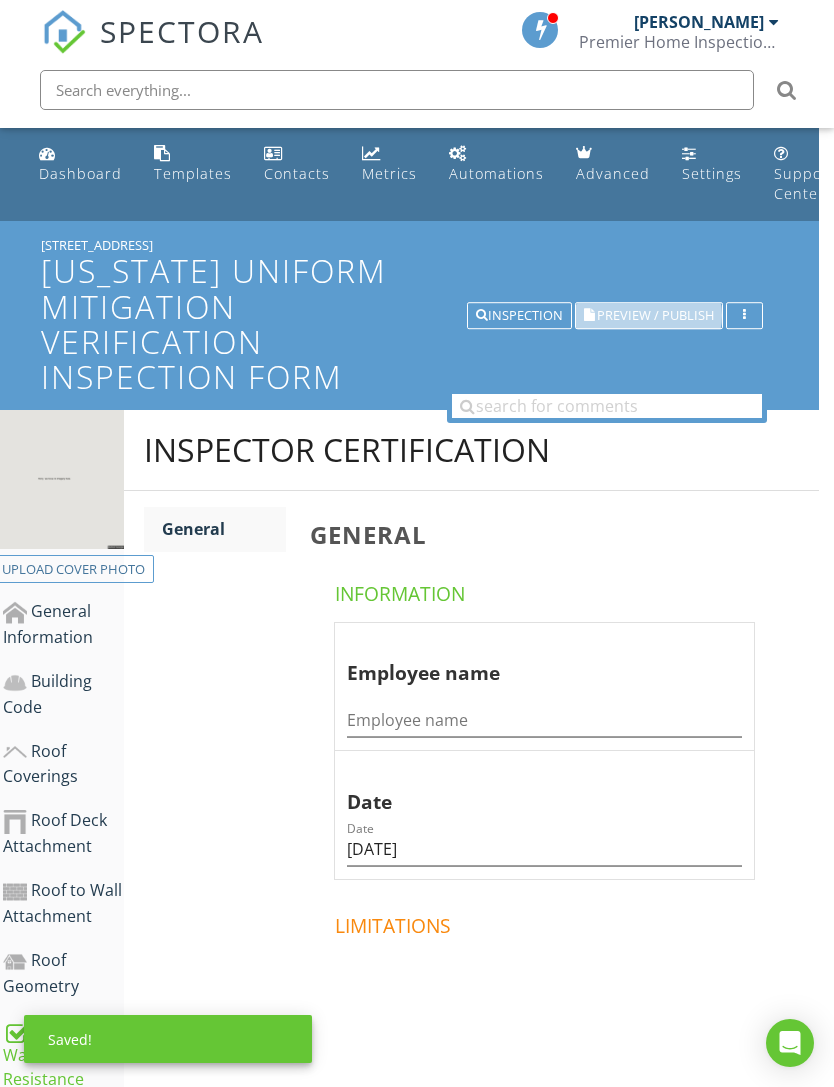 click on "Preview / Publish" at bounding box center [649, 316] 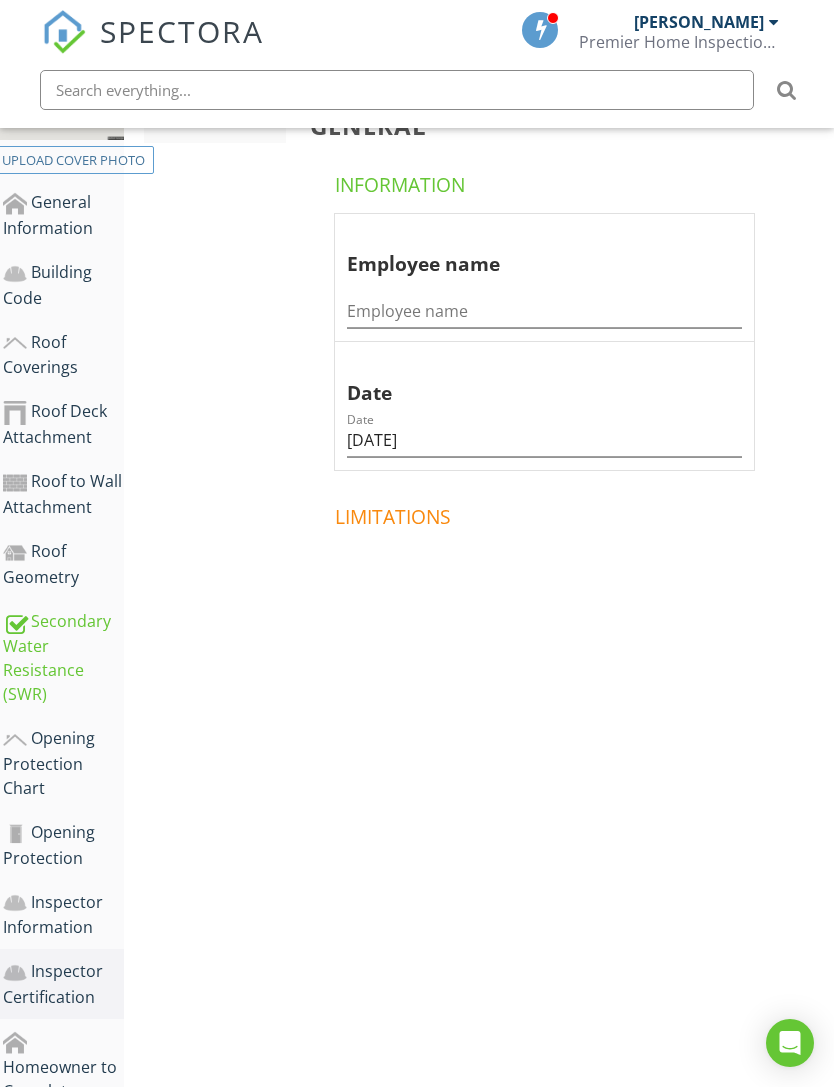 scroll, scrollTop: 435, scrollLeft: 15, axis: both 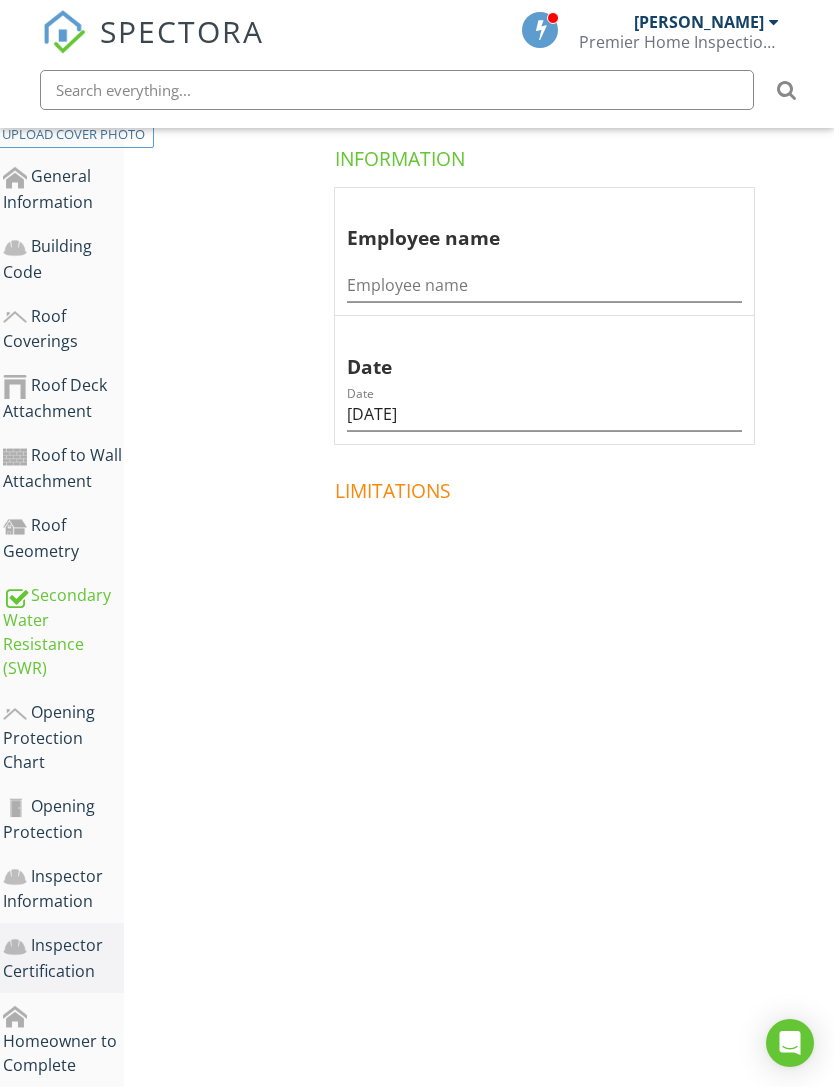 click on "Additional Information" at bounding box center (63, 1122) 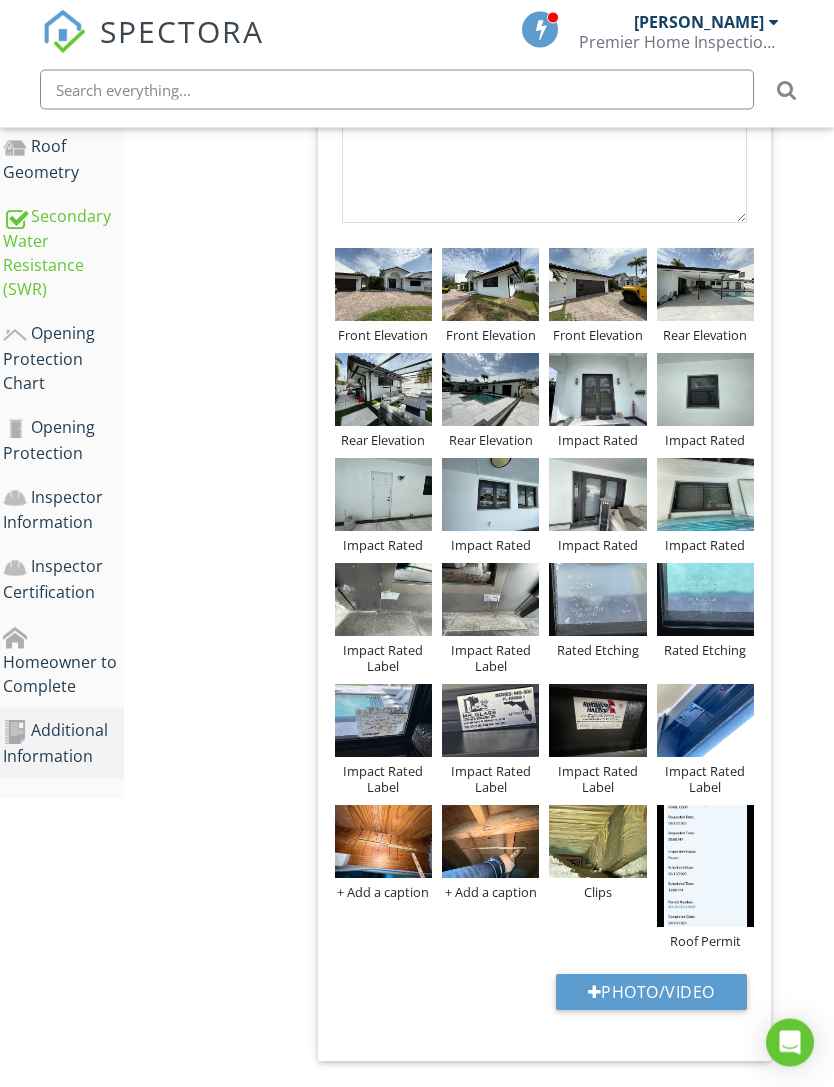 scroll, scrollTop: 814, scrollLeft: 15, axis: both 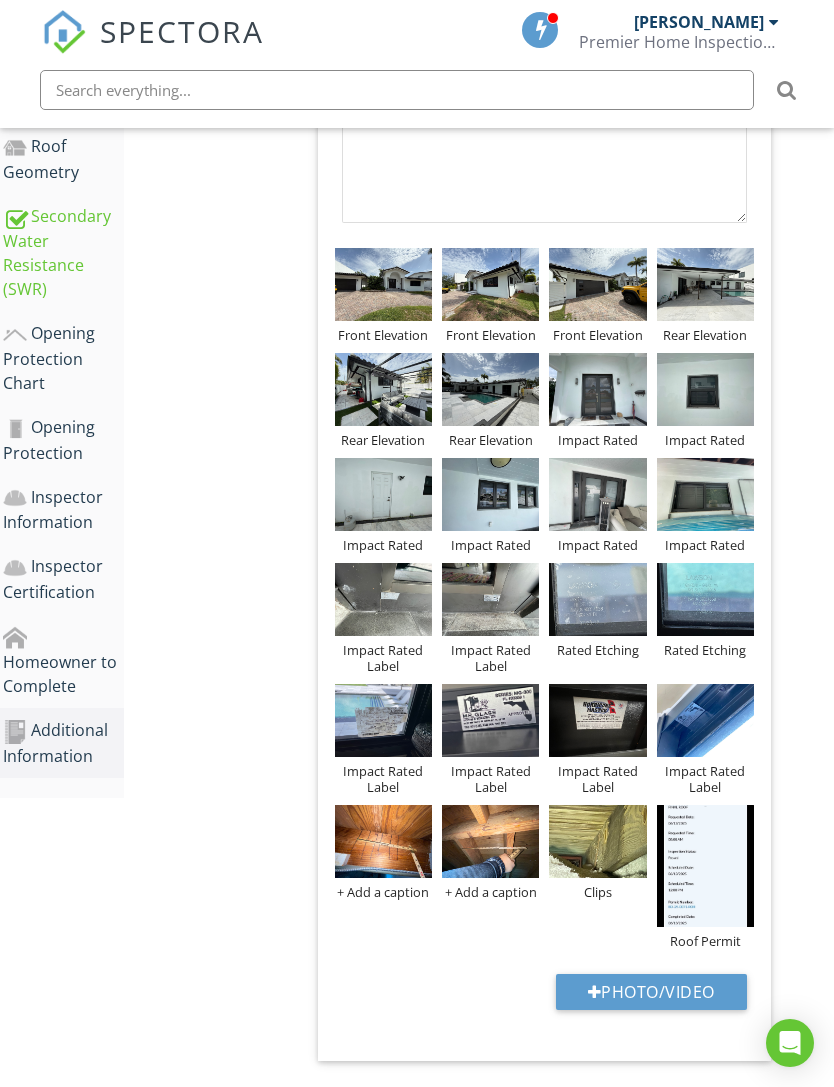click at bounding box center (595, 992) 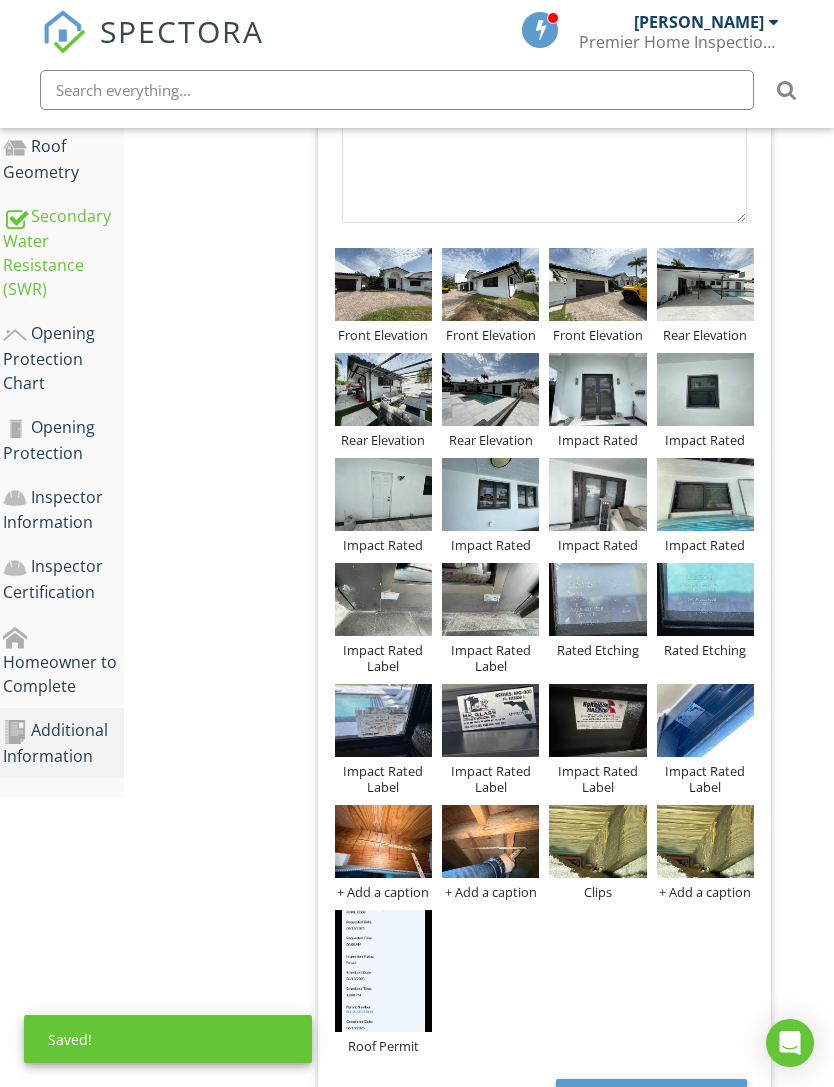 click on "+ Add a caption" at bounding box center [705, 892] 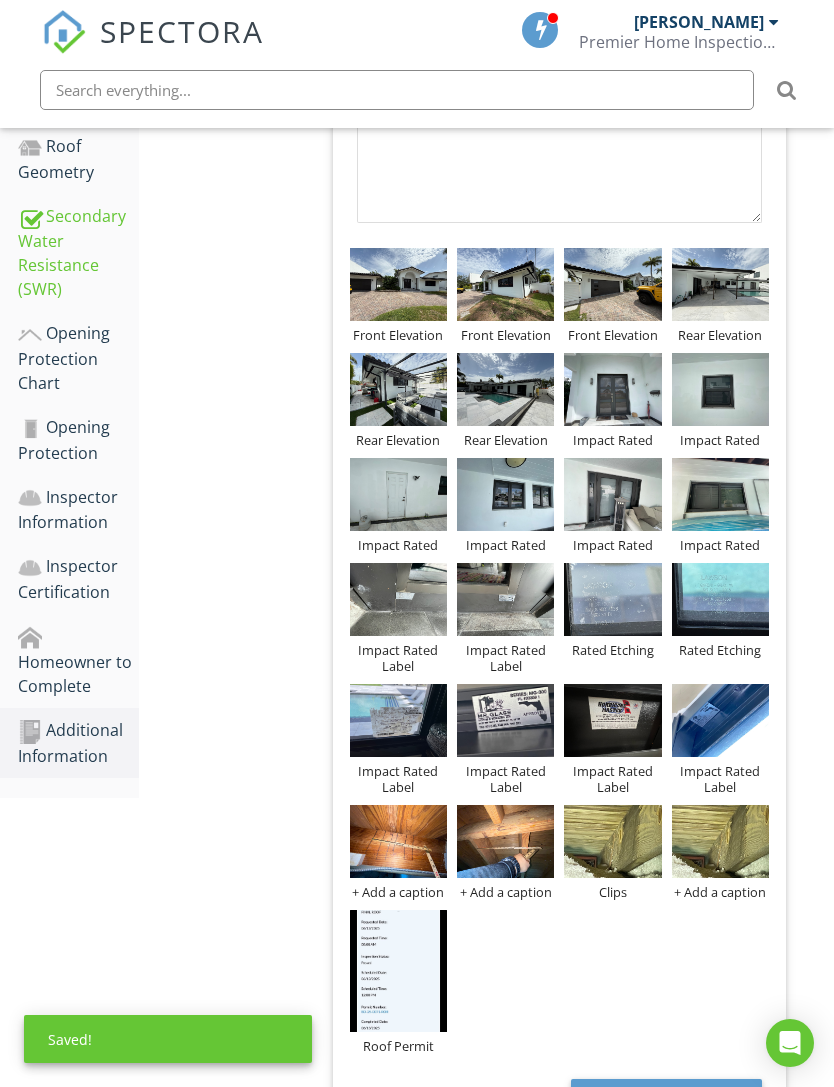 scroll, scrollTop: 814, scrollLeft: 0, axis: vertical 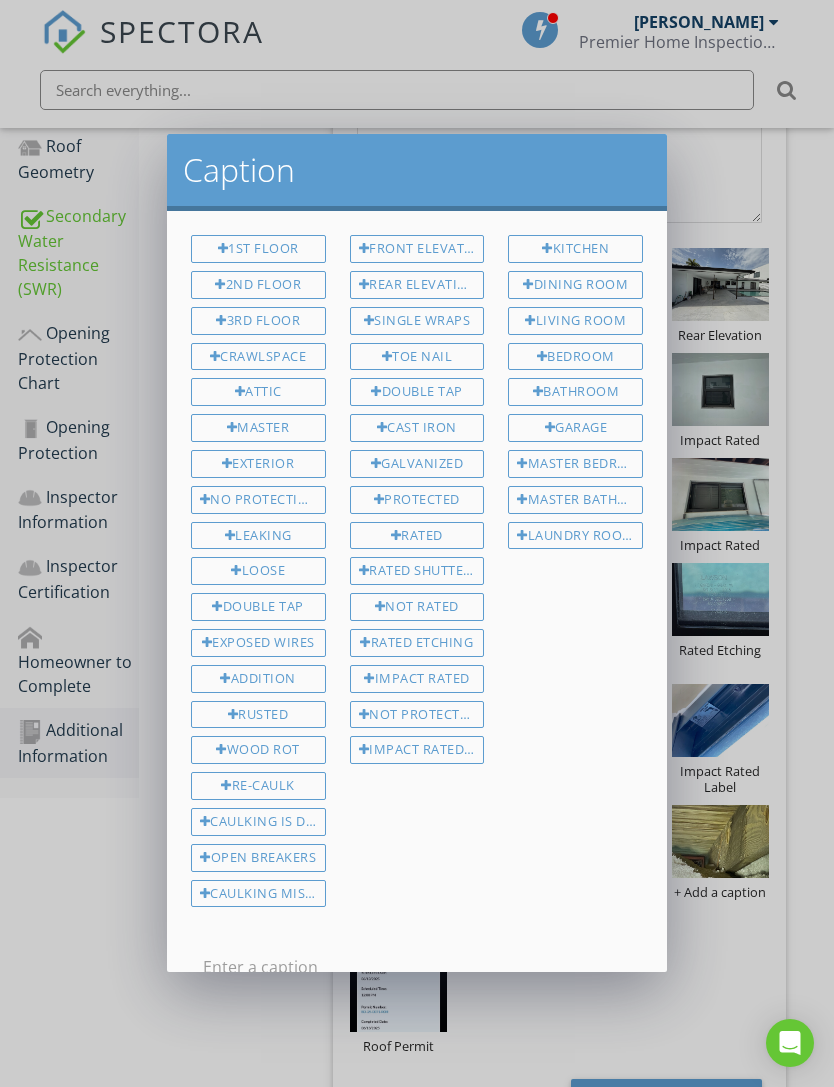 click at bounding box center [417, 998] 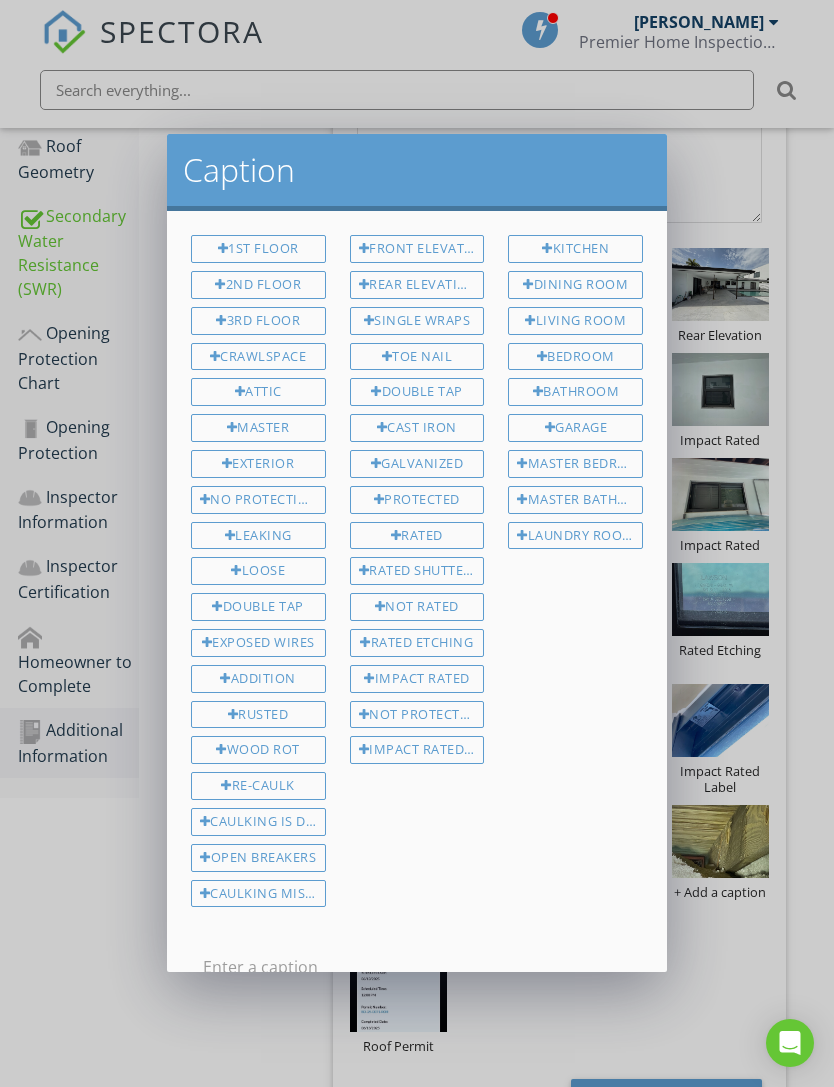 click at bounding box center [417, 967] 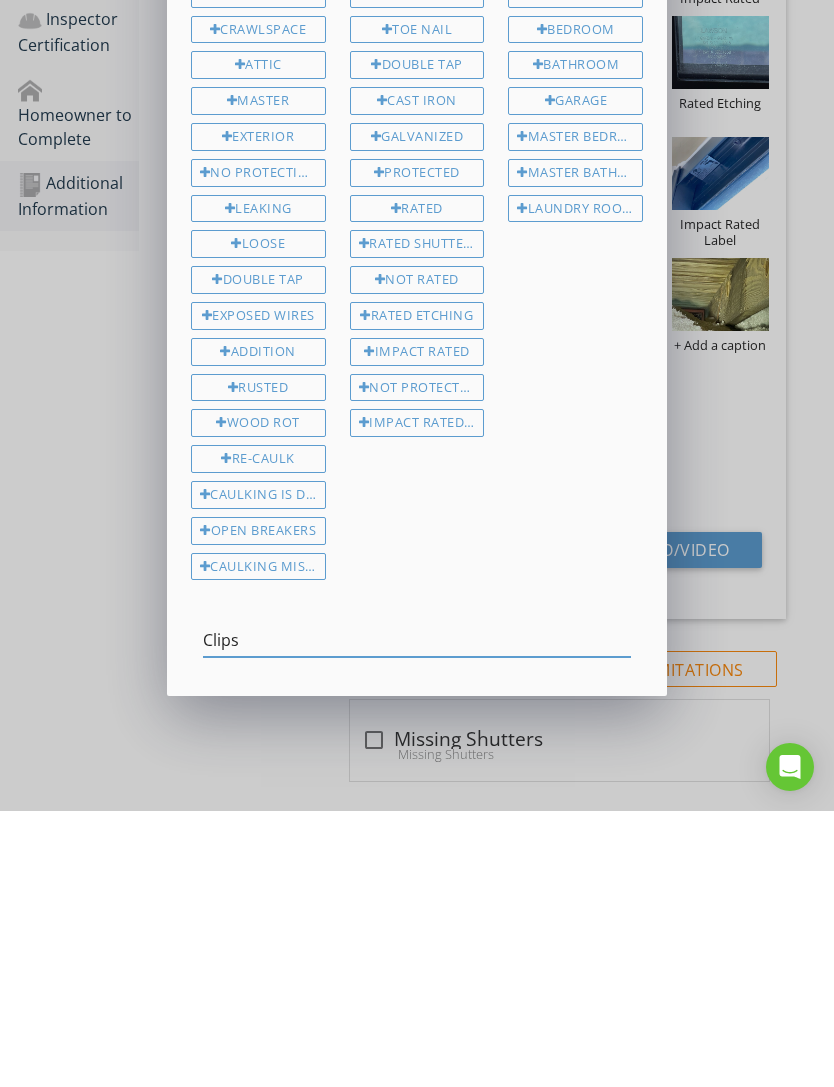 scroll, scrollTop: 61, scrollLeft: 0, axis: vertical 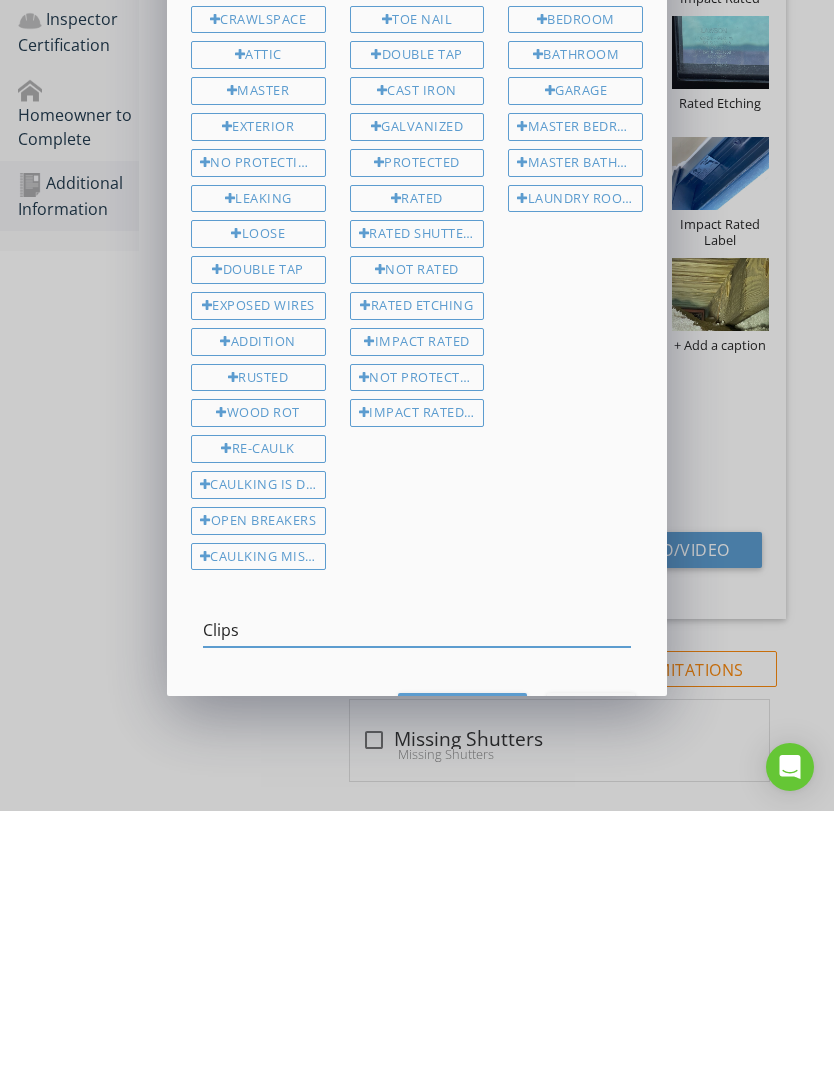 type on "Clips" 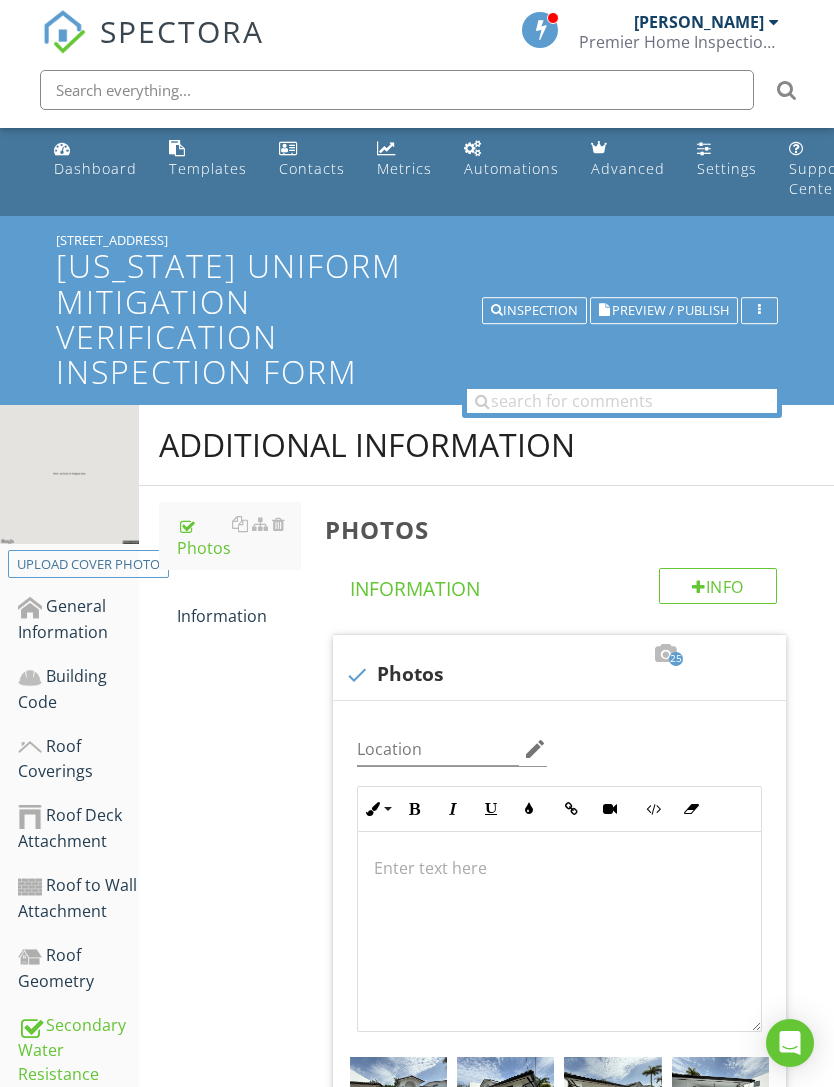 scroll, scrollTop: 0, scrollLeft: 0, axis: both 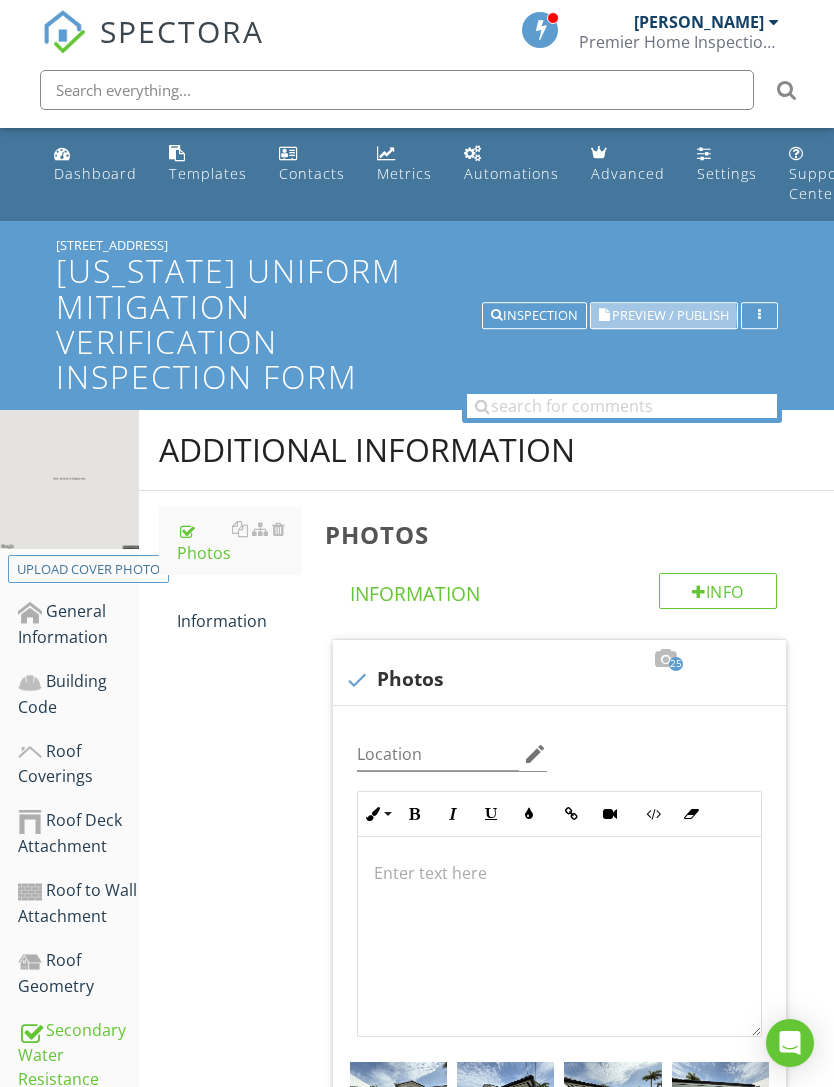 click on "Preview / Publish" at bounding box center [670, 315] 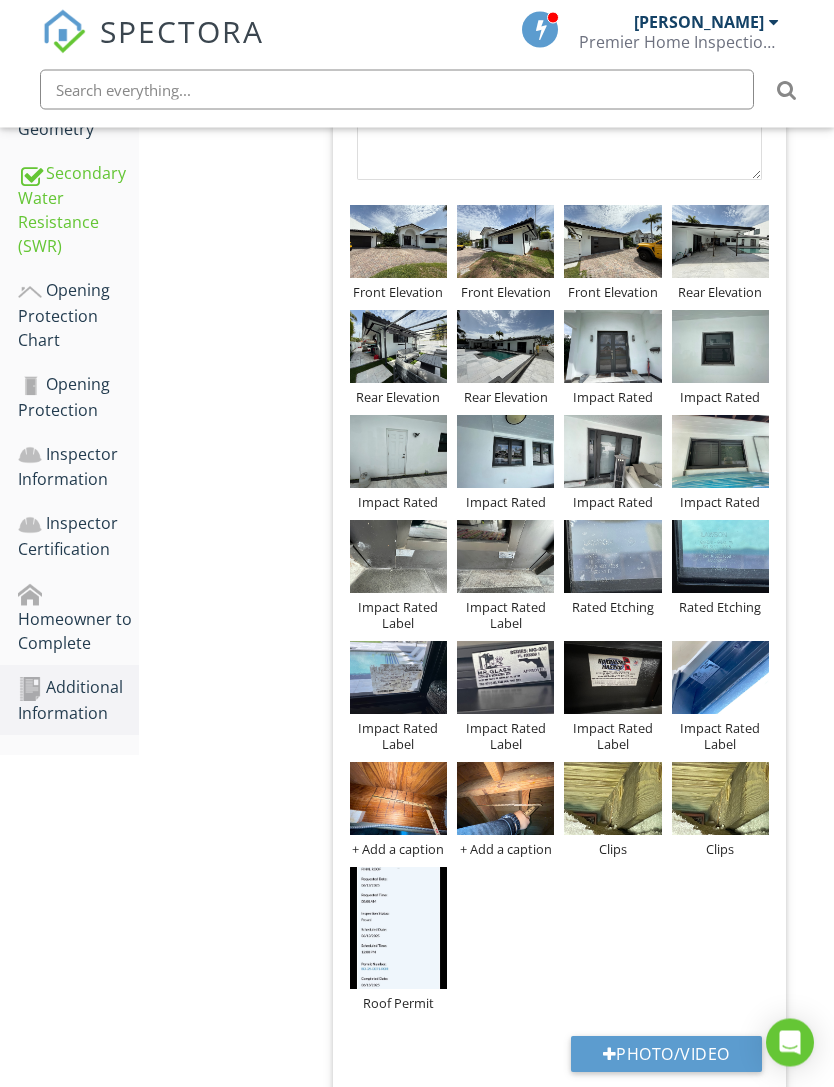 scroll, scrollTop: 857, scrollLeft: 0, axis: vertical 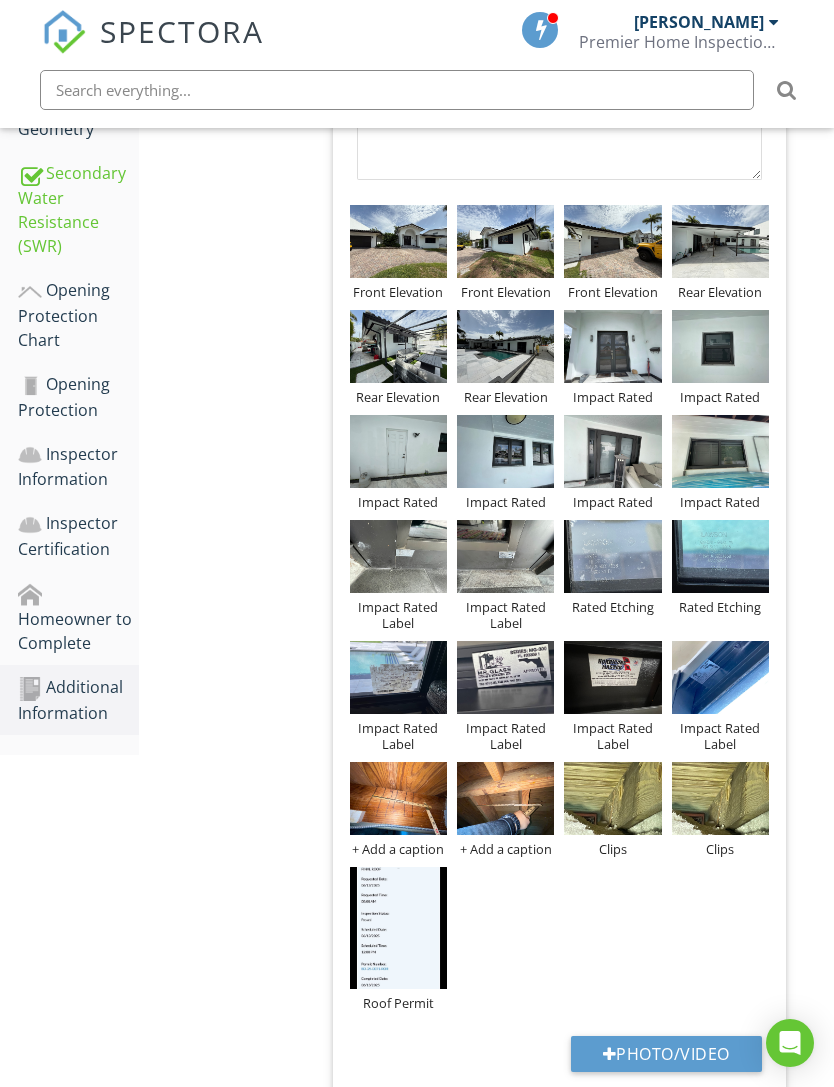 click at bounding box center (0, 0) 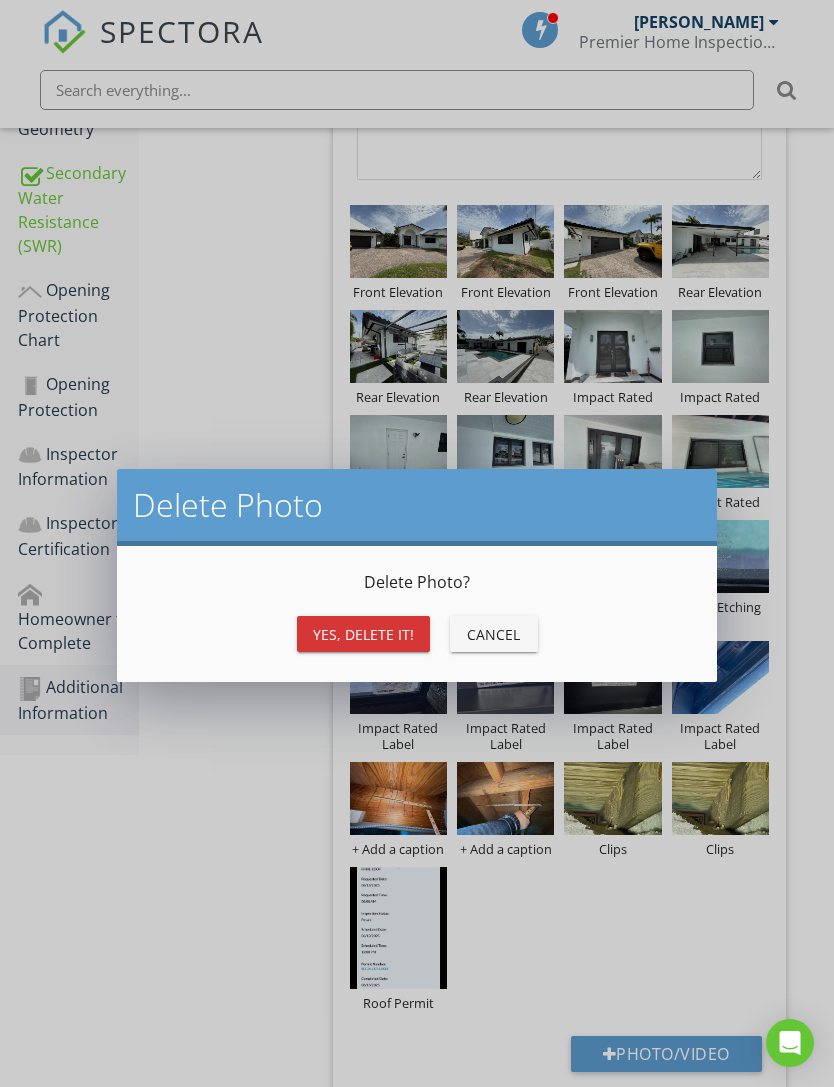 click on "Yes, Delete it!" at bounding box center [363, 634] 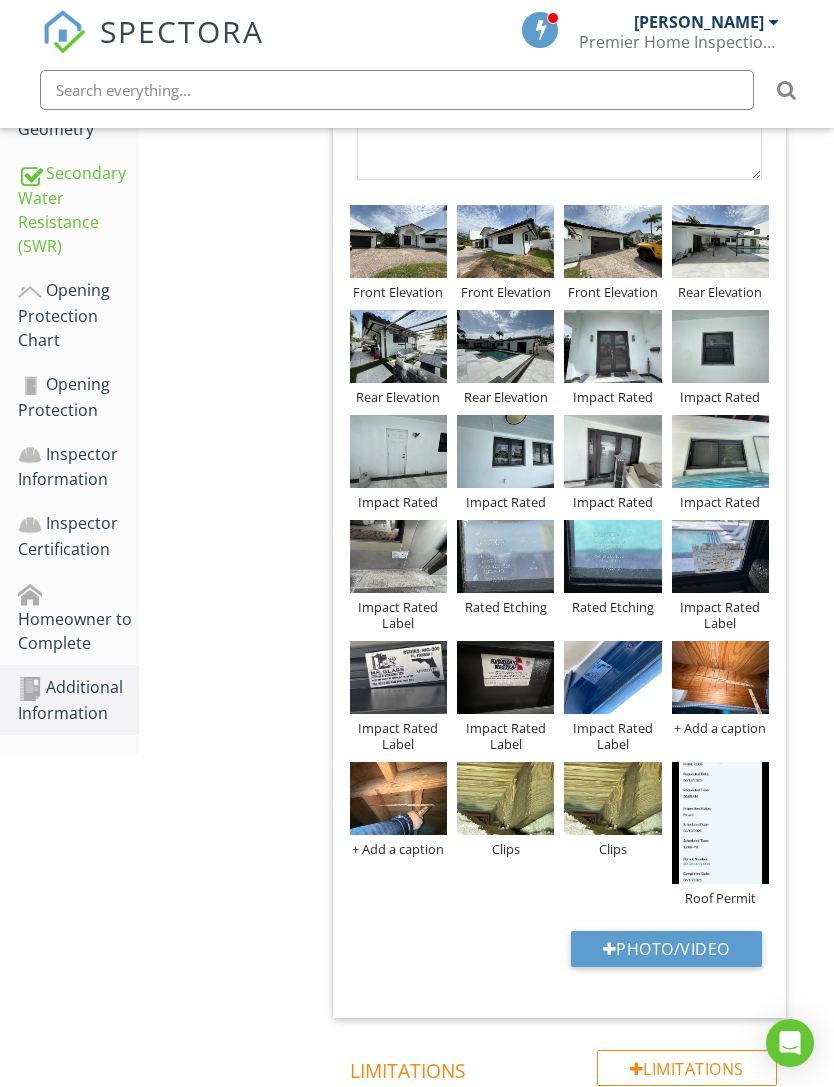 click on "Photo/Video" at bounding box center [666, 949] 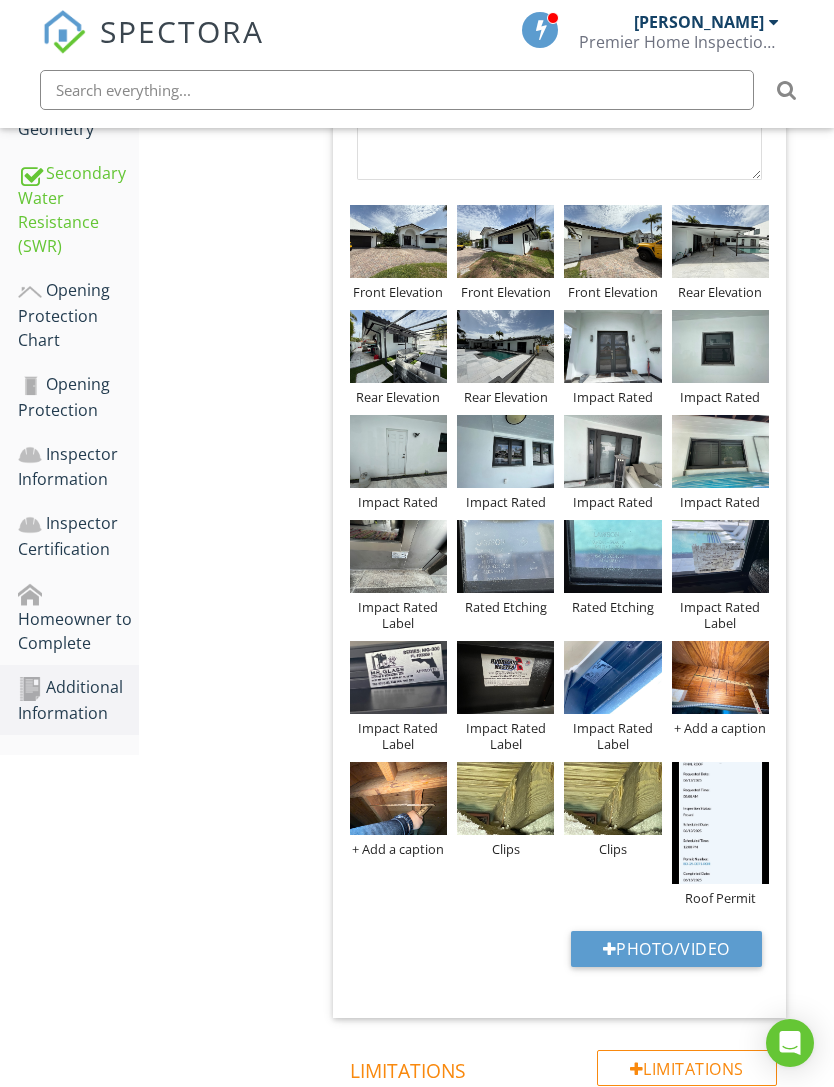 type on "C:\fakepath\IMG_1260.jpeg" 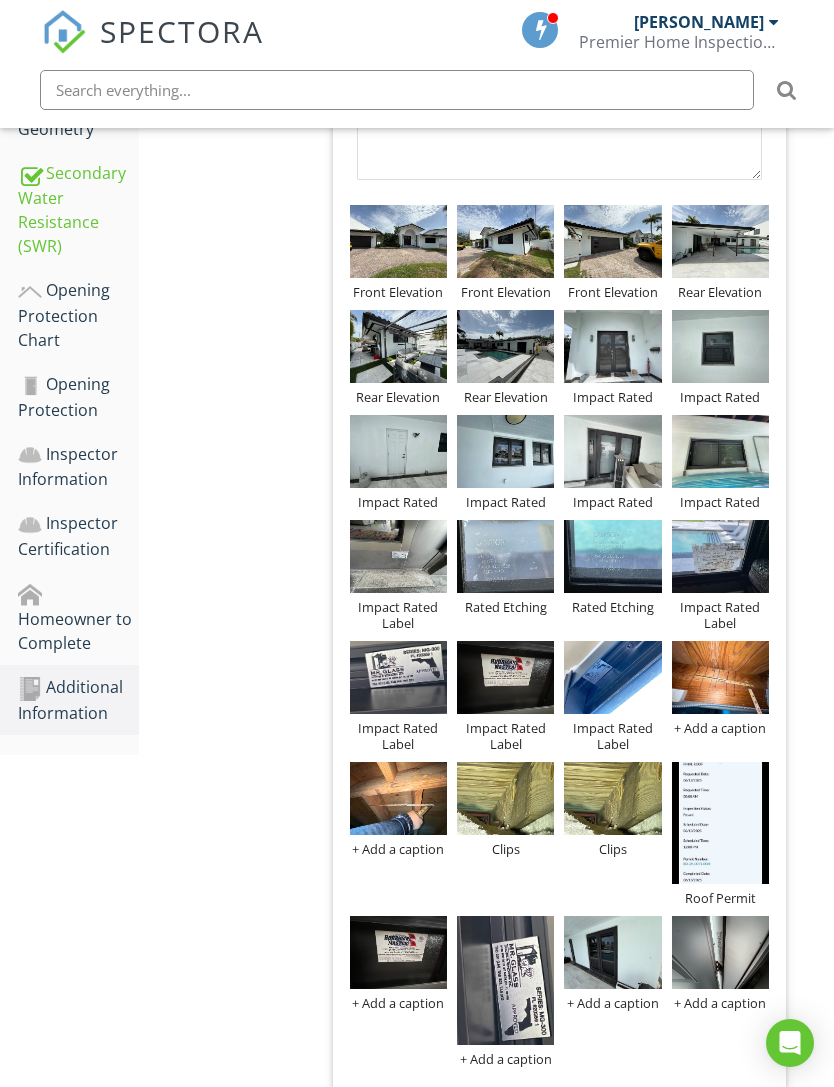 click at bounding box center (505, 981) 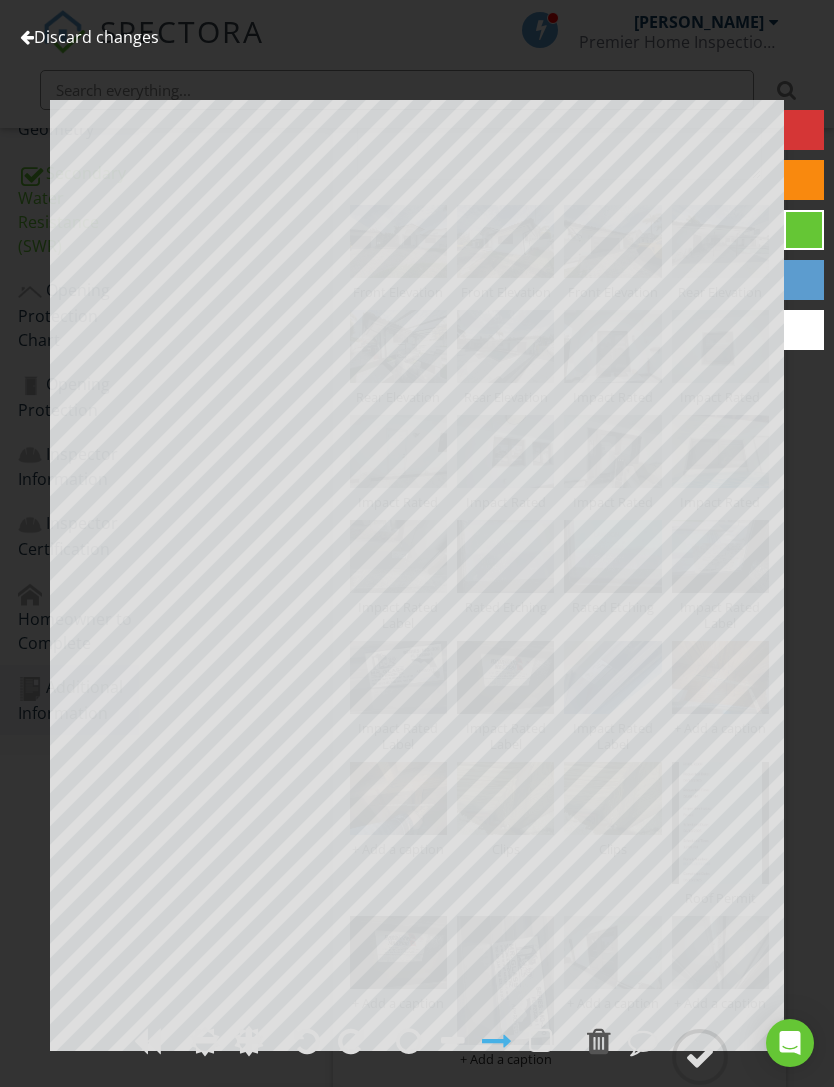 click at bounding box center [307, 1055] 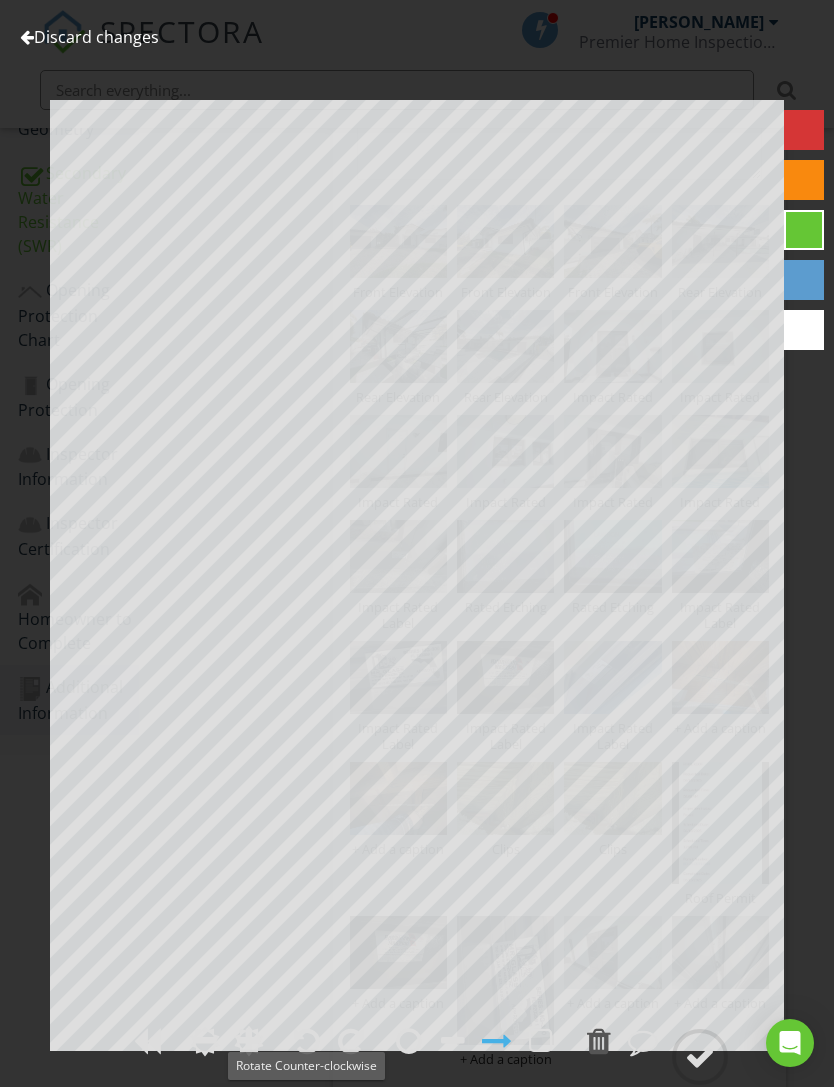 click at bounding box center [307, 1041] 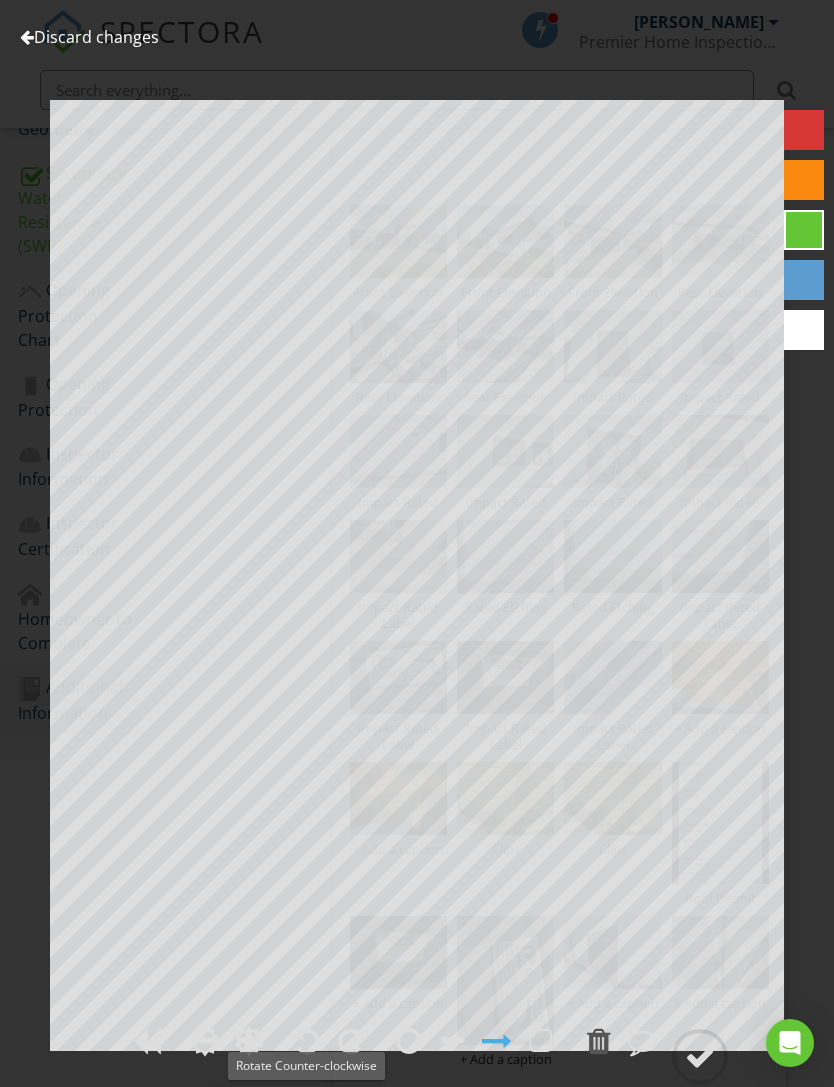 click at bounding box center [700, 1057] 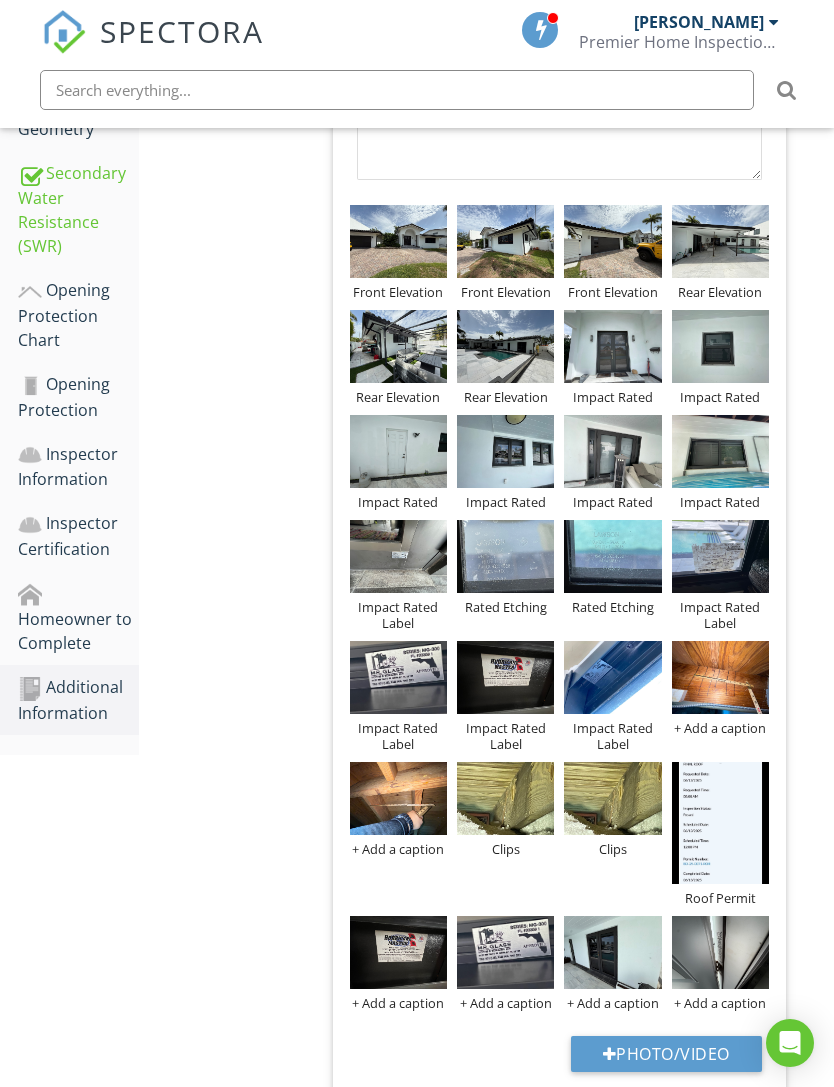 click at bounding box center [0, 0] 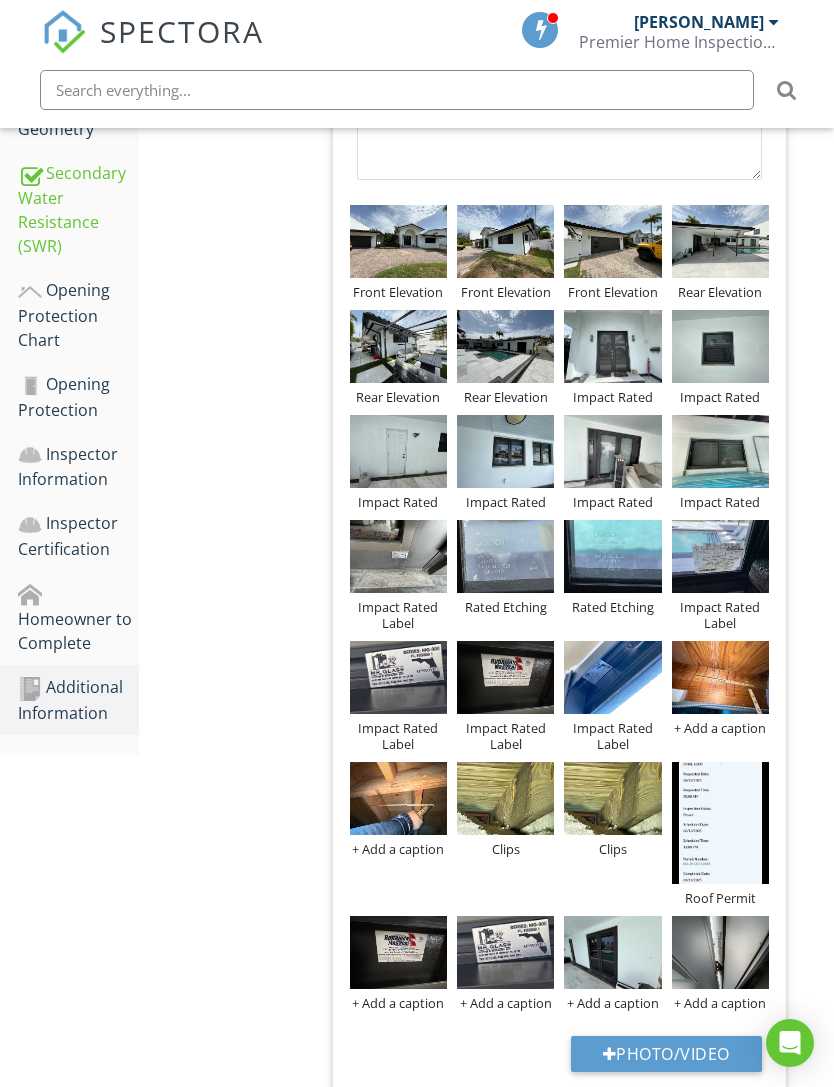 click at bounding box center [0, 0] 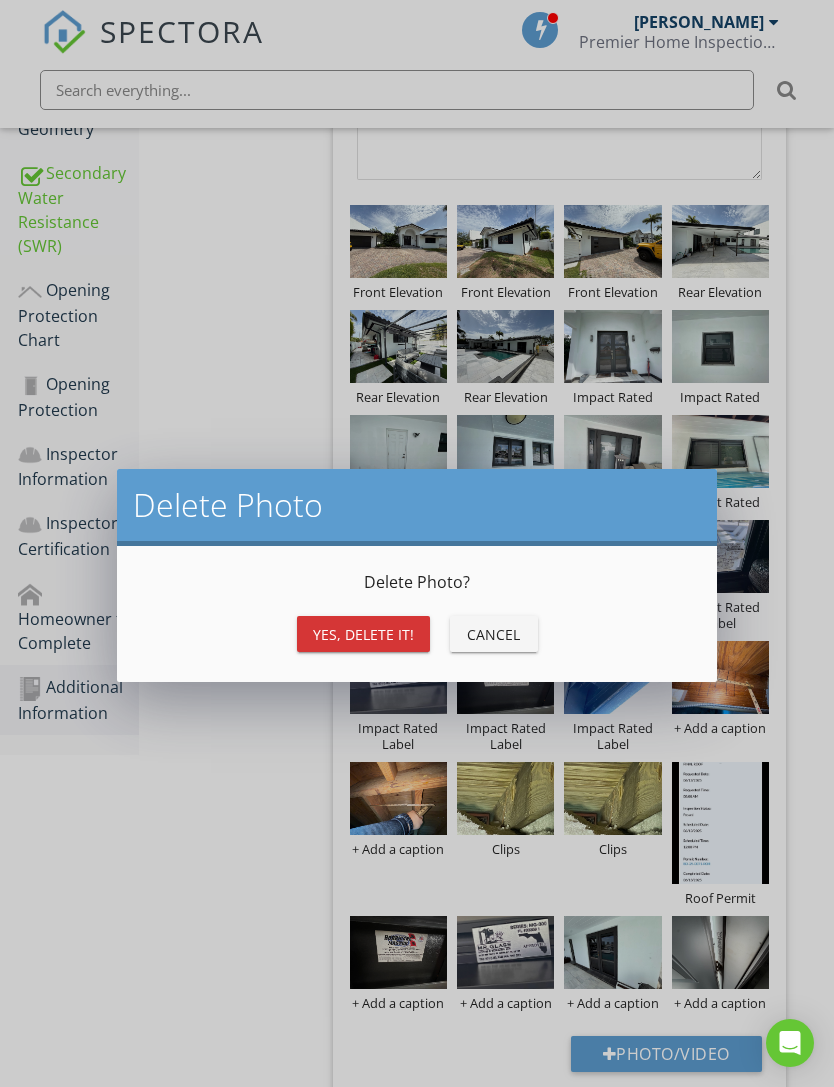 click on "Yes, Delete it!" at bounding box center [363, 634] 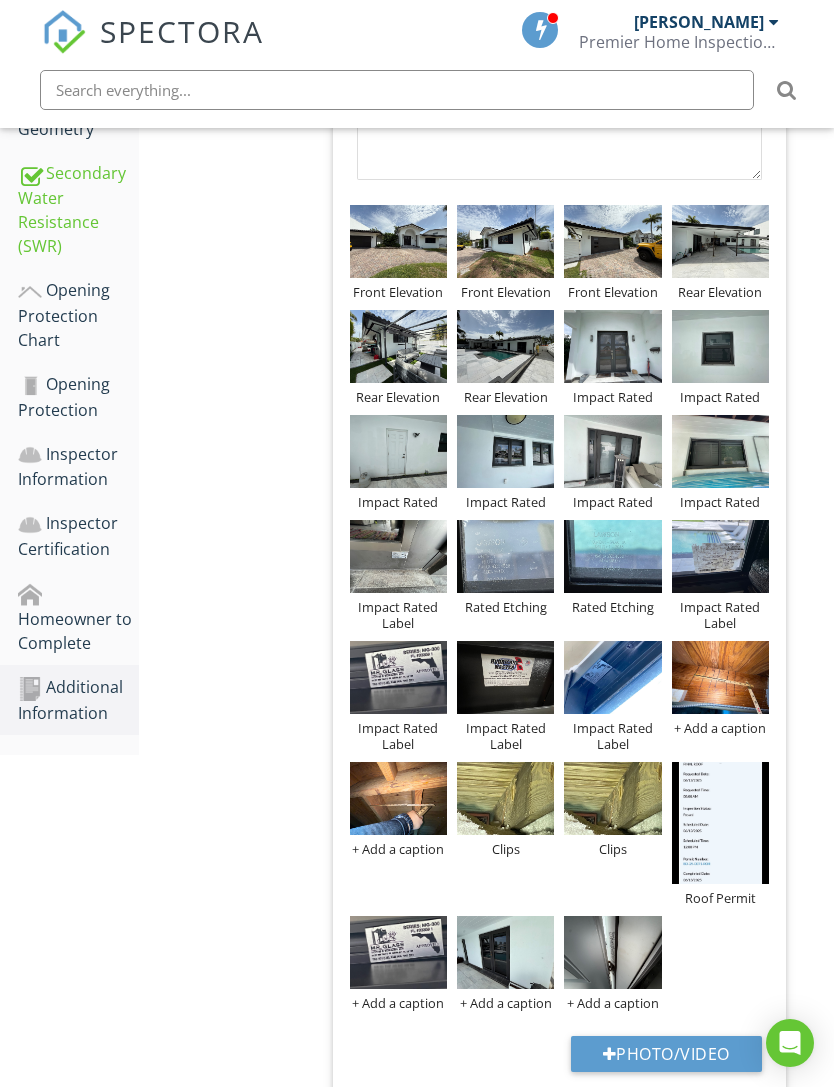 click at bounding box center [0, 0] 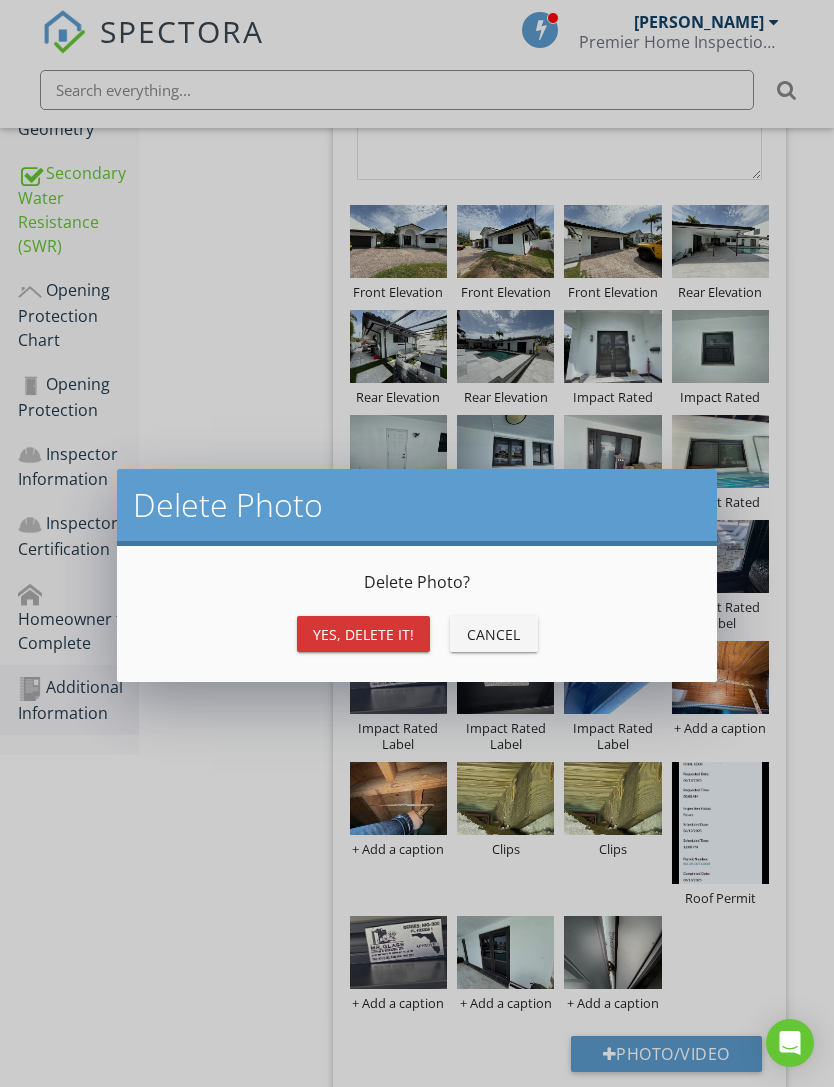 click on "Yes, Delete it!" at bounding box center (363, 634) 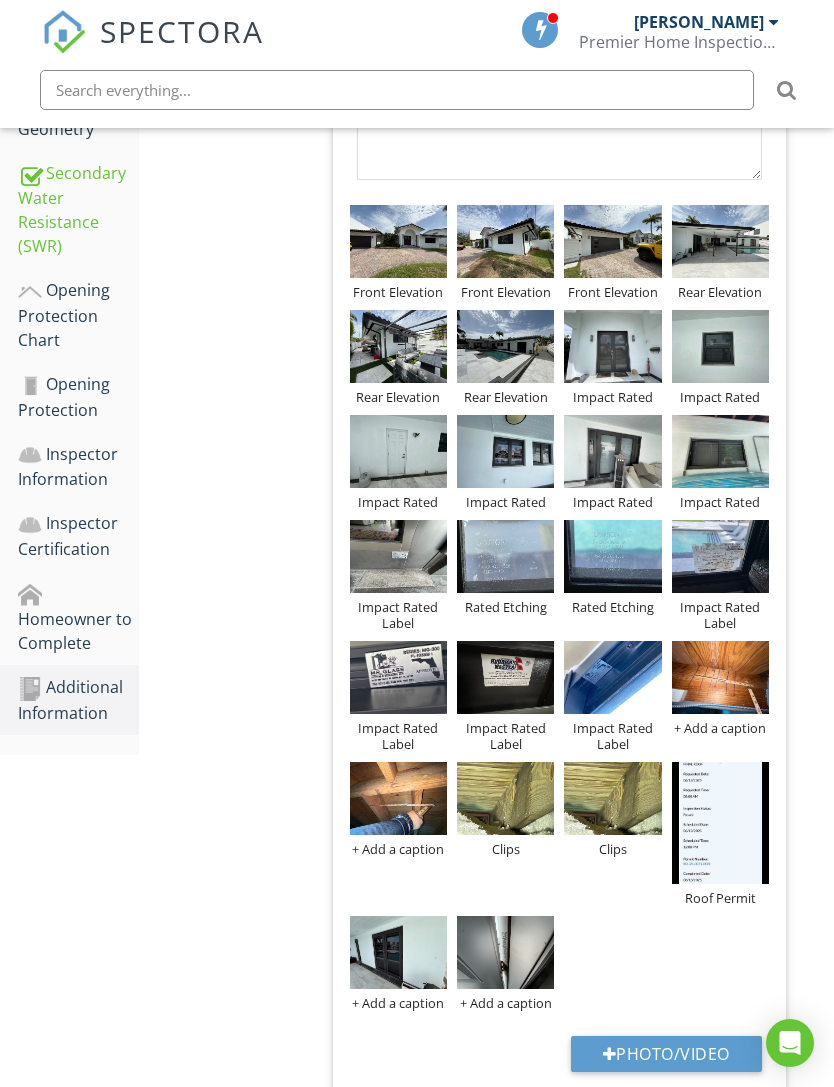 click at bounding box center [0, 0] 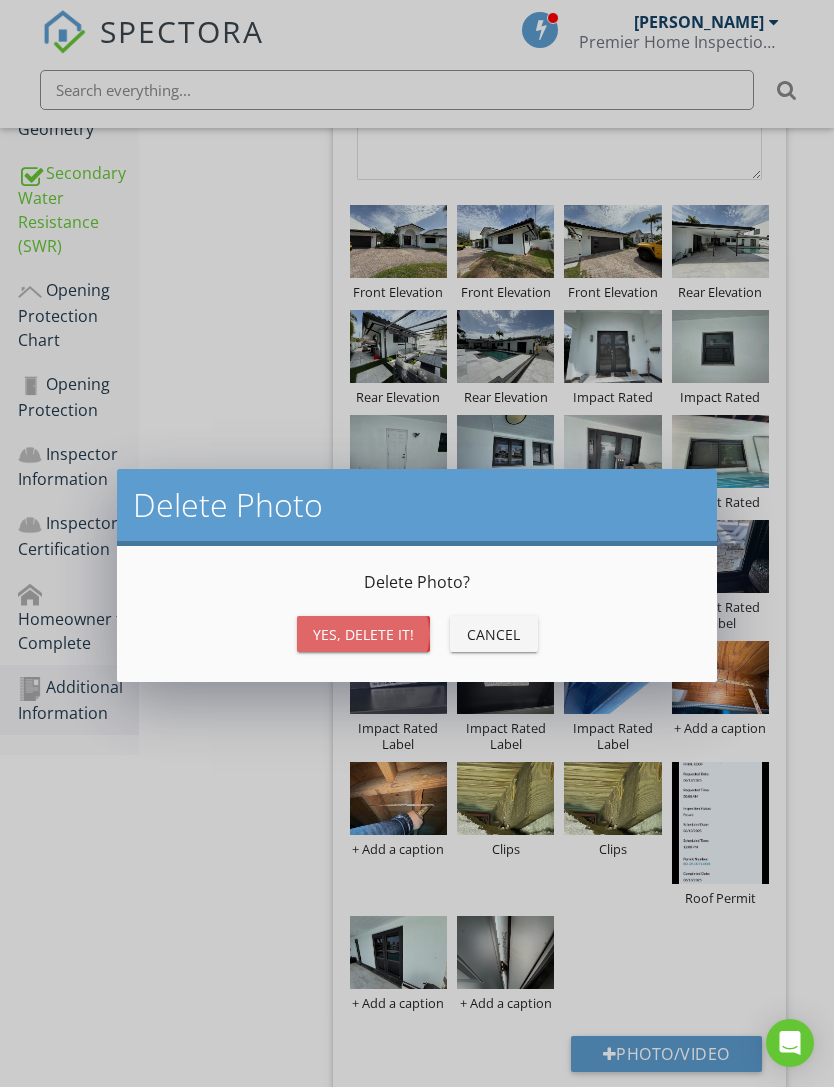 click on "Yes, Delete it!" at bounding box center [363, 634] 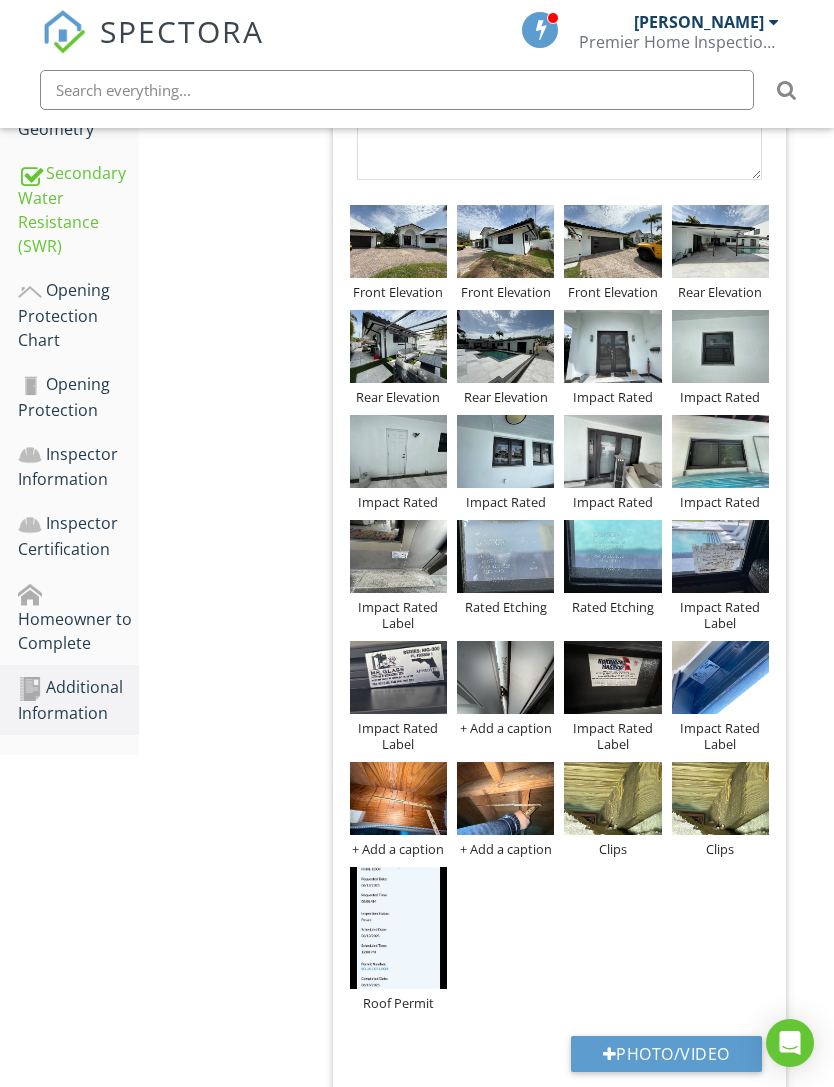 click at bounding box center [720, 556] 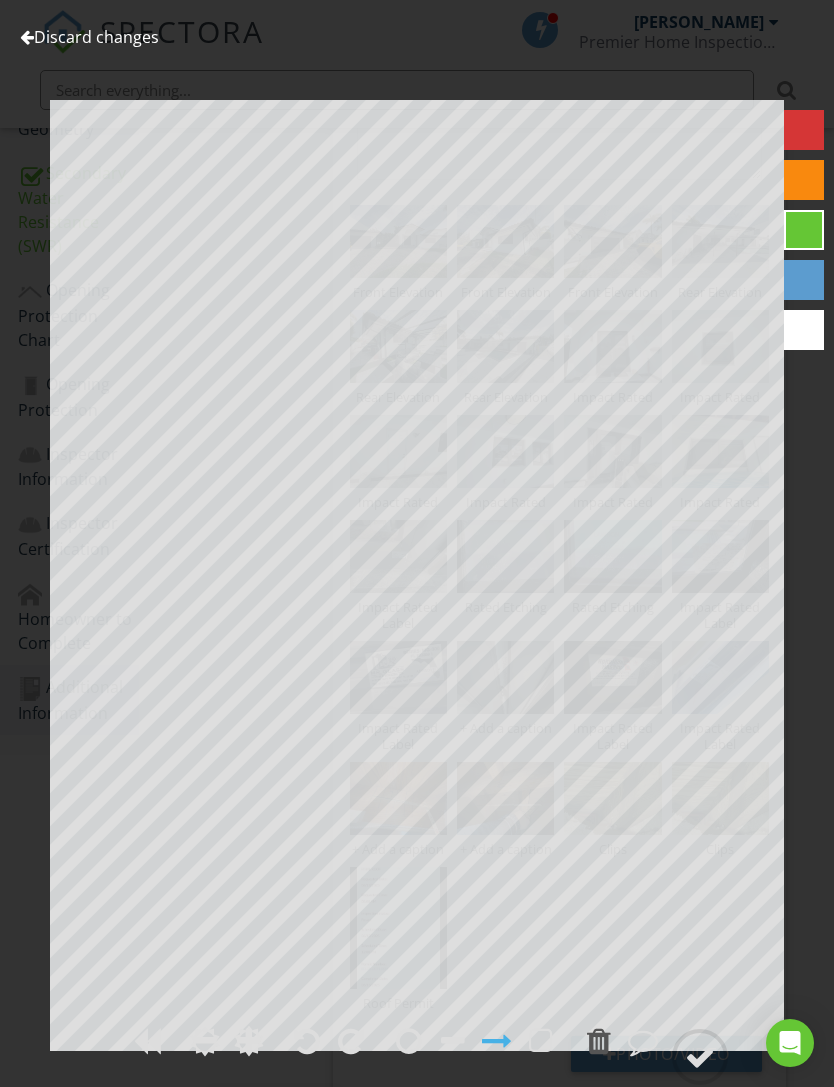click on "Discard changes" at bounding box center (89, 37) 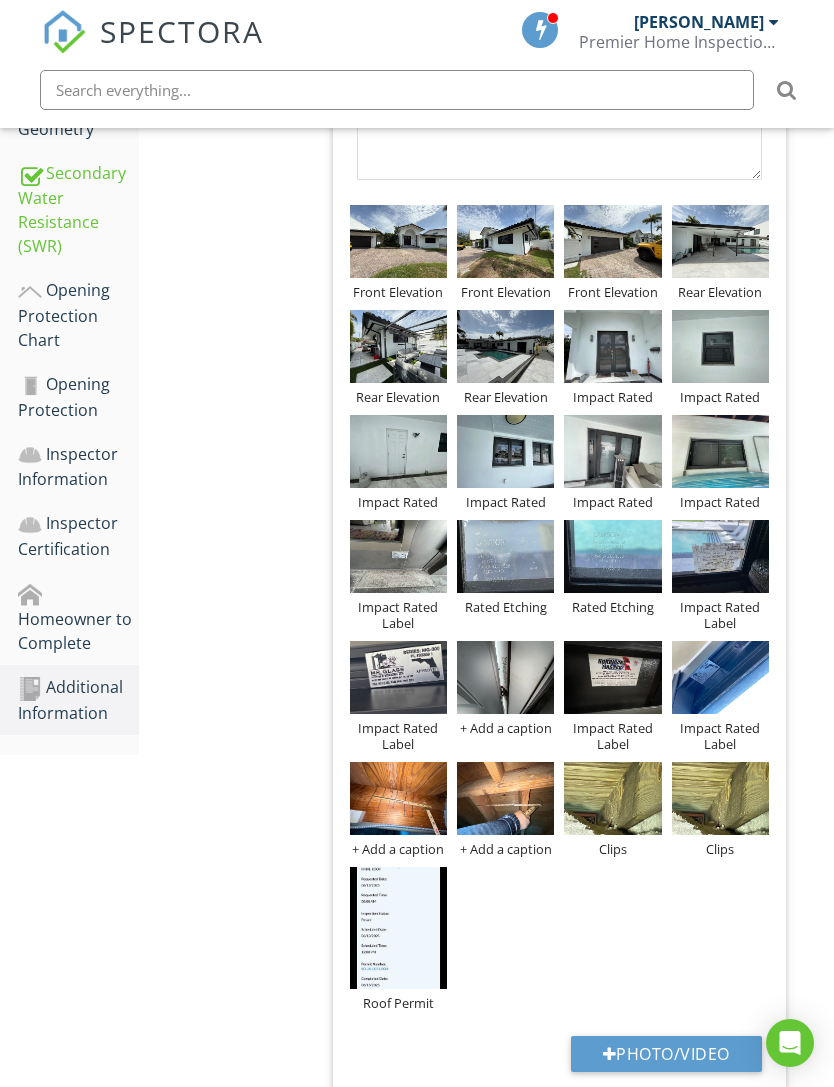 click at bounding box center (0, 0) 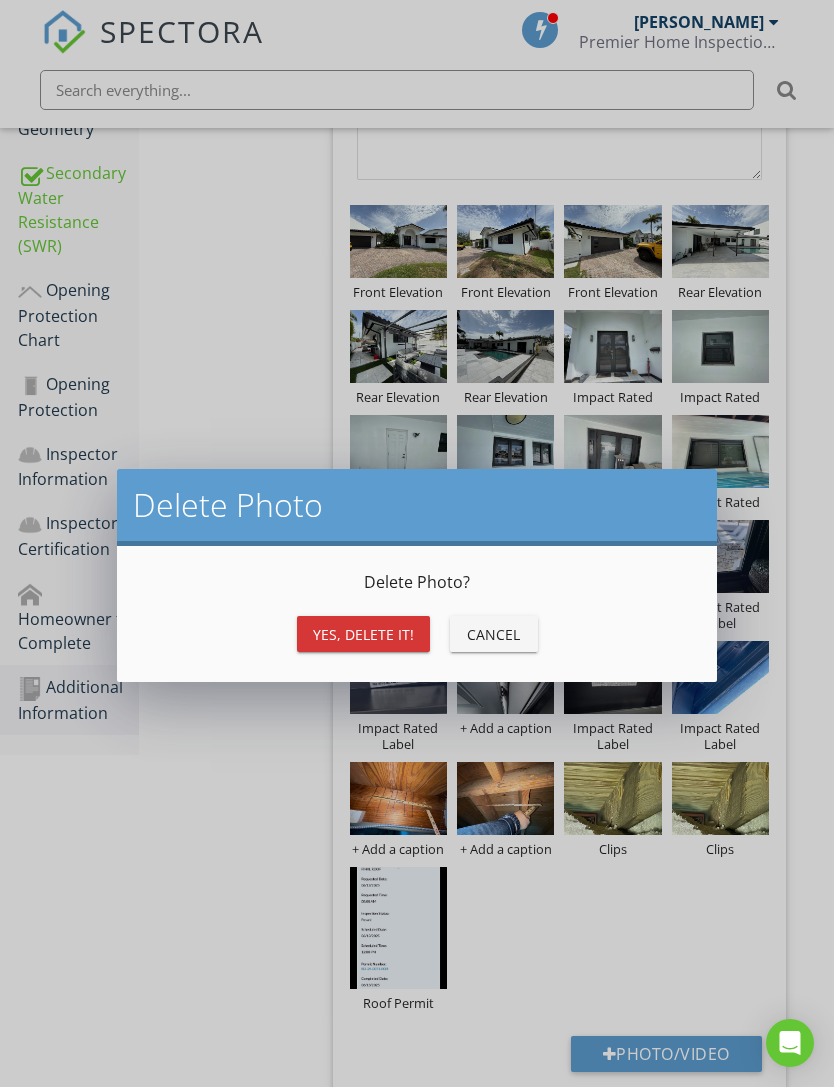 click on "Yes, Delete it!" at bounding box center (363, 634) 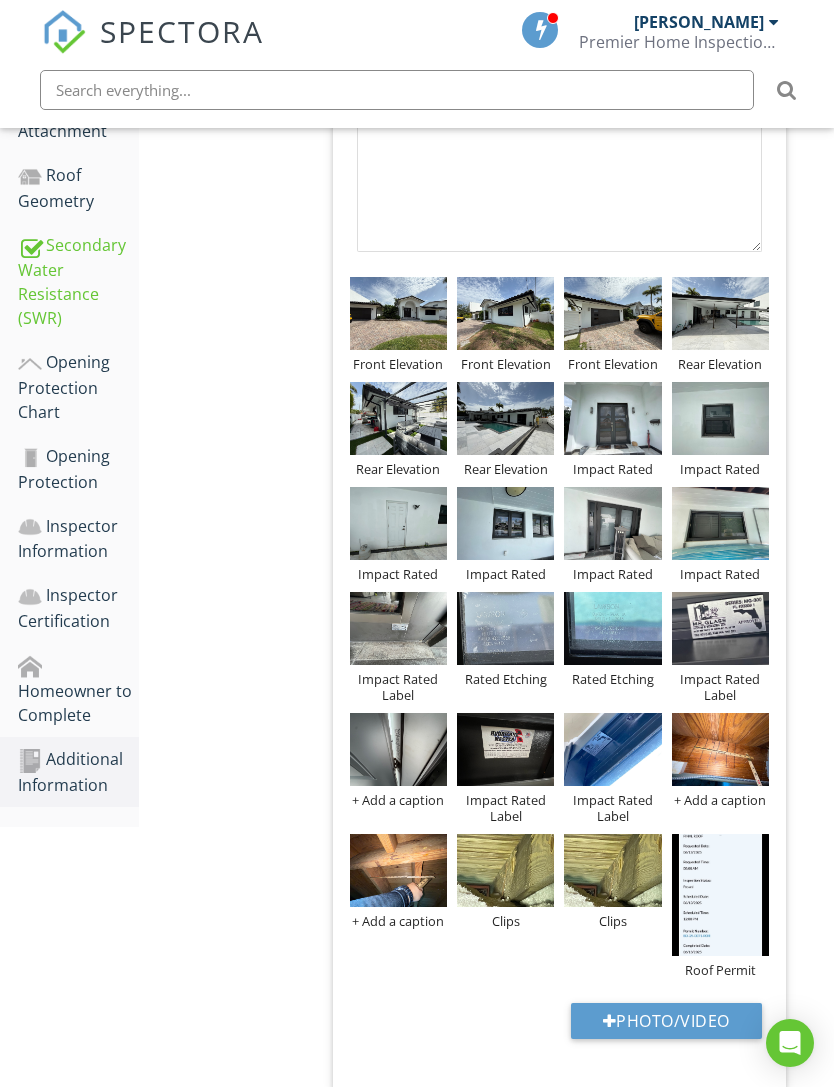 scroll, scrollTop: 783, scrollLeft: 0, axis: vertical 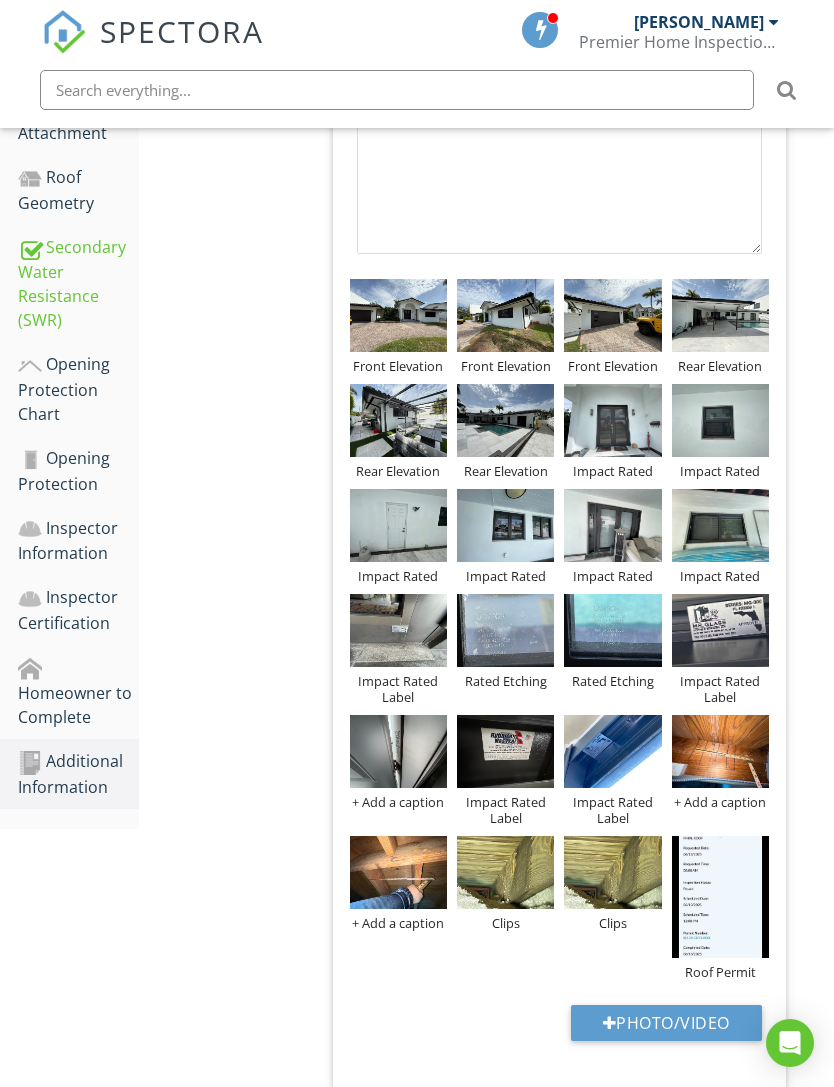 click at bounding box center (0, 0) 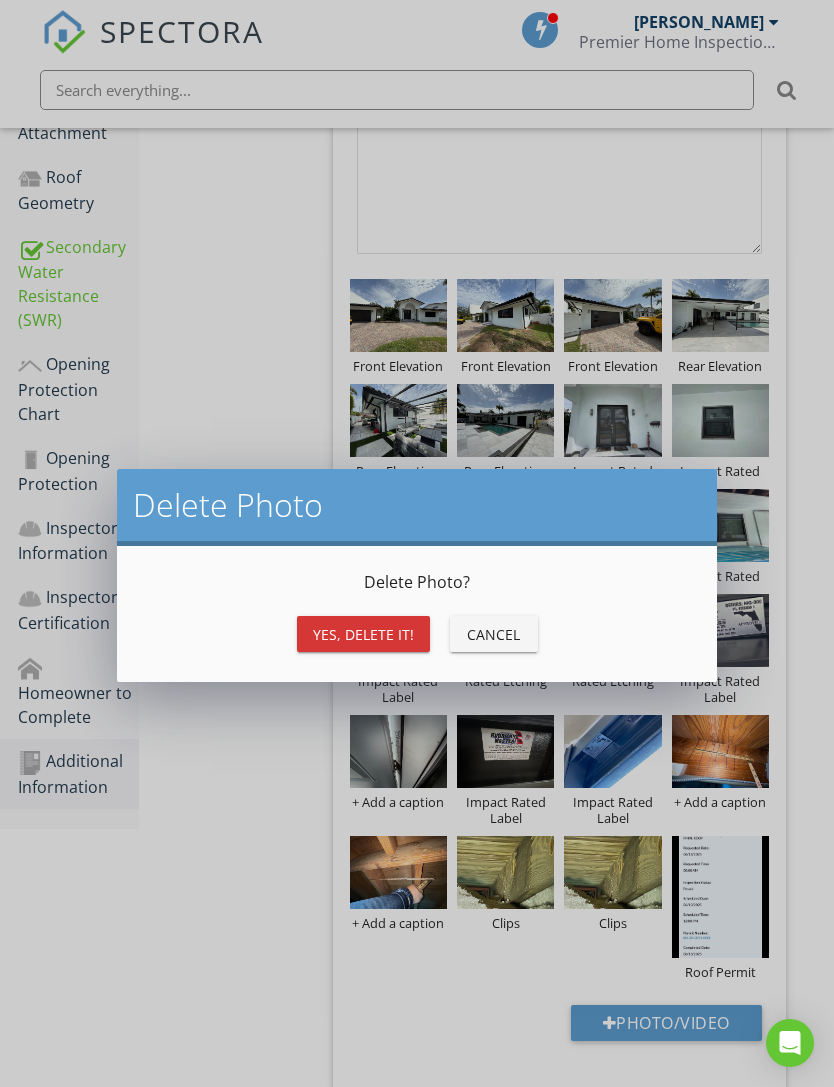 click on "Yes, Delete it!" at bounding box center [363, 634] 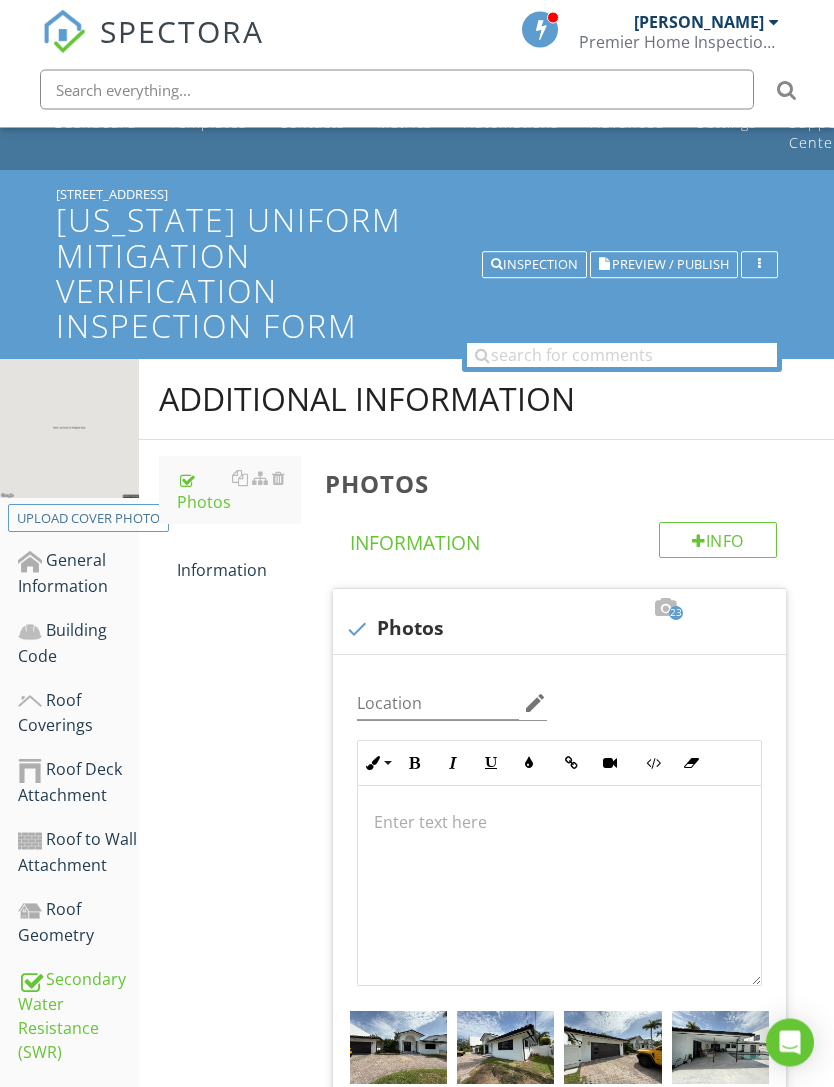 scroll, scrollTop: 0, scrollLeft: 0, axis: both 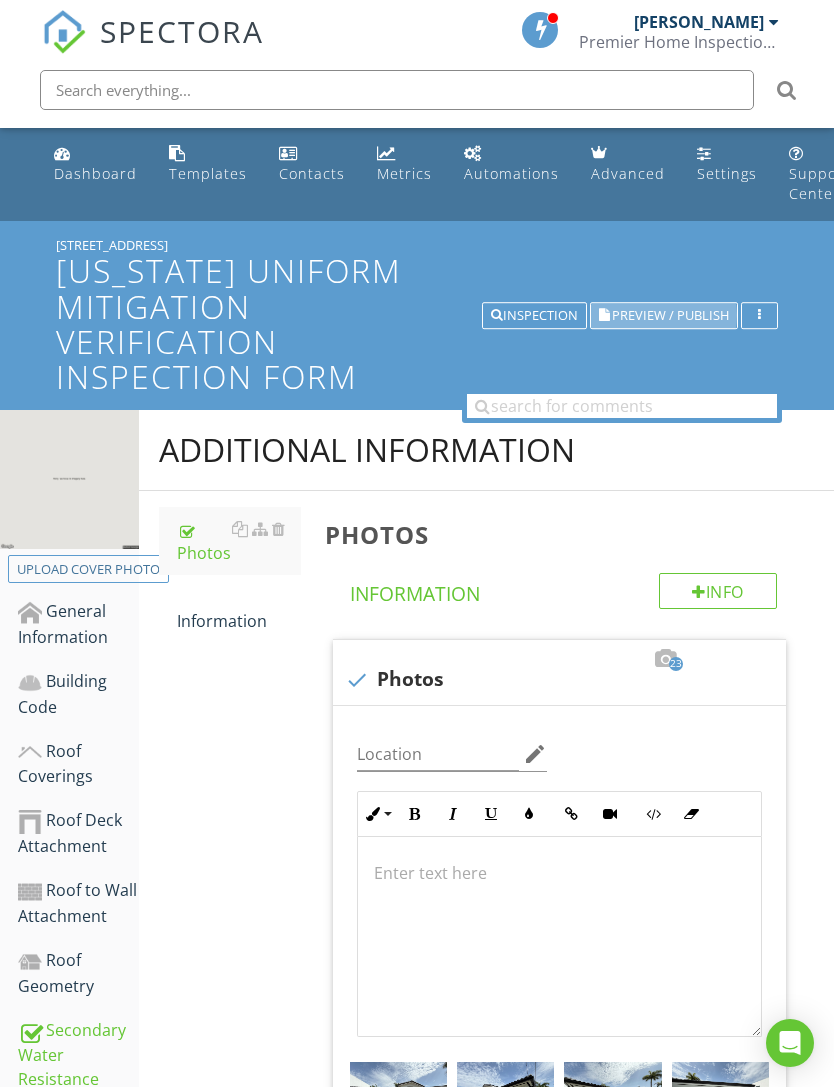 click on "Preview / Publish" at bounding box center [664, 316] 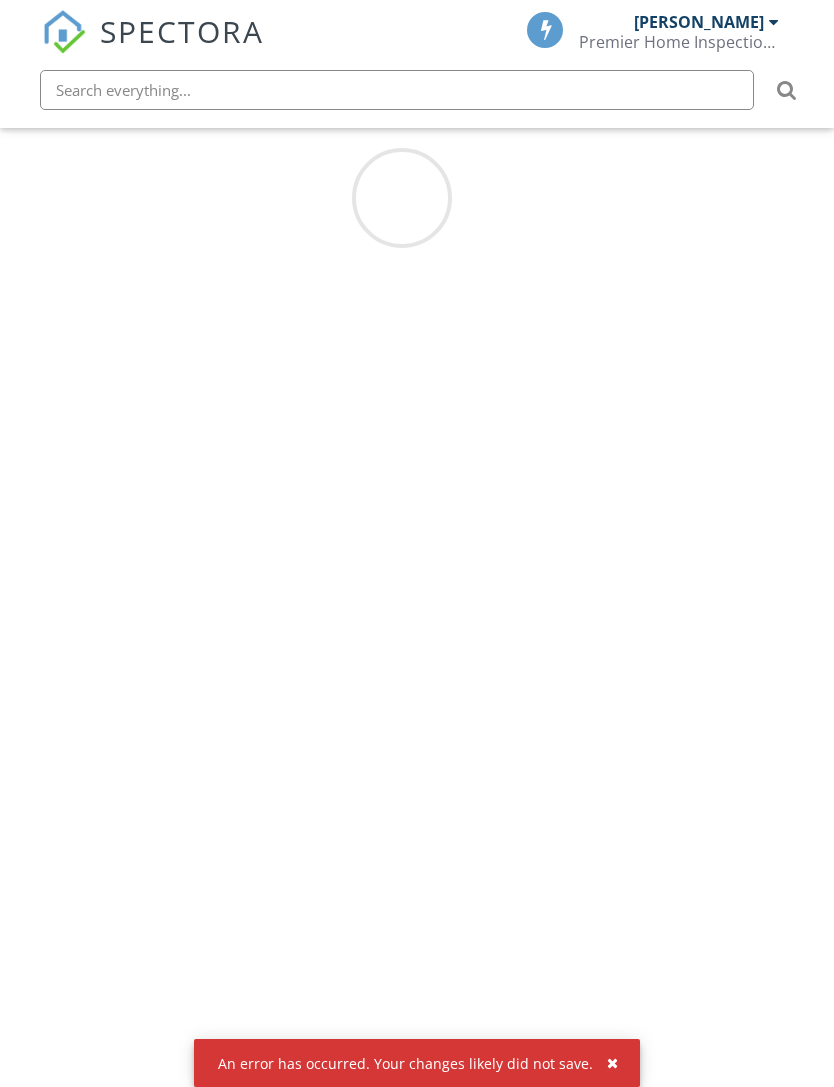 scroll, scrollTop: 285, scrollLeft: 15, axis: both 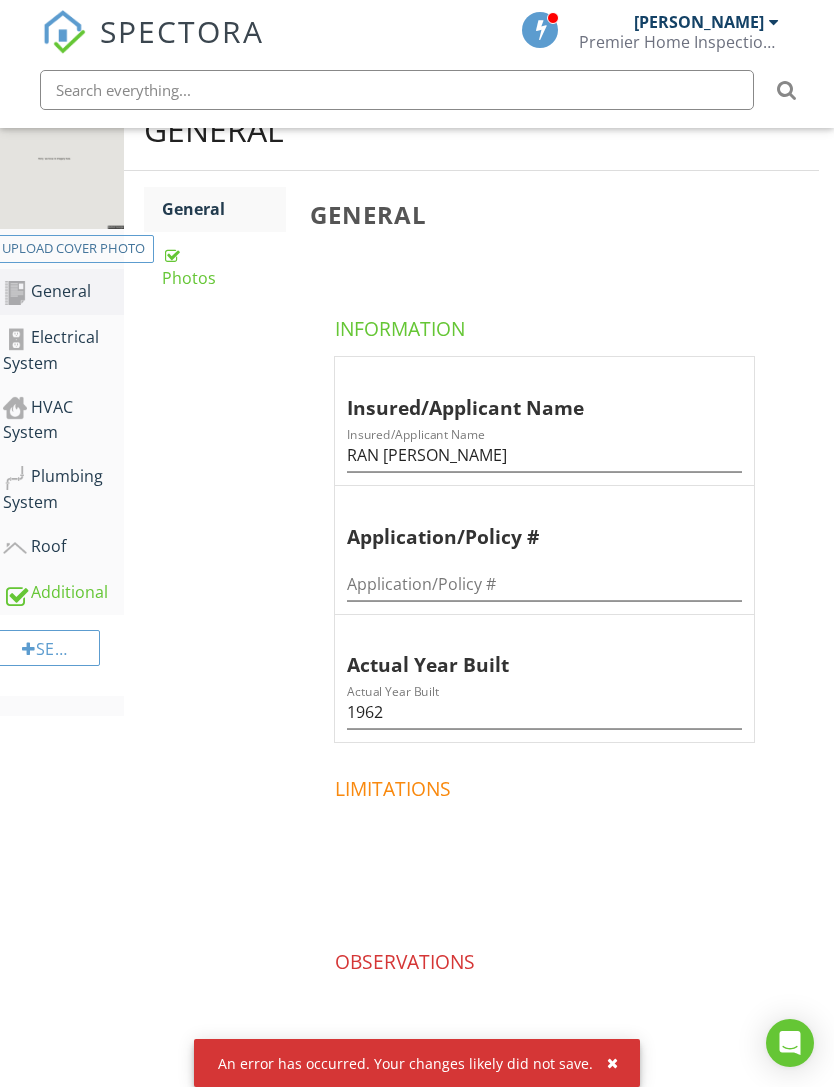 click at bounding box center (612, 1063) 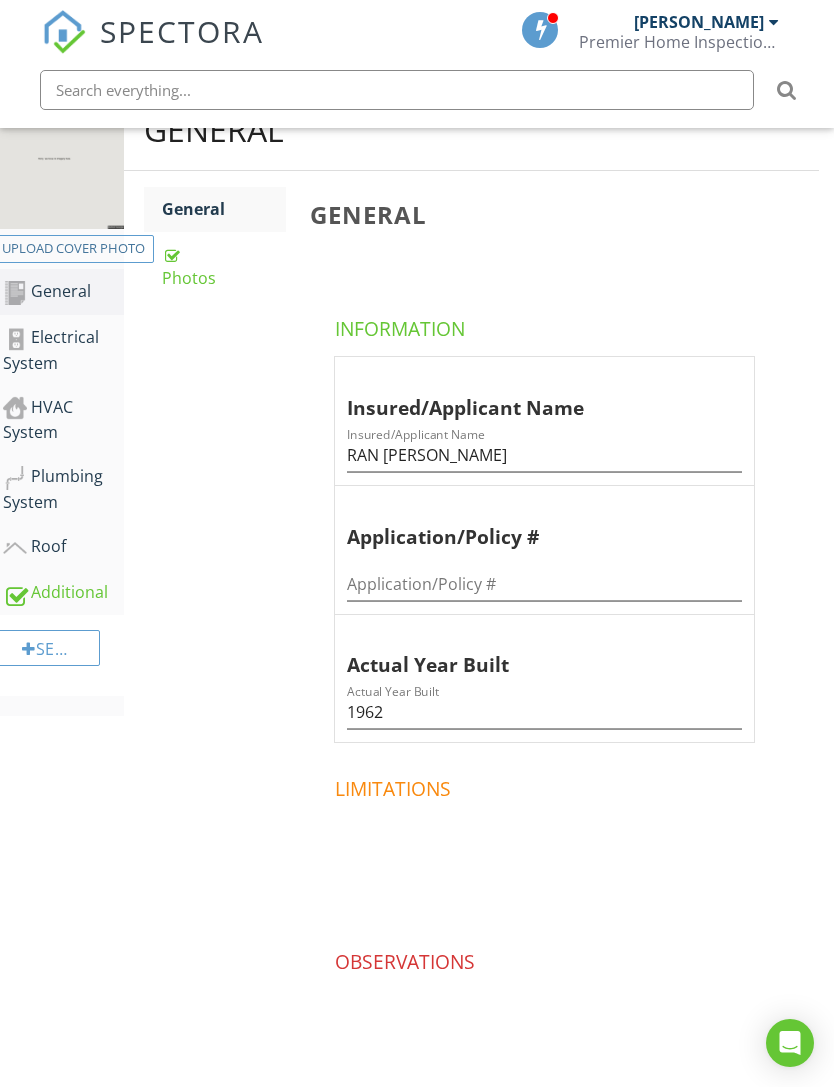 click on "Additional" at bounding box center [63, 593] 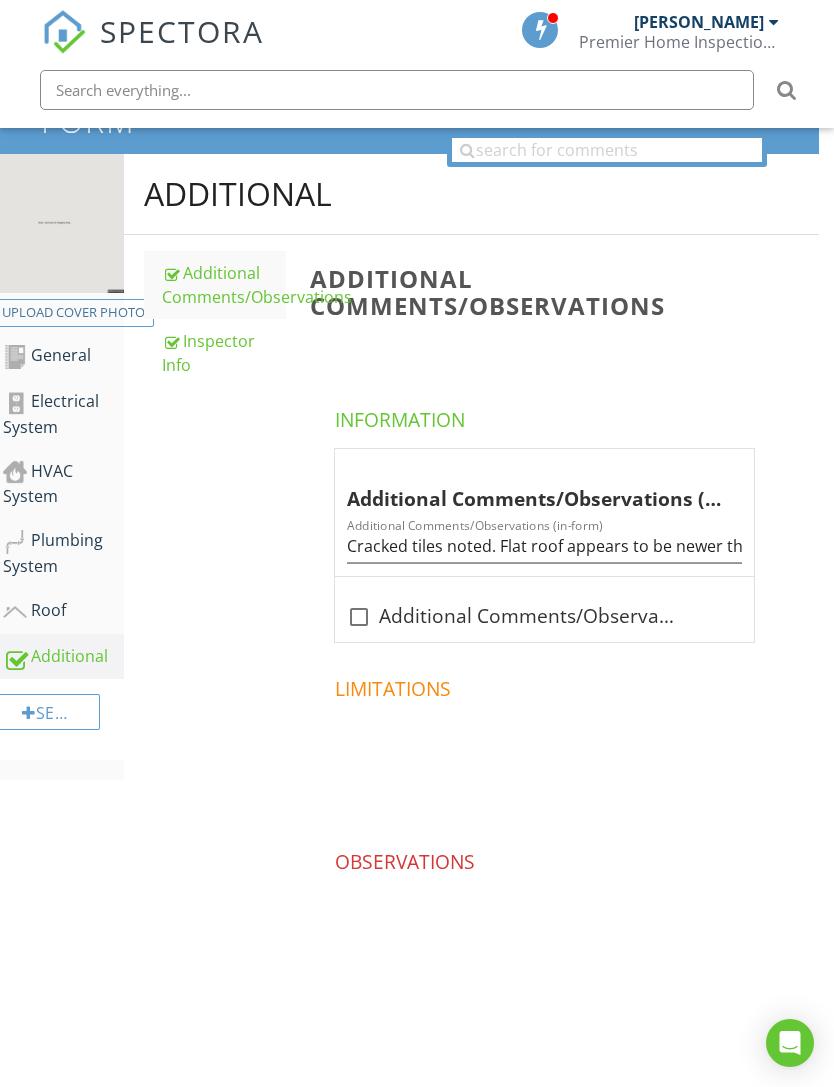 click on "Roof" at bounding box center (63, 611) 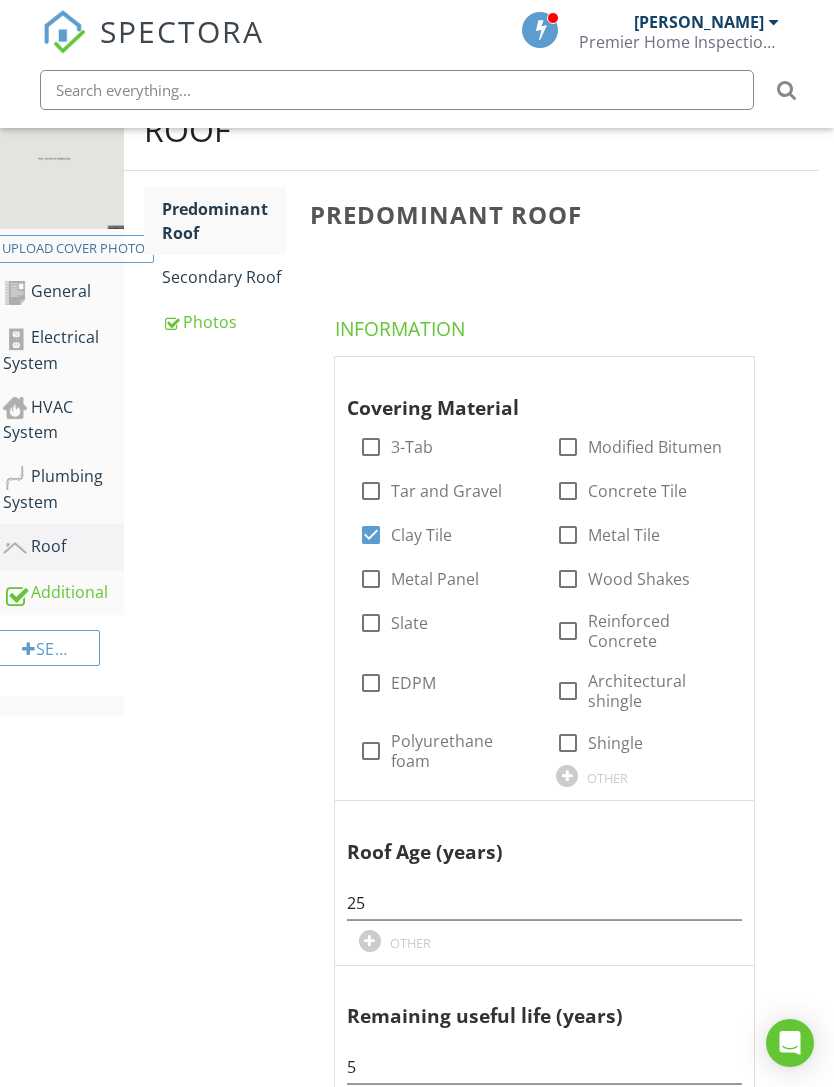 click on "Roof" at bounding box center (63, 547) 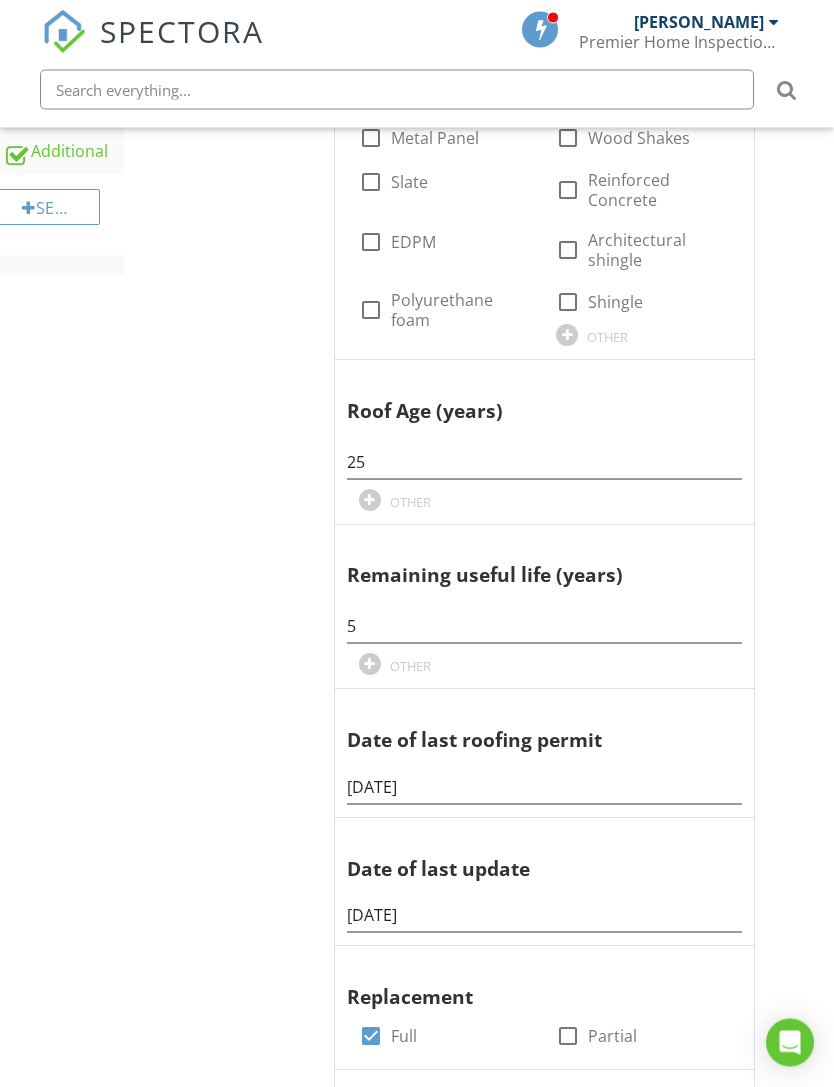 click on "Roof
Predominant Roof
Secondary Roof
Photos
Predominant Roof
Information
Covering Material
check_box_outline_blank 3-Tab   check_box_outline_blank Modified Bitumen   check_box_outline_blank Tar and Gravel   check_box_outline_blank Concrete Tile   check_box Clay Tile   check_box_outline_blank Metal Tile   check_box_outline_blank Metal Panel   check_box_outline_blank Wood Shakes   check_box_outline_blank Slate   check_box_outline_blank Reinforced Concrete   check_box_outline_blank EDPM   check_box_outline_blank Architectural shingle   check_box_outline_blank Polyurethane foam   check_box_outline_blank Shingle         OTHER
Roof Age (years)
25         OTHER
Remaining useful life (years)" at bounding box center [471, 1229] 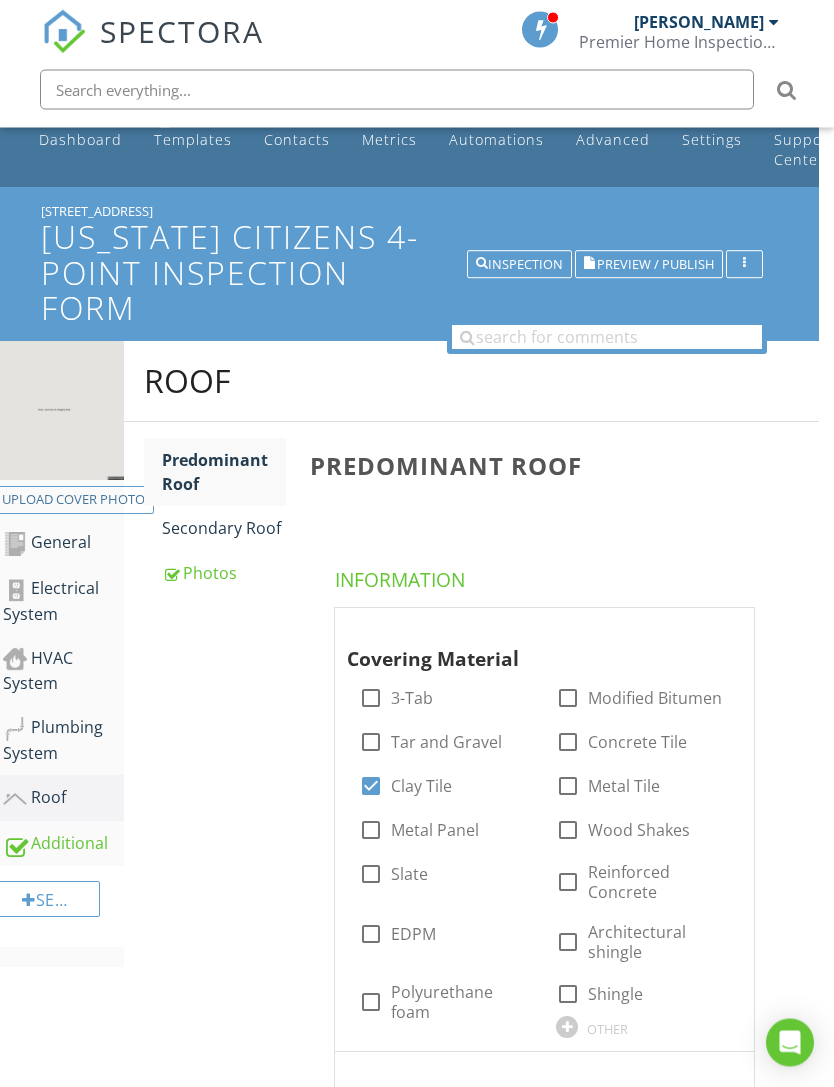 scroll, scrollTop: 0, scrollLeft: 15, axis: horizontal 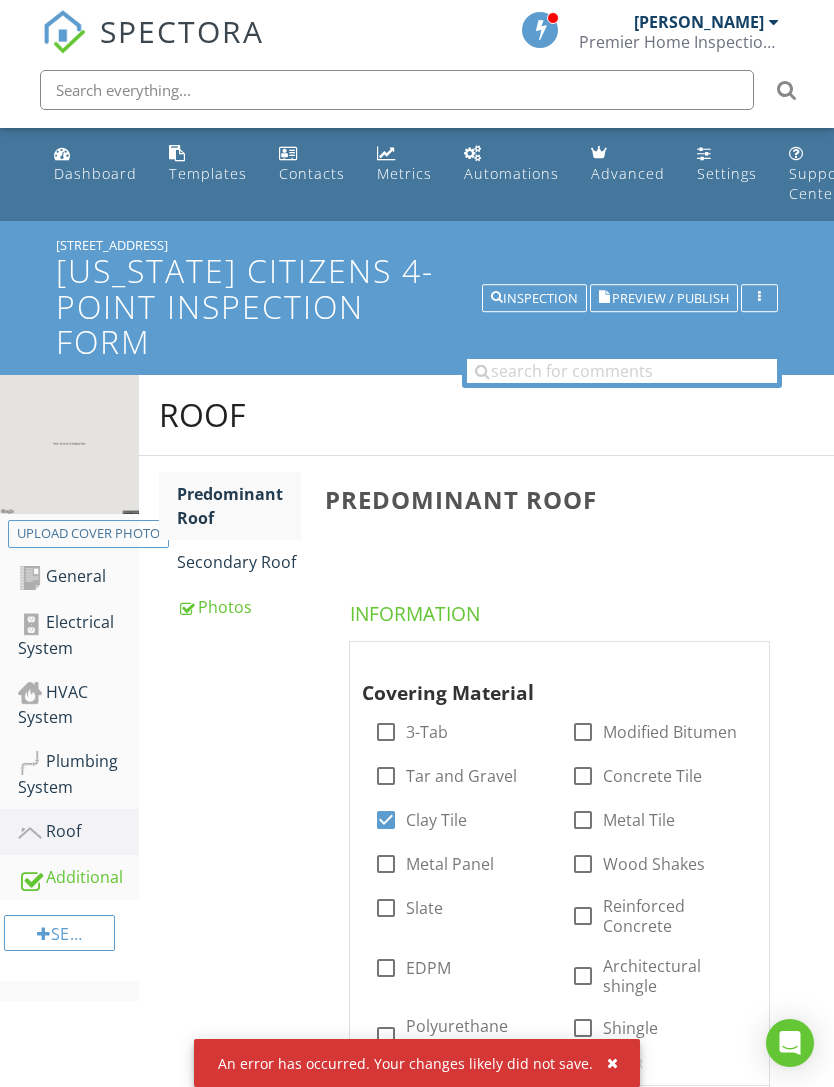 click on "An error has occurred. Your changes likely did not save." at bounding box center (417, 1063) 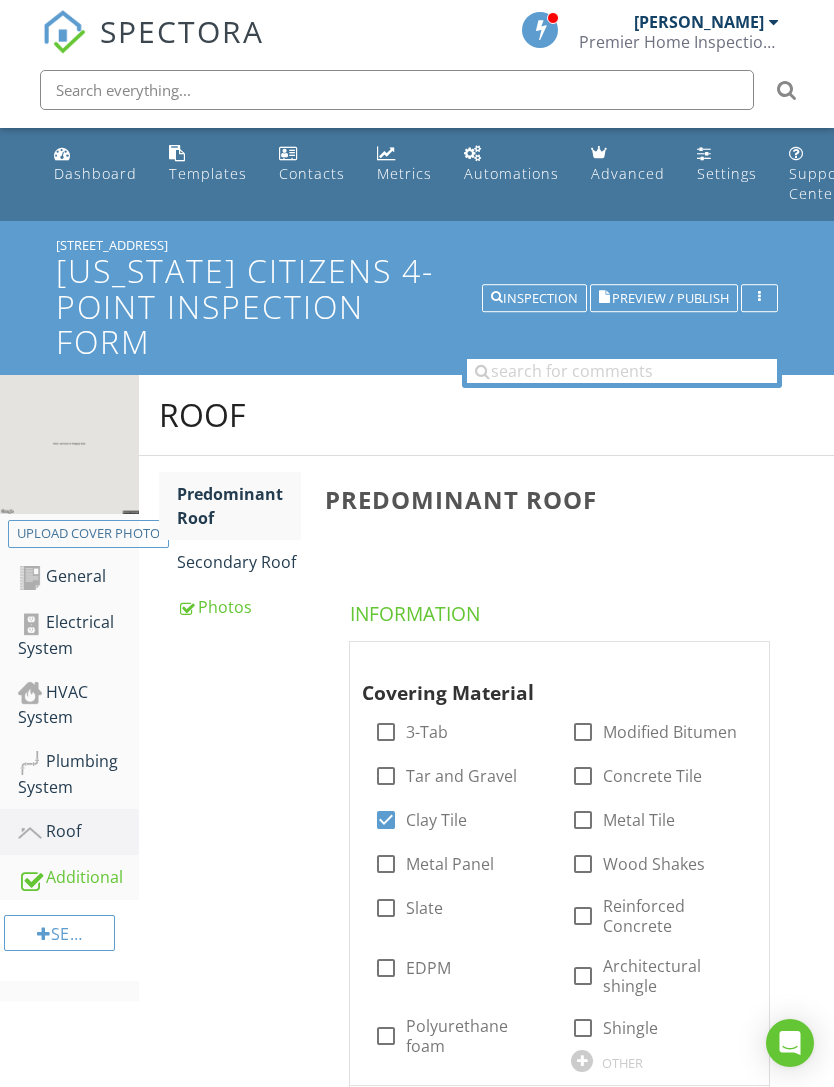 click on "Dashboard" at bounding box center [95, 173] 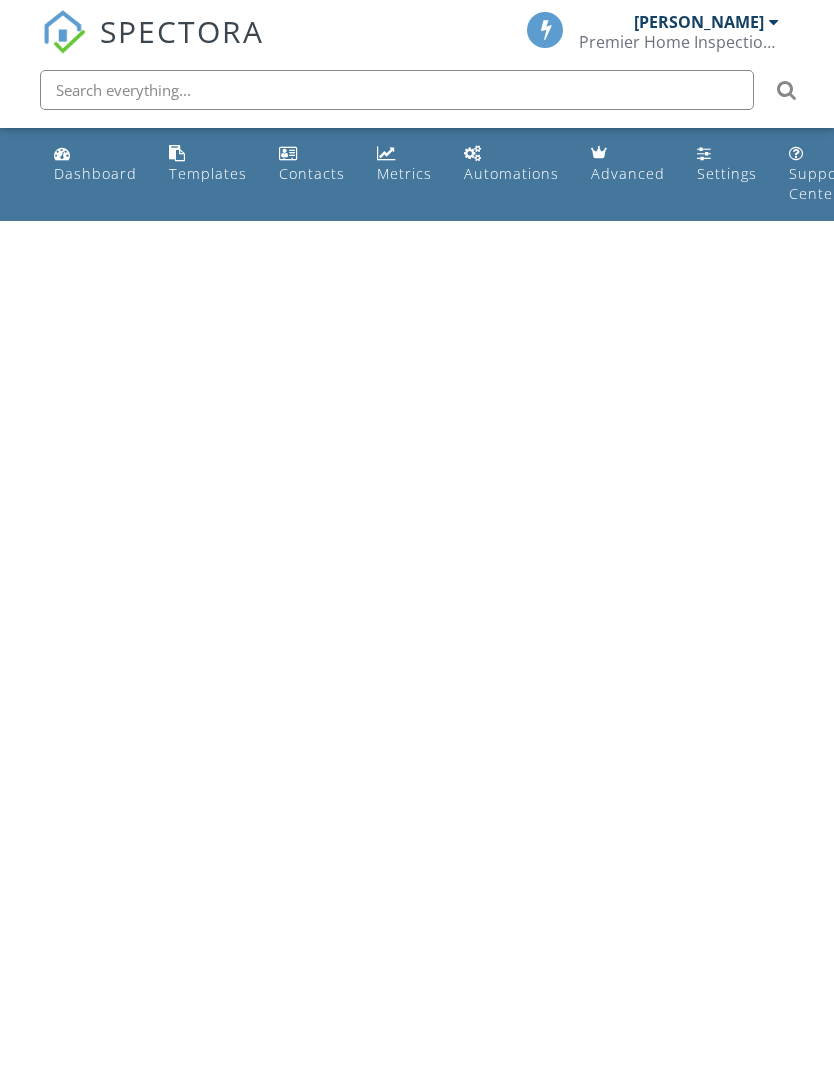 scroll, scrollTop: 0, scrollLeft: 0, axis: both 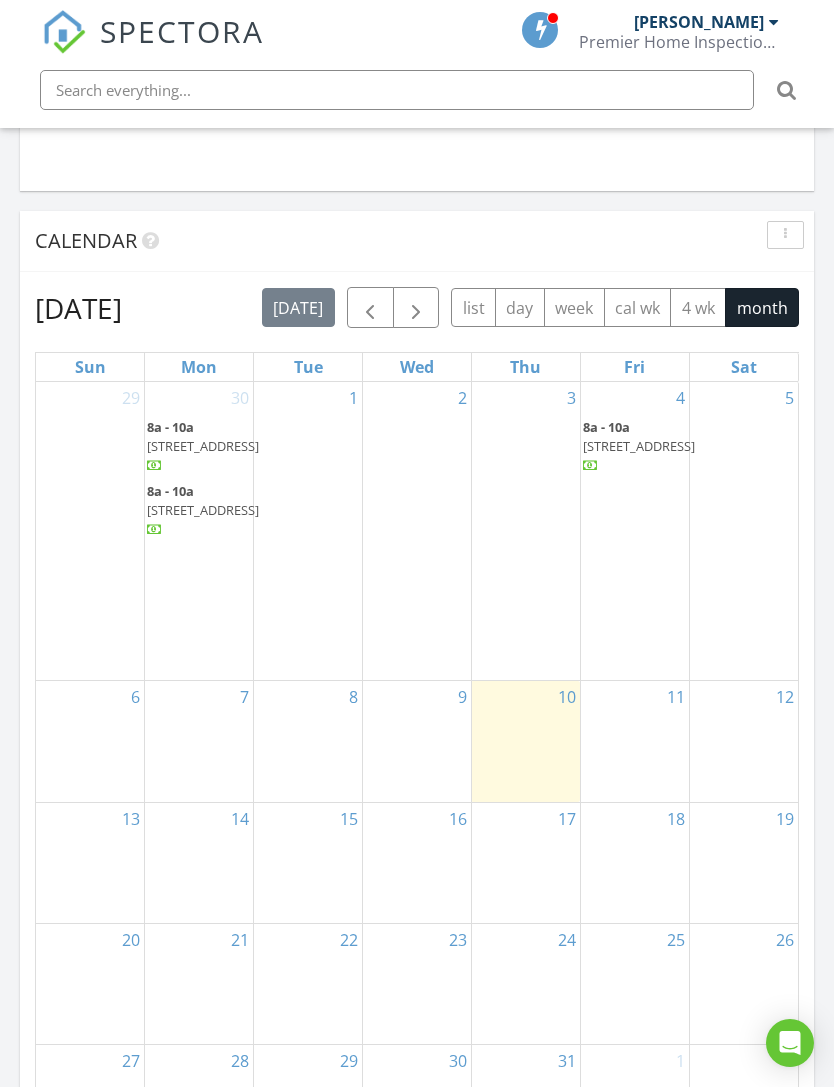 click on "[STREET_ADDRESS]" at bounding box center [203, 446] 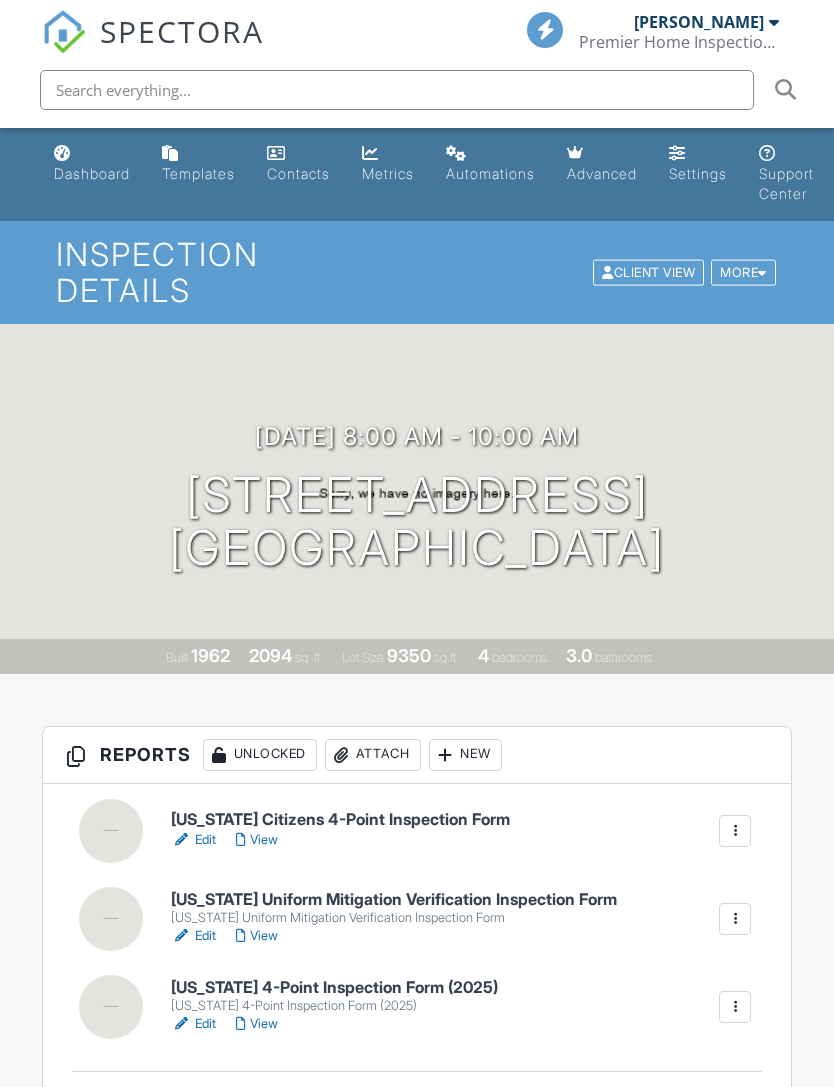 scroll, scrollTop: 0, scrollLeft: 0, axis: both 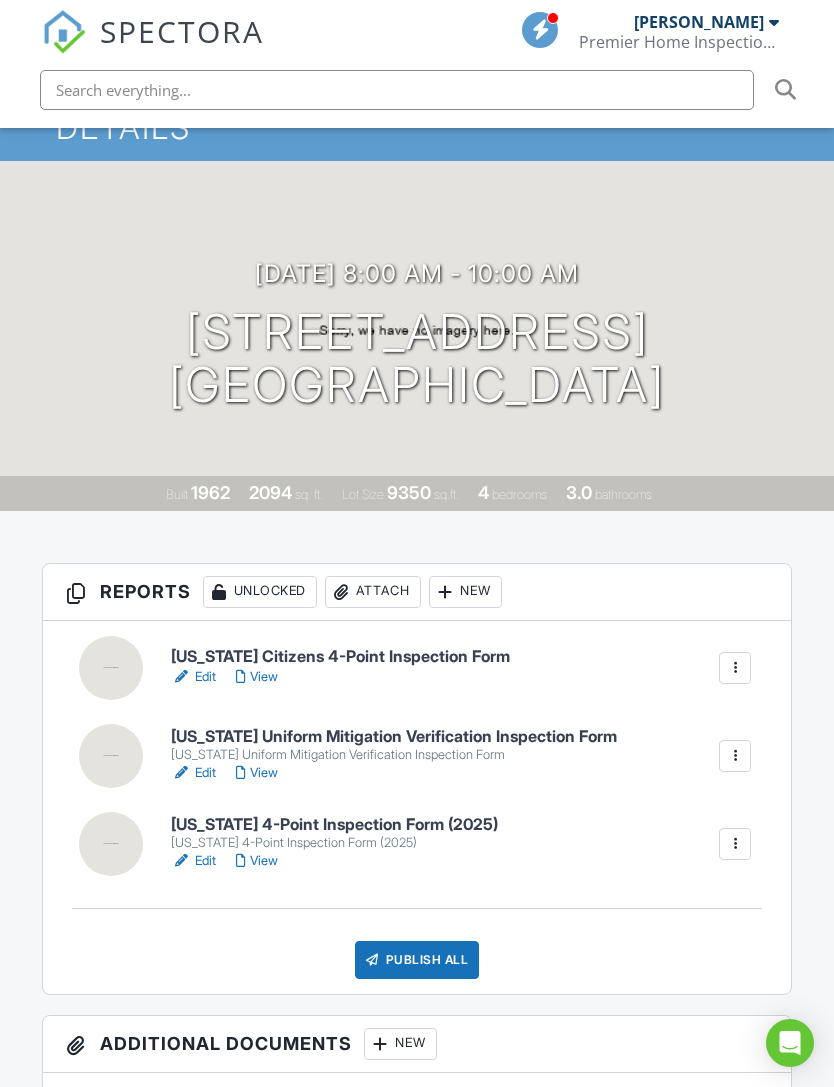 click on "Edit" at bounding box center (193, 861) 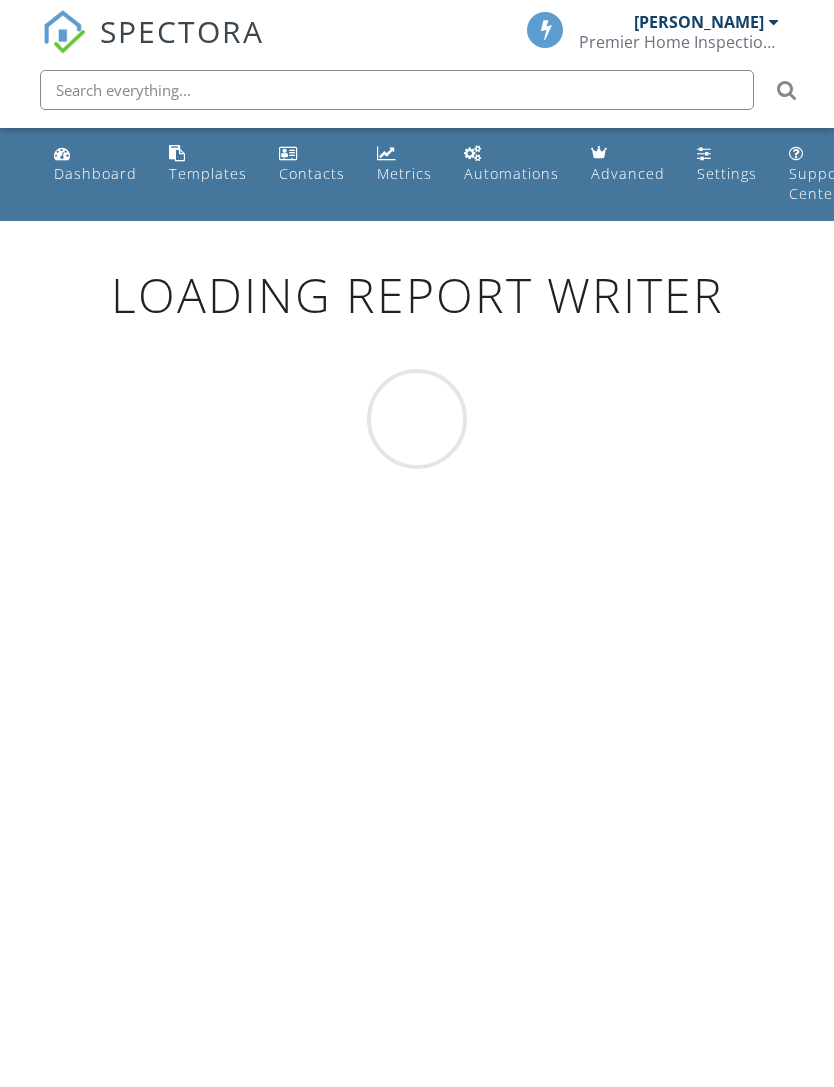 scroll, scrollTop: 0, scrollLeft: 0, axis: both 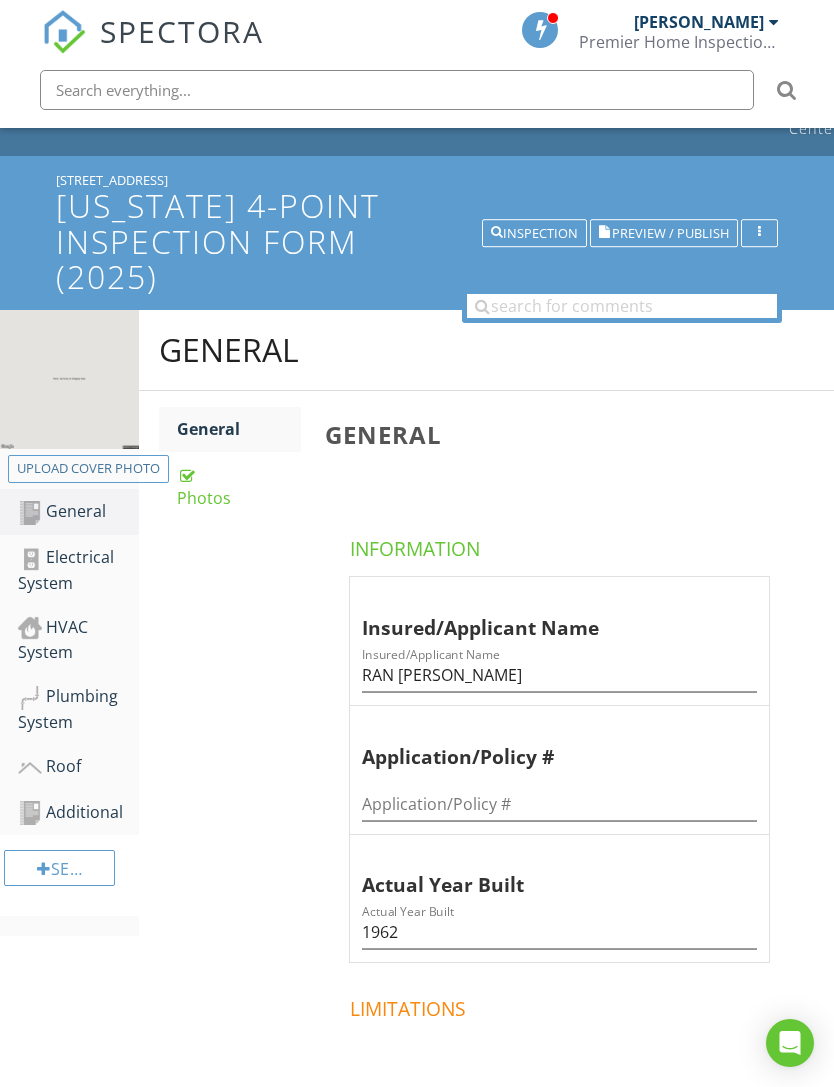 click on "Roof" at bounding box center (78, 767) 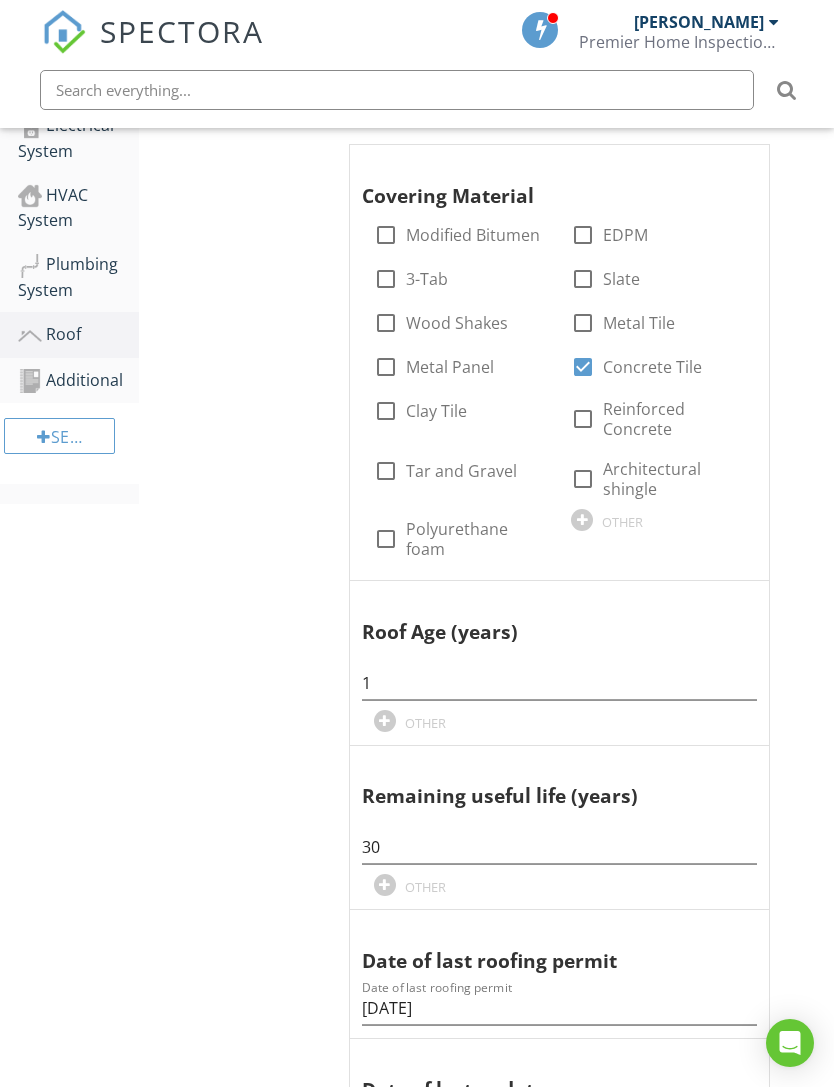 scroll, scrollTop: 760, scrollLeft: 0, axis: vertical 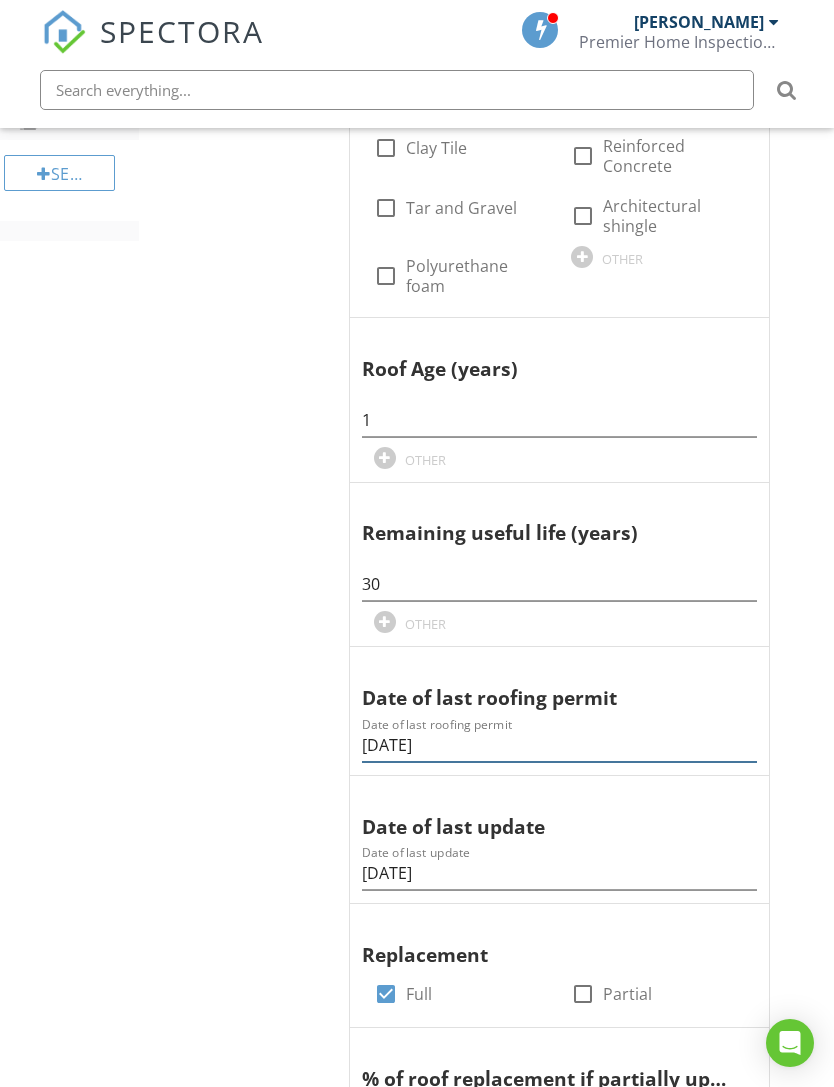 click on "[DATE]" at bounding box center [559, 745] 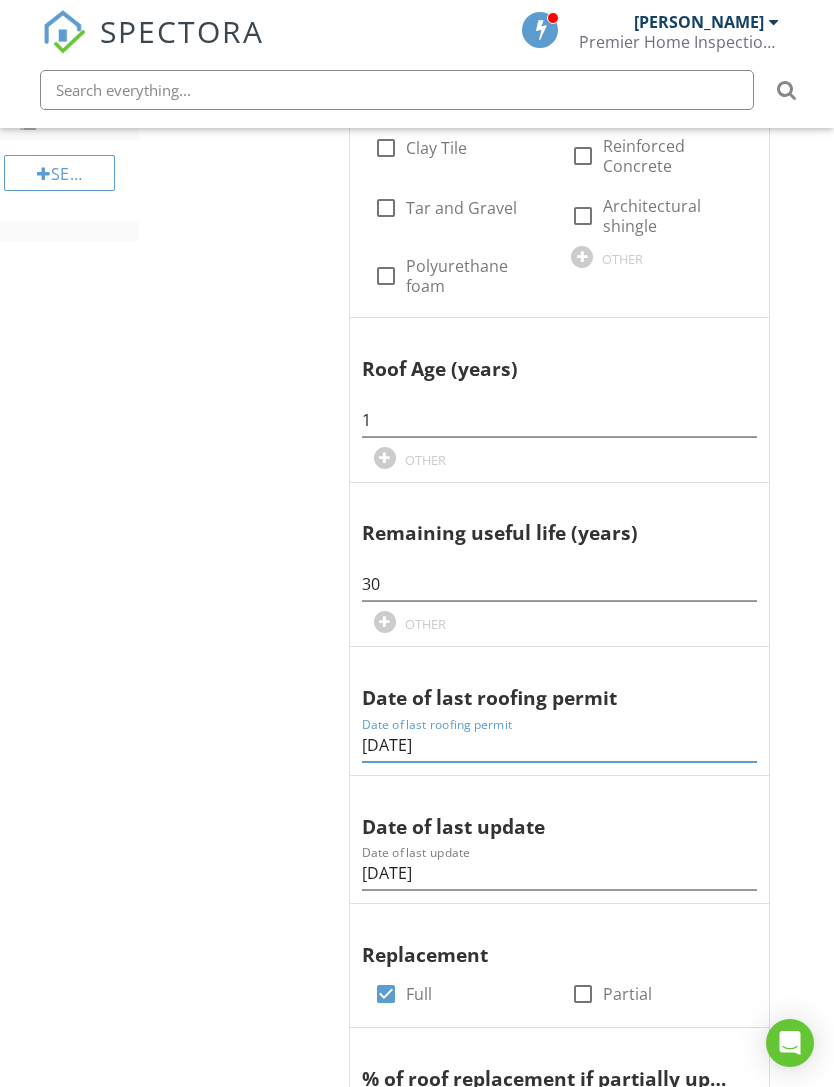 click on "6/13/2025" at bounding box center (559, 745) 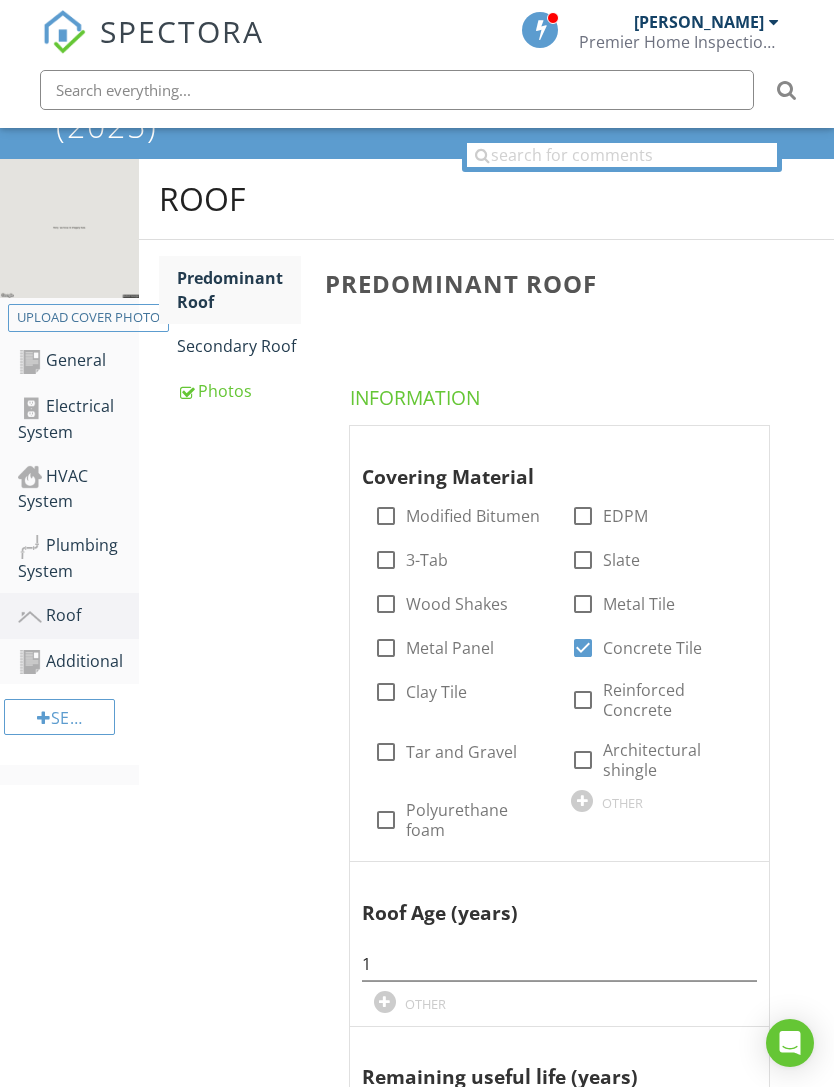 scroll, scrollTop: 200, scrollLeft: 0, axis: vertical 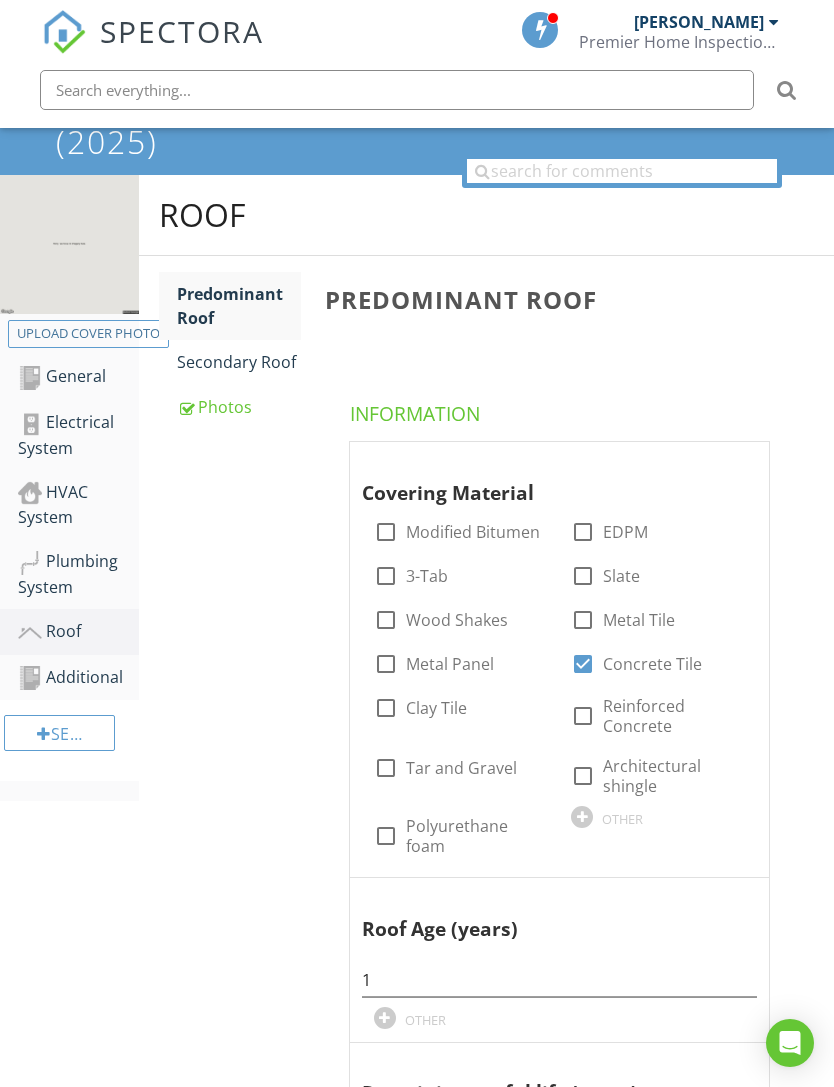 click on "Secondary Roof" at bounding box center [239, 362] 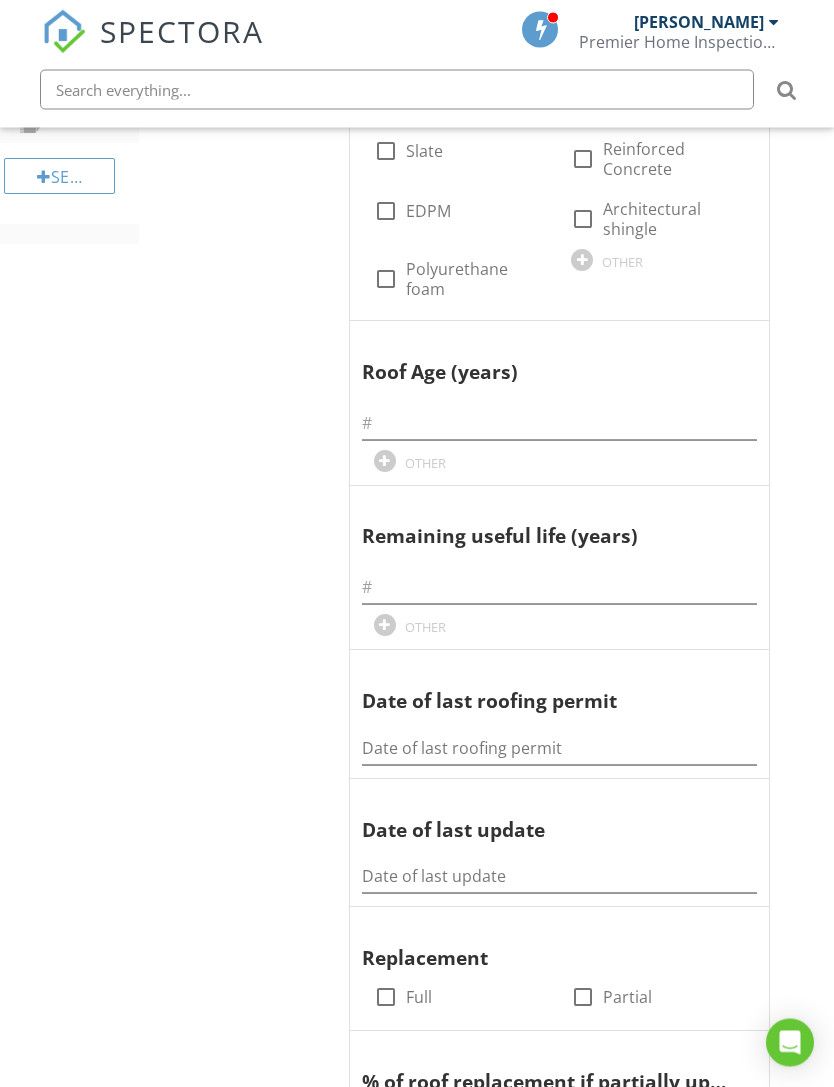 scroll, scrollTop: 879, scrollLeft: 0, axis: vertical 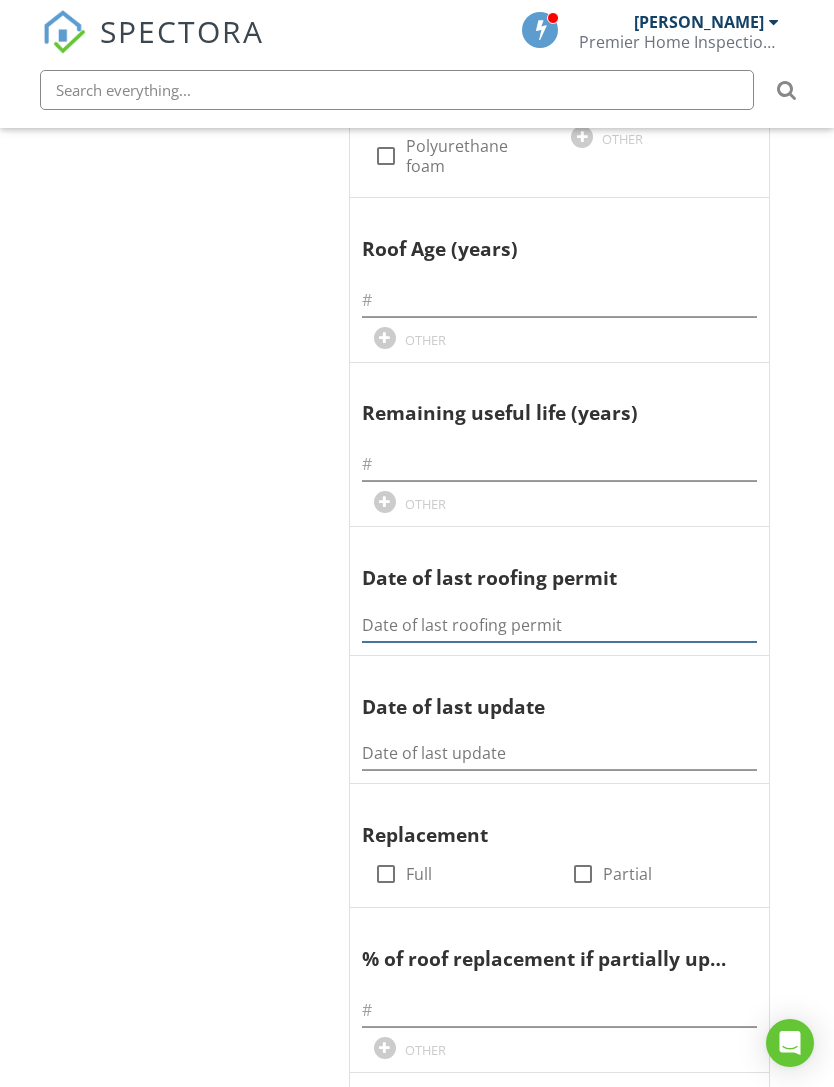 click at bounding box center [559, 625] 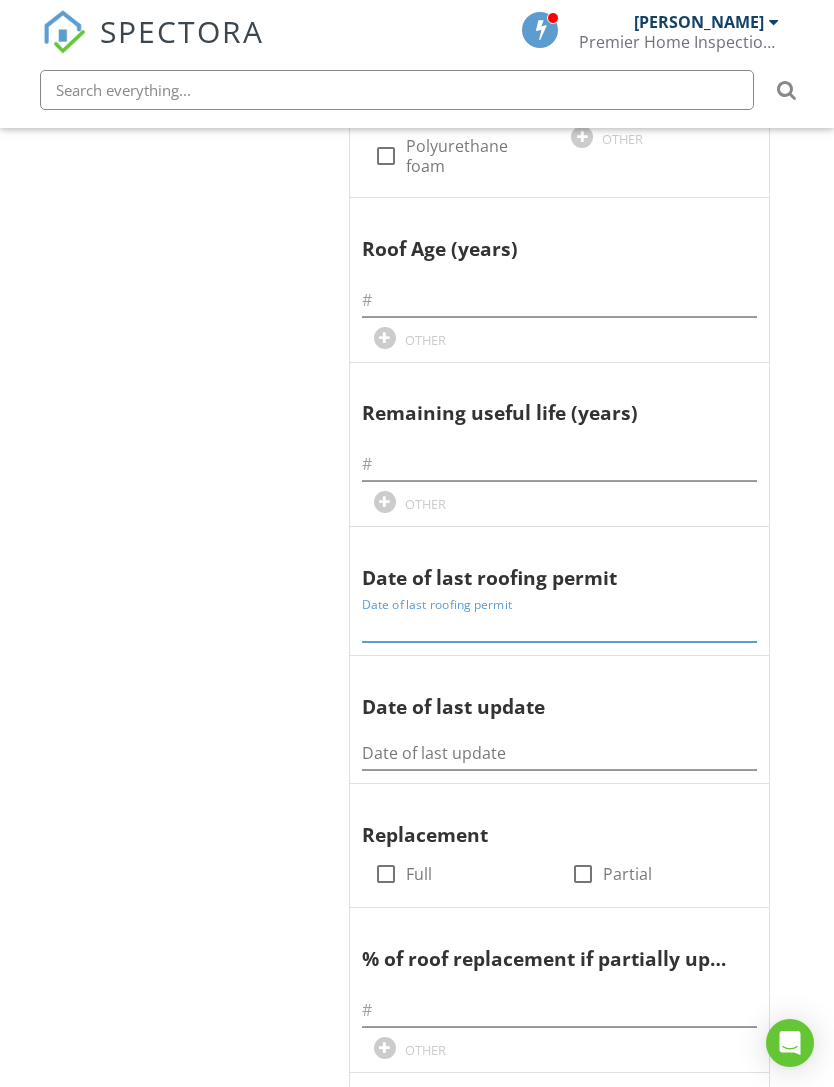 click at bounding box center (559, 625) 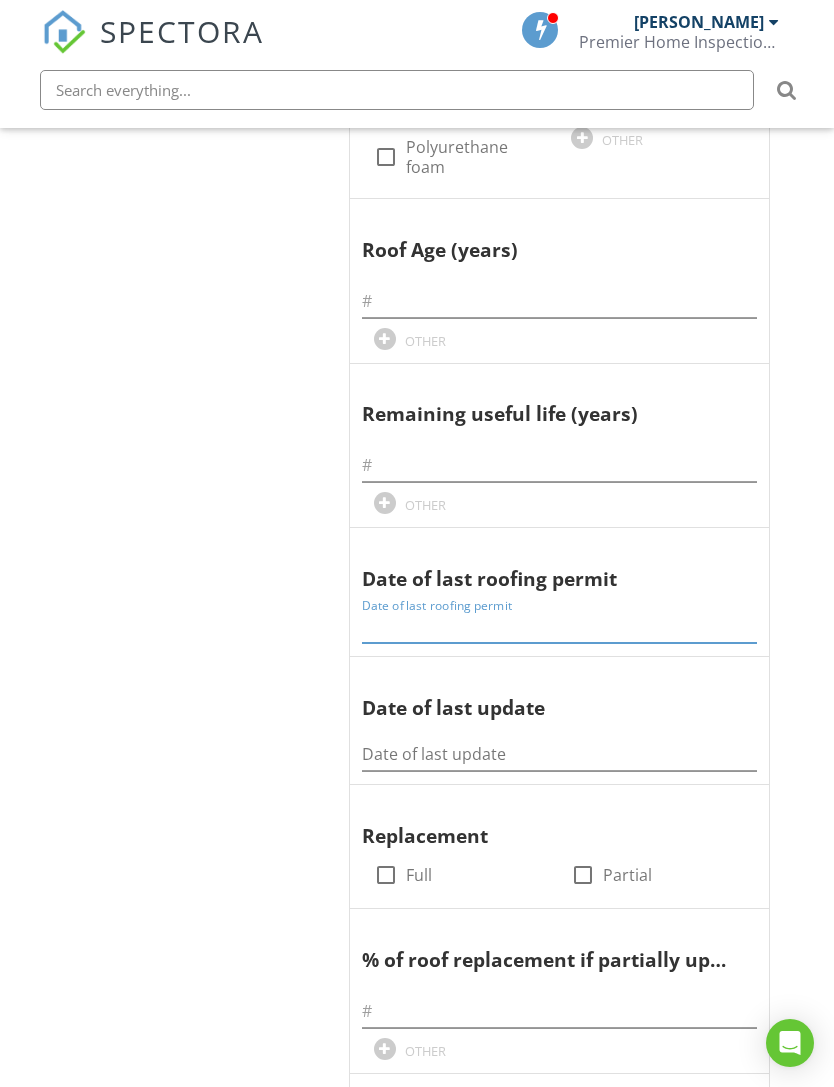 click at bounding box center (559, 626) 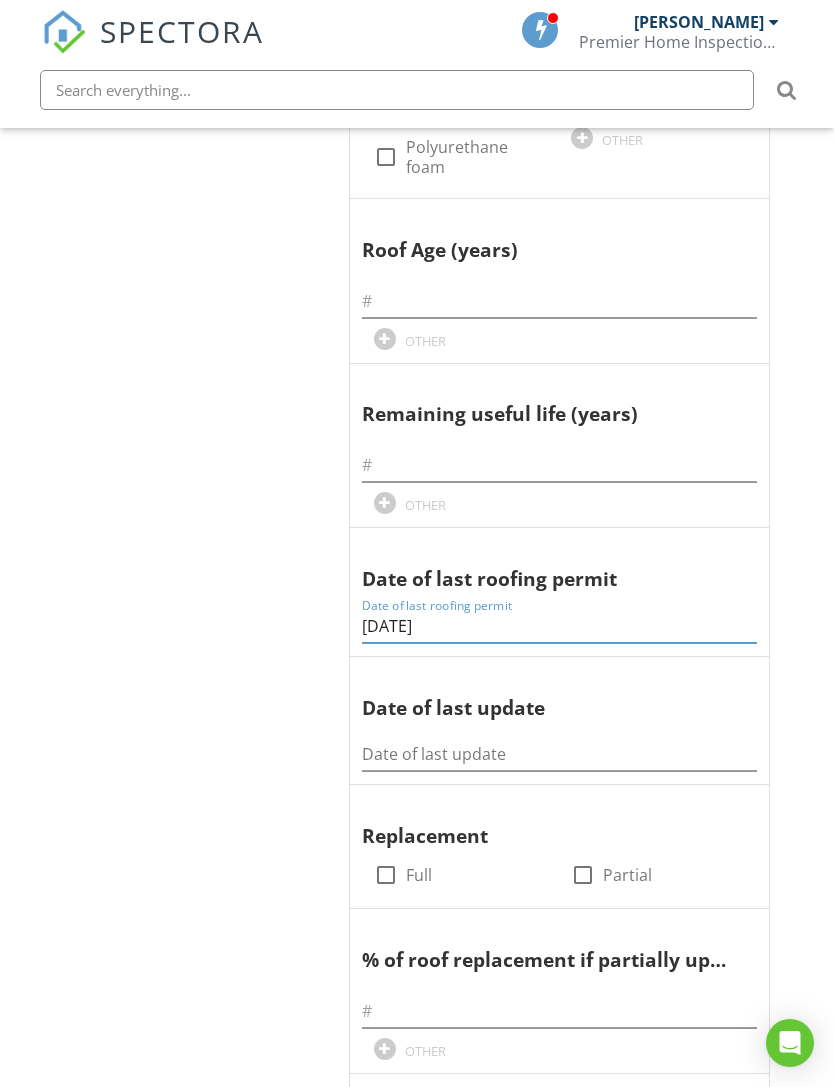 type on "6/13/2025" 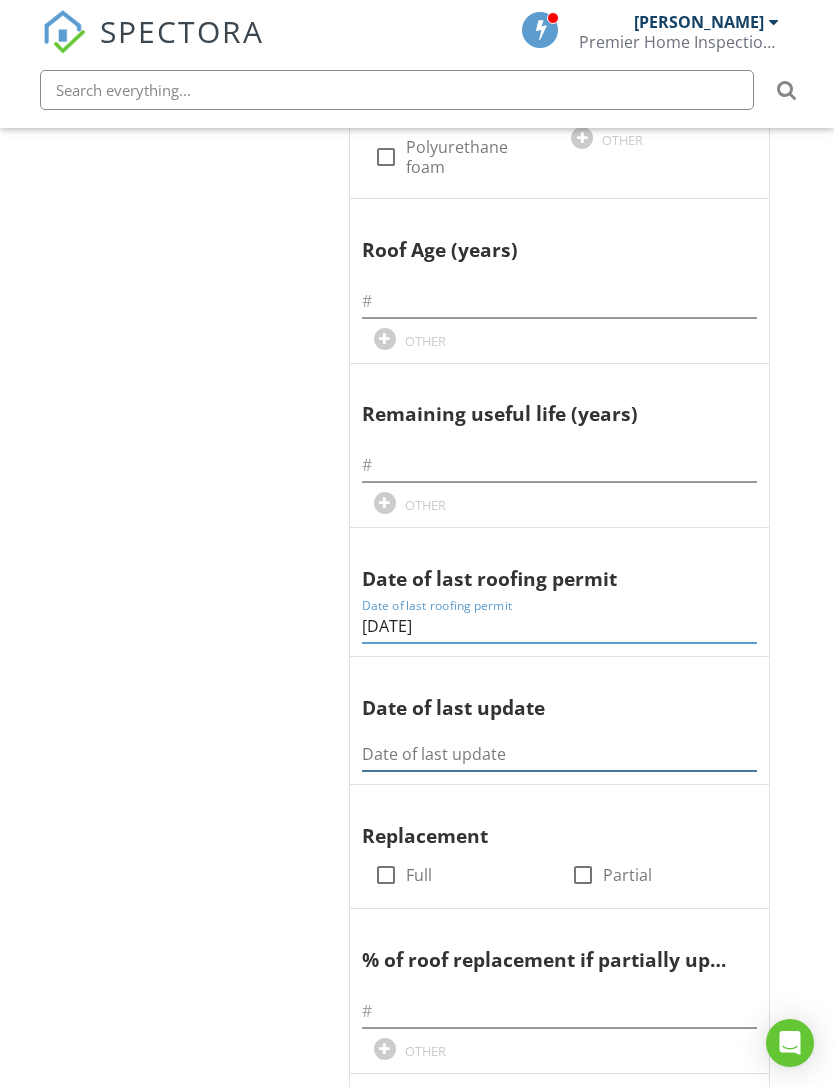 click at bounding box center [559, 754] 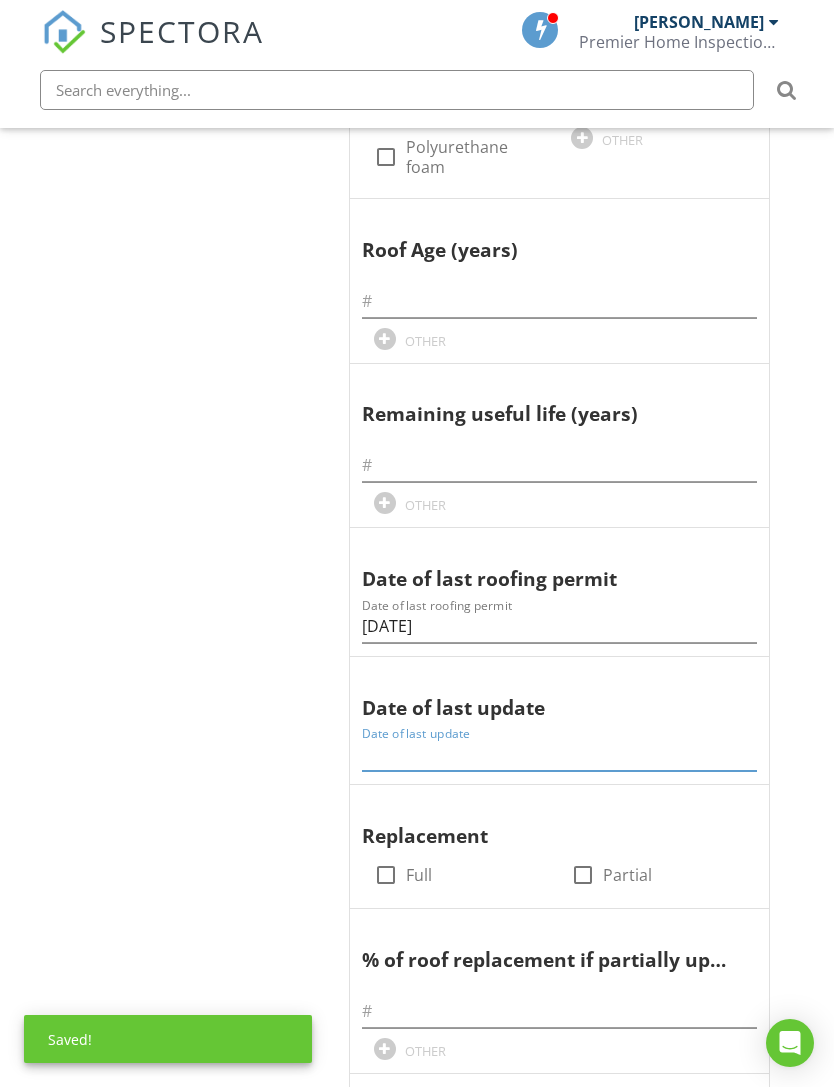 click at bounding box center [559, 754] 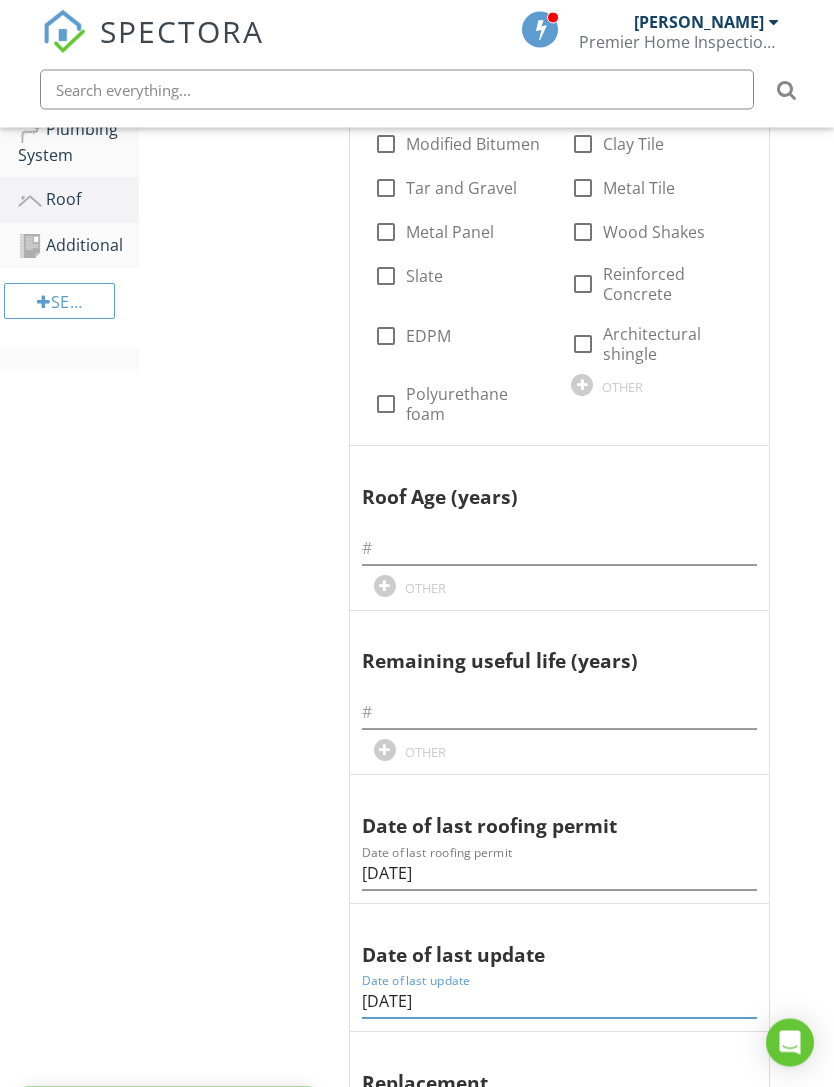 scroll, scrollTop: 630, scrollLeft: 0, axis: vertical 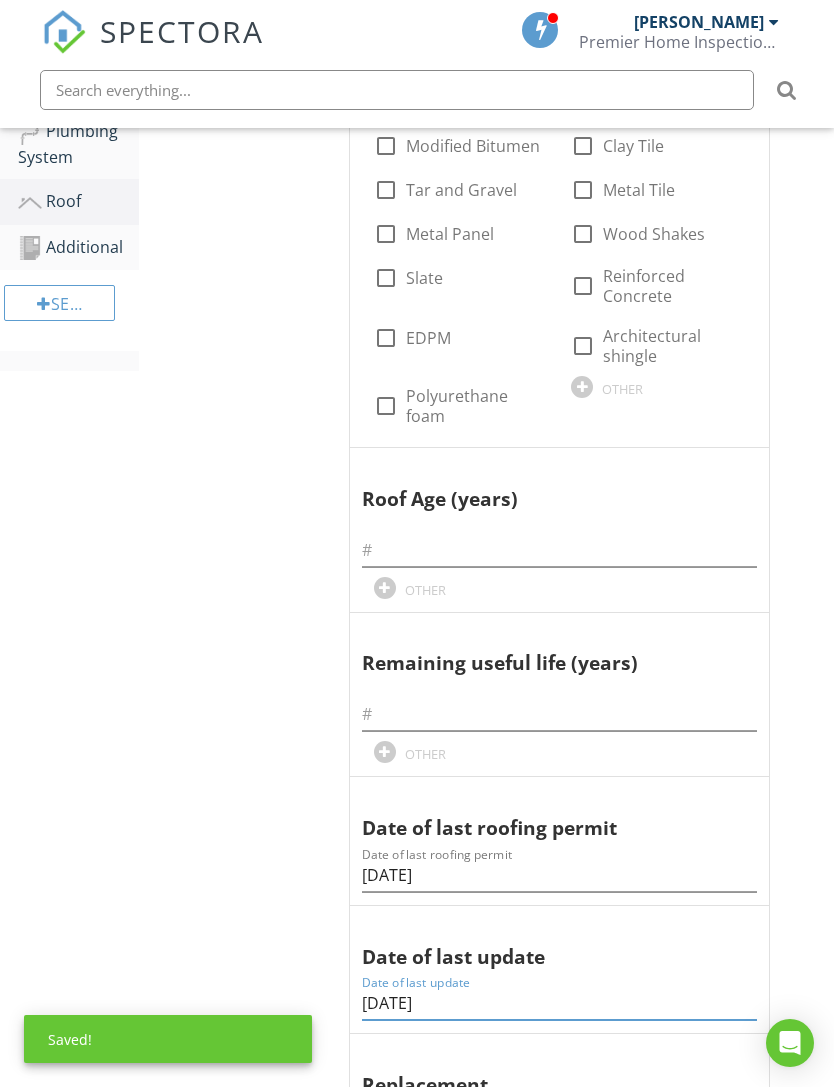 type on "6/13/2025" 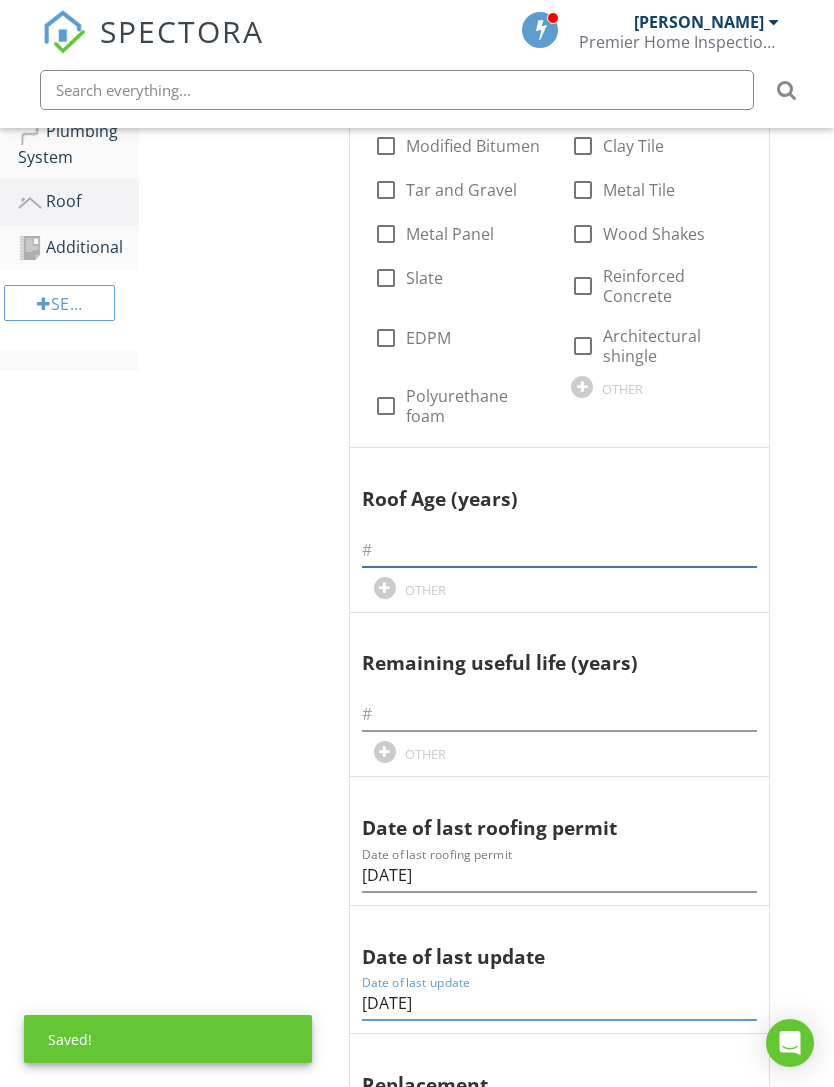 click at bounding box center [559, 550] 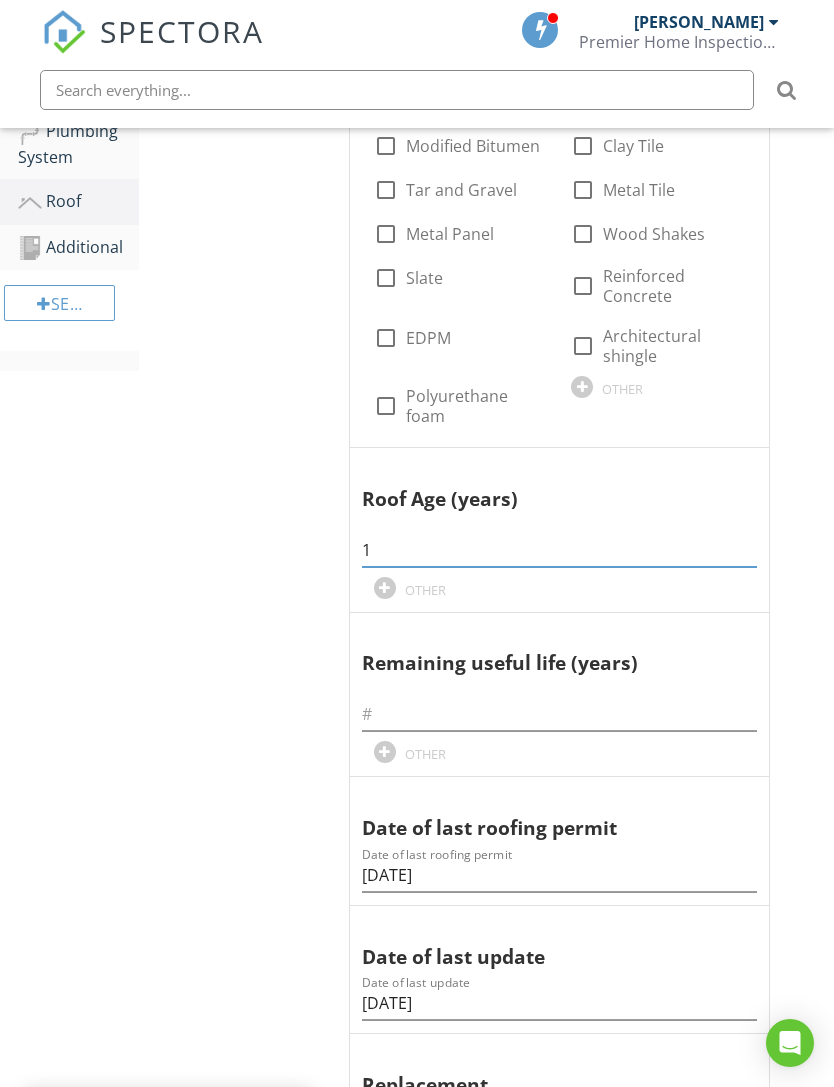 type on "1" 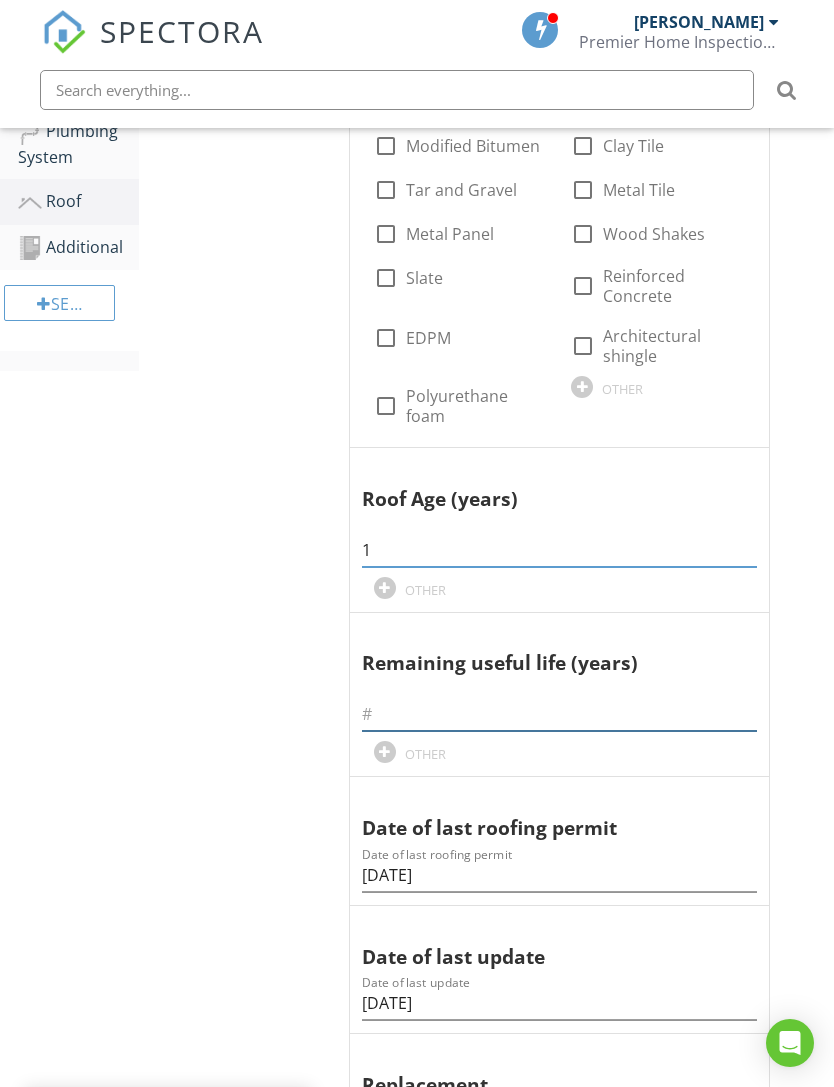 click at bounding box center (559, 714) 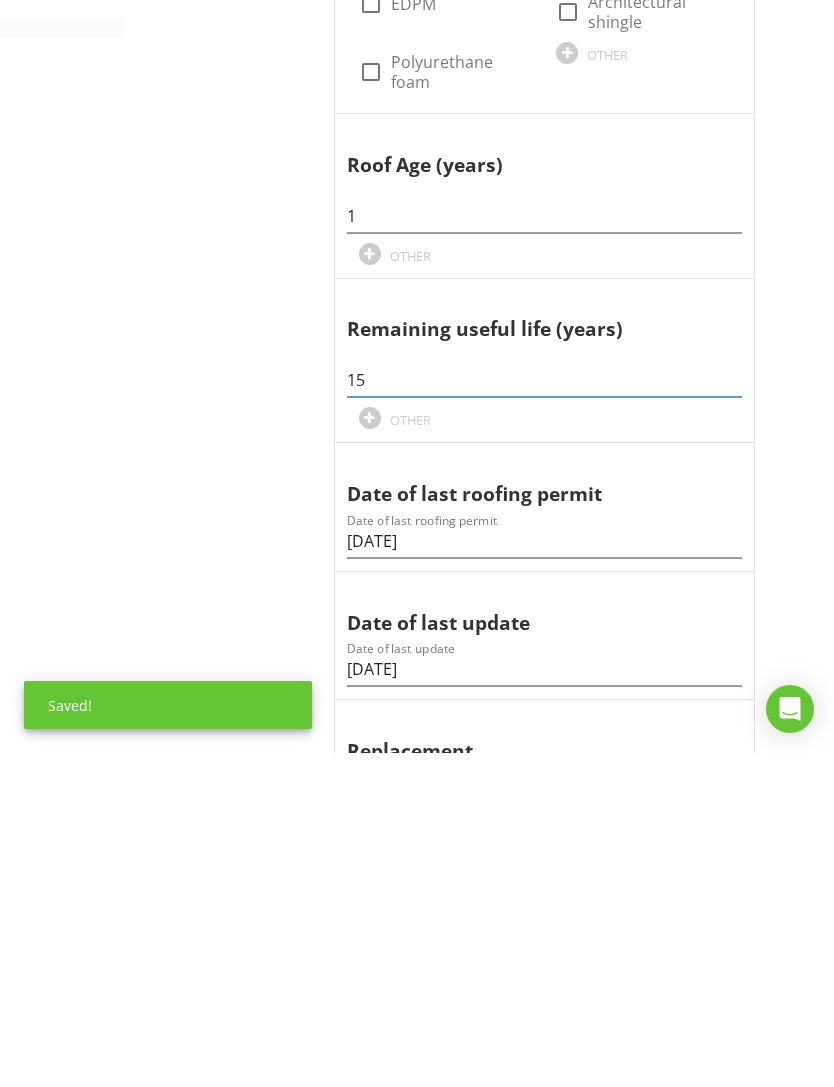 type on "15" 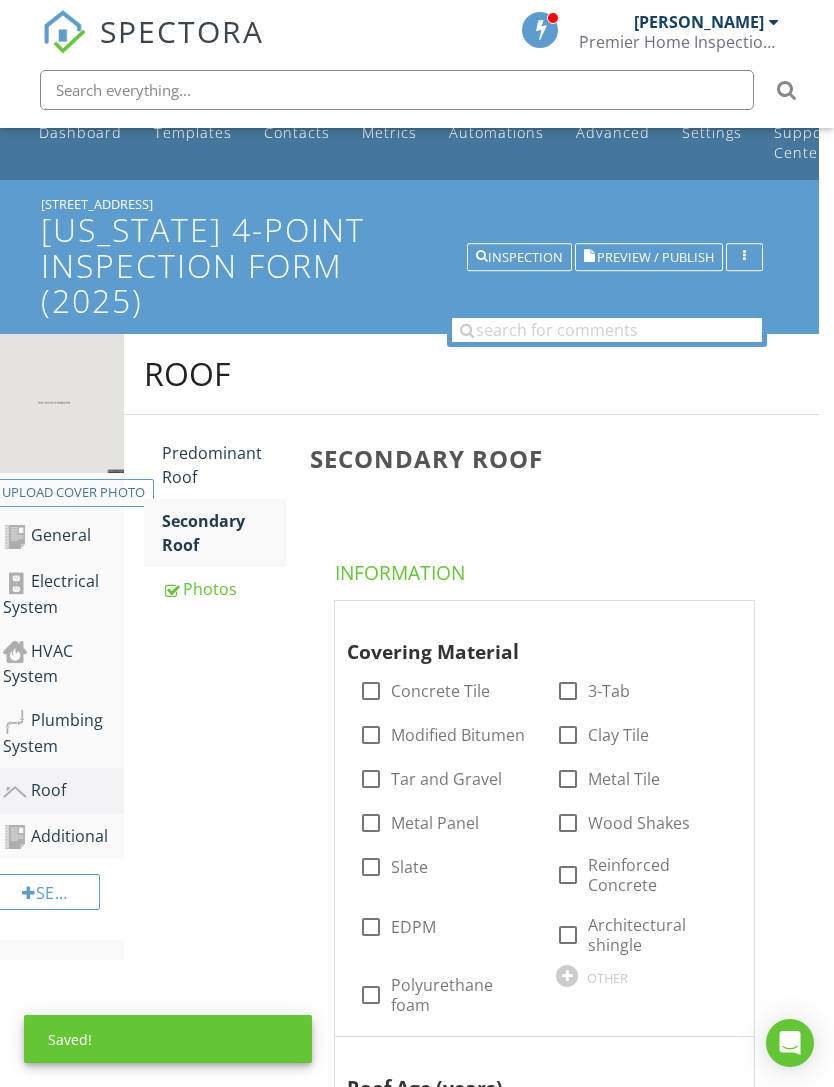 scroll, scrollTop: 40, scrollLeft: 15, axis: both 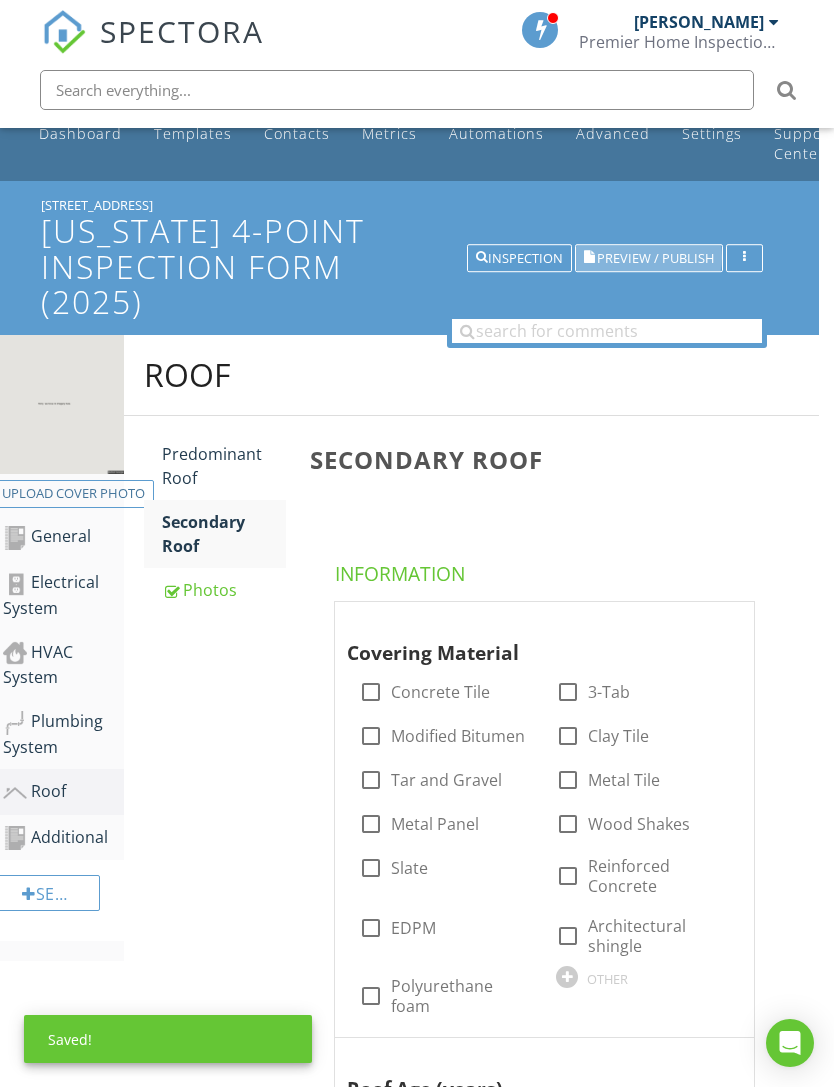 click on "Preview / Publish" at bounding box center [649, 258] 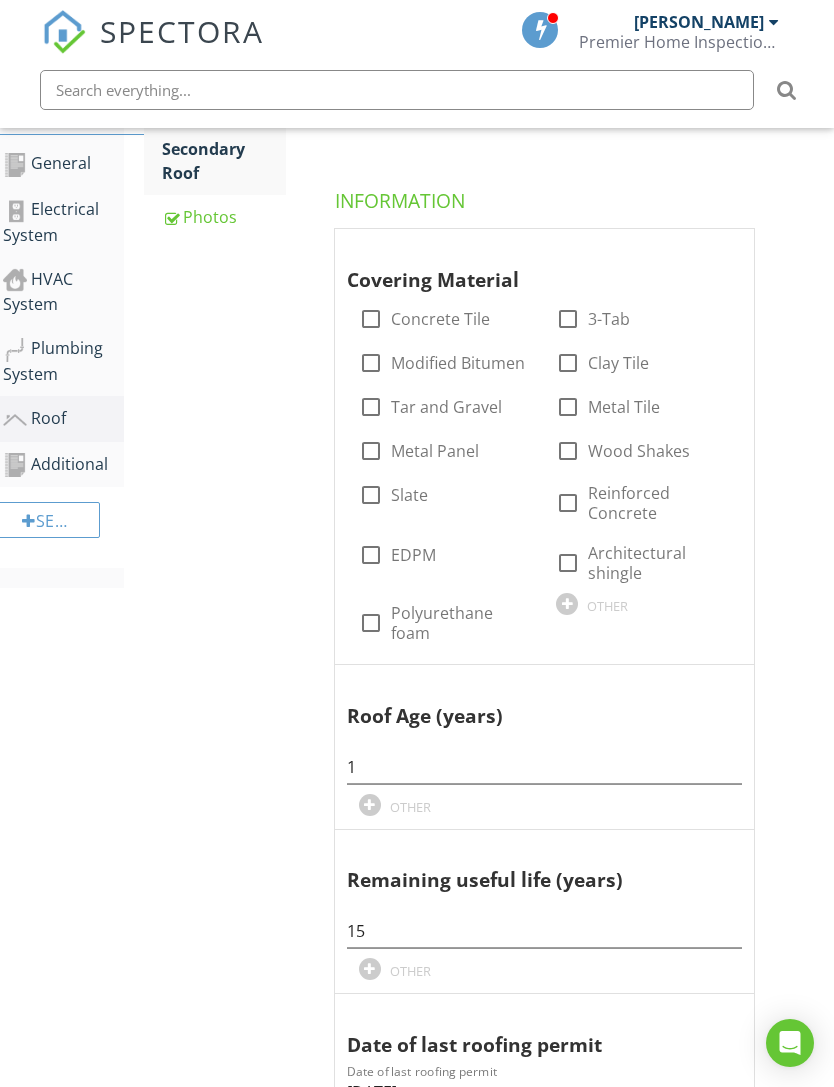 scroll, scrollTop: 529, scrollLeft: 15, axis: both 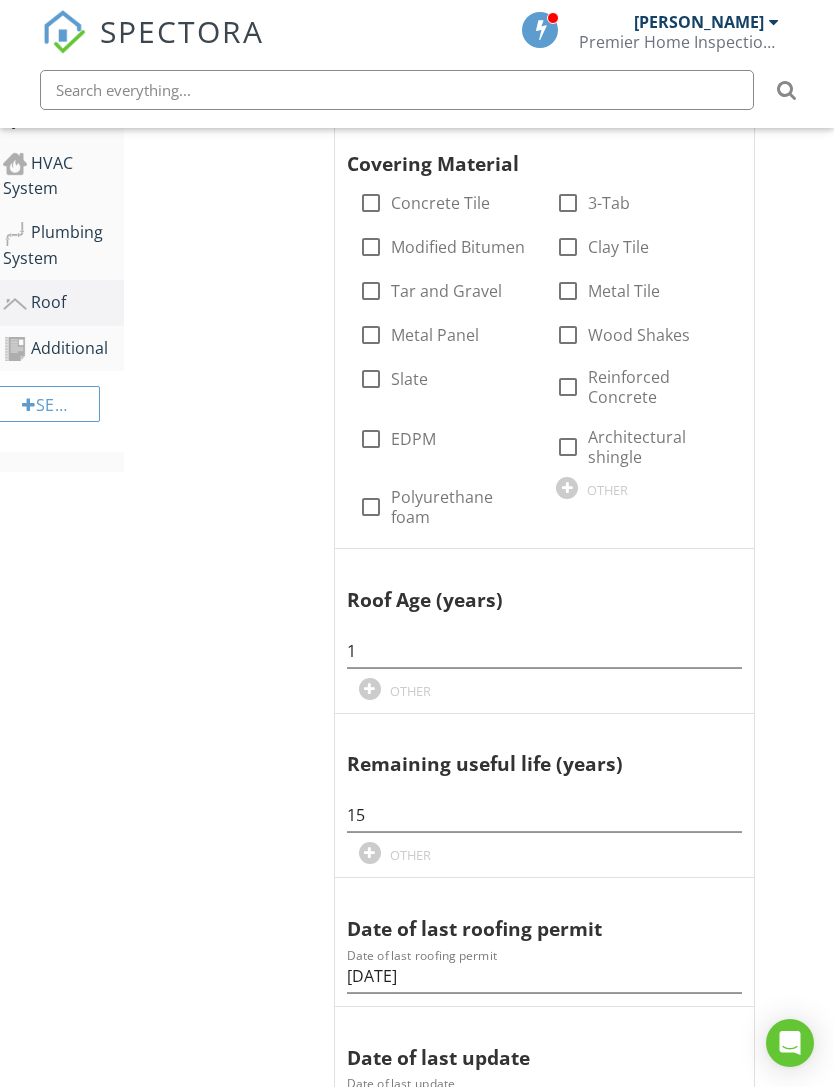 click on "OTHER" at bounding box center [607, 490] 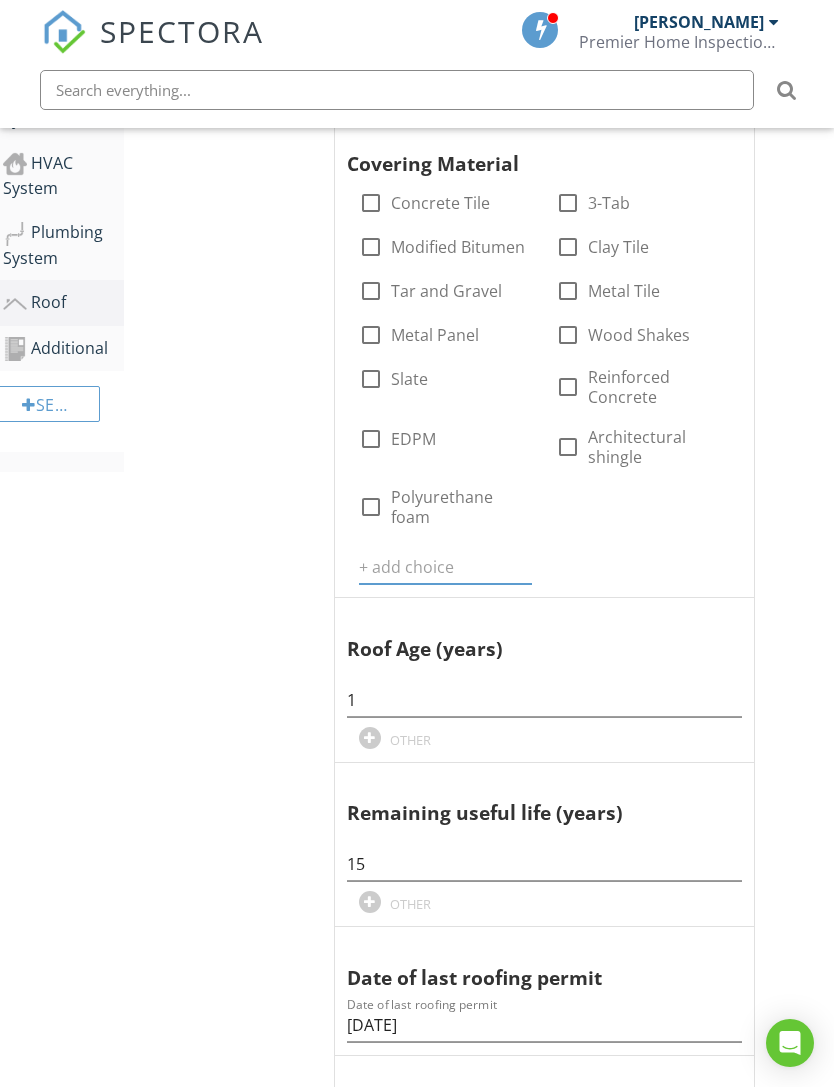 click at bounding box center (446, 567) 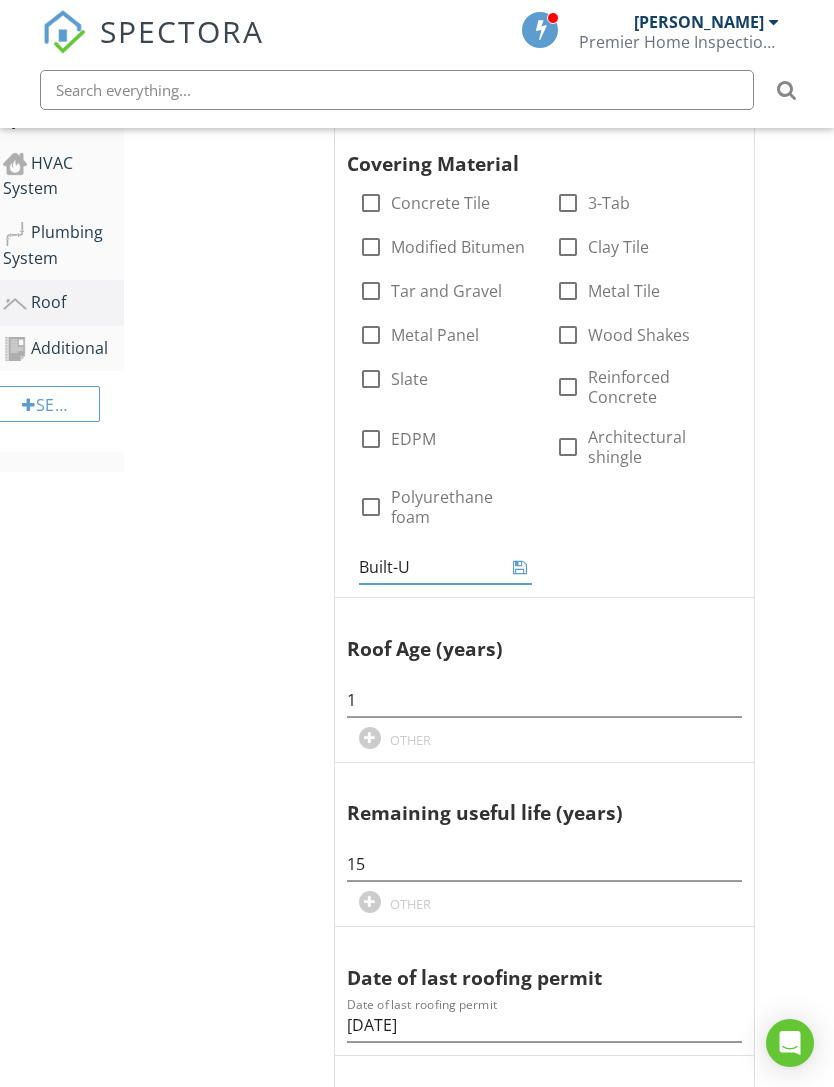 type on "Built-Up" 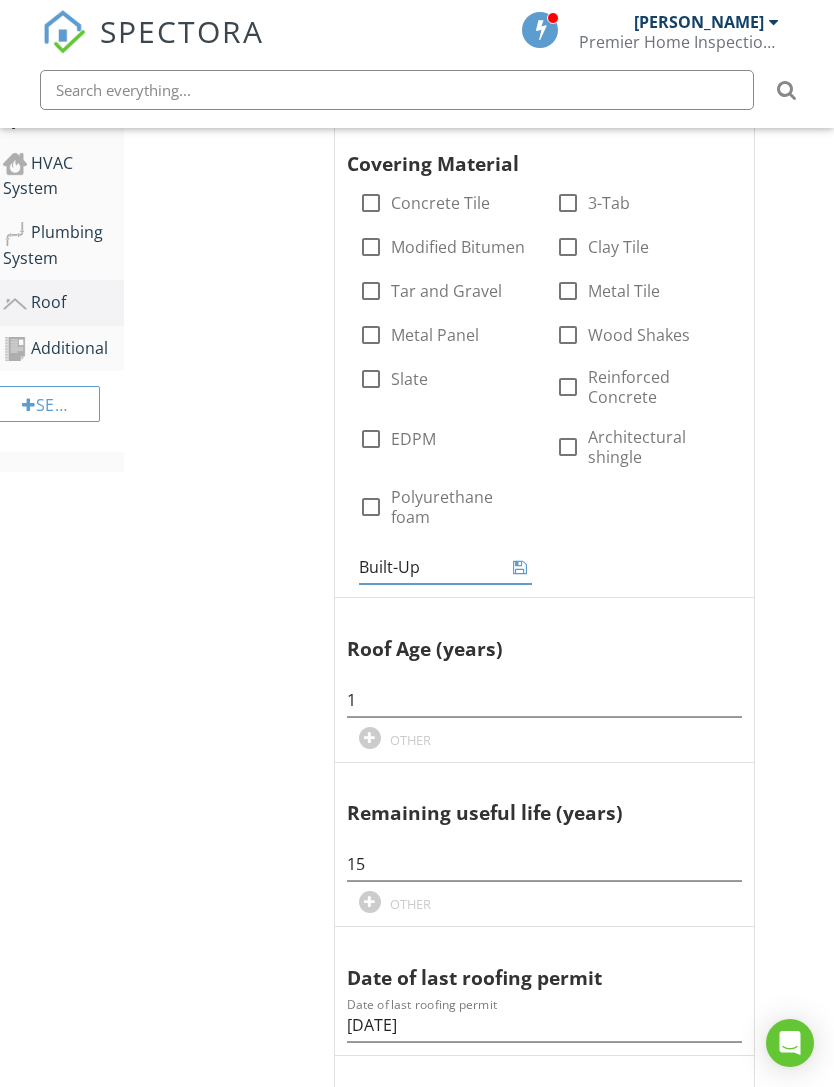 click on "Roof
Predominant Roof
Secondary Roof
Photos
Secondary Roof
Information
Covering Material
check_box_outline_blank Concrete Tile   check_box_outline_blank 3-Tab   check_box_outline_blank Modified Bitumen   check_box_outline_blank Clay Tile   check_box_outline_blank Tar and Gravel   check_box_outline_blank Metal Tile   check_box_outline_blank Metal Panel   check_box_outline_blank Wood Shakes   check_box_outline_blank Slate   check_box_outline_blank Reinforced Concrete   check_box_outline_blank EDPM   check_box_outline_blank Architectural shingle   check_box_outline_blank Polyurethane foam     Built-Up     OTHER
Roof Age (years)
1         OTHER
Remaining useful life (years)" at bounding box center (471, 1298) 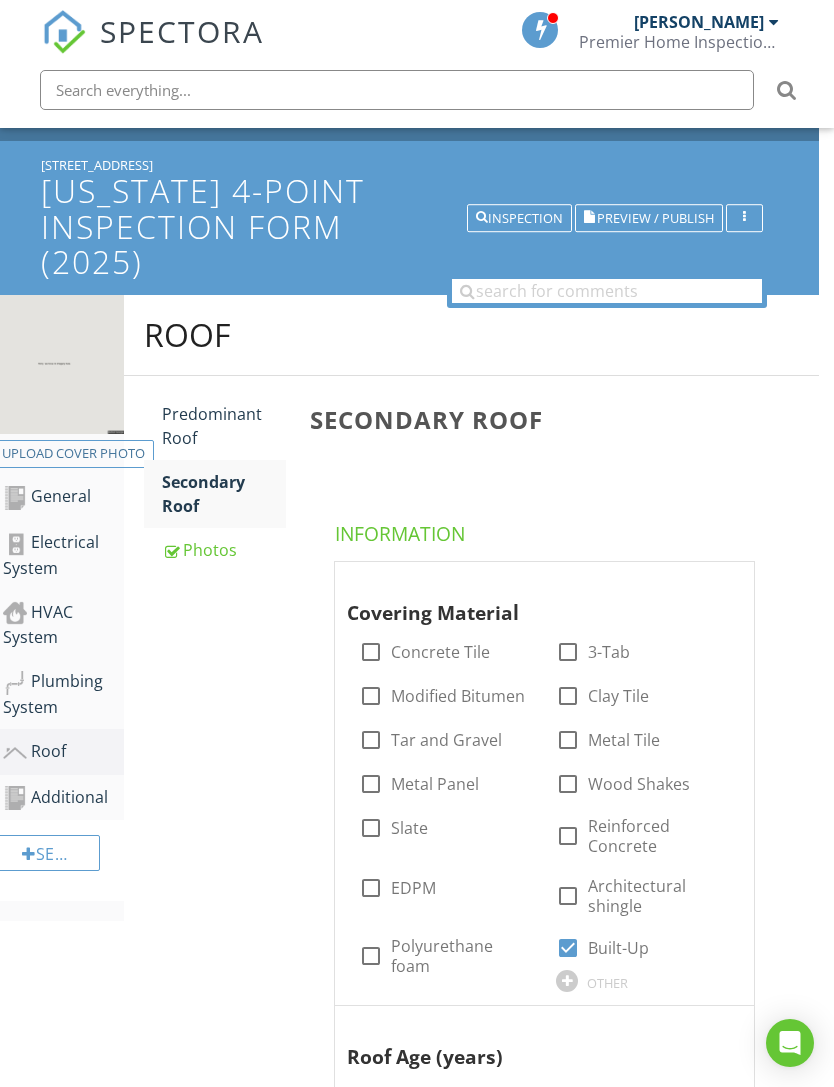 scroll, scrollTop: 0, scrollLeft: 15, axis: horizontal 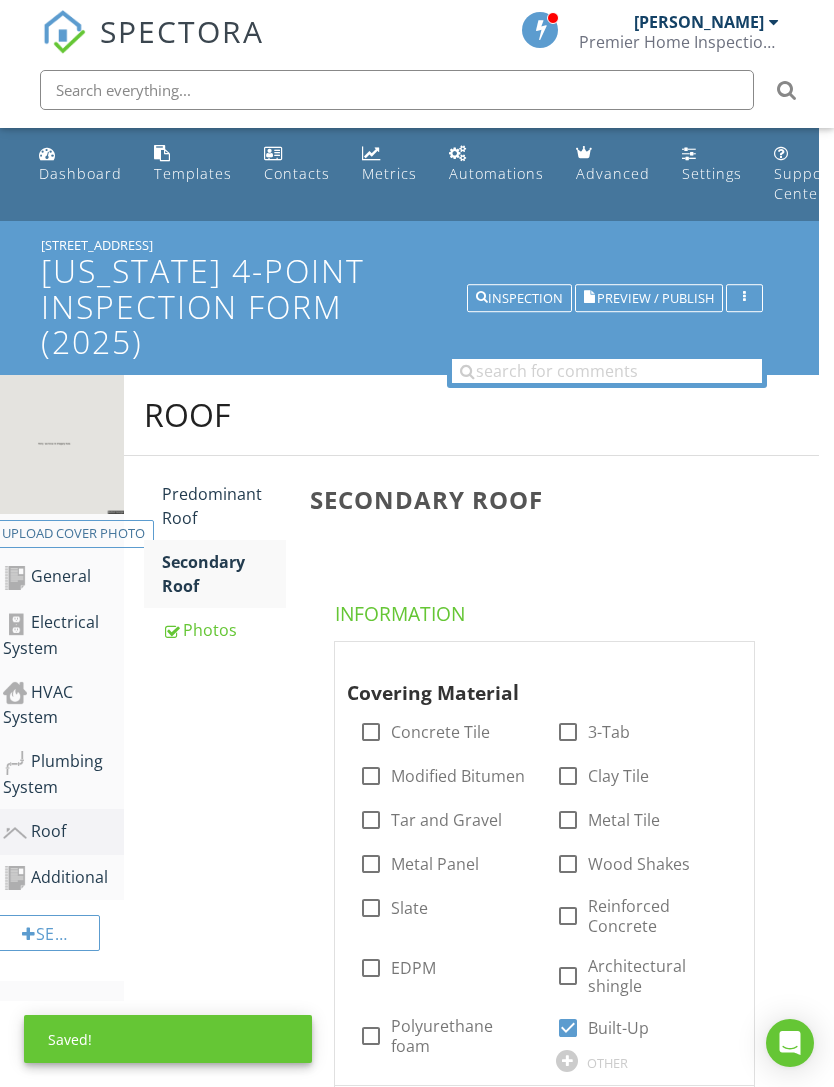 click on "Preview / Publish" at bounding box center [655, 298] 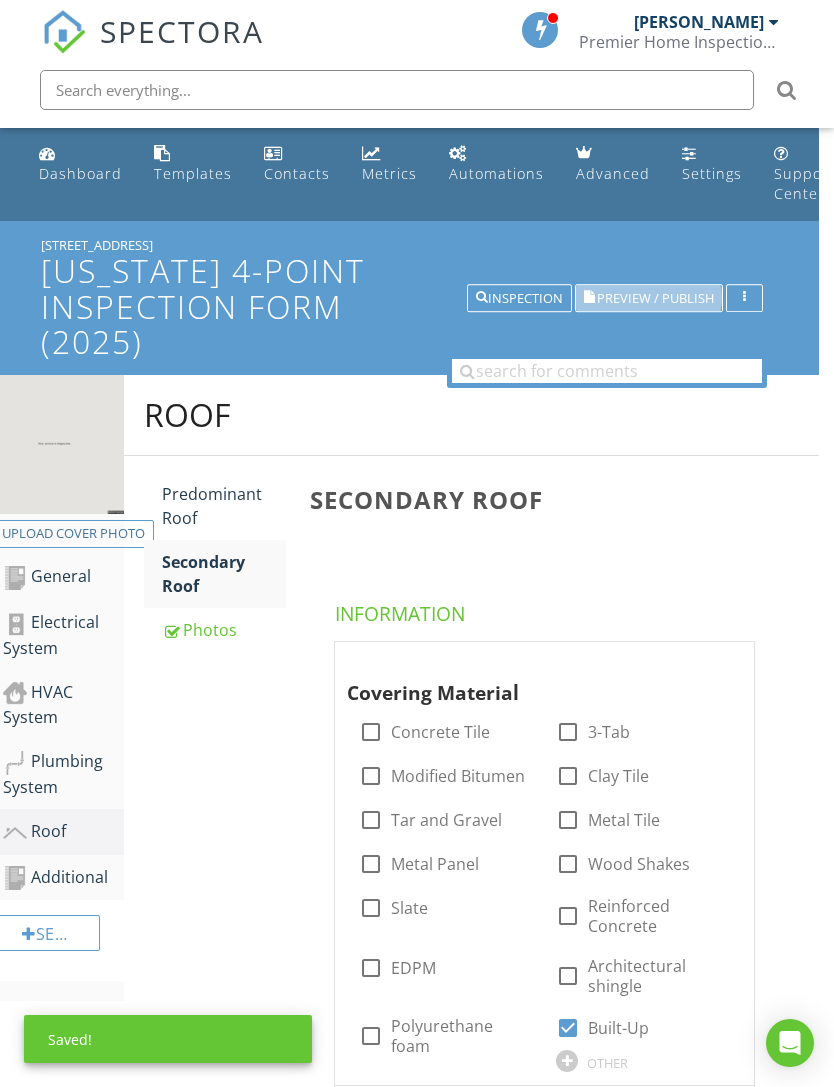 click on "Preview / Publish" at bounding box center [655, 298] 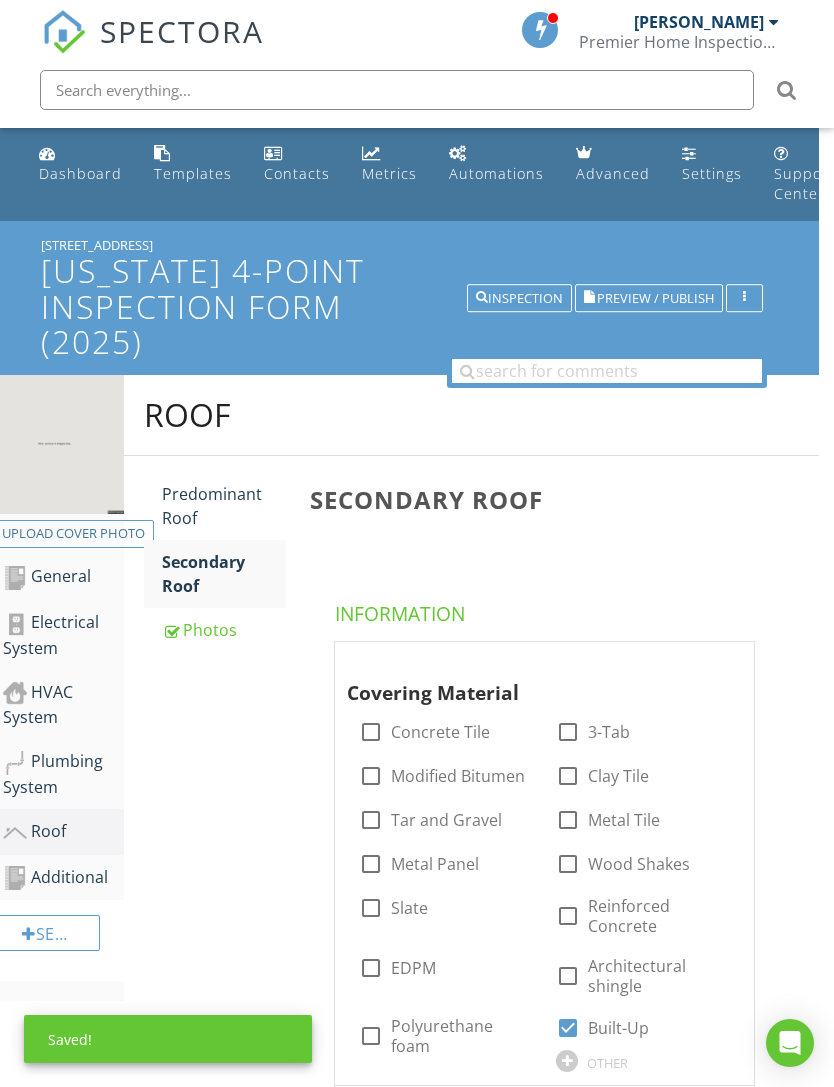 scroll, scrollTop: 0, scrollLeft: 15, axis: horizontal 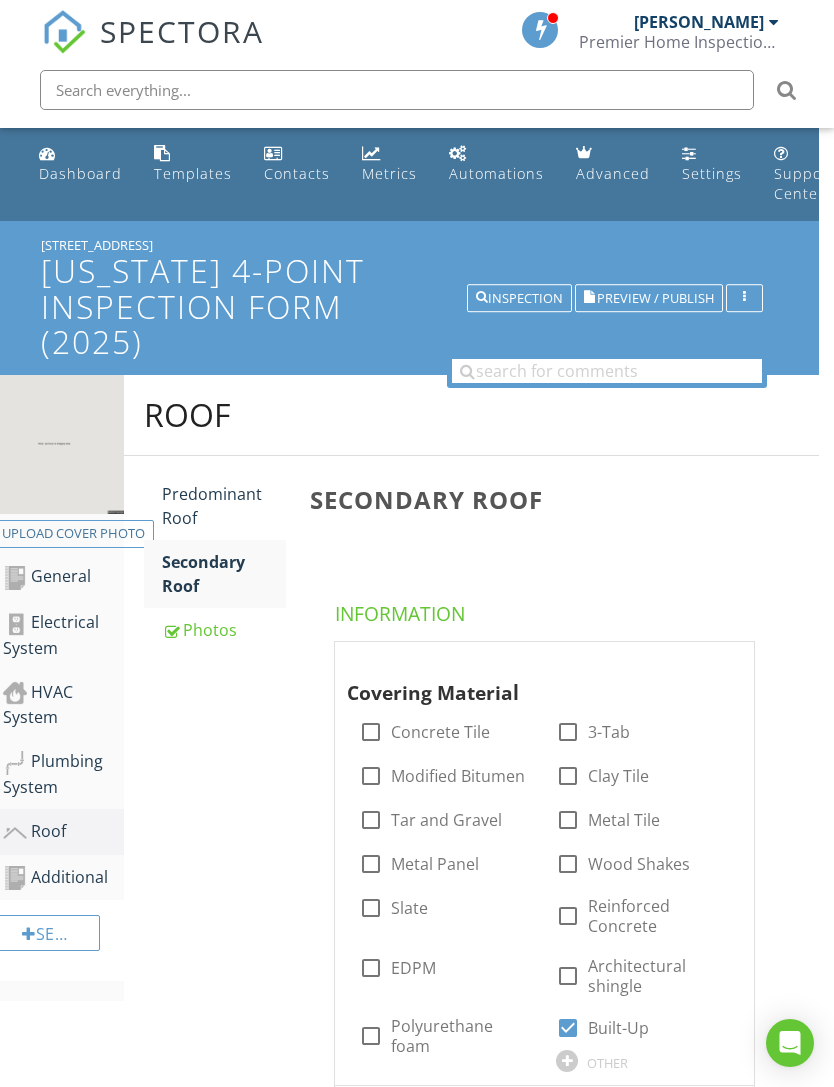 click on "Additional" at bounding box center (63, 878) 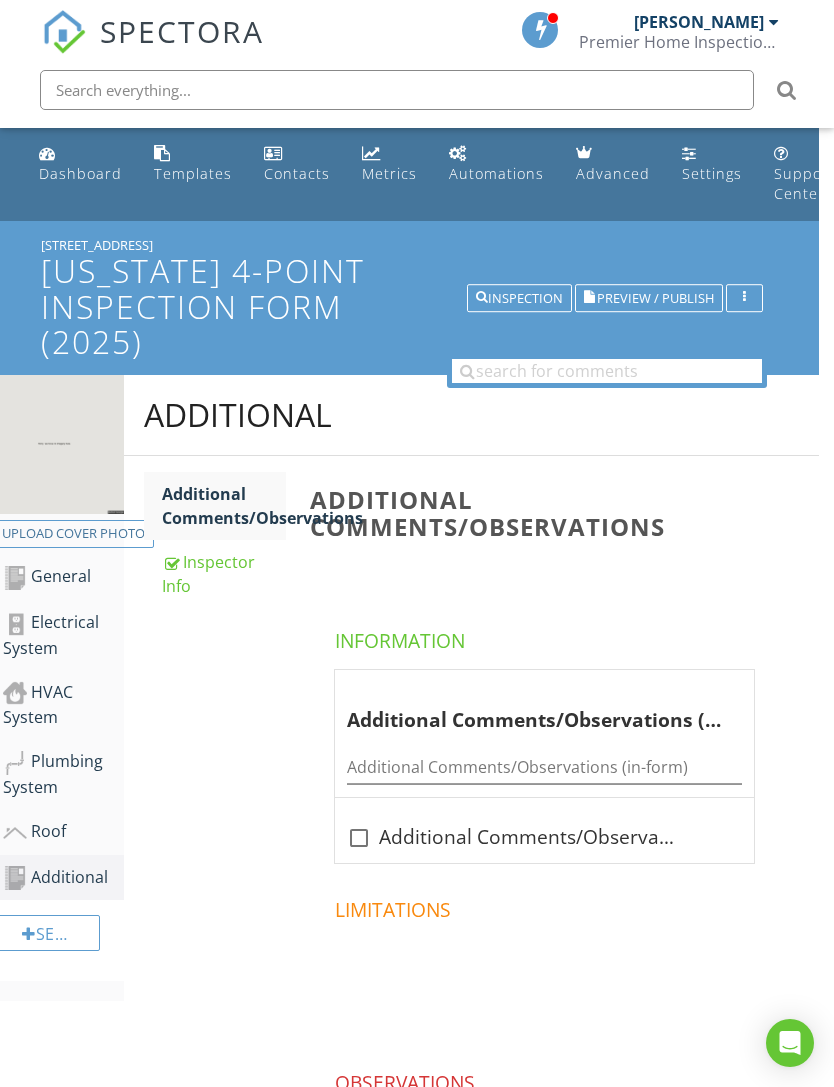 click on "Inspector Info" at bounding box center [224, 574] 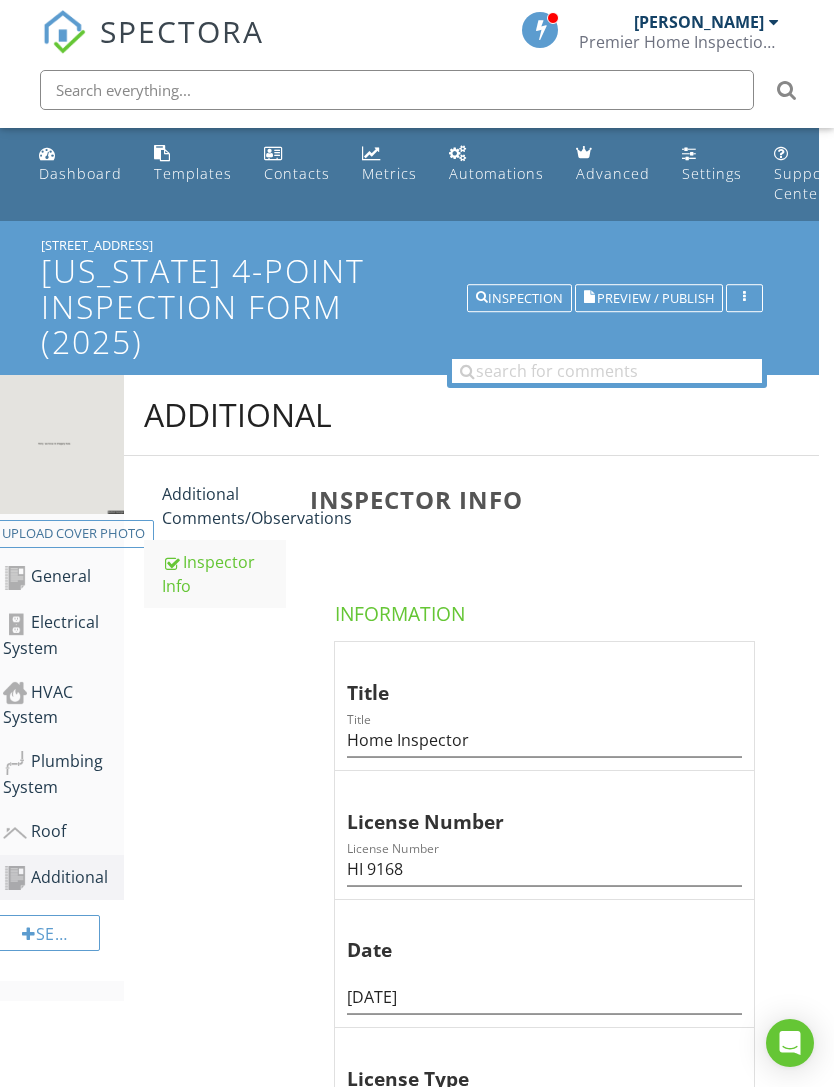 click on "Additional Comments/Observations" at bounding box center (224, 506) 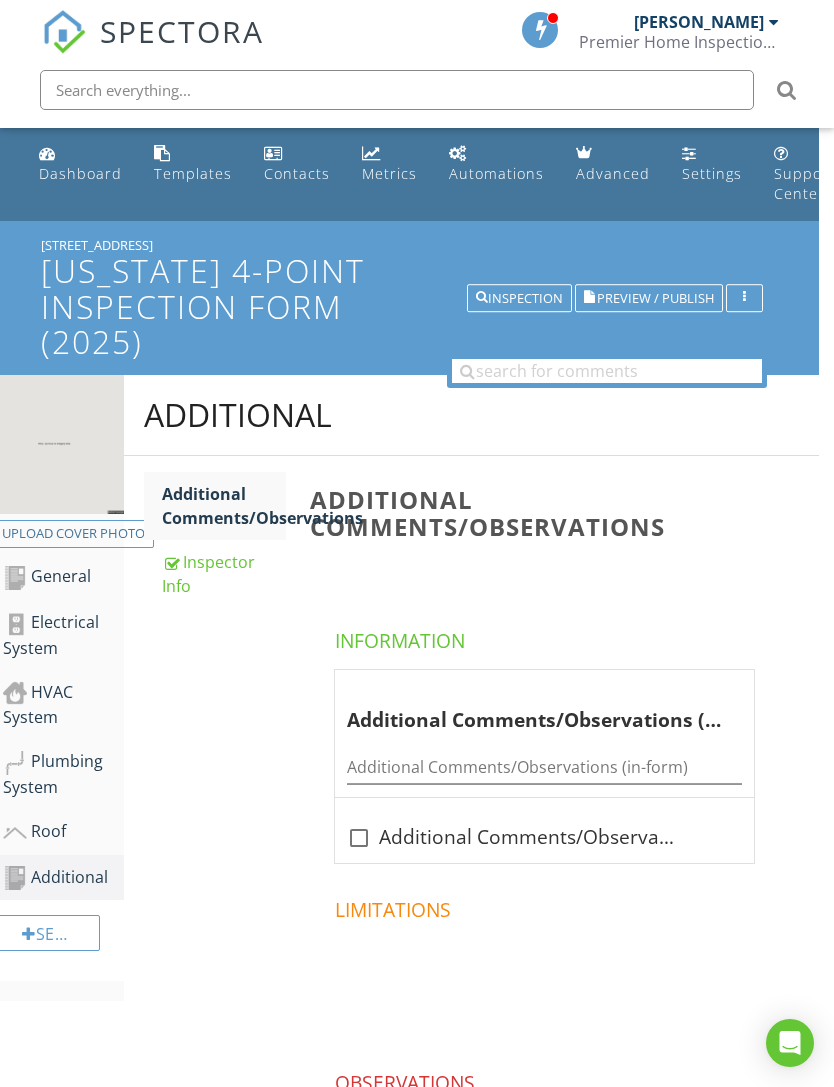 click on "General" at bounding box center [63, 577] 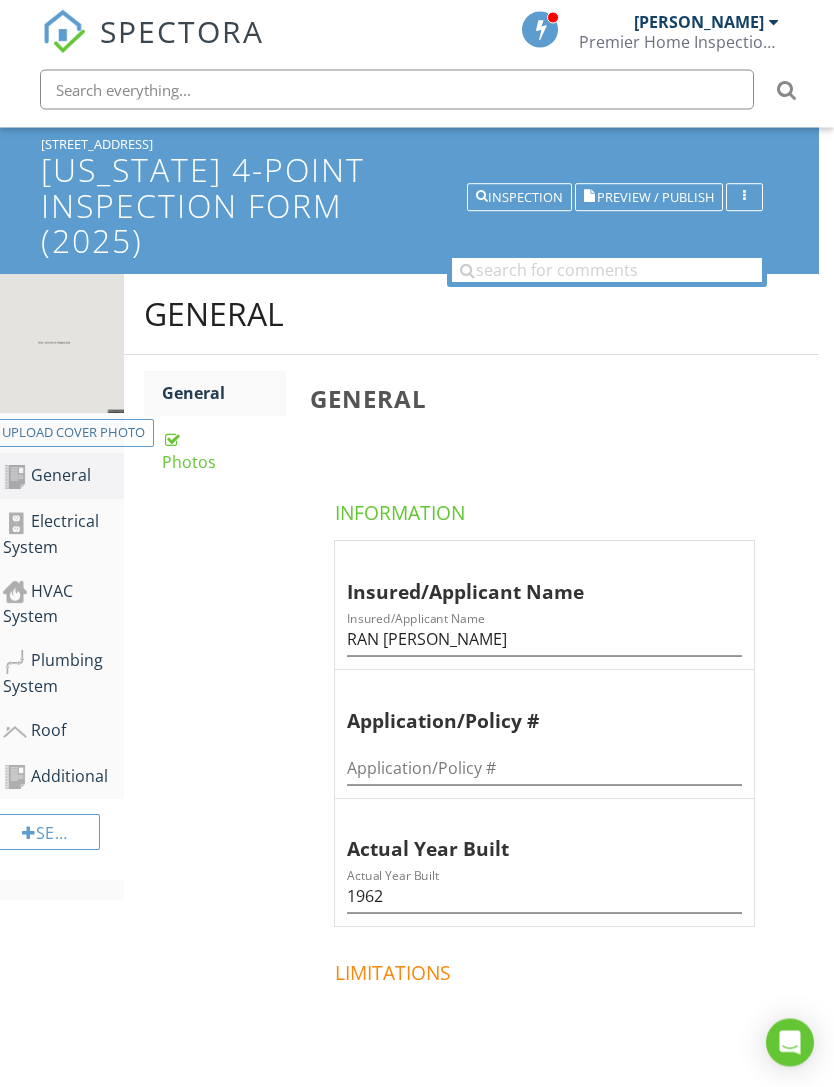 scroll, scrollTop: 243, scrollLeft: 15, axis: both 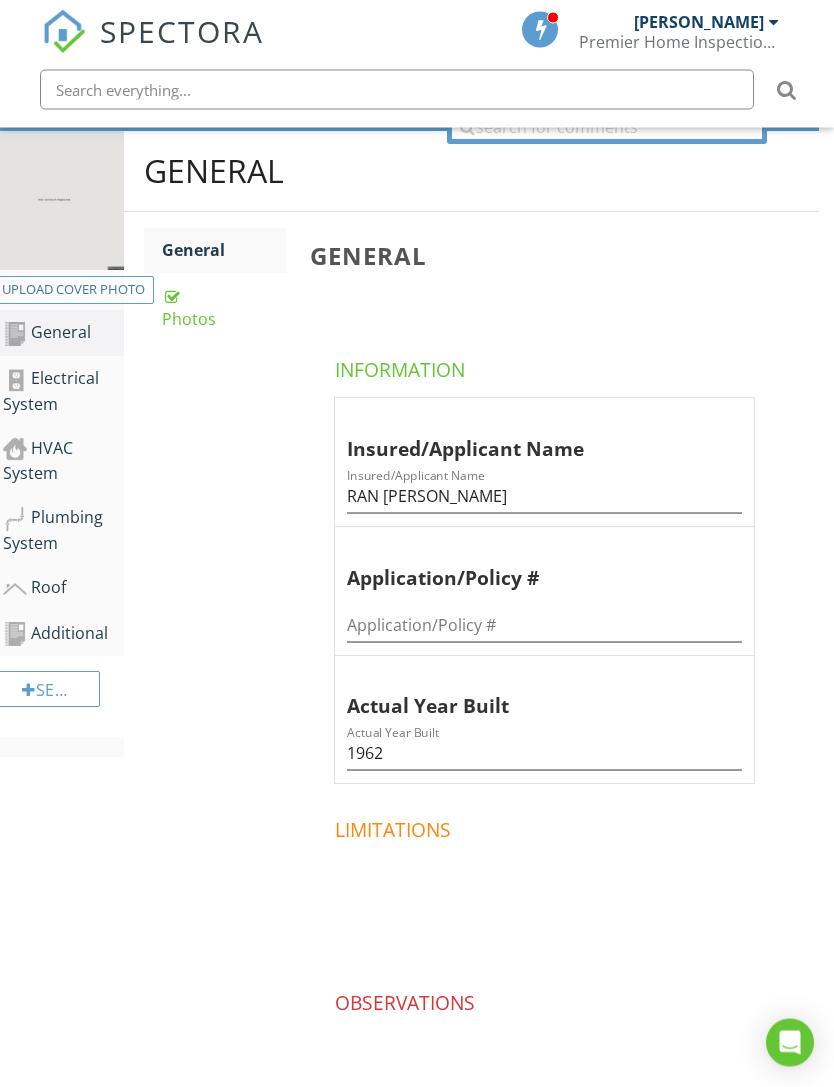 click on "Roof" at bounding box center (63, 589) 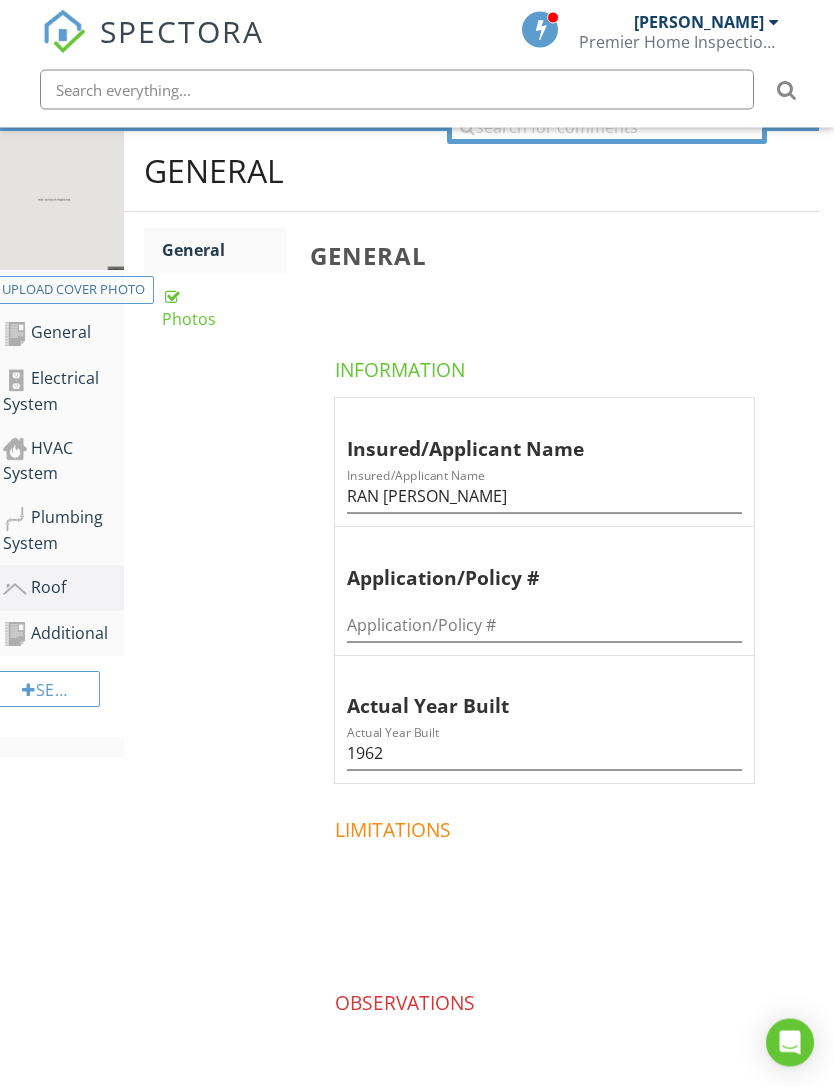 scroll, scrollTop: 244, scrollLeft: 15, axis: both 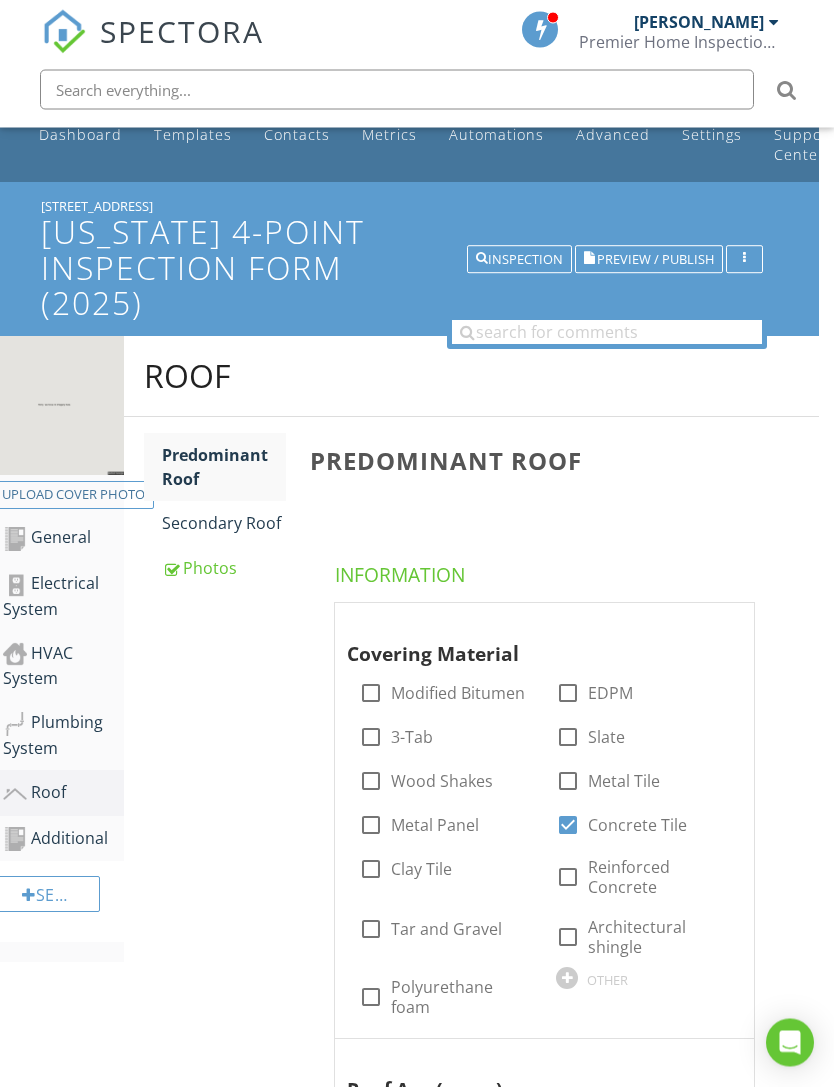 click on "Photos" at bounding box center (224, 569) 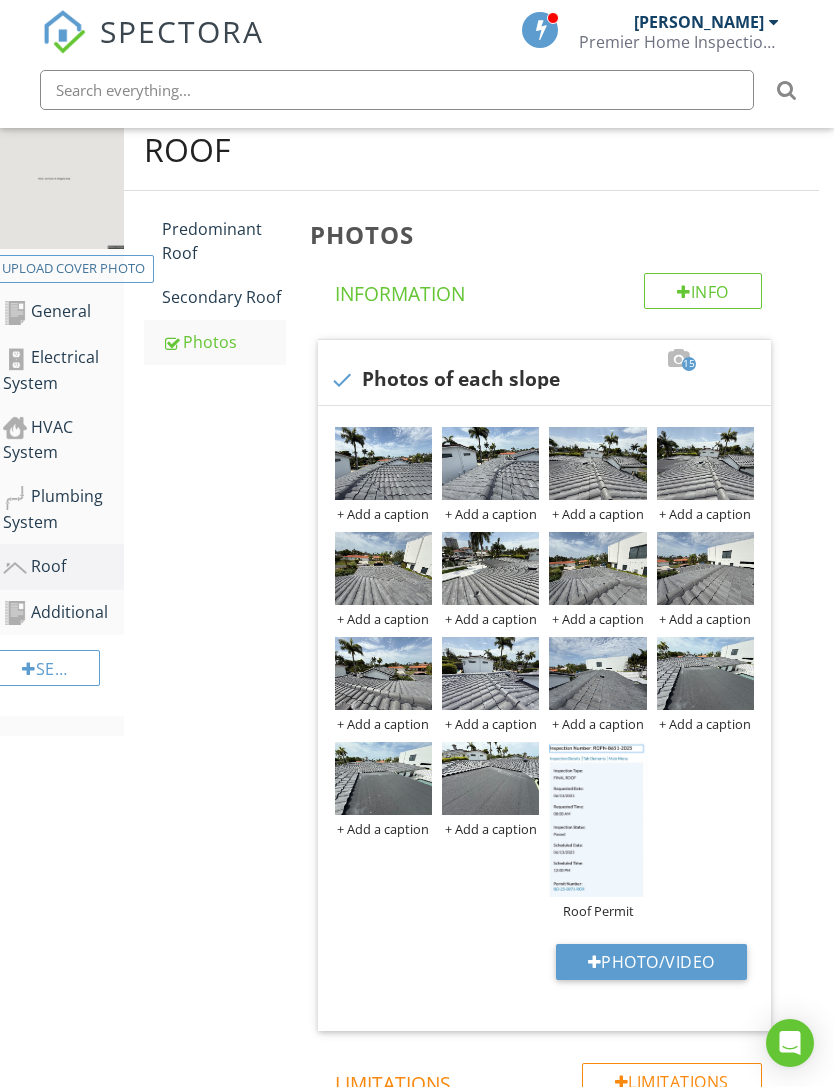 scroll, scrollTop: 251, scrollLeft: 15, axis: both 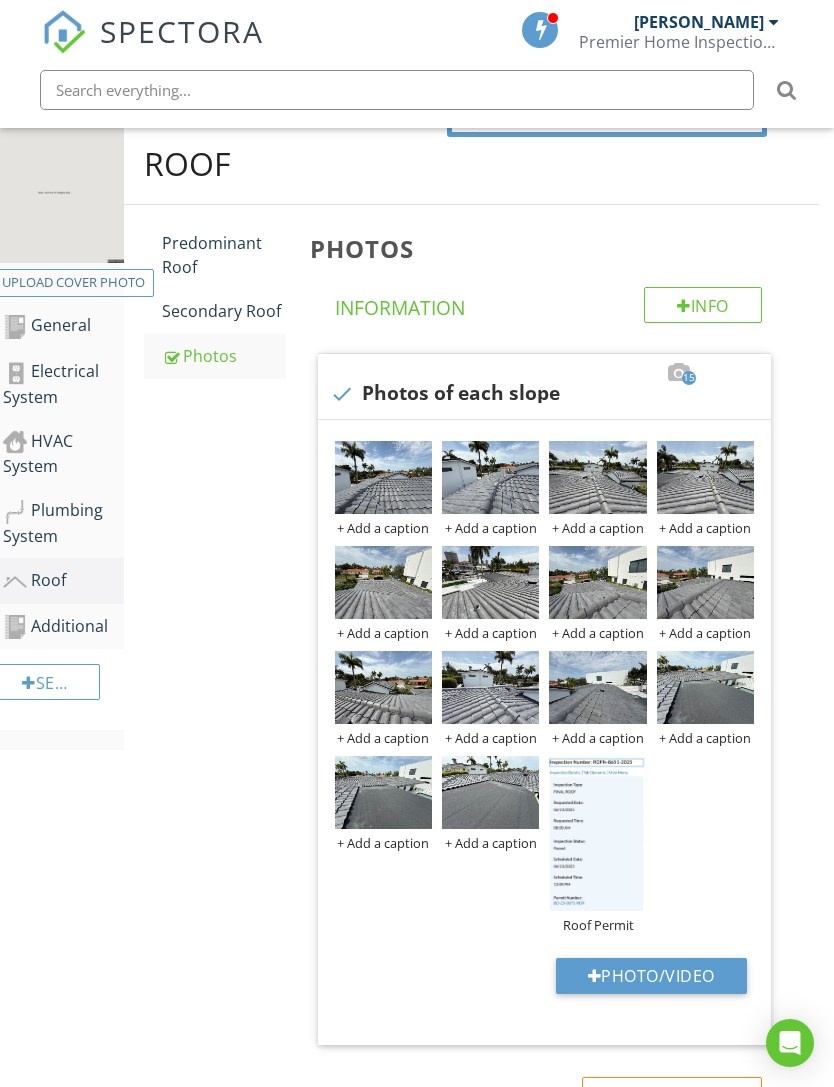 click on "Additional" at bounding box center [63, 627] 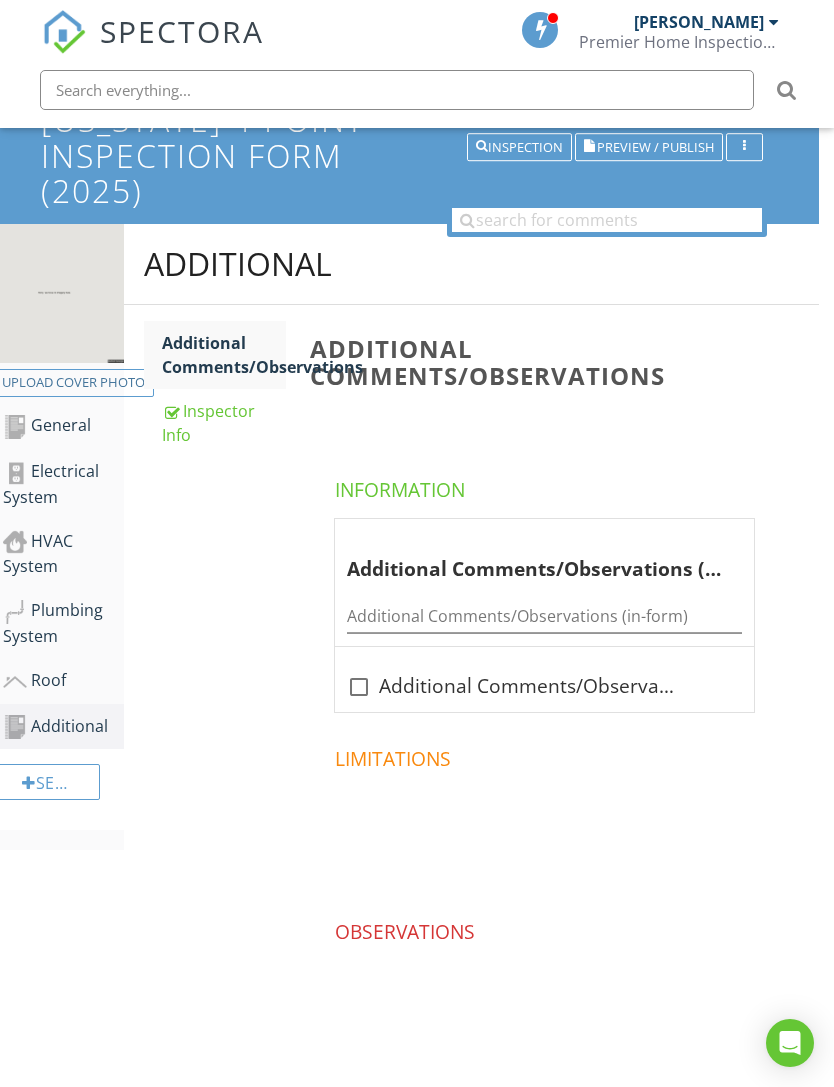 scroll, scrollTop: 109, scrollLeft: 15, axis: both 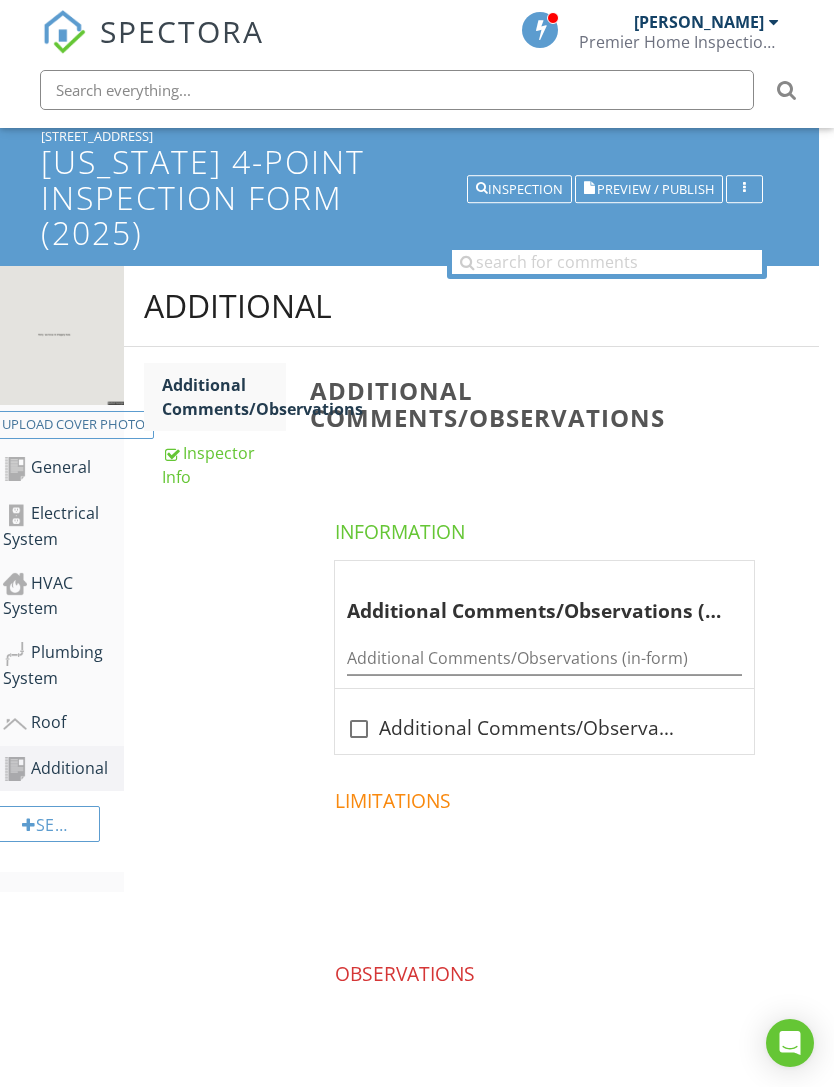 click on "Inspector Info" at bounding box center [224, 465] 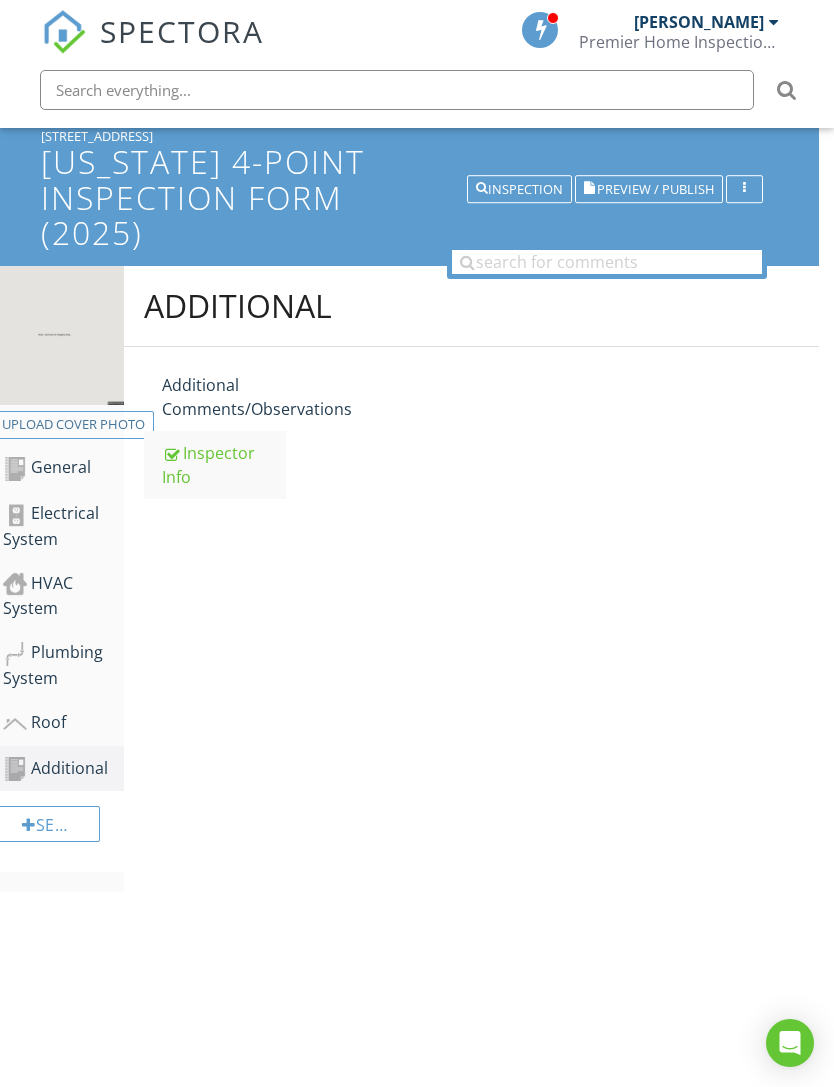 click on "Inspector Info" at bounding box center [224, 465] 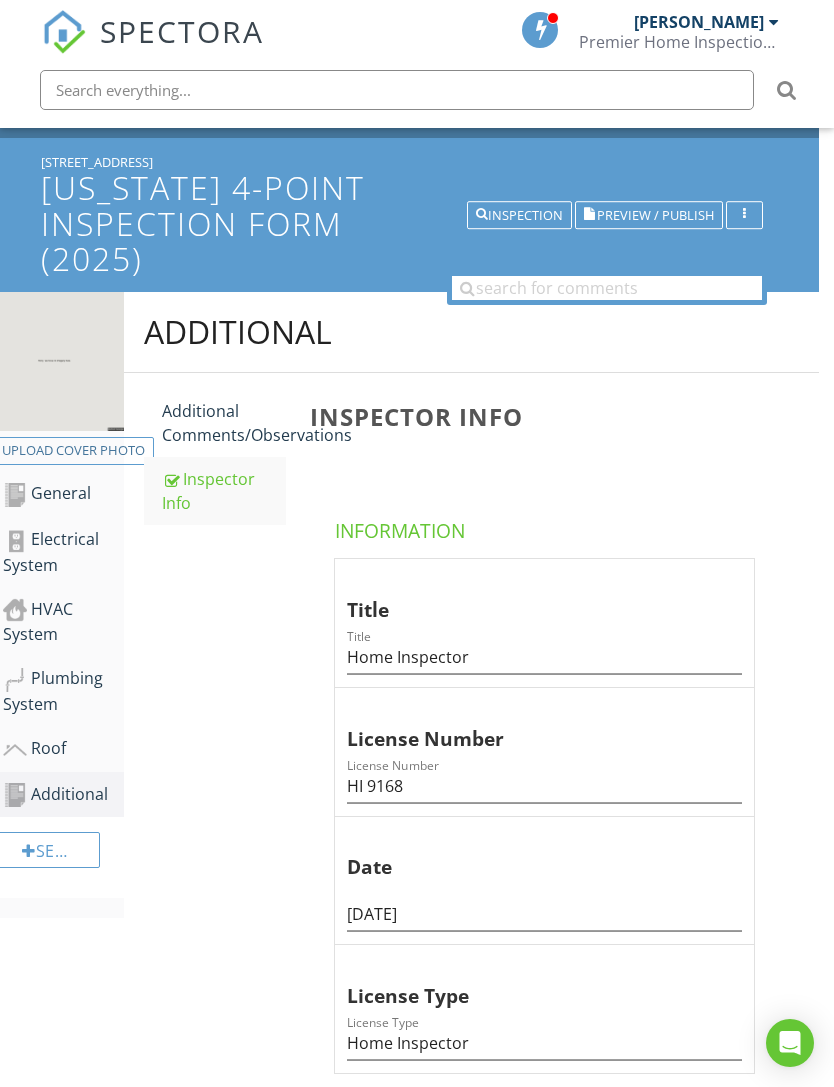 scroll, scrollTop: 74, scrollLeft: 15, axis: both 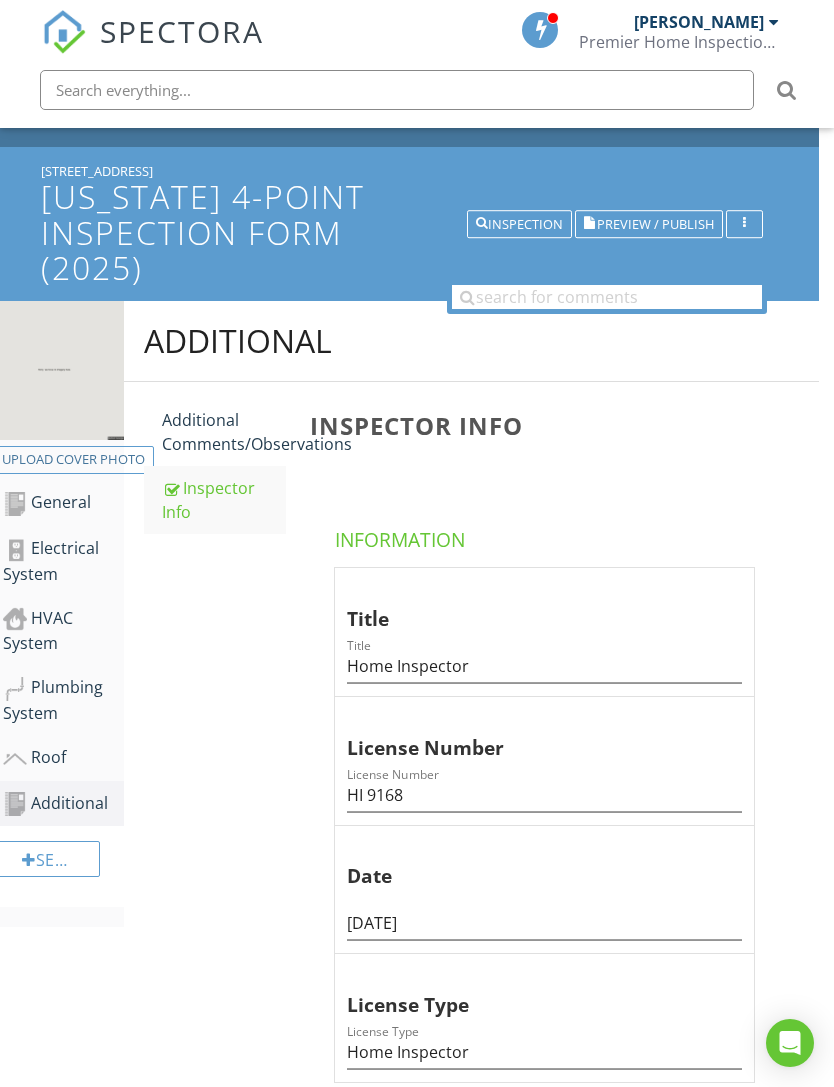 click on "General" at bounding box center [63, 503] 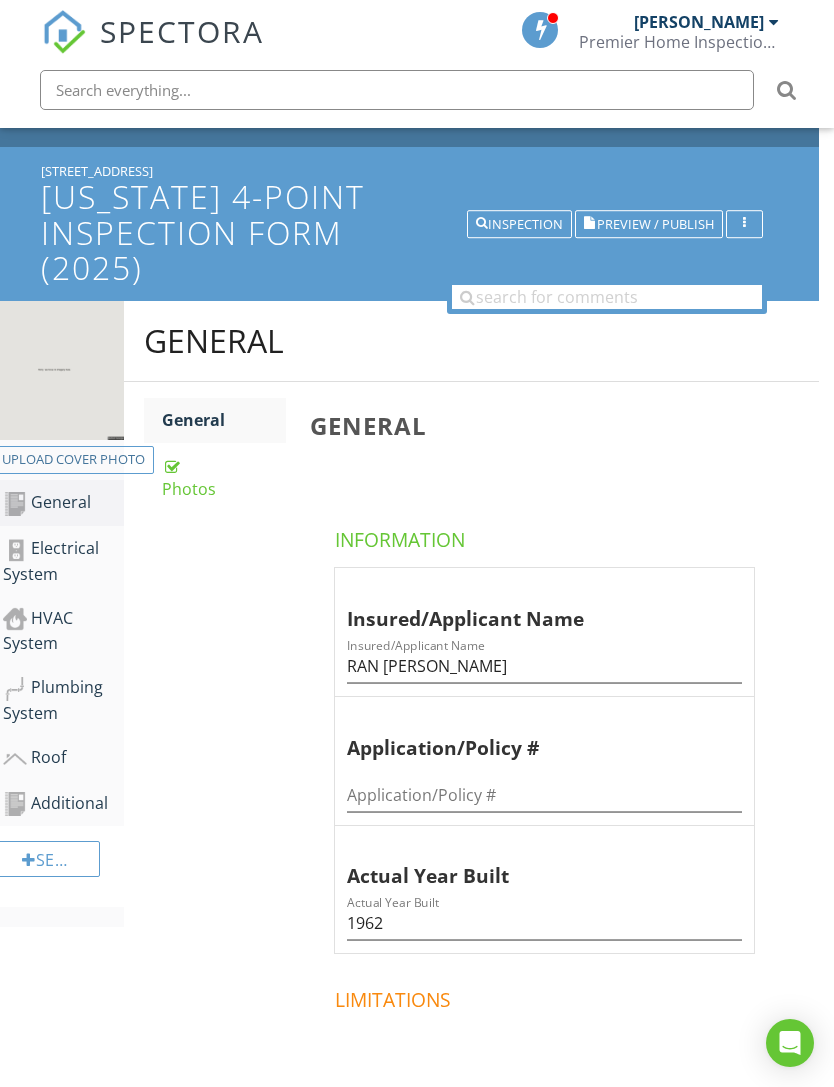 scroll, scrollTop: 76, scrollLeft: 15, axis: both 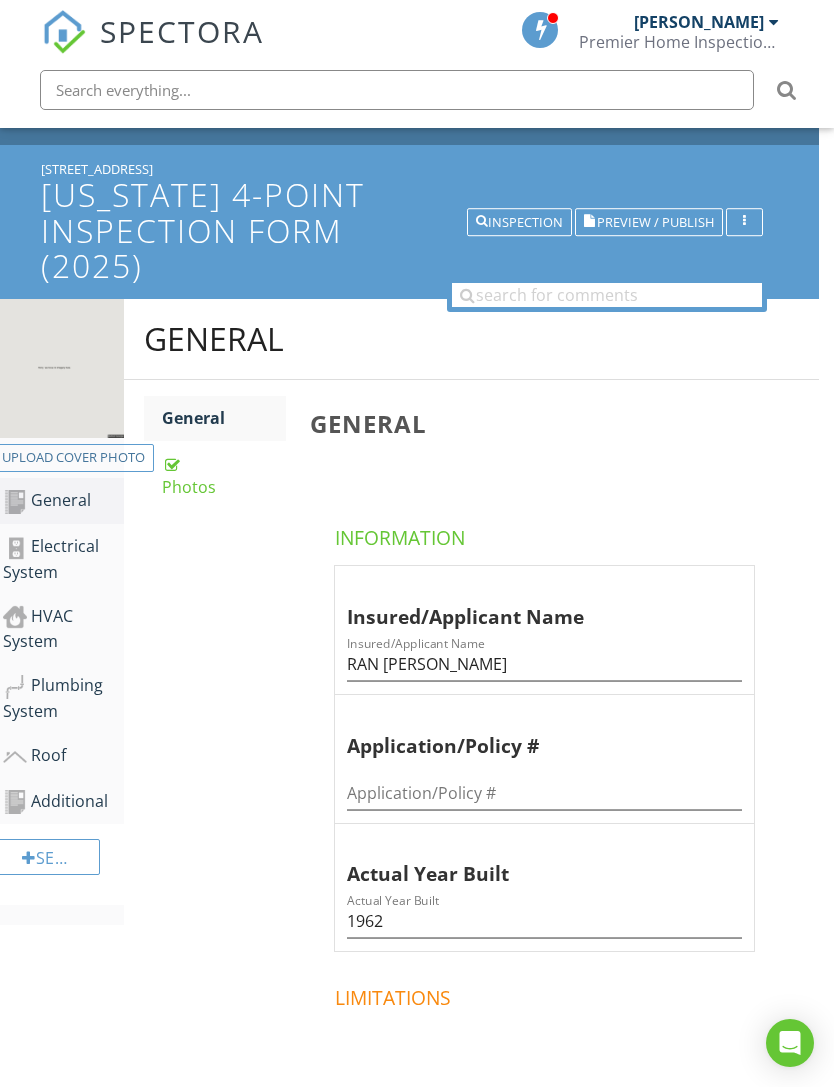 click on "Plumbing System" at bounding box center (63, 698) 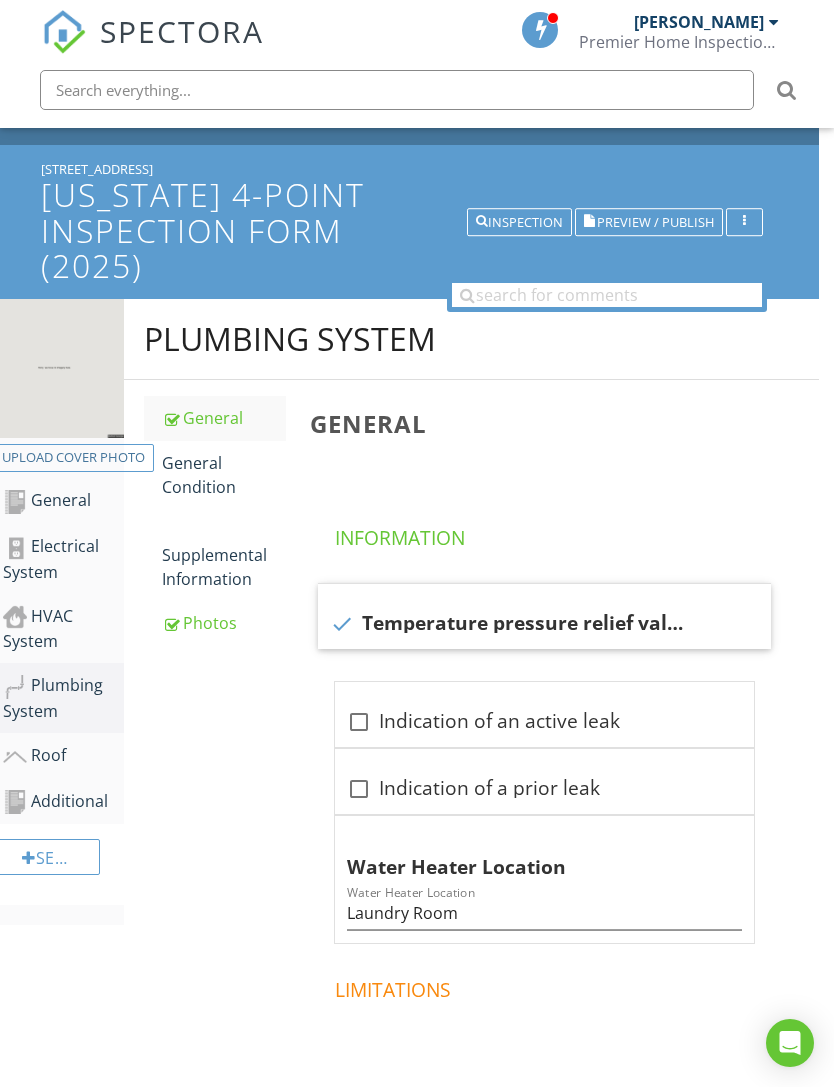 click on "Roof" at bounding box center (63, 756) 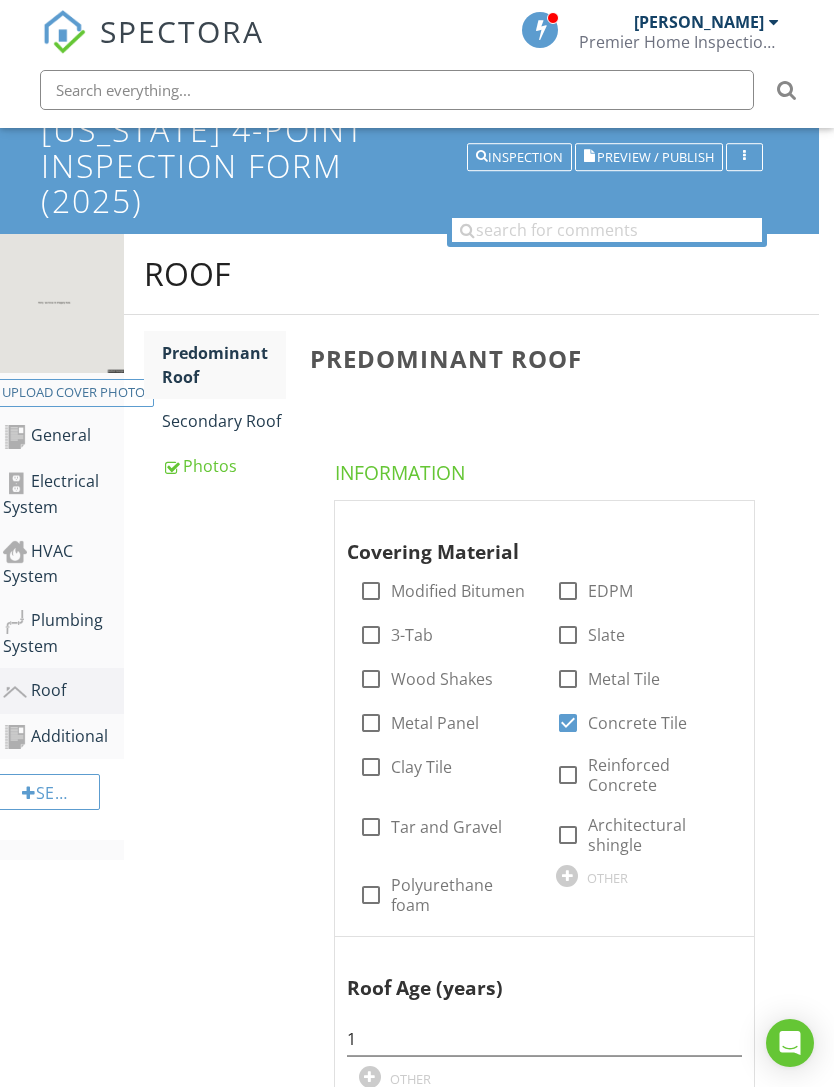 scroll, scrollTop: 0, scrollLeft: 15, axis: horizontal 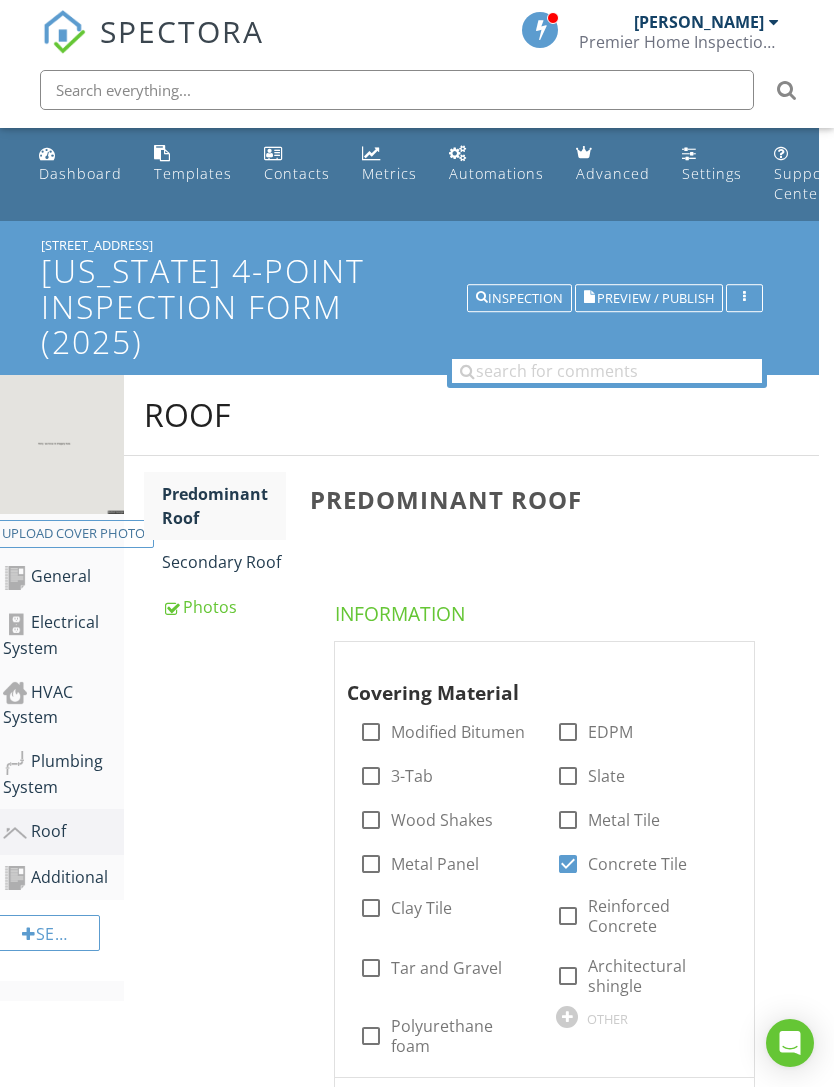click on "Secondary Roof" at bounding box center [224, 562] 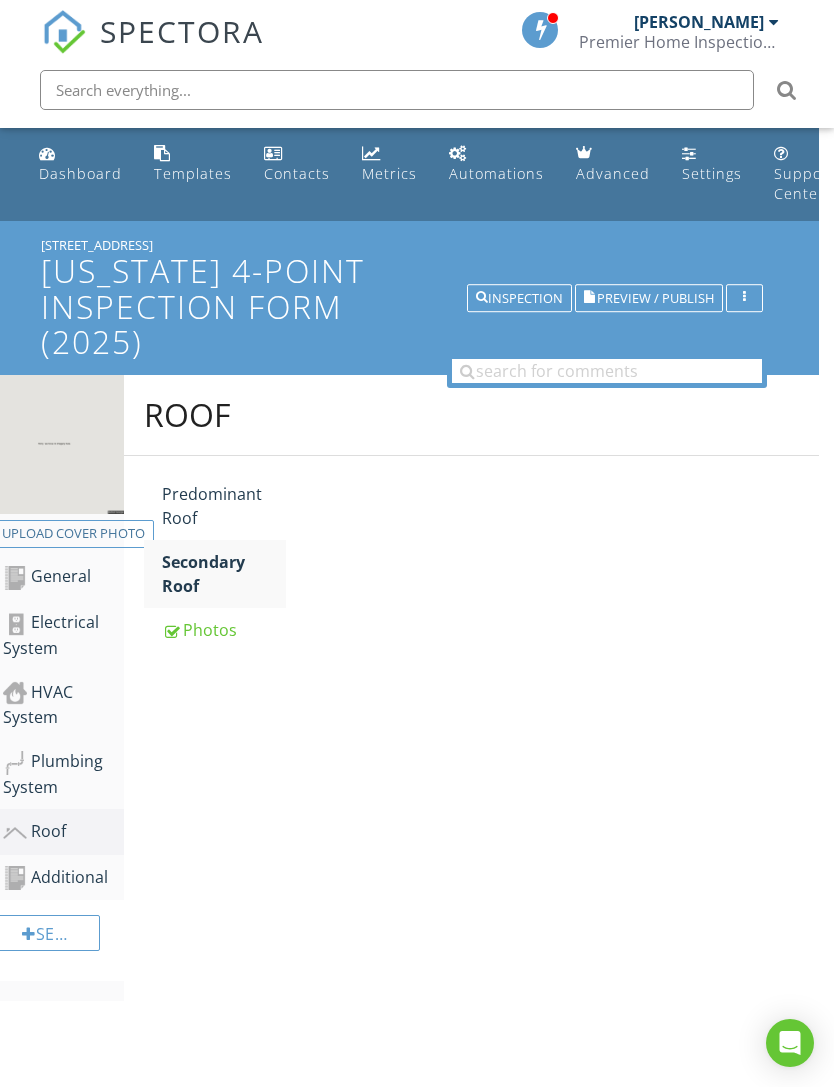 click on "Secondary Roof" at bounding box center (224, 574) 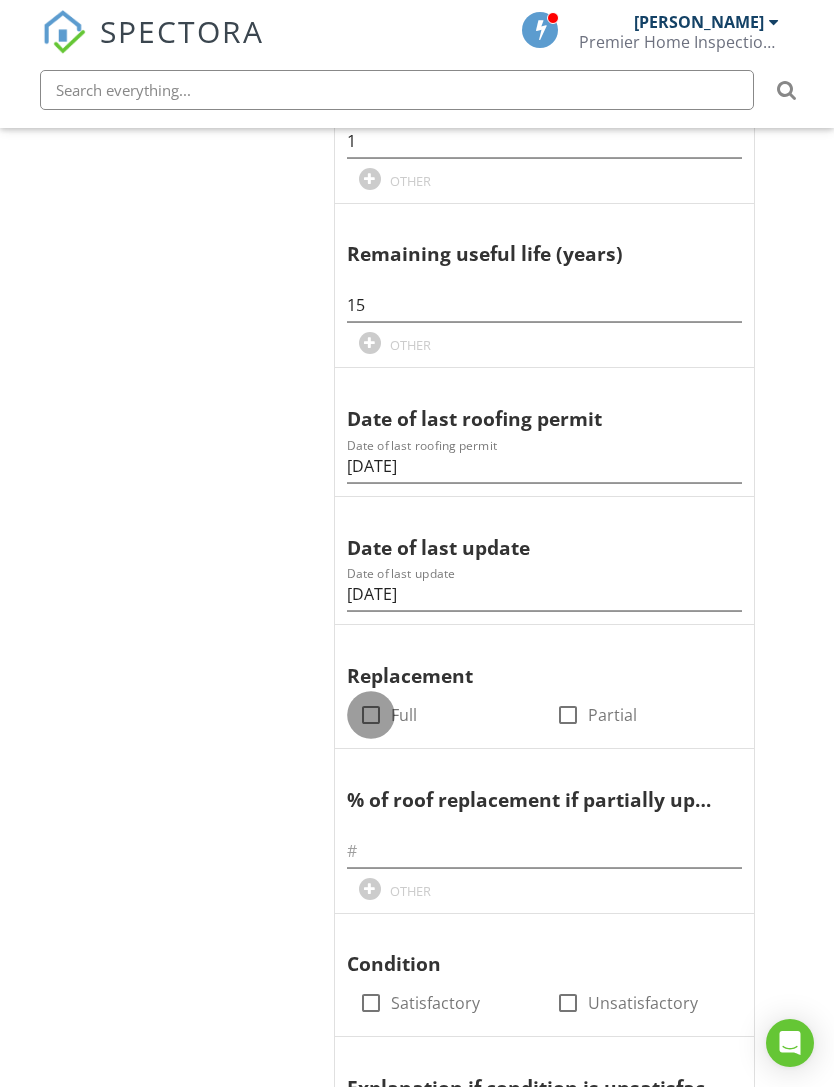 click at bounding box center (371, 715) 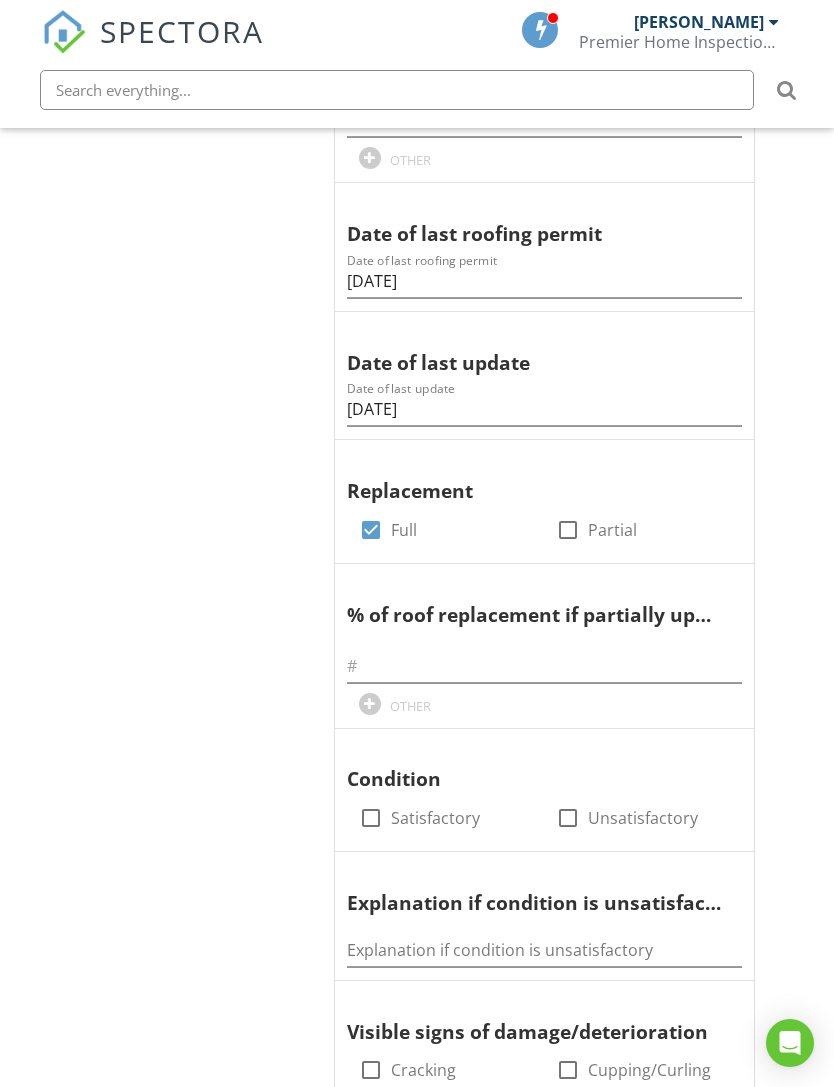 scroll, scrollTop: 1281, scrollLeft: 15, axis: both 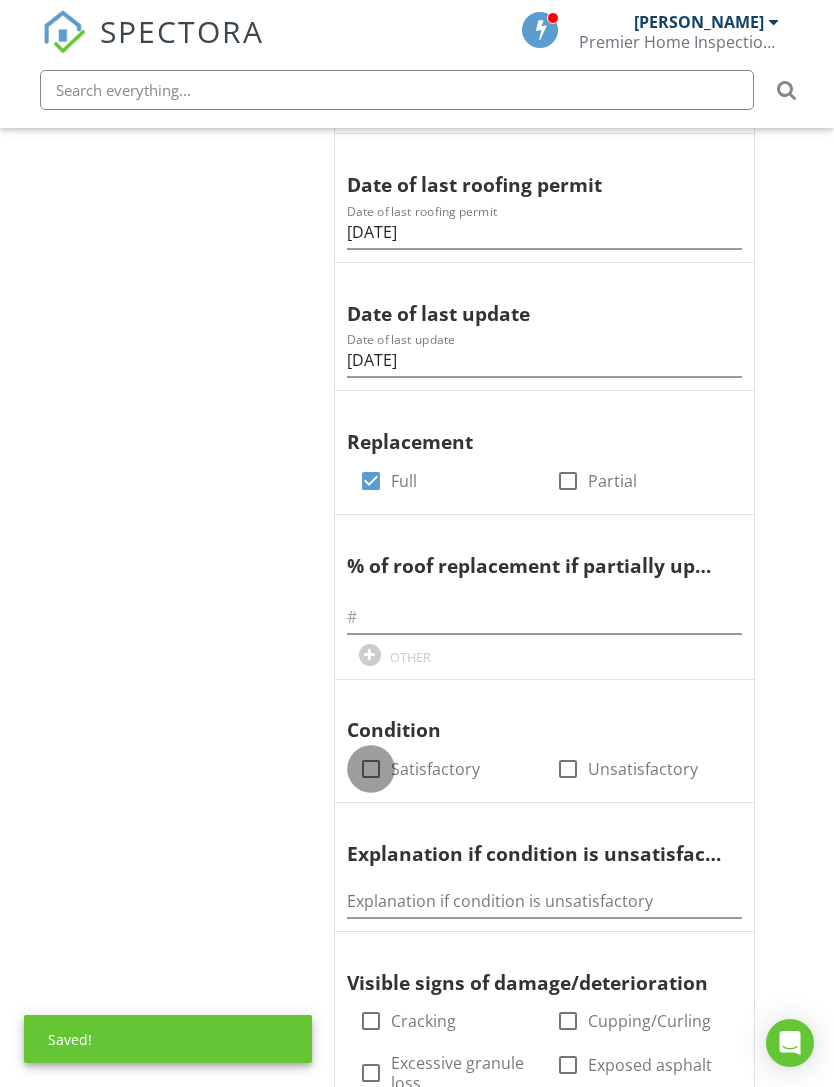 click at bounding box center (371, 769) 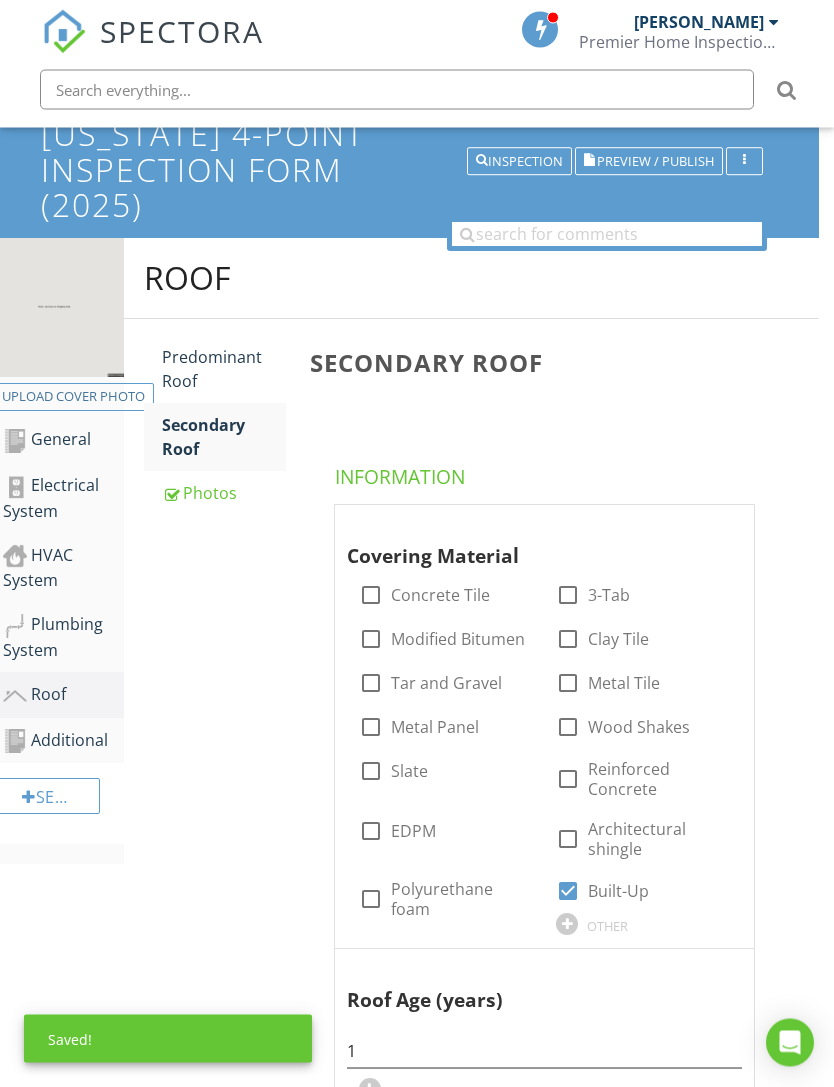 scroll, scrollTop: 0, scrollLeft: 15, axis: horizontal 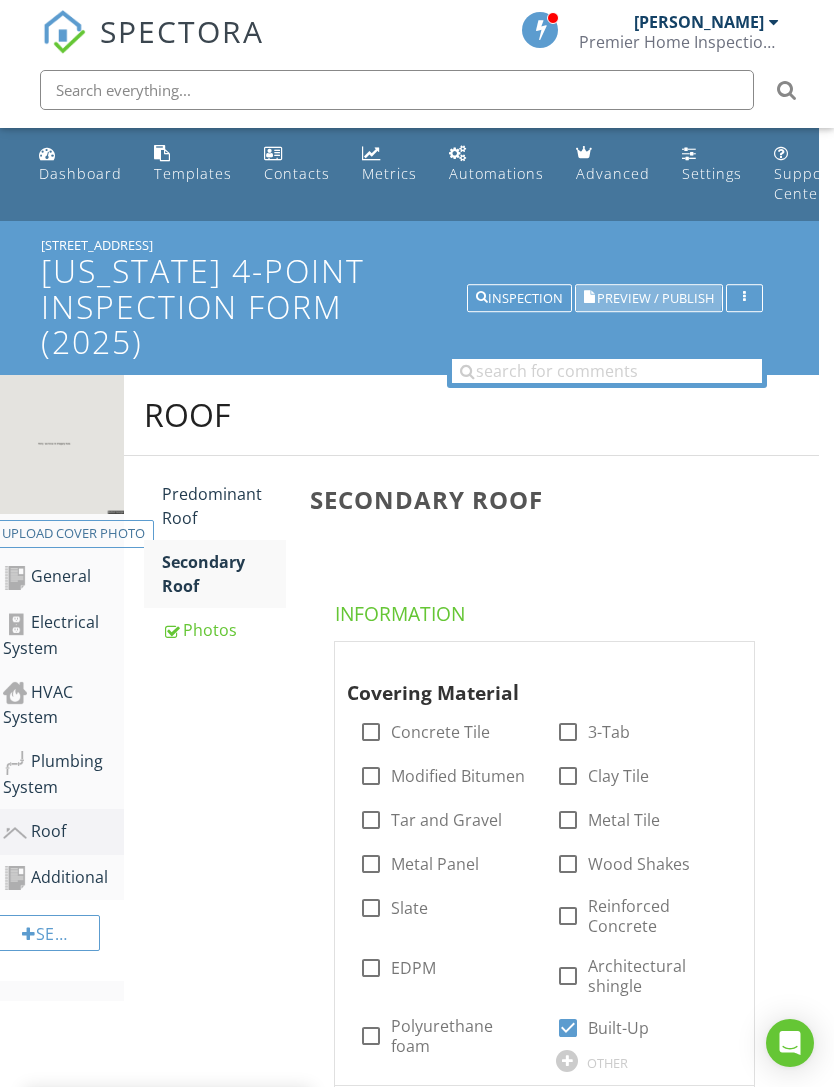 click on "Preview / Publish" at bounding box center [655, 298] 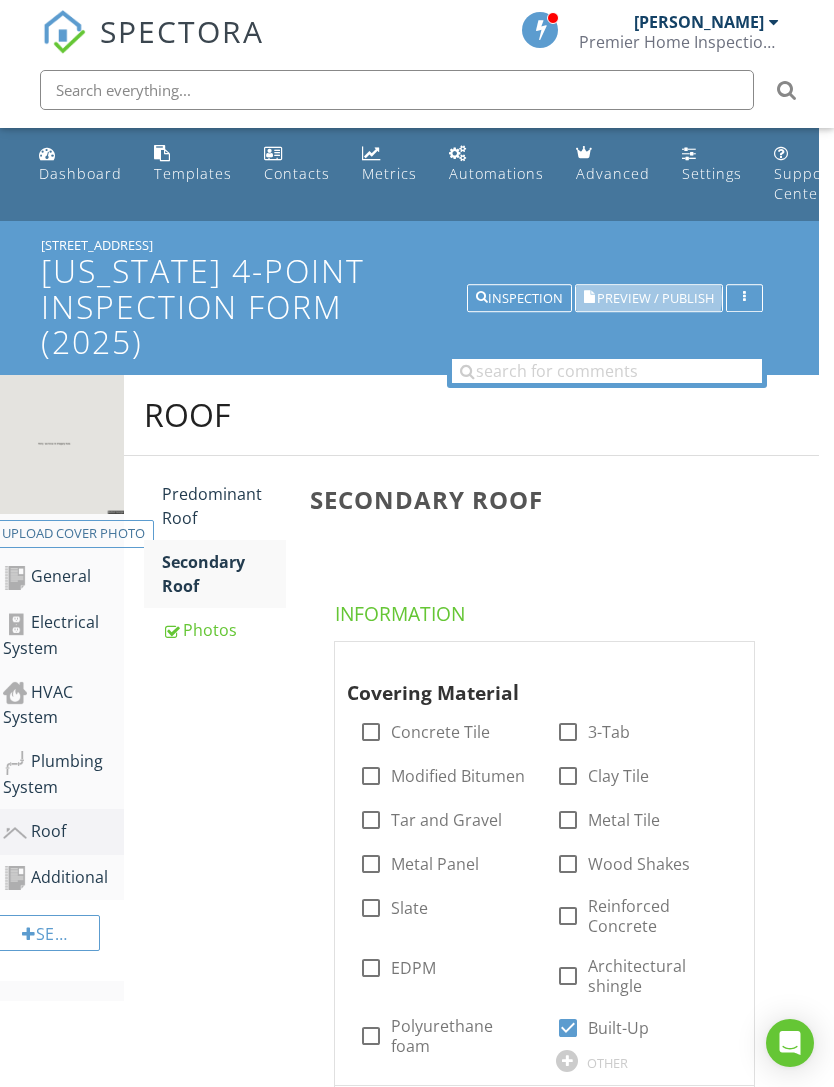 click on "Preview / Publish" at bounding box center (655, 298) 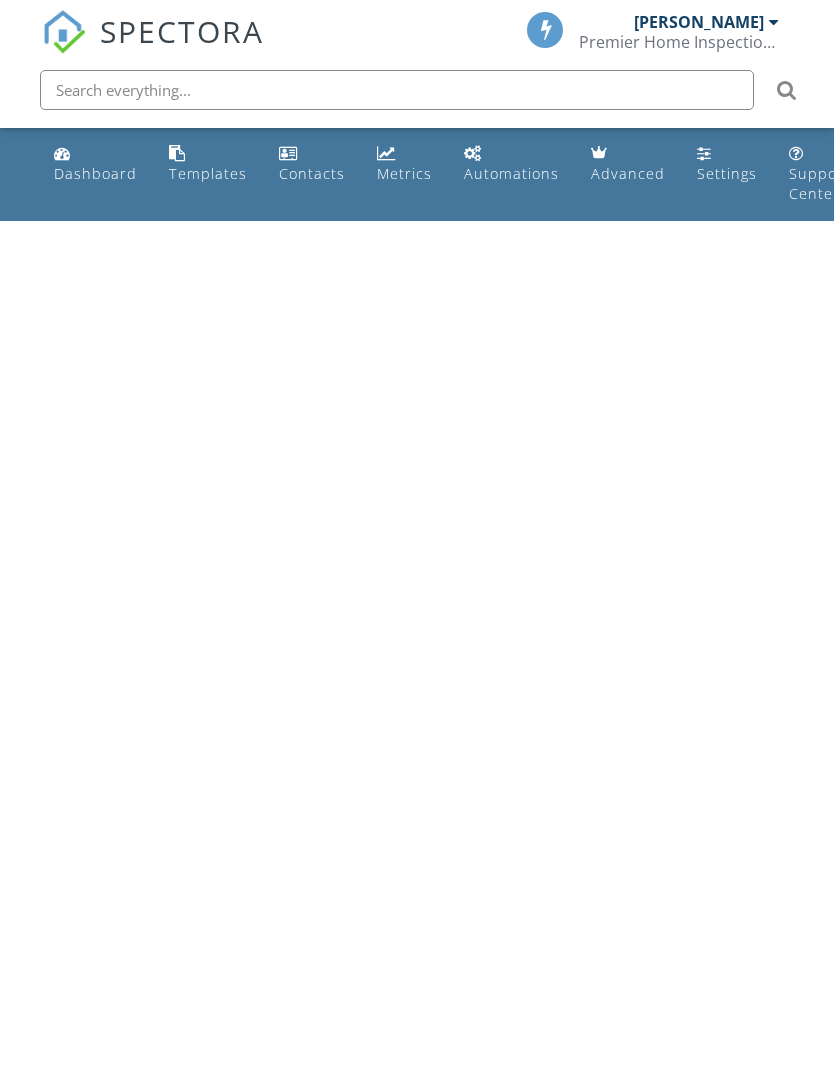 scroll, scrollTop: 0, scrollLeft: 0, axis: both 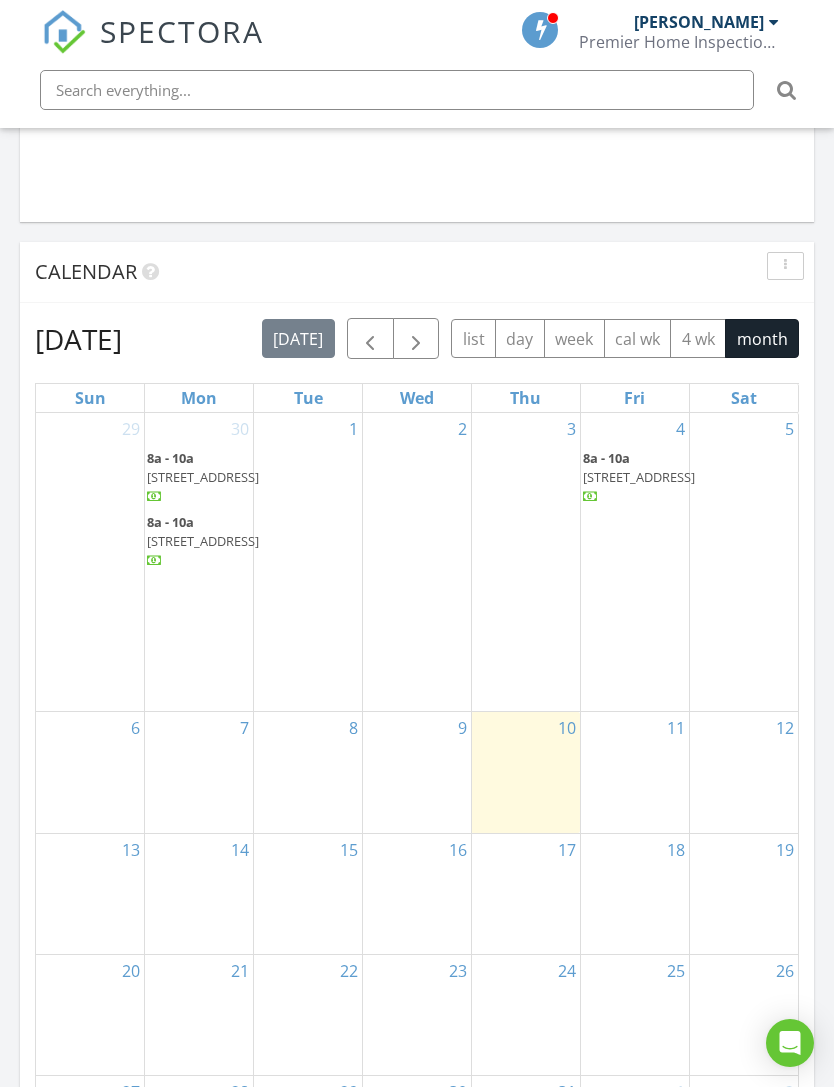 click on "[STREET_ADDRESS]" at bounding box center [203, 477] 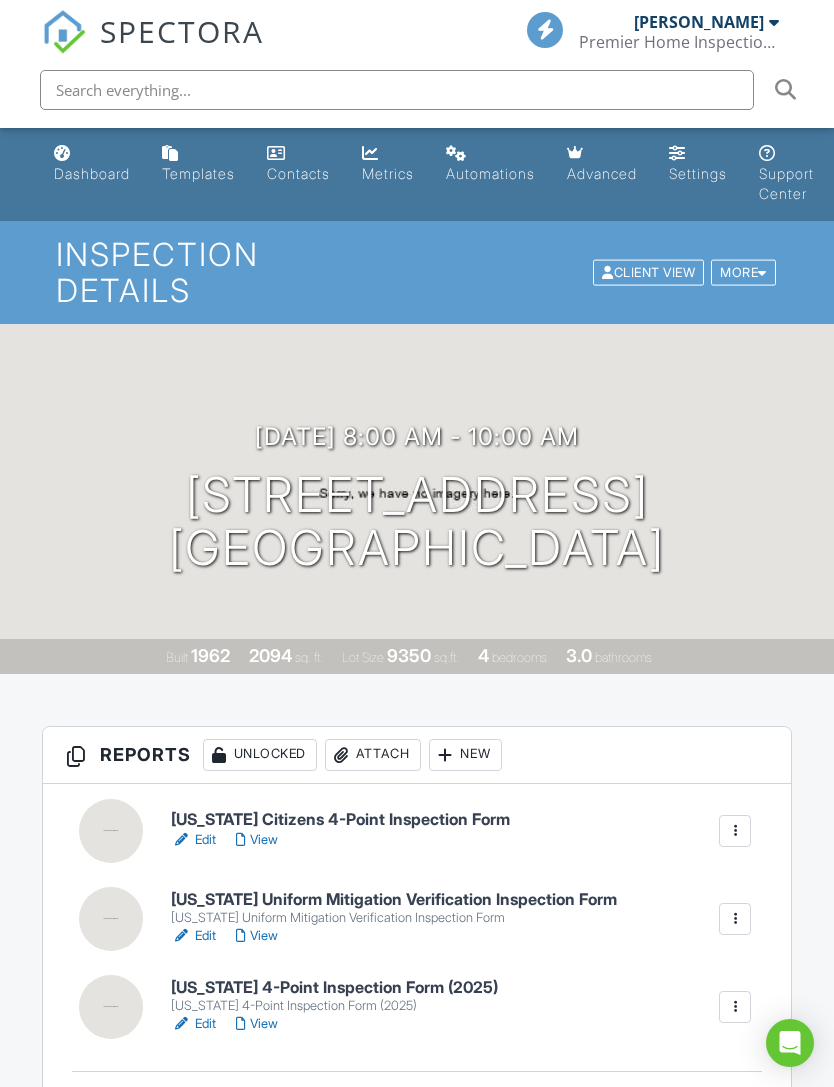 scroll, scrollTop: 0, scrollLeft: 0, axis: both 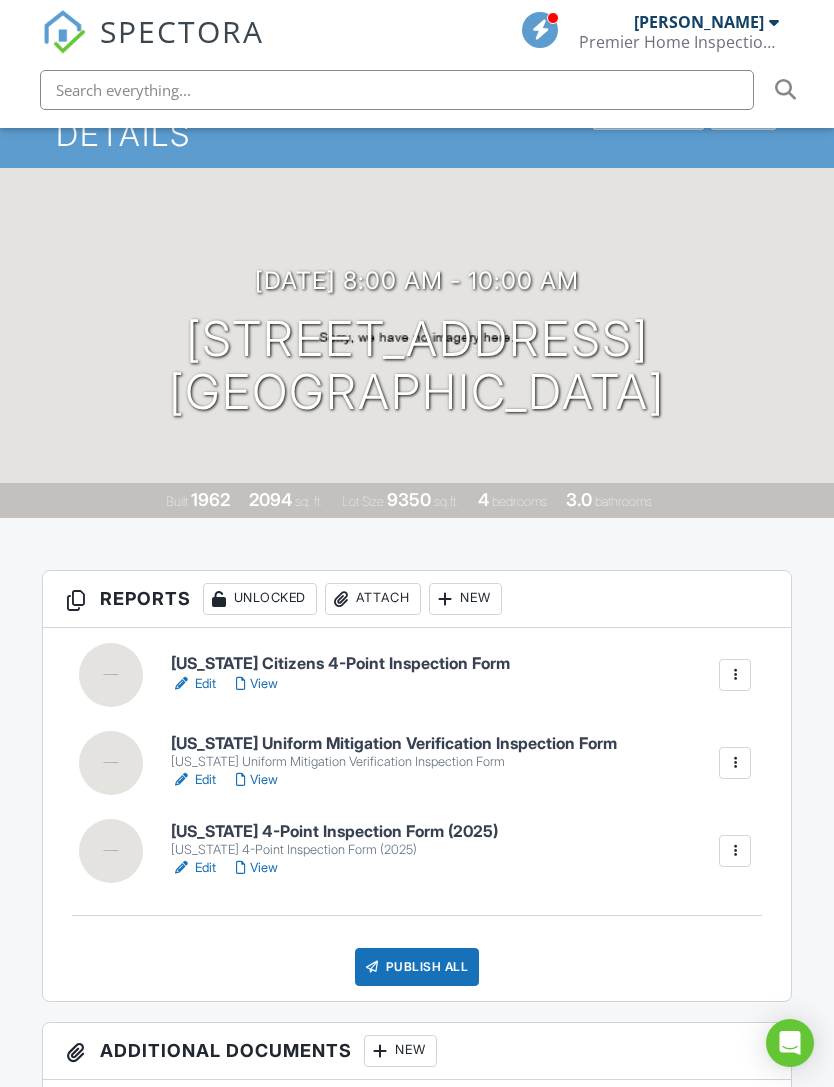 click on "Edit" at bounding box center (193, 780) 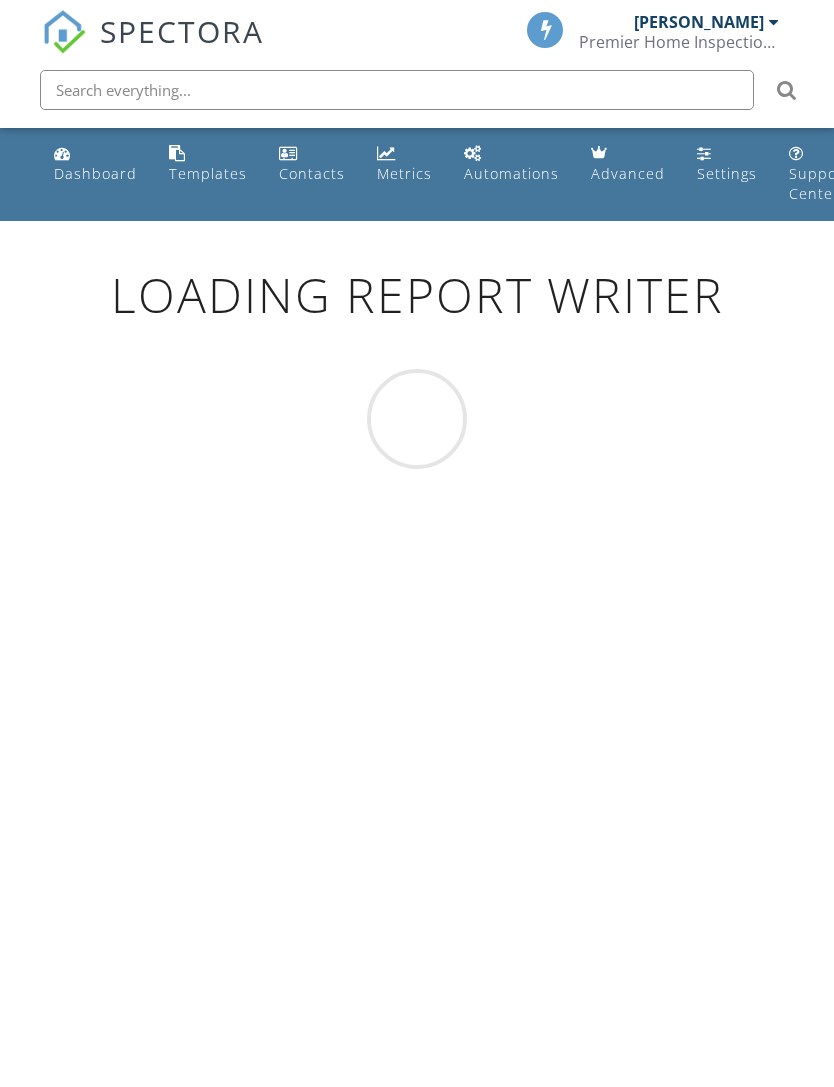 scroll, scrollTop: 0, scrollLeft: 0, axis: both 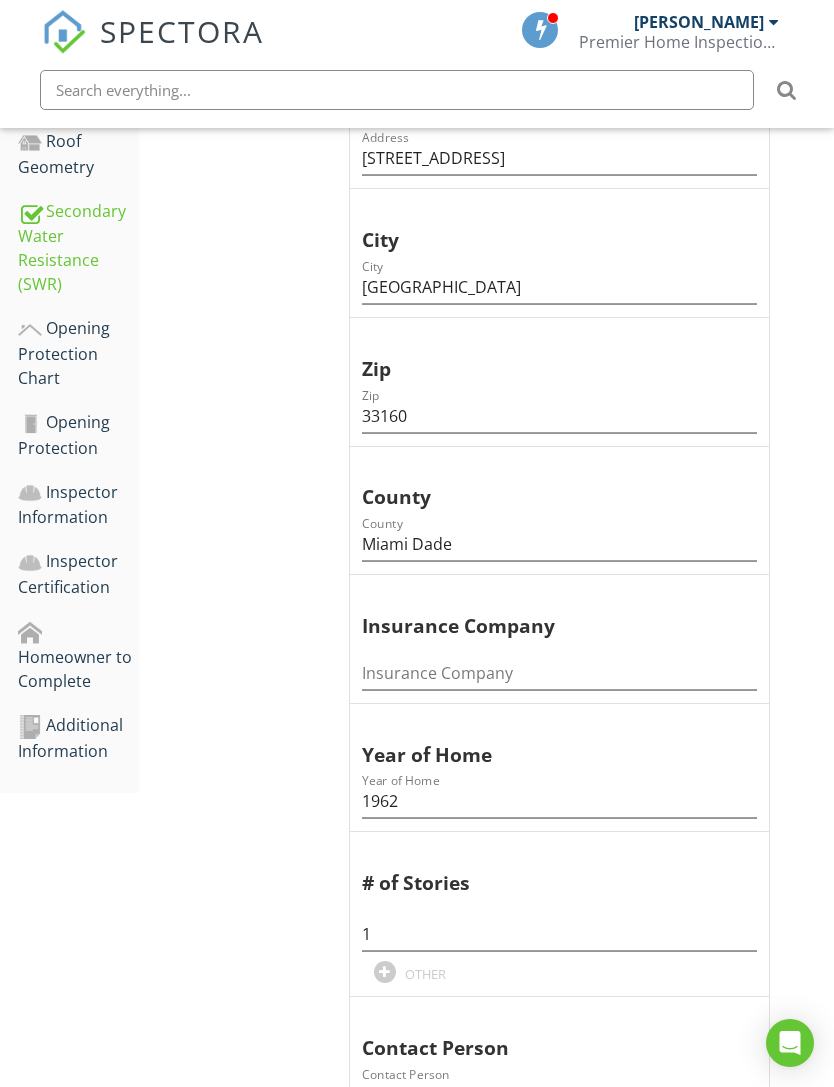 click on "Additional Information" at bounding box center (78, 738) 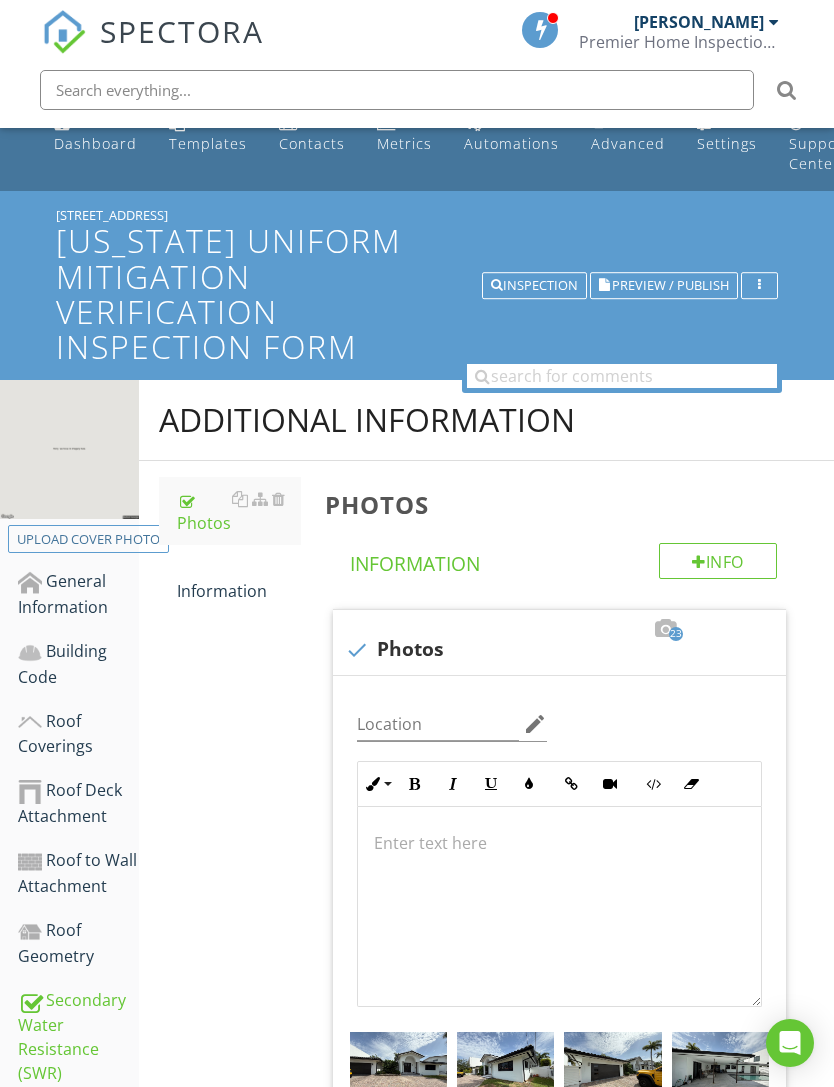 scroll, scrollTop: 0, scrollLeft: 0, axis: both 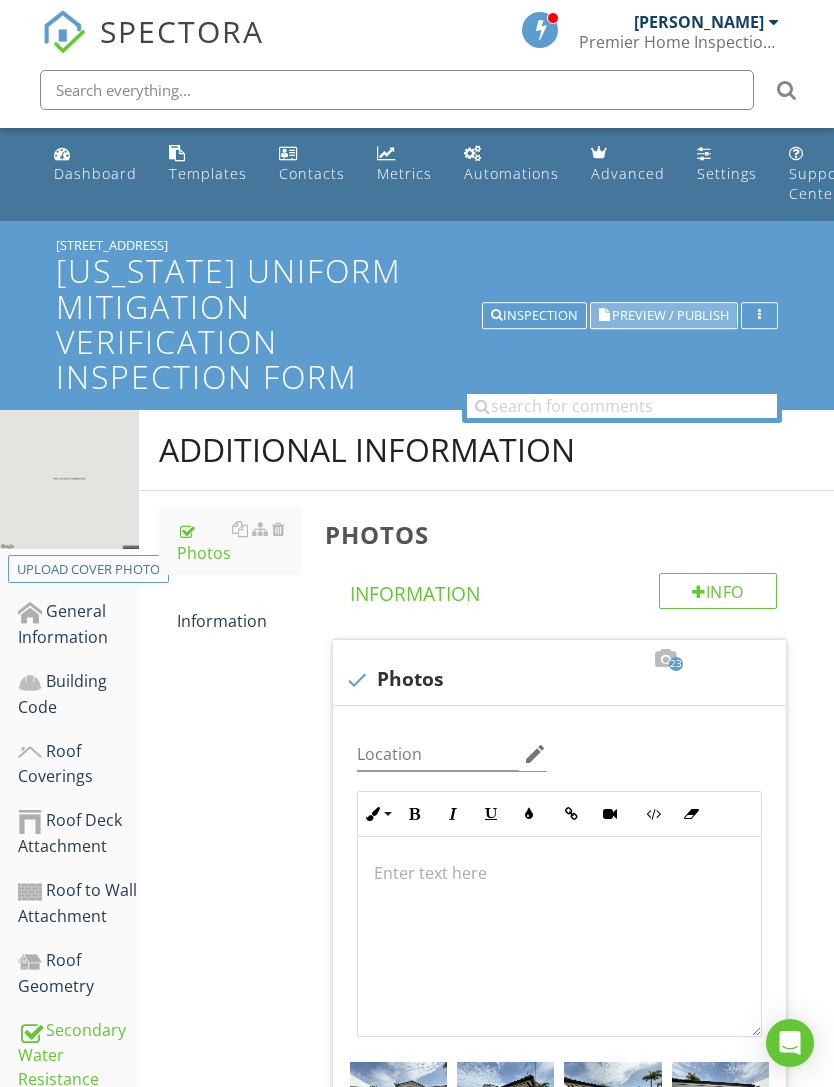 click on "Preview / Publish" at bounding box center (670, 315) 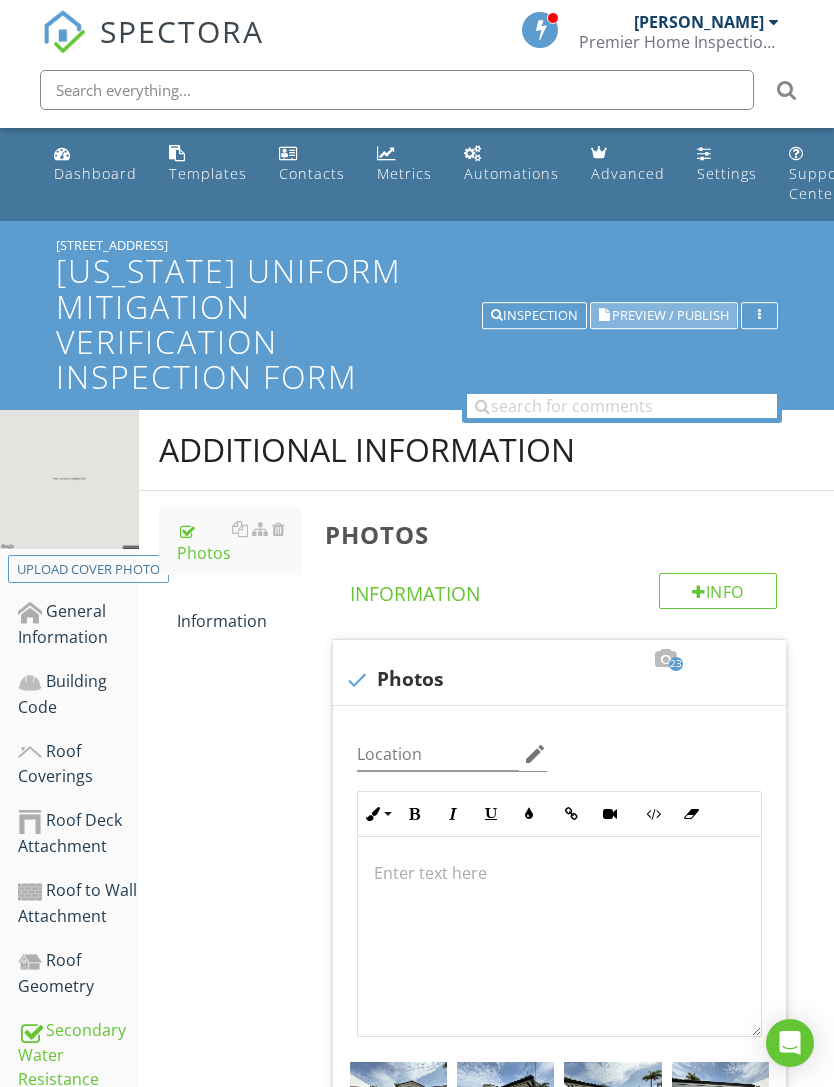 click on "Preview / Publish" at bounding box center (664, 316) 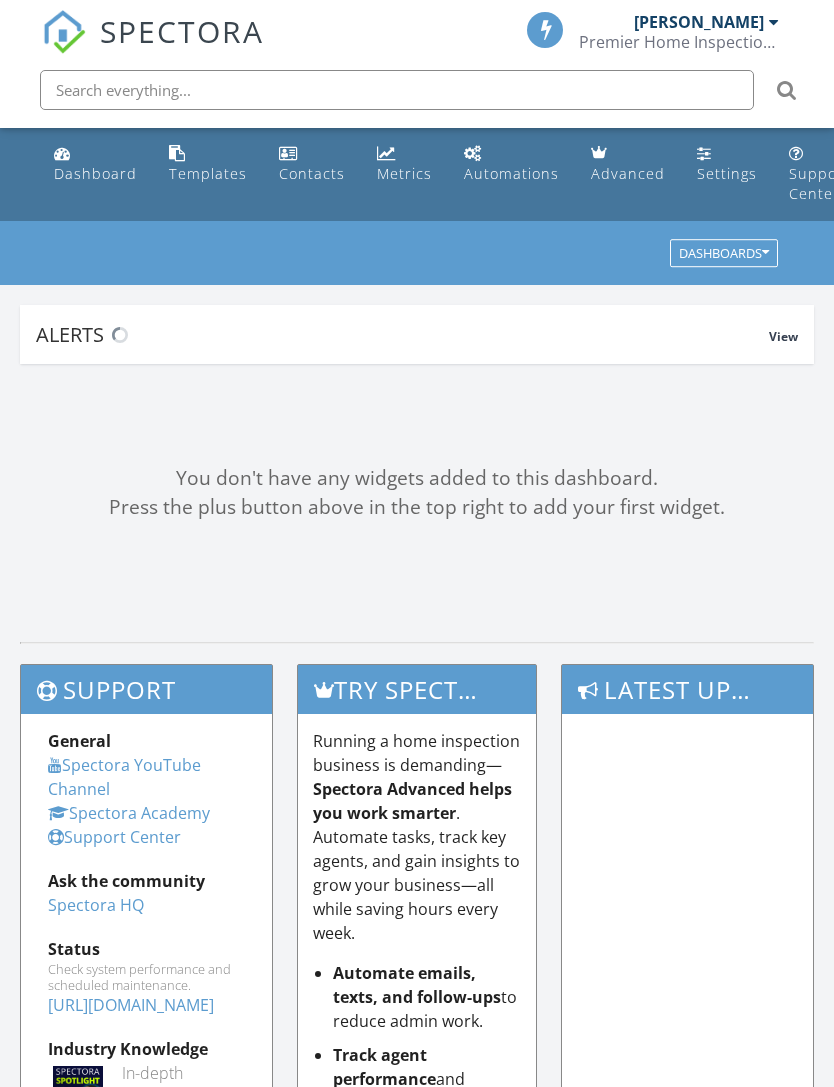 scroll, scrollTop: 0, scrollLeft: 0, axis: both 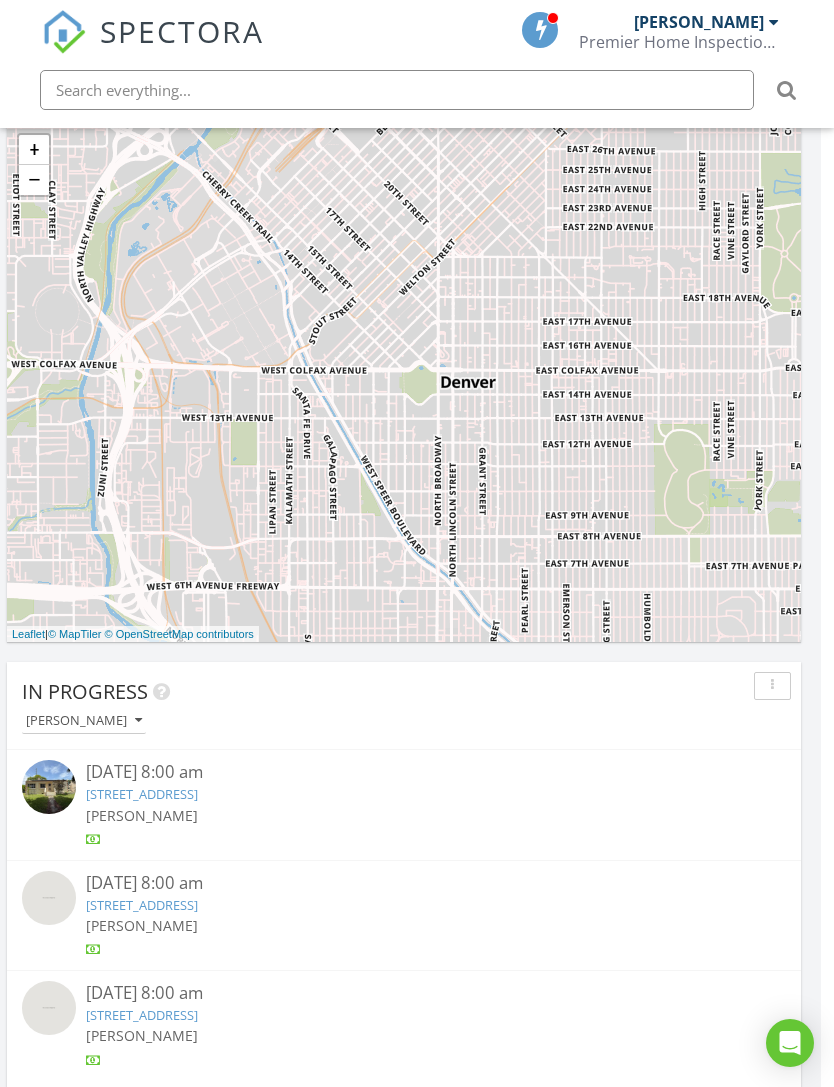 click at bounding box center [397, 90] 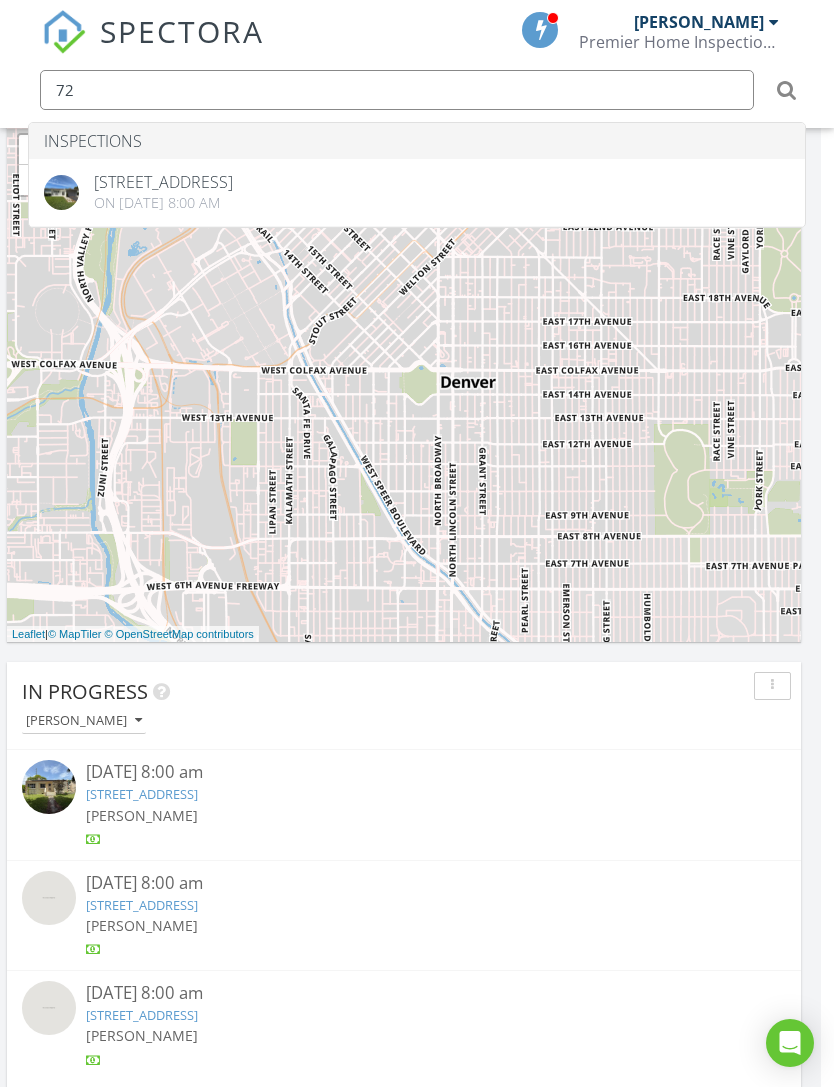 type on "7" 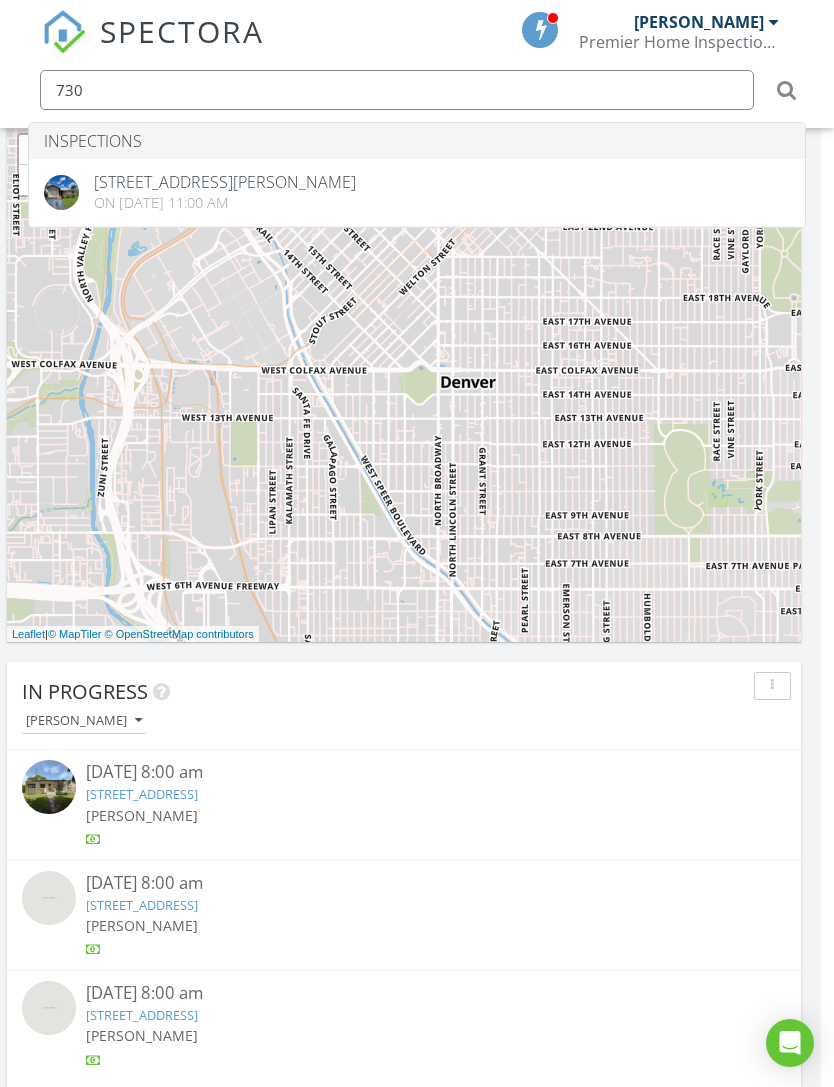 type on "730" 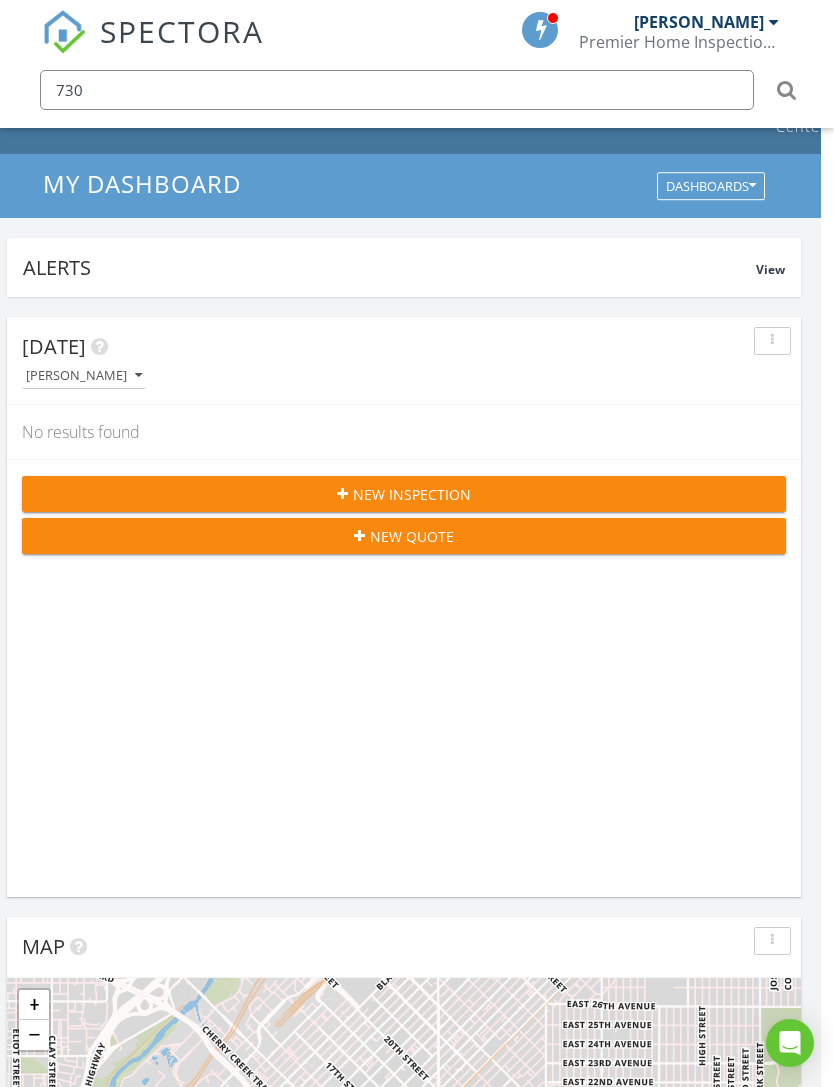scroll, scrollTop: 0, scrollLeft: 13, axis: horizontal 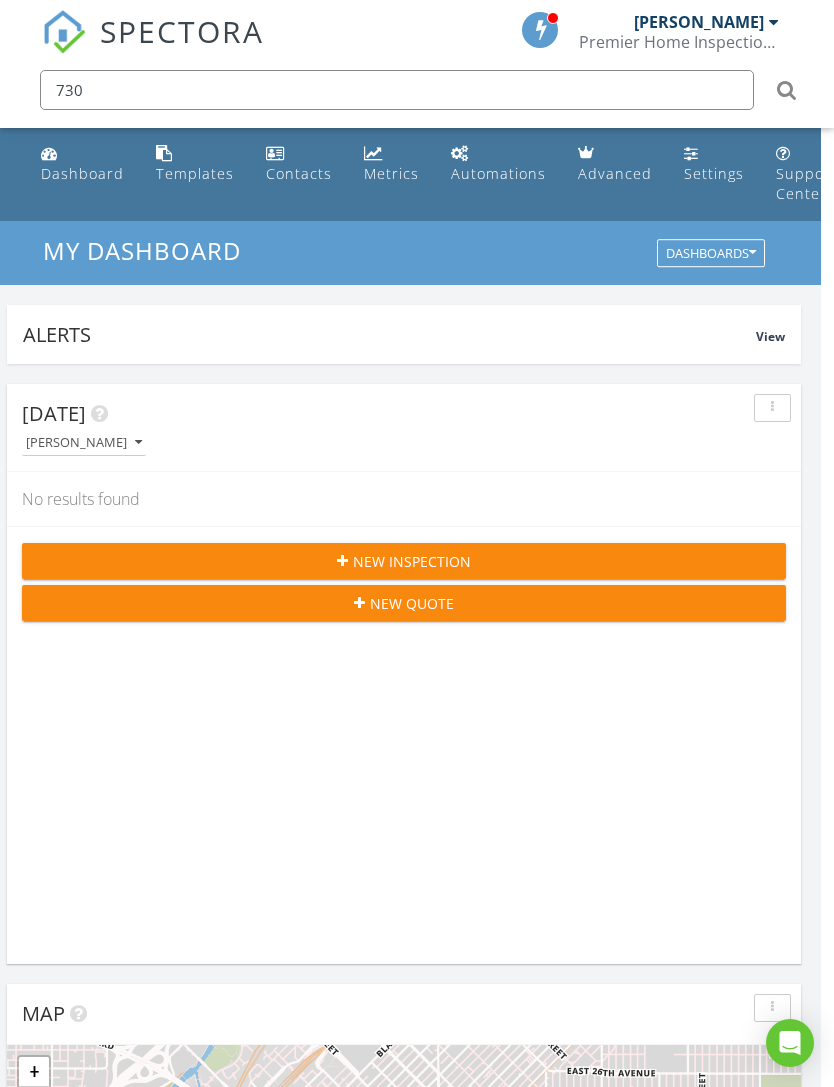 click on "New Inspection" at bounding box center (412, 561) 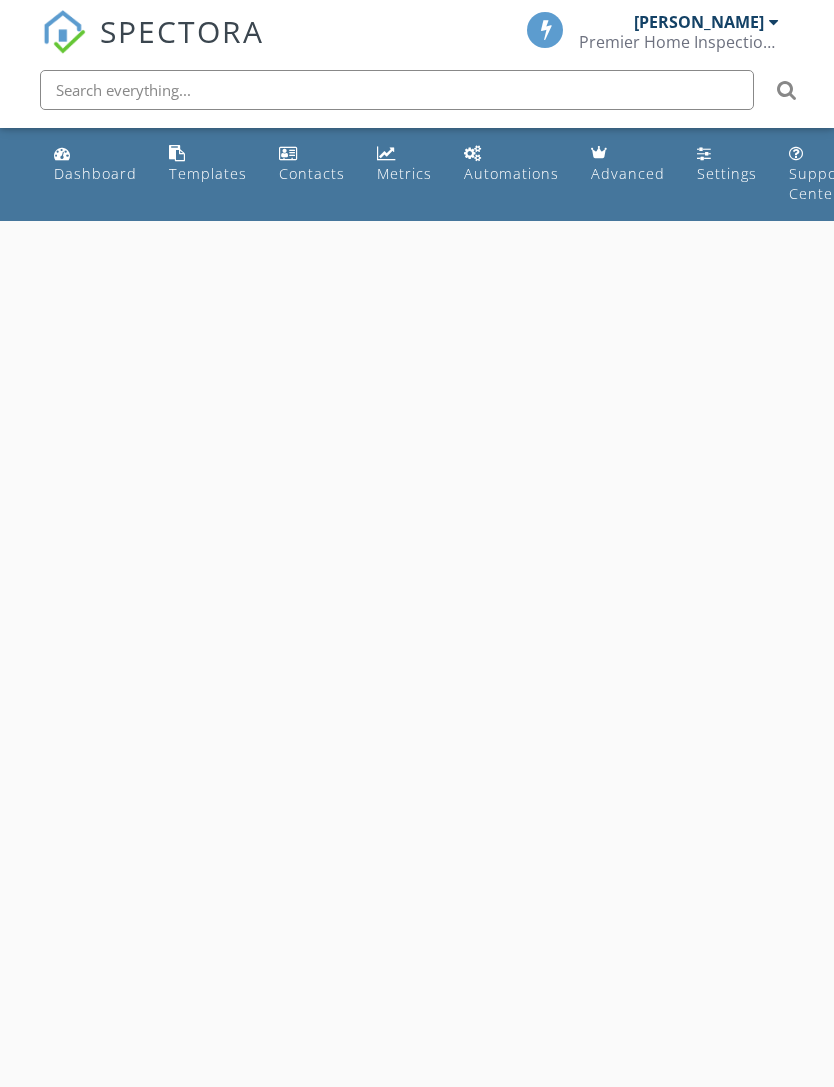 scroll, scrollTop: 0, scrollLeft: 0, axis: both 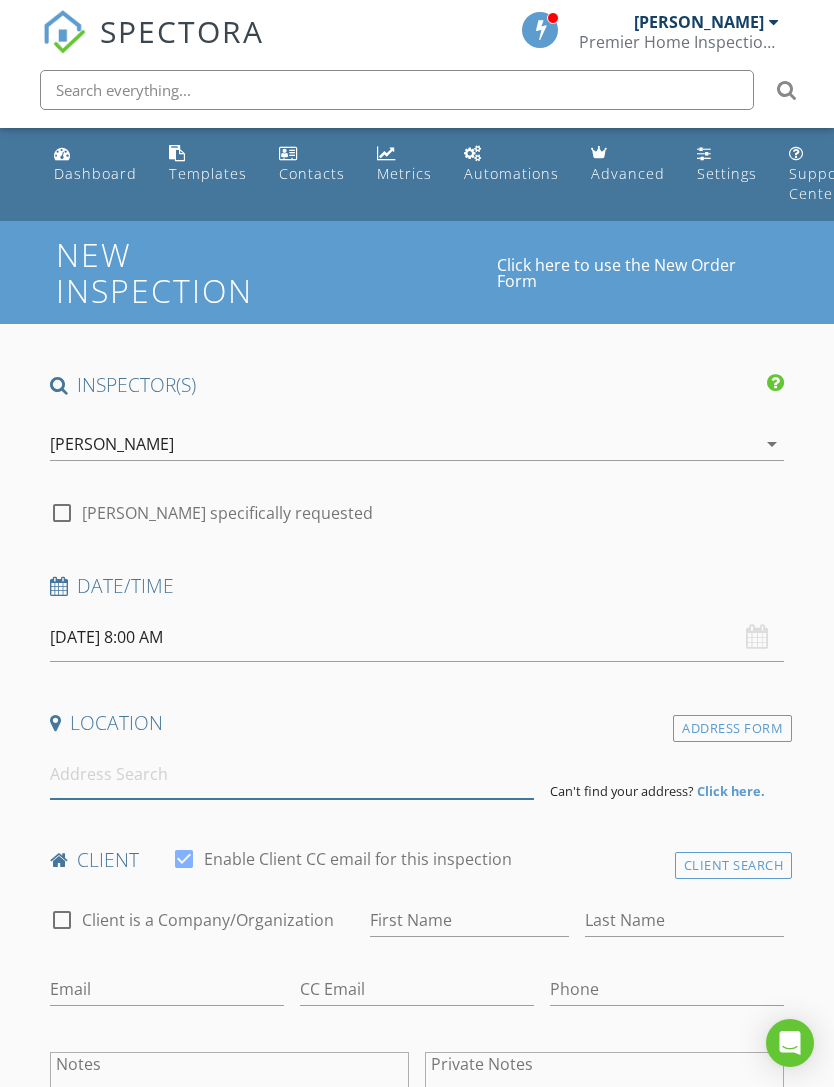 click at bounding box center [292, 774] 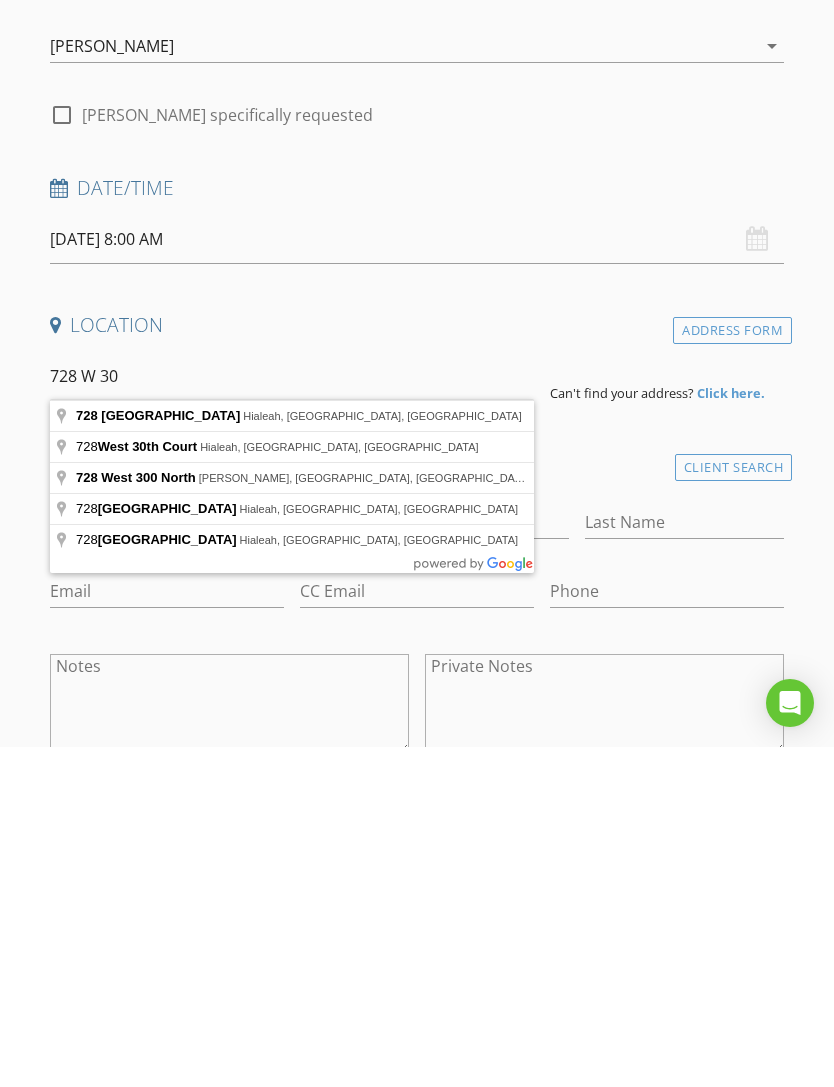 type on "728 West 30th Street, Hialeah, FL, USA" 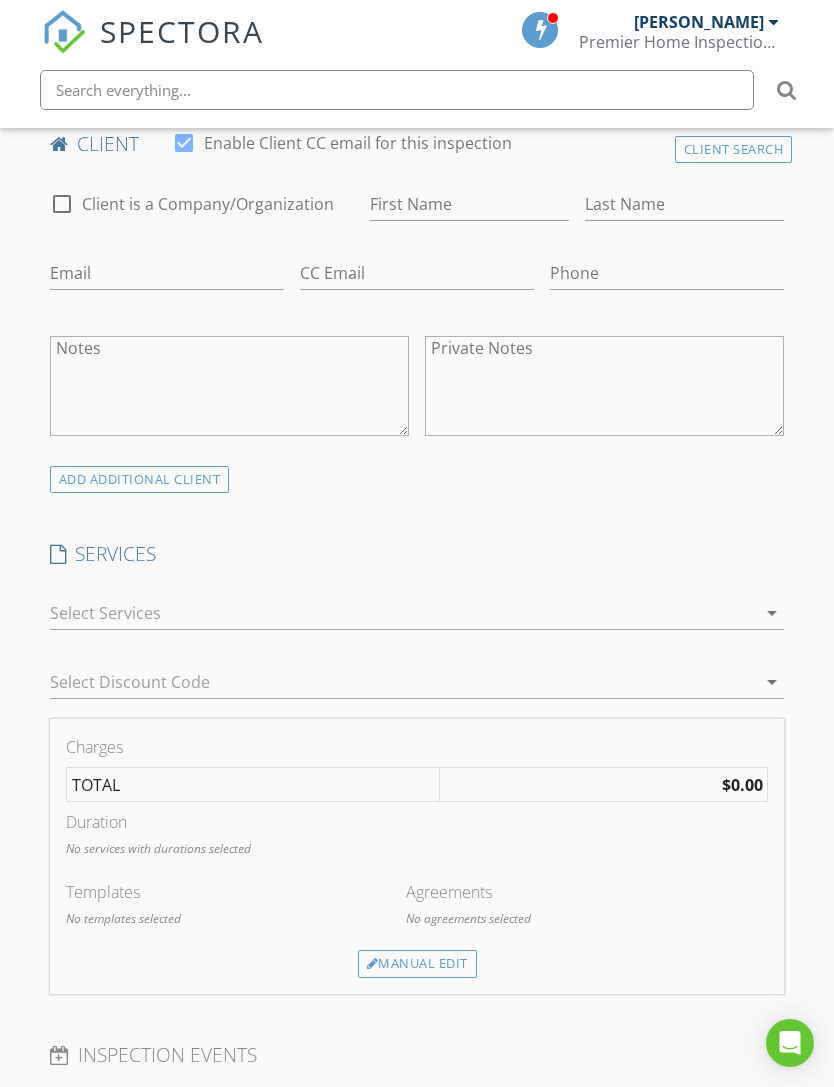 scroll, scrollTop: 942, scrollLeft: 0, axis: vertical 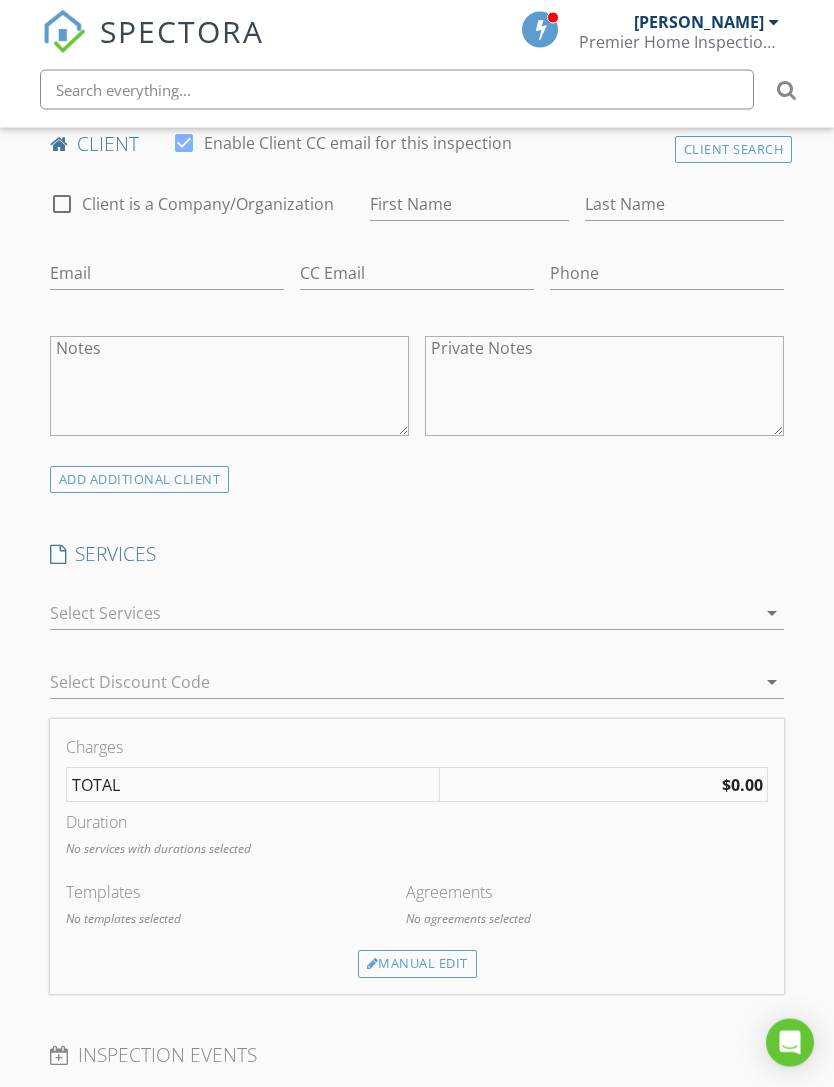 click on "Manual Edit" at bounding box center (417, 965) 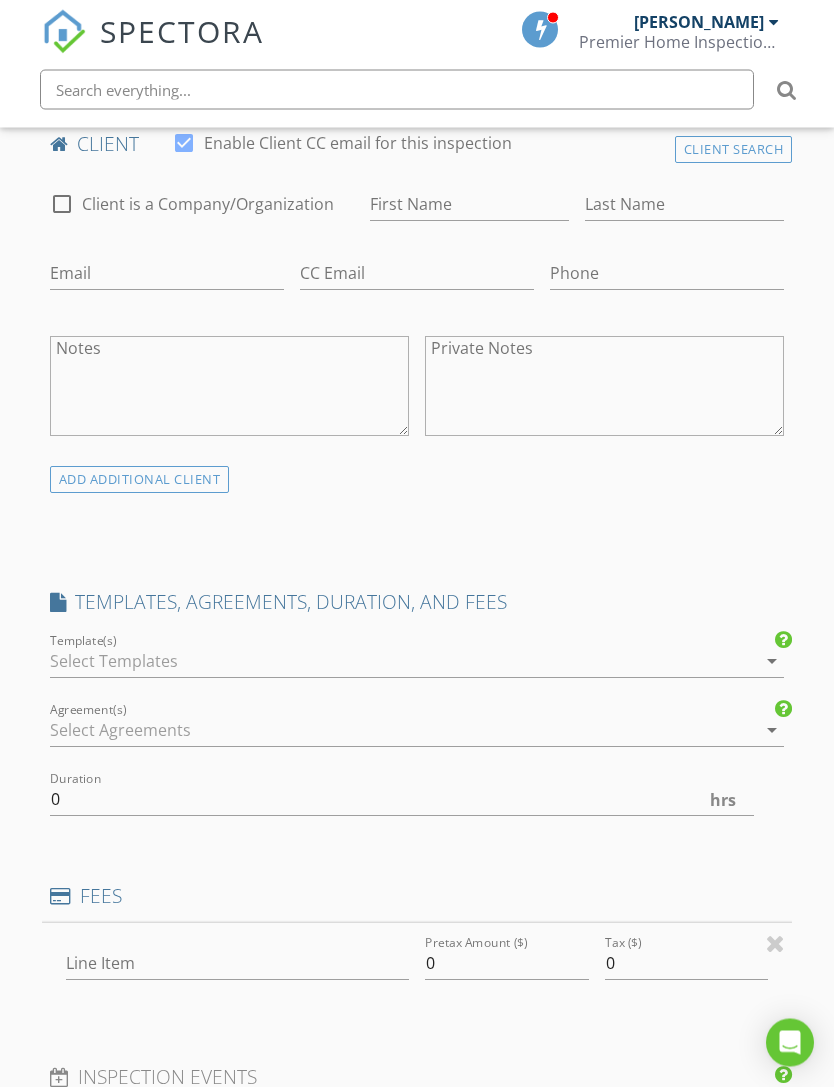 scroll, scrollTop: 943, scrollLeft: 0, axis: vertical 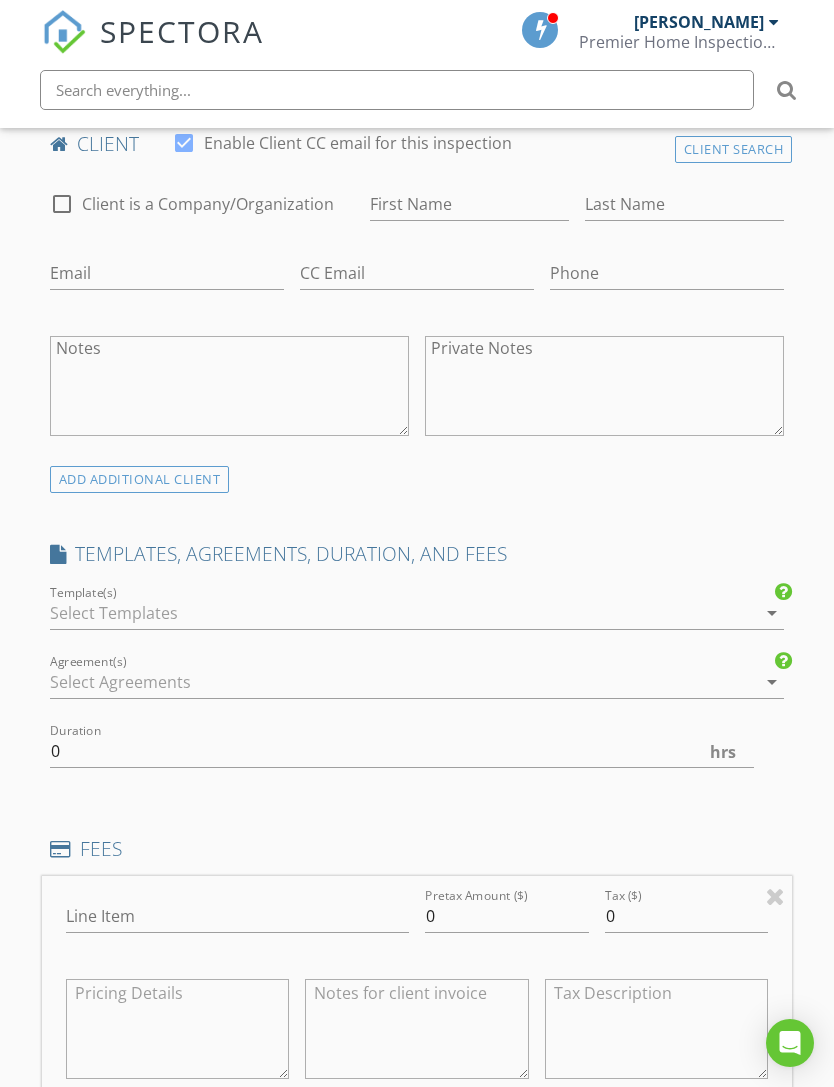click on "arrow_drop_down" at bounding box center [770, 613] 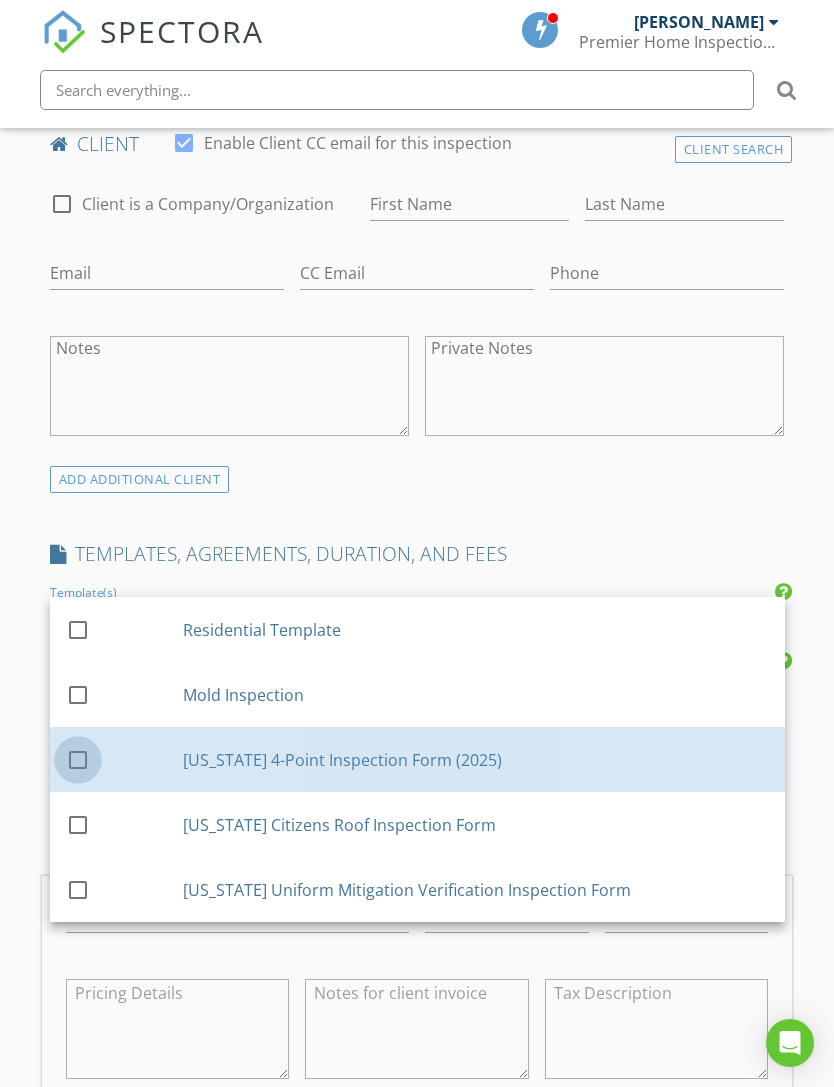 click at bounding box center [78, 760] 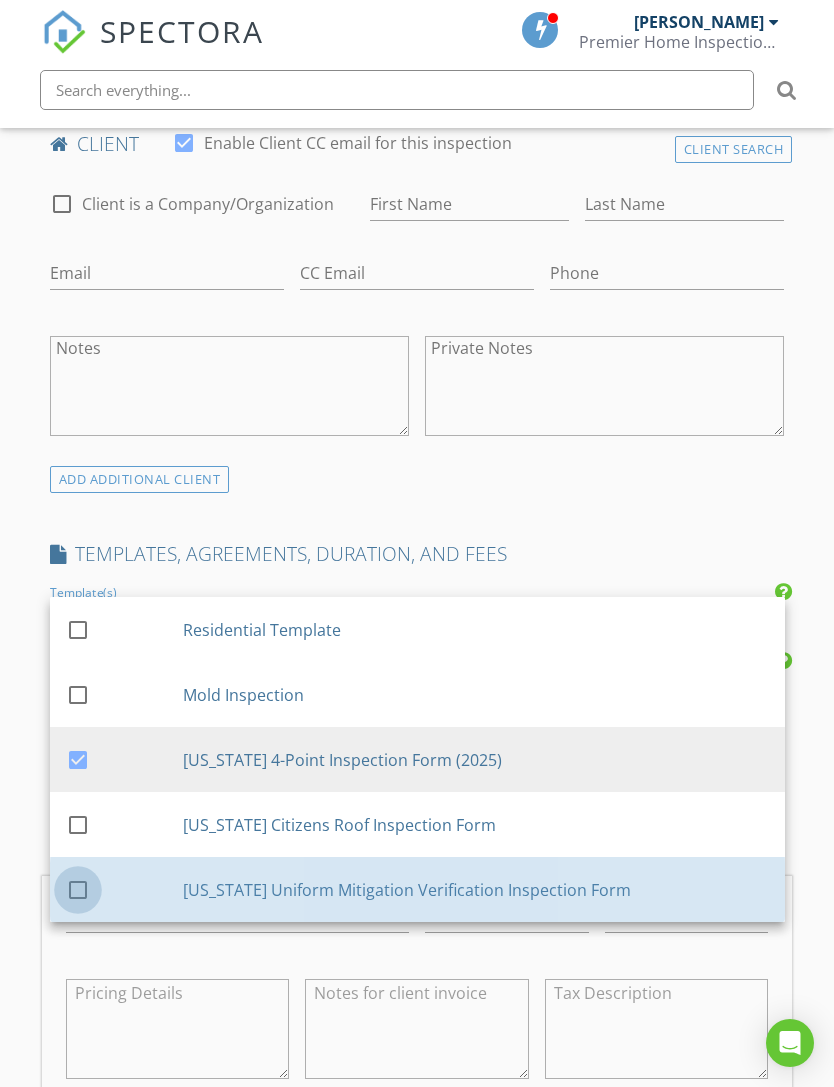 click at bounding box center [78, 890] 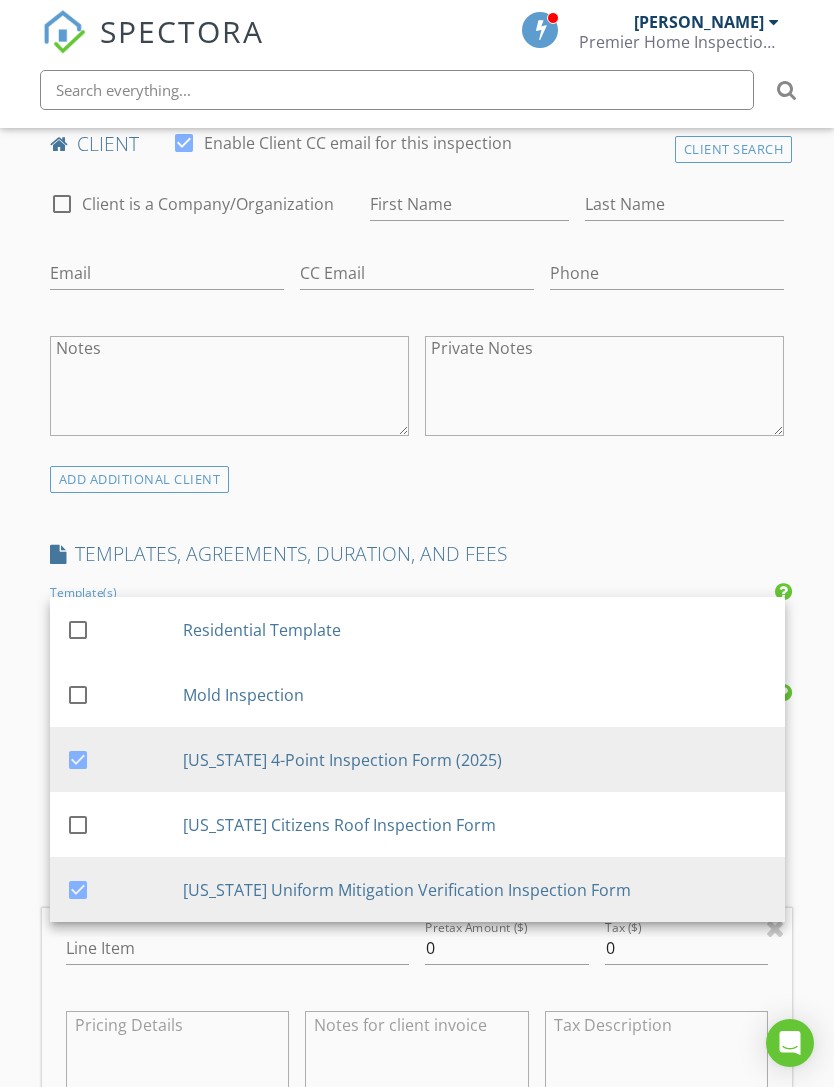 click on "INSPECTOR(S)
check_box   Chris Alvarez   PRIMARY   Chris Alvarez arrow_drop_down   check_box_outline_blank Chris Alvarez specifically requested
Date/Time
07/11/2025 8:00 AM
Location
Address Search       Address 728 W 30th St   Unit   City Hialeah   State FL   Zip 33012   County Miami-Dade     Square Feet 1764   Year Built 1962   Foundation arrow_drop_down
client
check_box Enable Client CC email for this inspection   Client Search     check_box_outline_blank Client is a Company/Organization     First Name   Last Name   Email   CC Email   Phone           Notes   Private Notes
ADD ADDITIONAL client
SERVICES
check_box_outline_blank   Residential Inspection   arrow_drop_down     Select Discount Code arrow_drop_down    Charges       TOTAL   $0.00    Duration         Templates" at bounding box center [417, 1023] 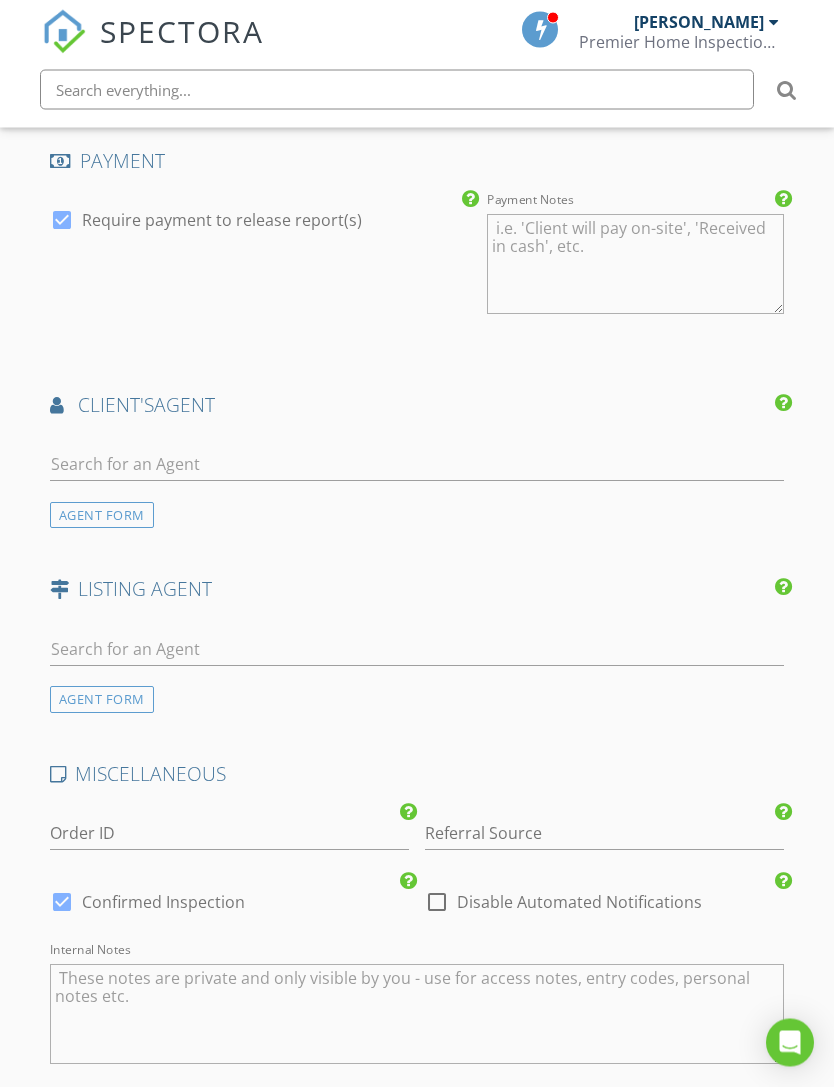 scroll, scrollTop: 2532, scrollLeft: 0, axis: vertical 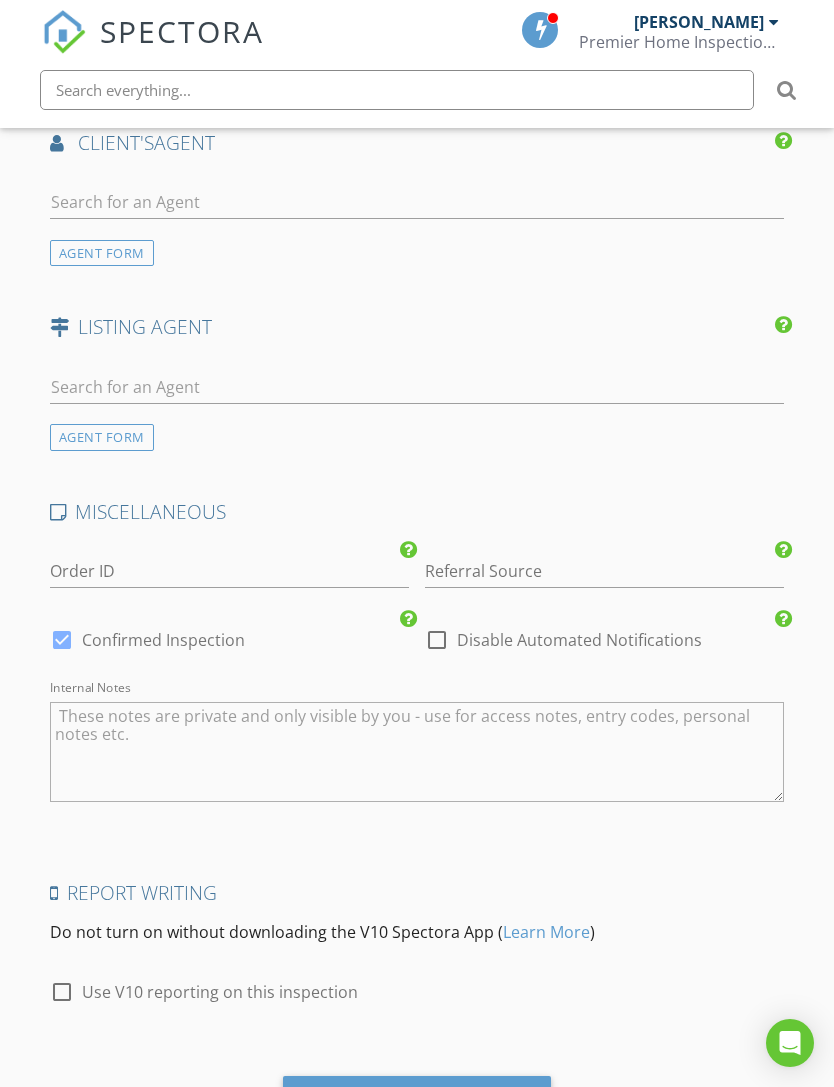 click on "Save Inspection" at bounding box center [417, 1103] 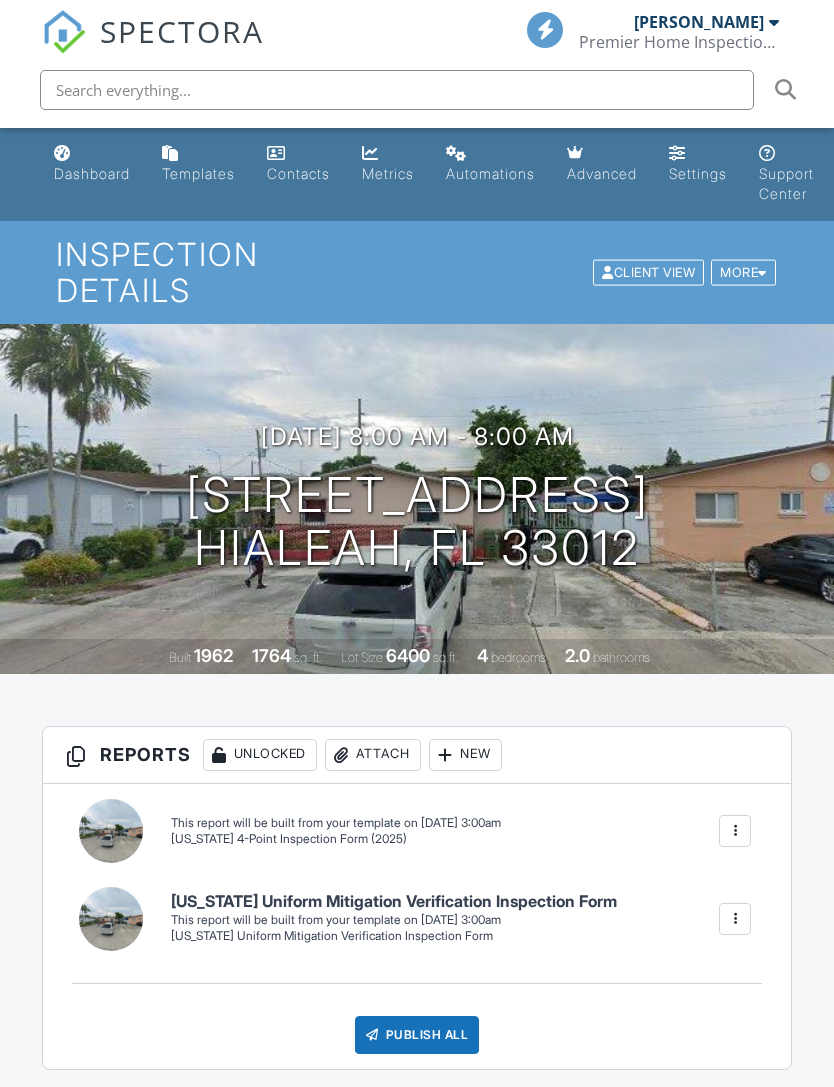 scroll, scrollTop: 0, scrollLeft: 0, axis: both 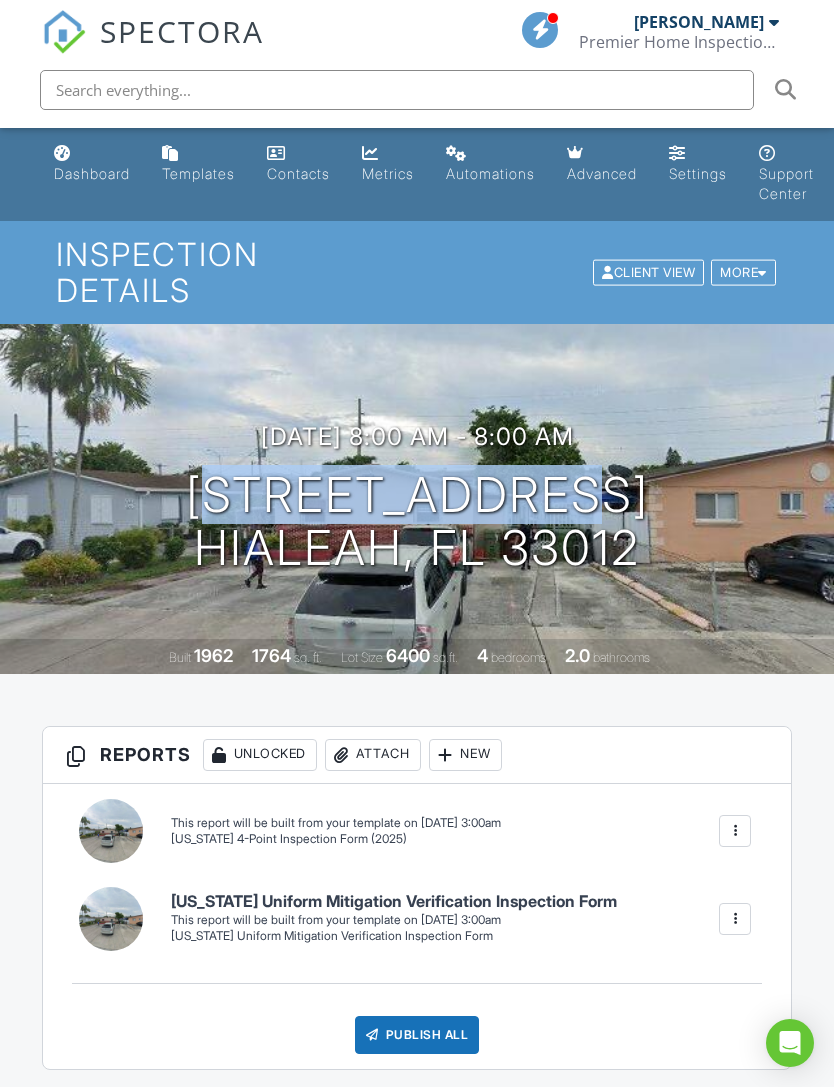 click at bounding box center [735, 831] 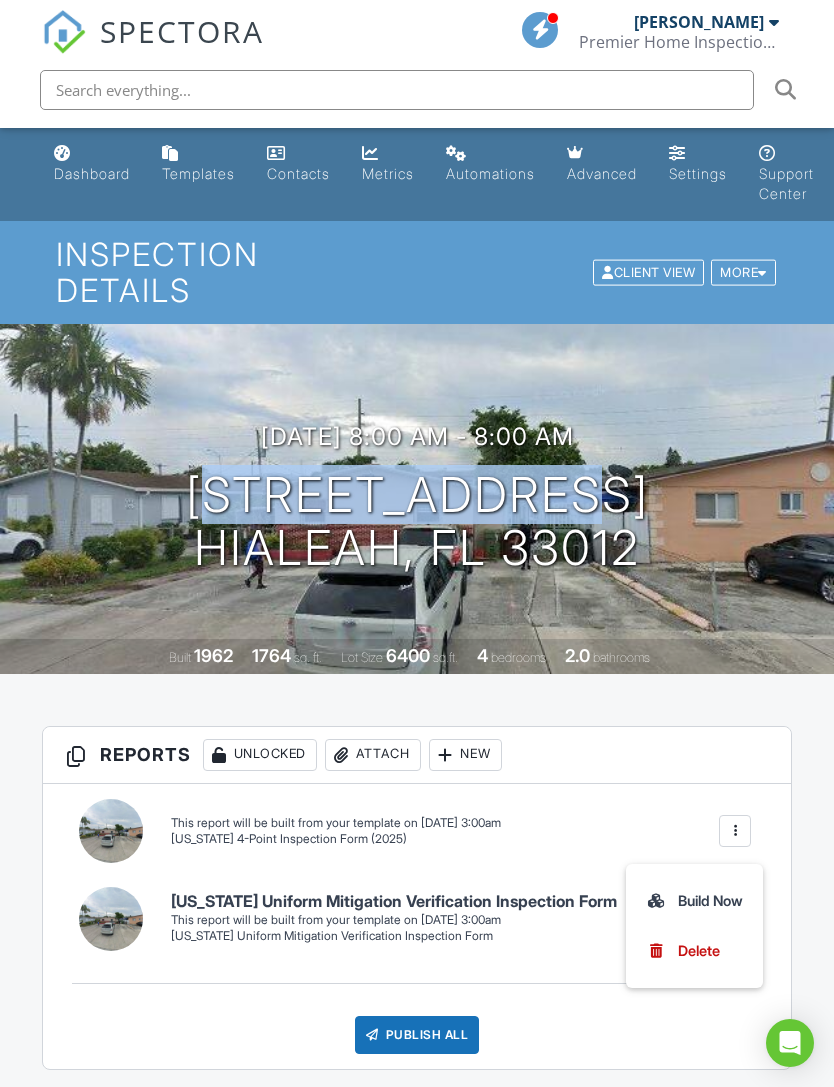 click on "Build Now" at bounding box center [694, 901] 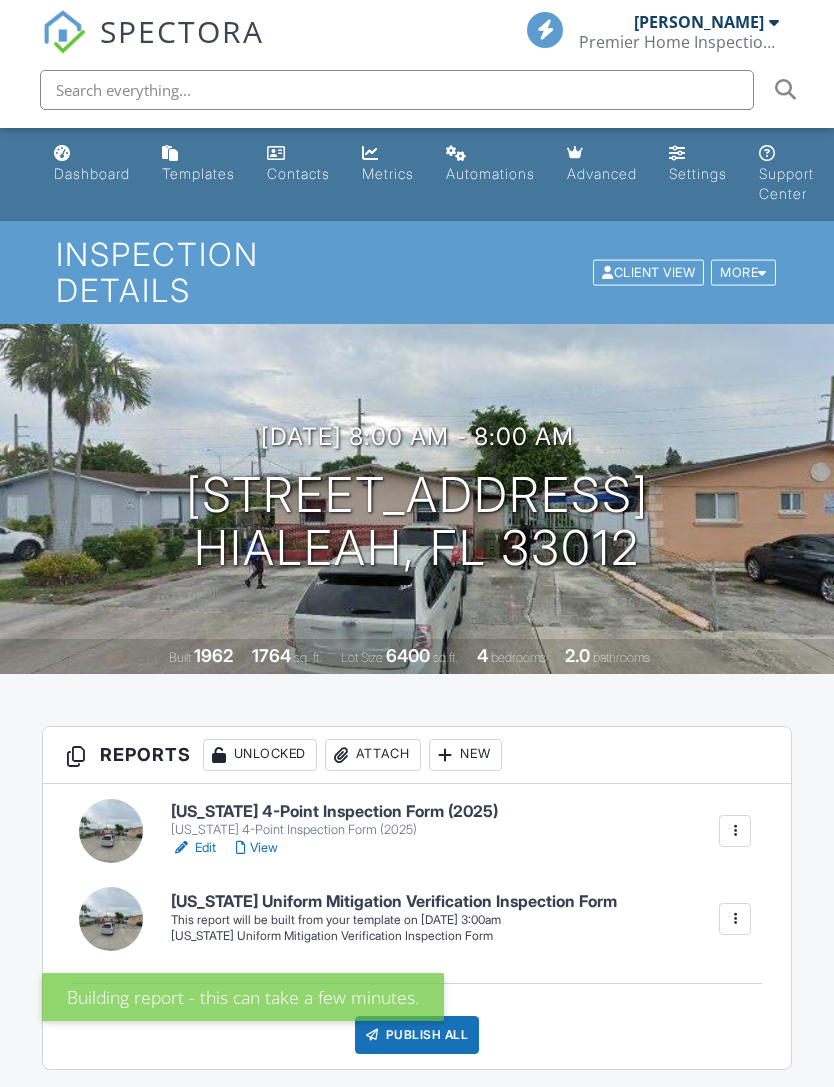 scroll, scrollTop: 0, scrollLeft: 0, axis: both 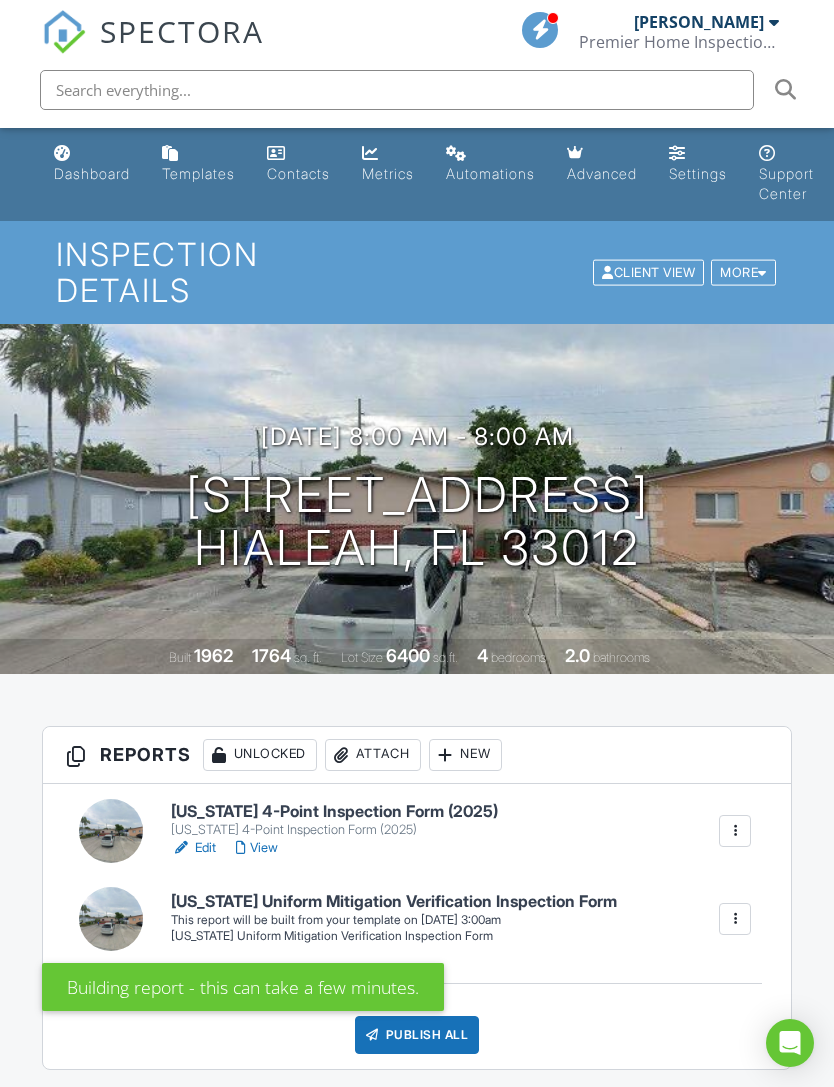 click at bounding box center (735, 919) 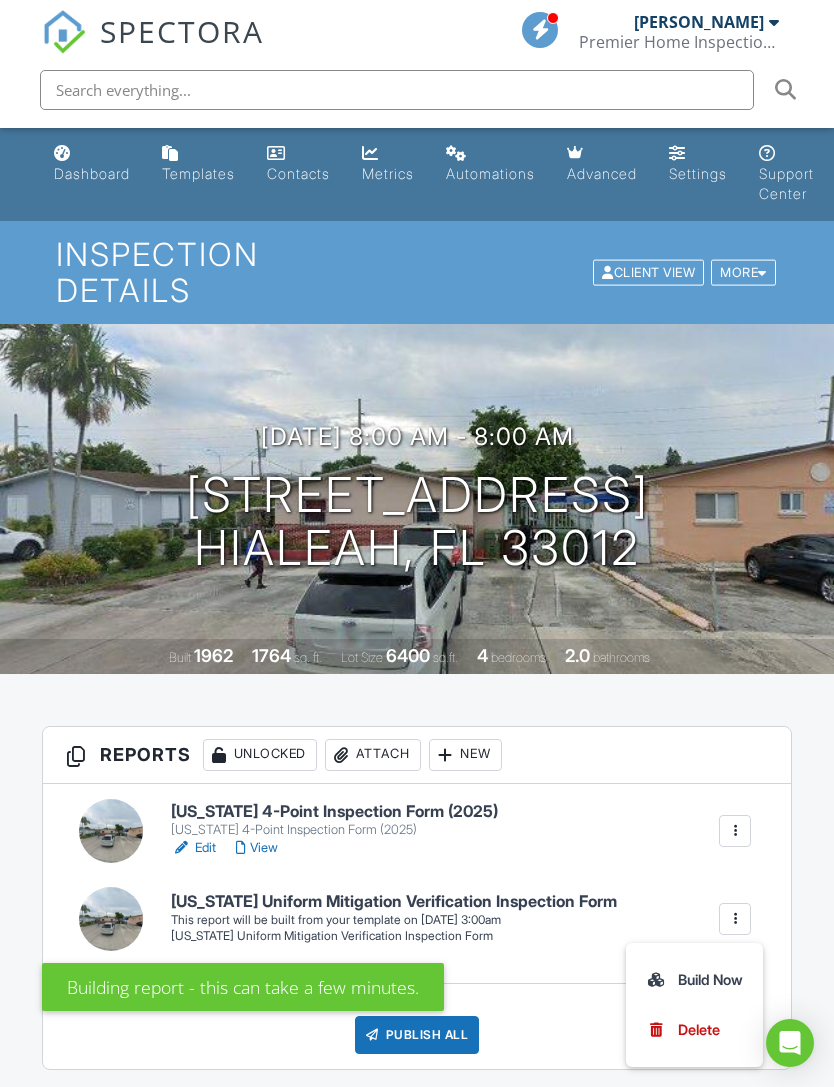 click on "Build Now" at bounding box center [694, 980] 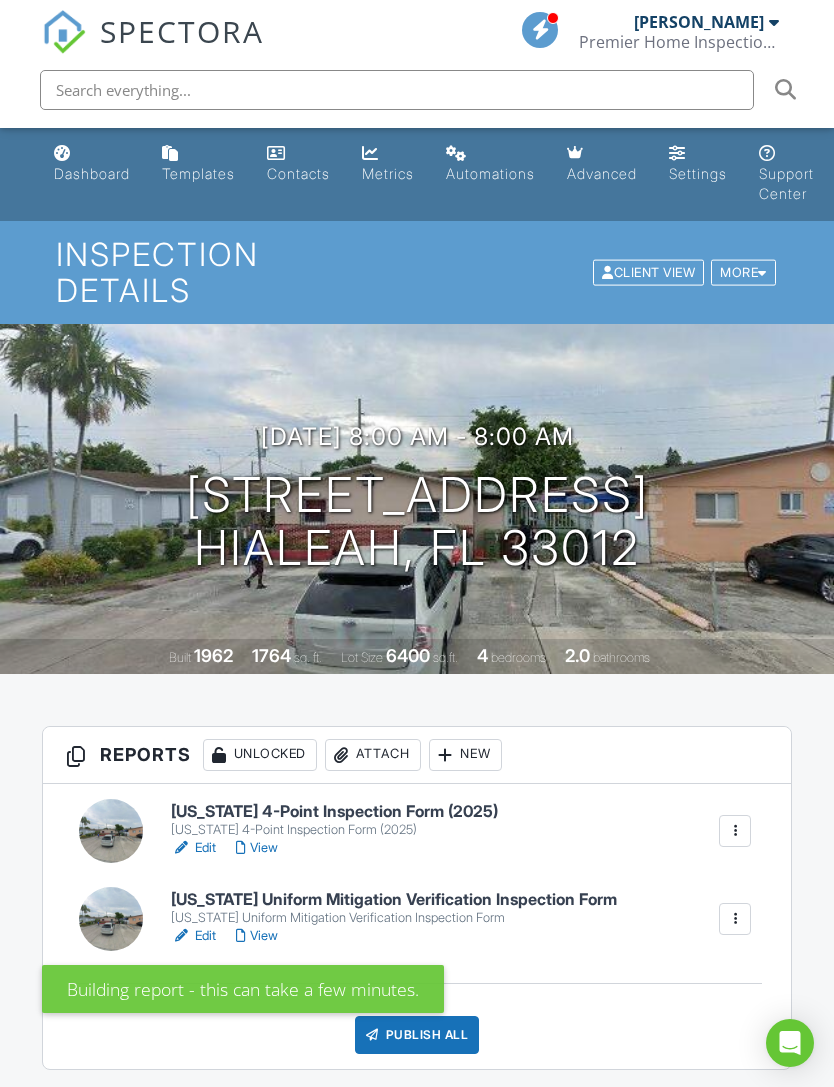 scroll, scrollTop: 0, scrollLeft: 0, axis: both 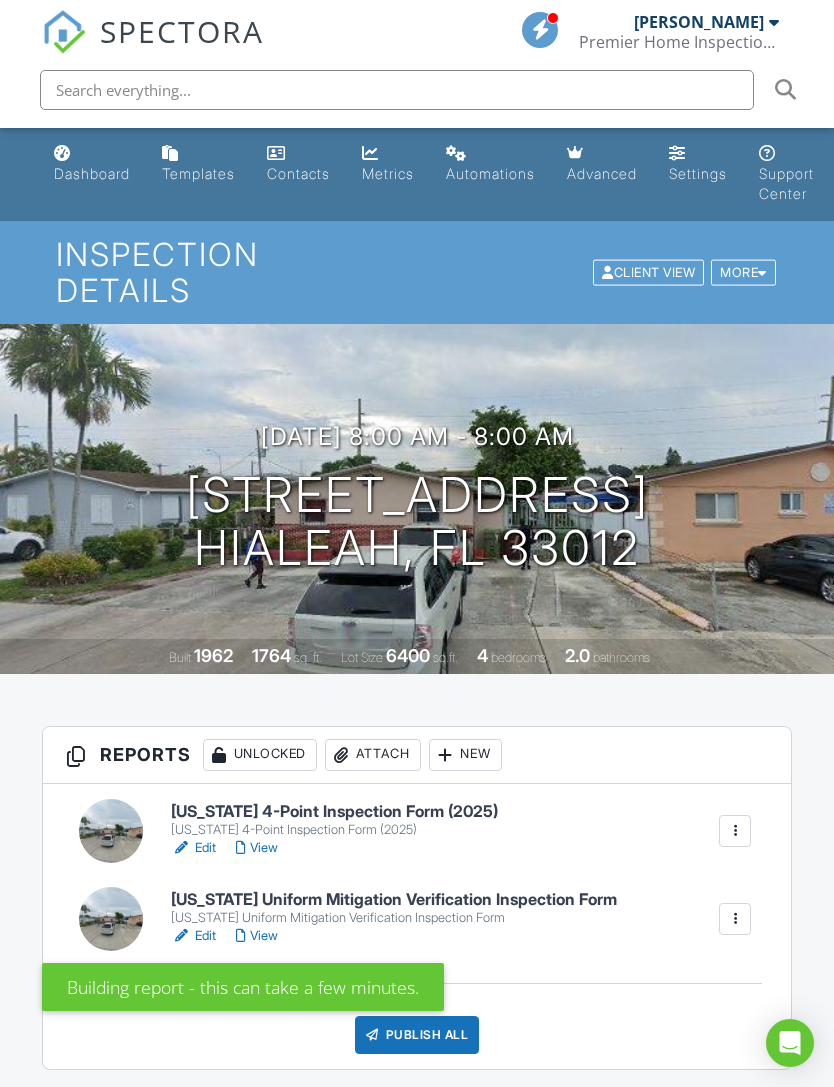 click on "[STREET_ADDRESS]
Hialeah, FL 33012" at bounding box center [417, 522] 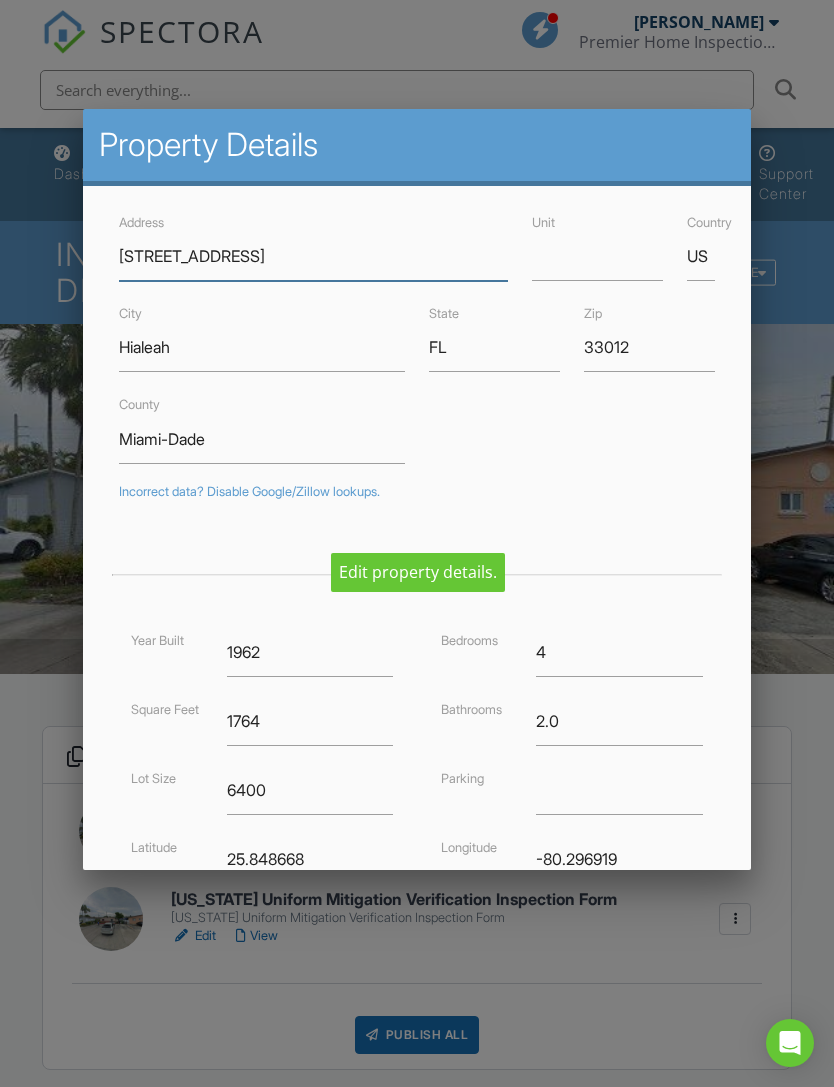 click on "[STREET_ADDRESS]" at bounding box center (313, 256) 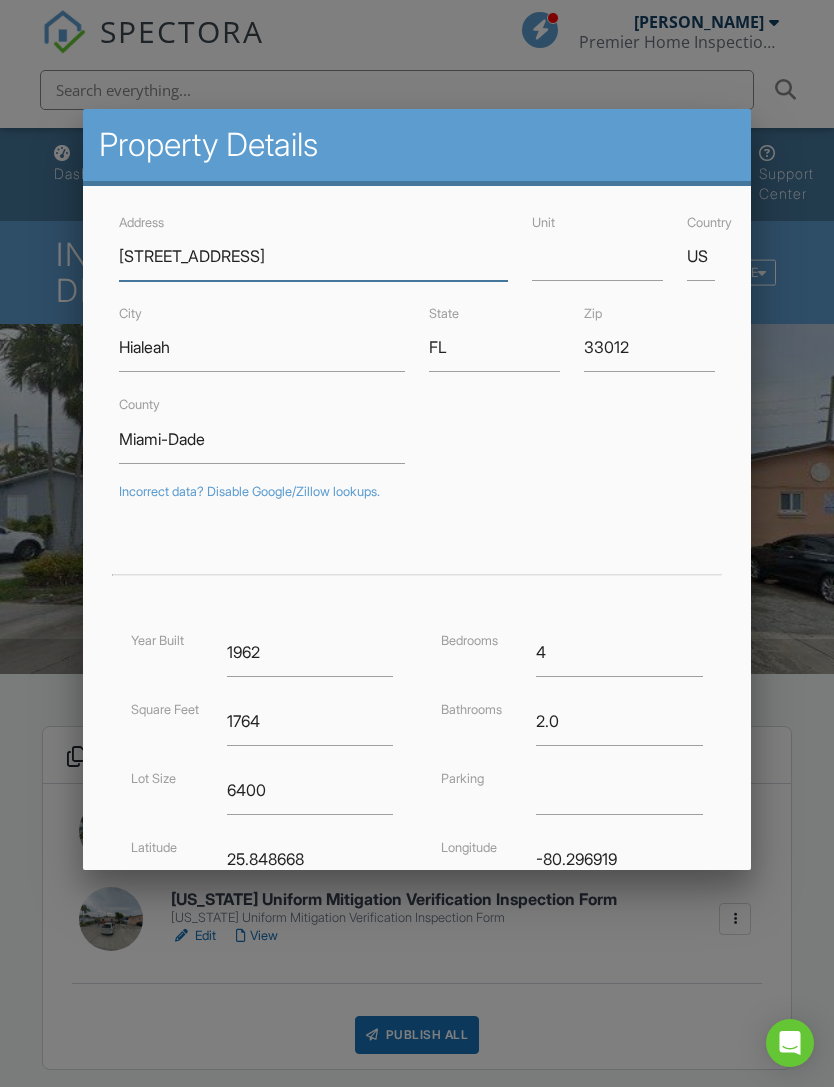 click on "[STREET_ADDRESS]" at bounding box center (313, 256) 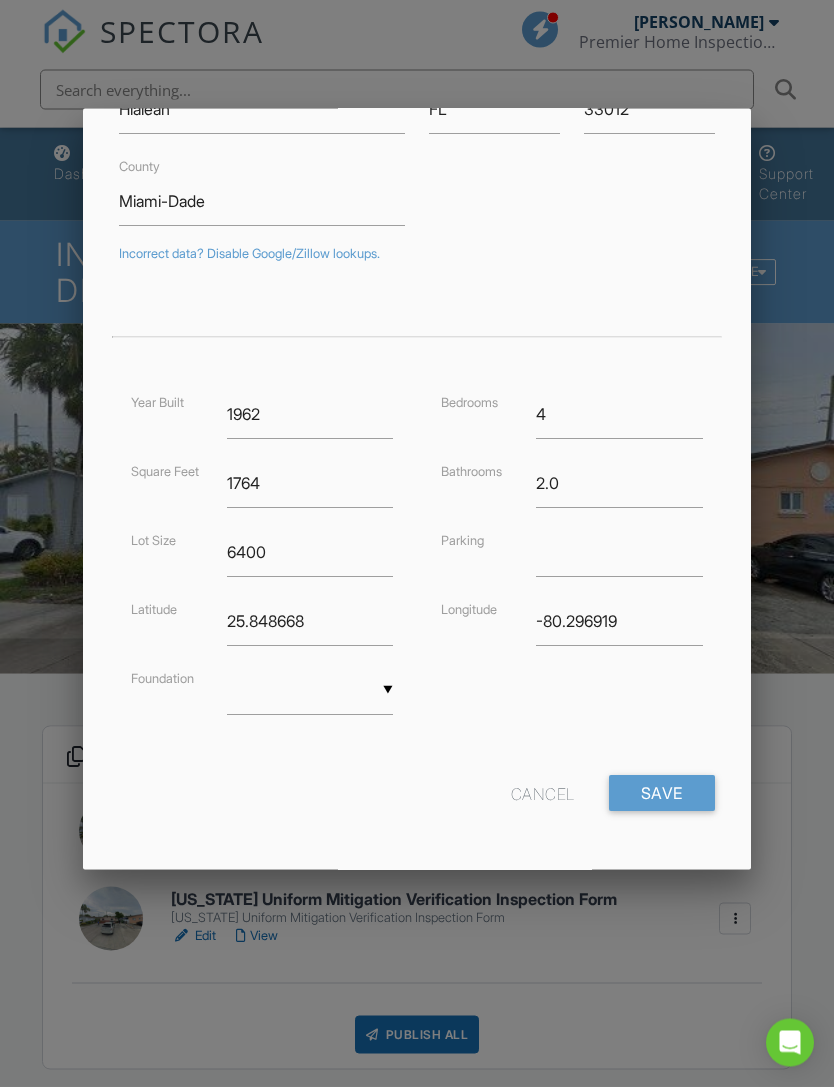 scroll, scrollTop: 192, scrollLeft: 0, axis: vertical 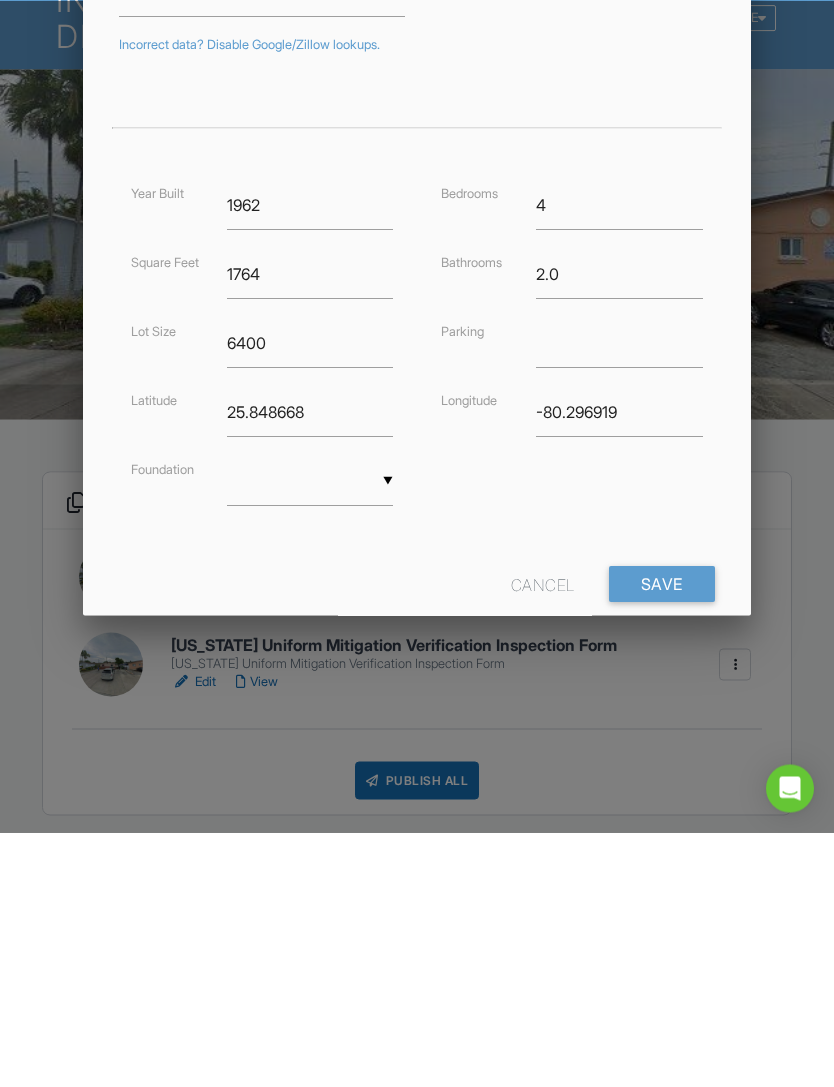 type on "728/[STREET_ADDRESS]" 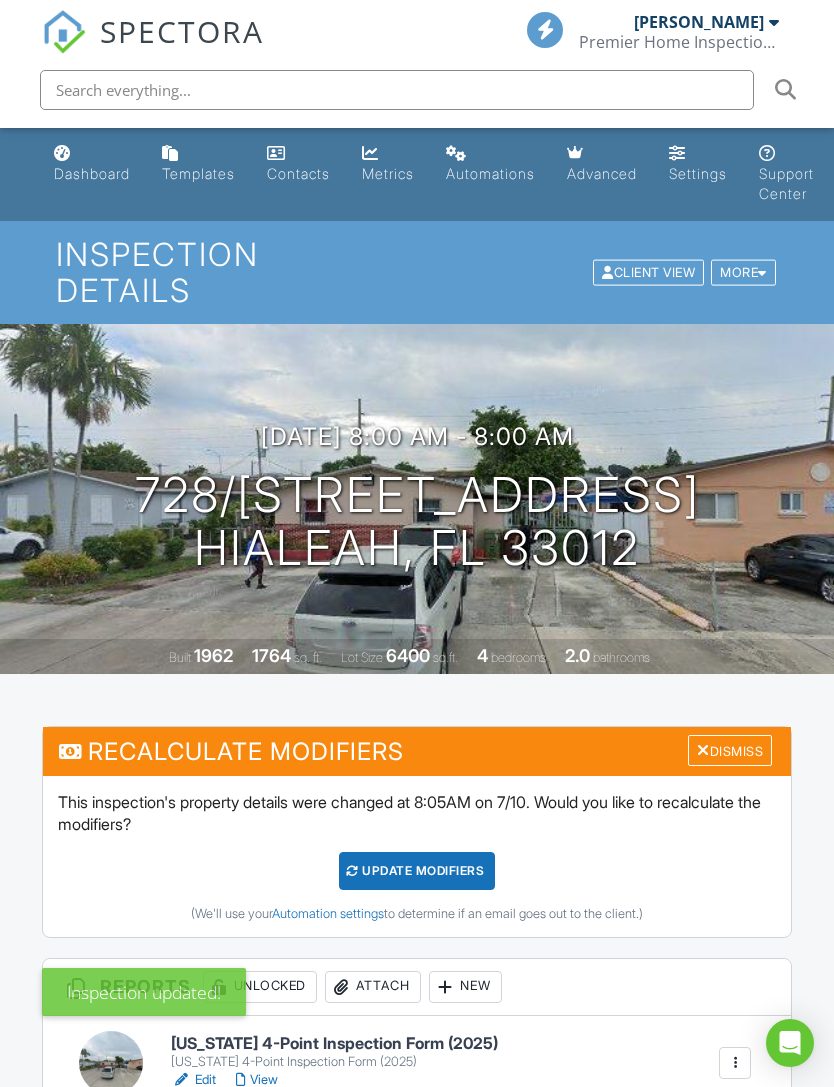 scroll, scrollTop: 0, scrollLeft: 0, axis: both 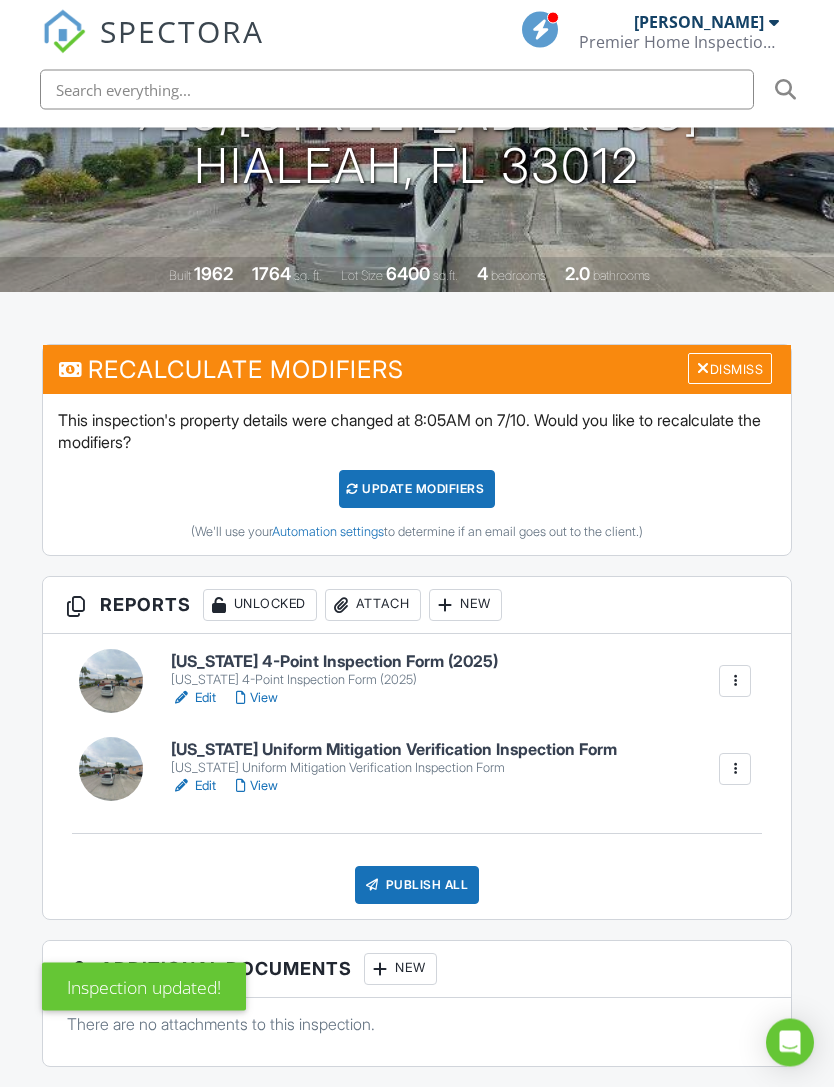 click at bounding box center [181, 699] 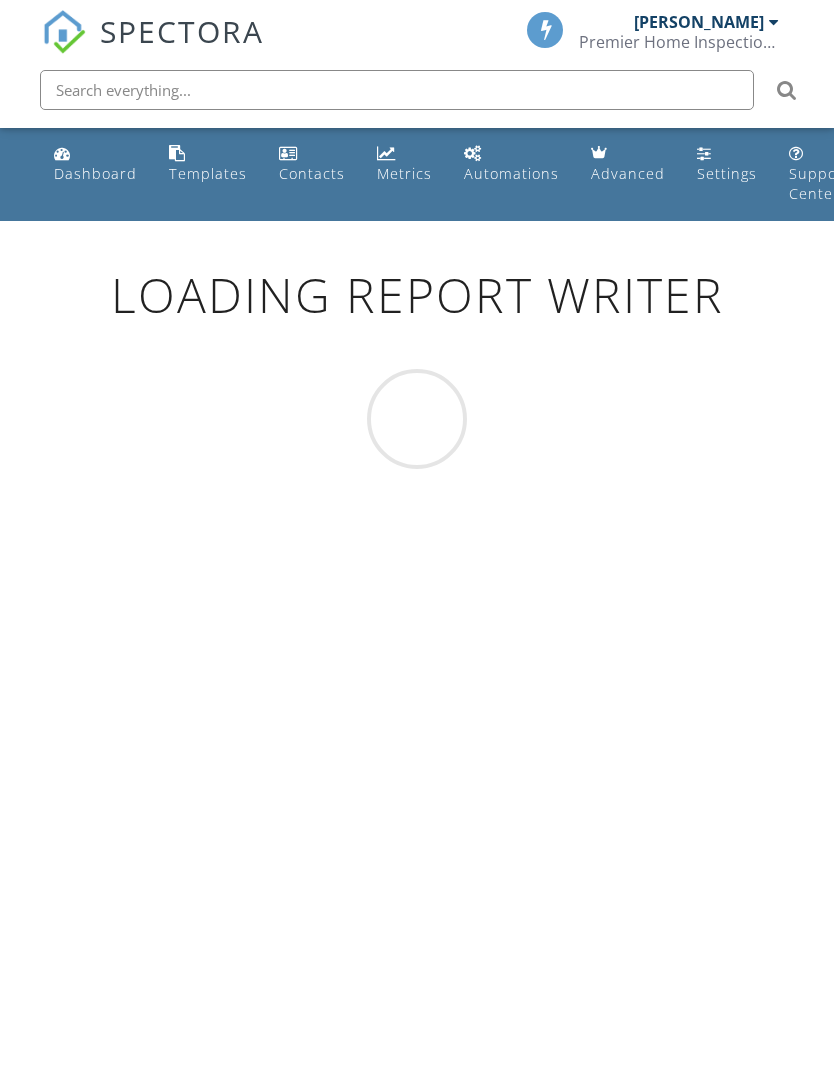 scroll, scrollTop: 0, scrollLeft: 0, axis: both 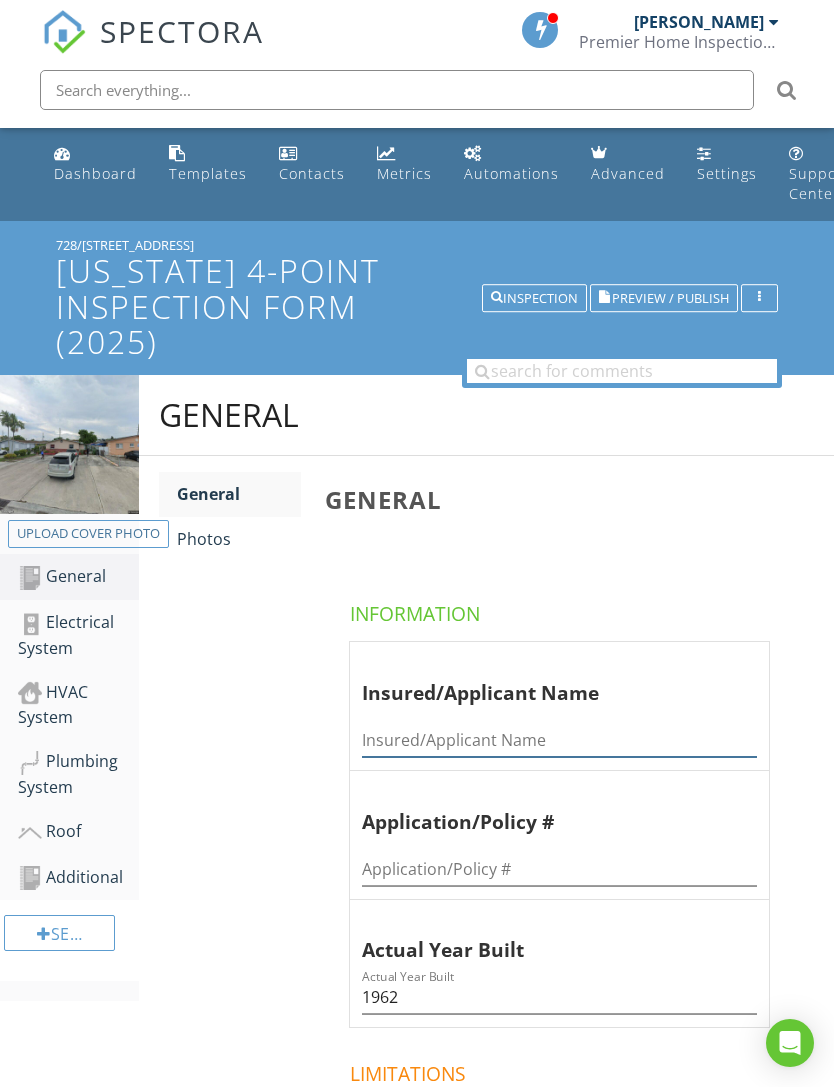 click at bounding box center [559, 740] 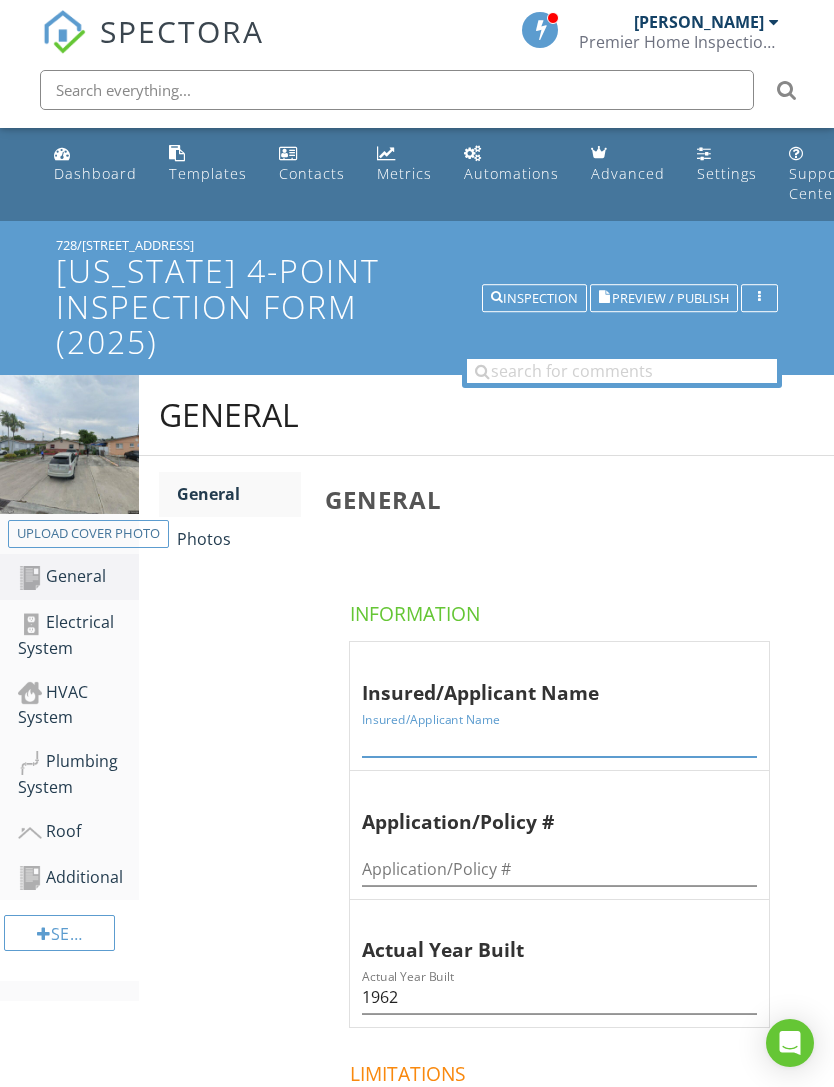 scroll, scrollTop: 23, scrollLeft: 15, axis: both 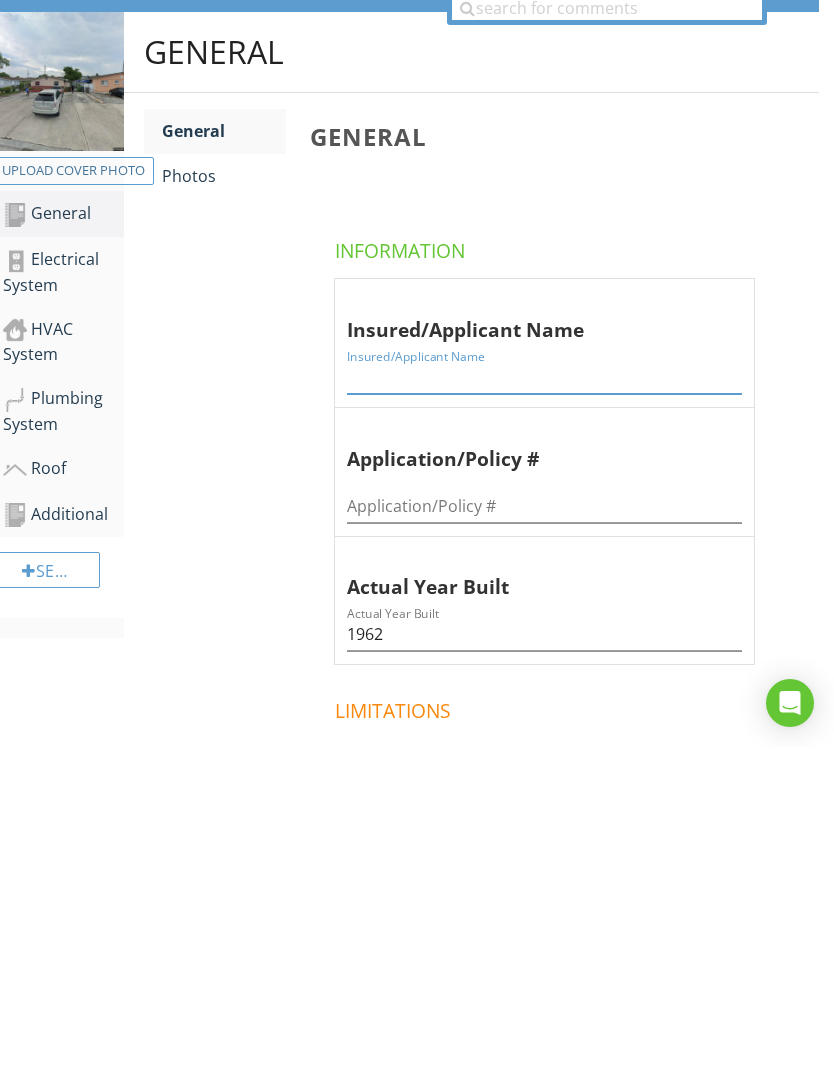 click at bounding box center [544, 717] 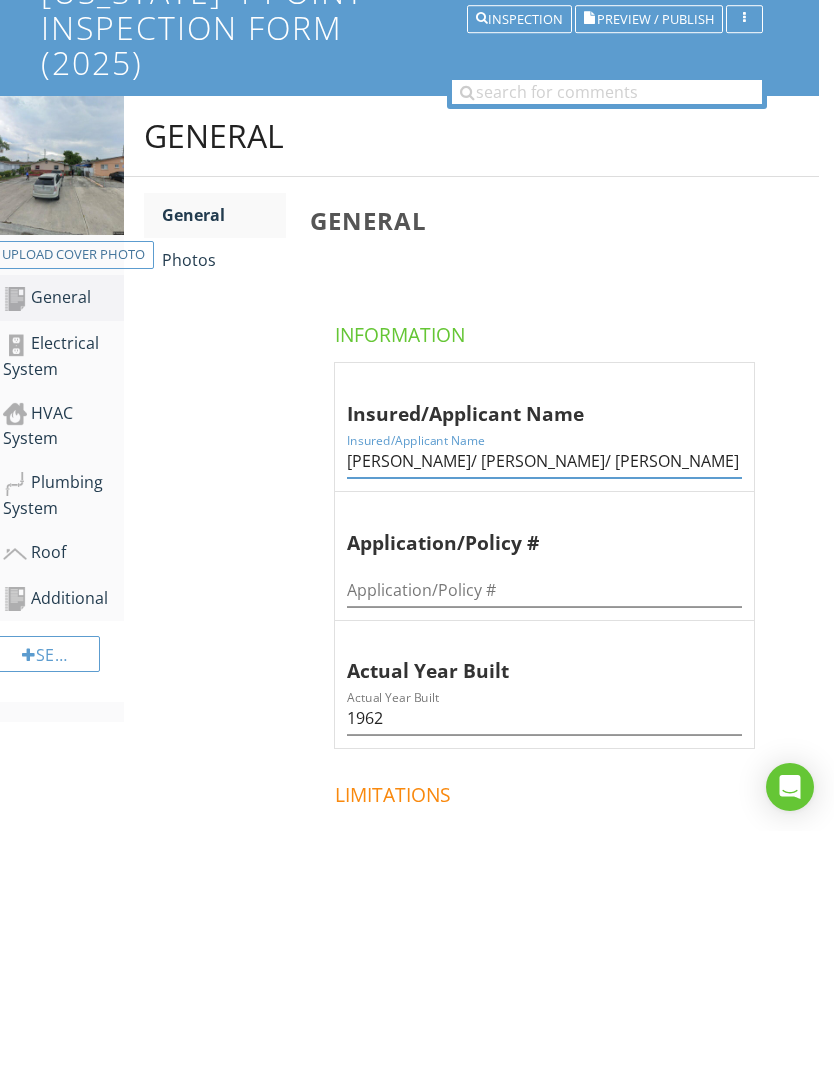 type on "CHRISTAL MEDINA/ STEVEN SANCHEZ/ CHRISTINA SANCHEZ" 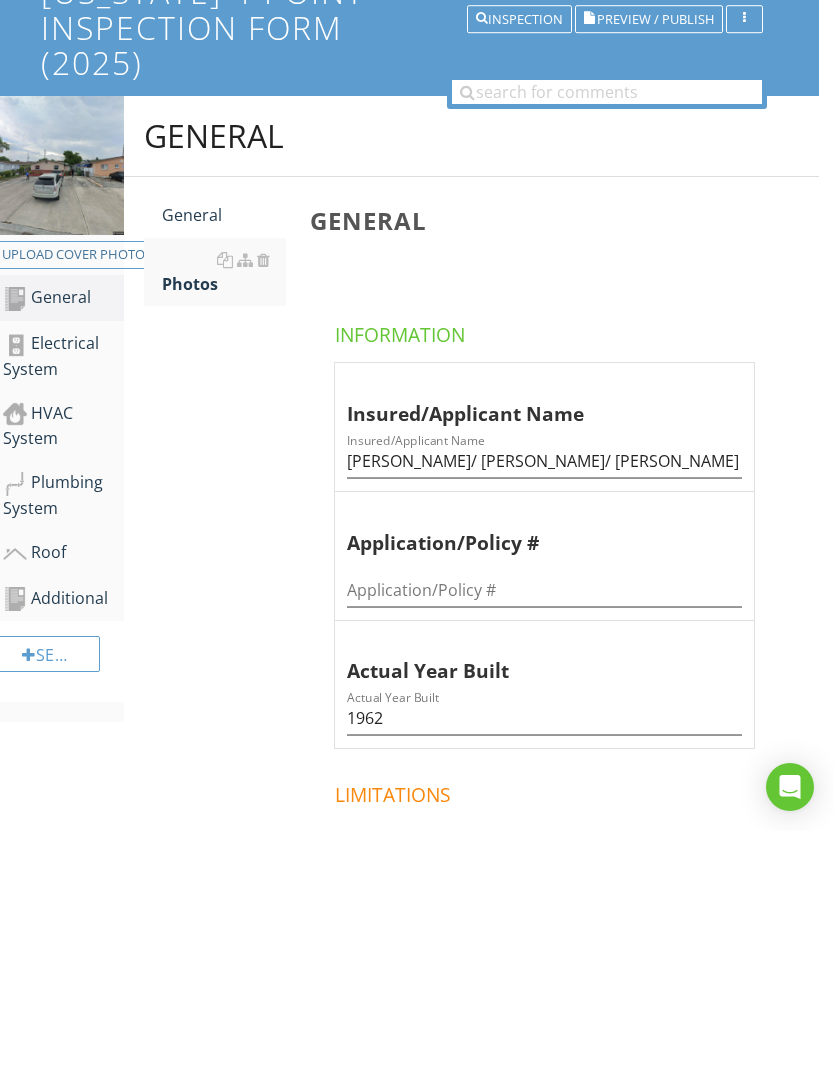 scroll, scrollTop: 279, scrollLeft: 15, axis: both 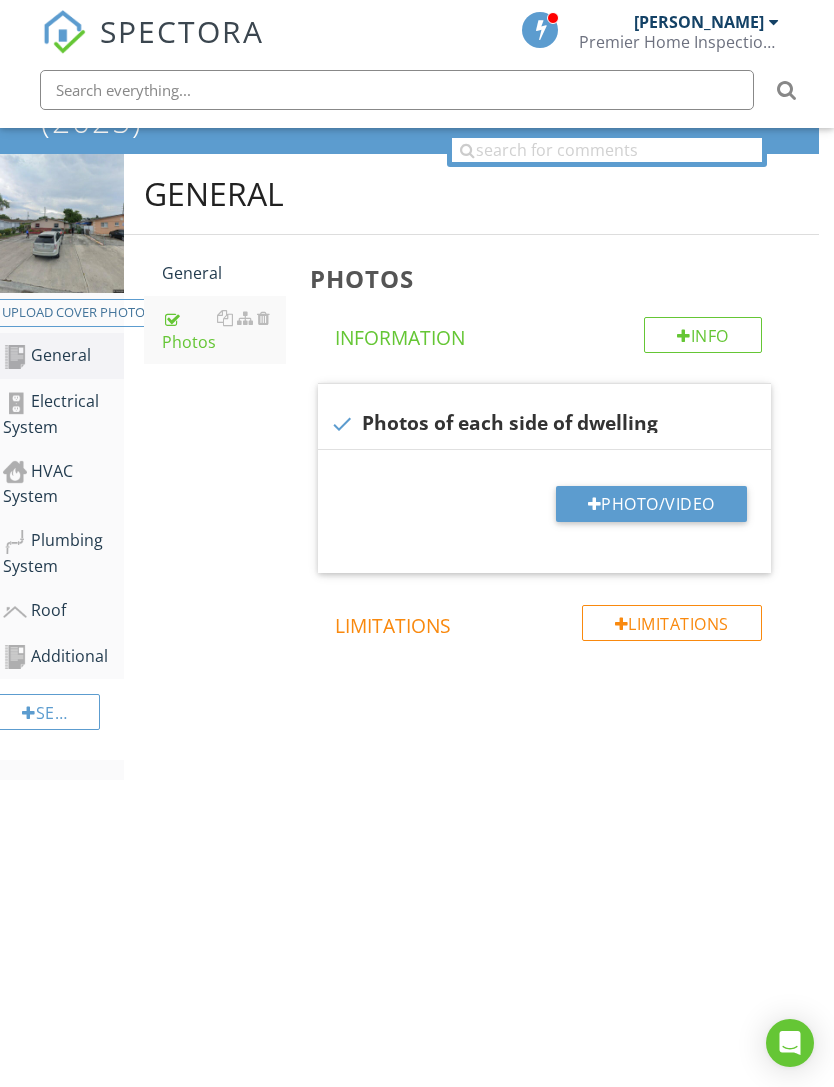 click on "Photo/Video" at bounding box center (651, 504) 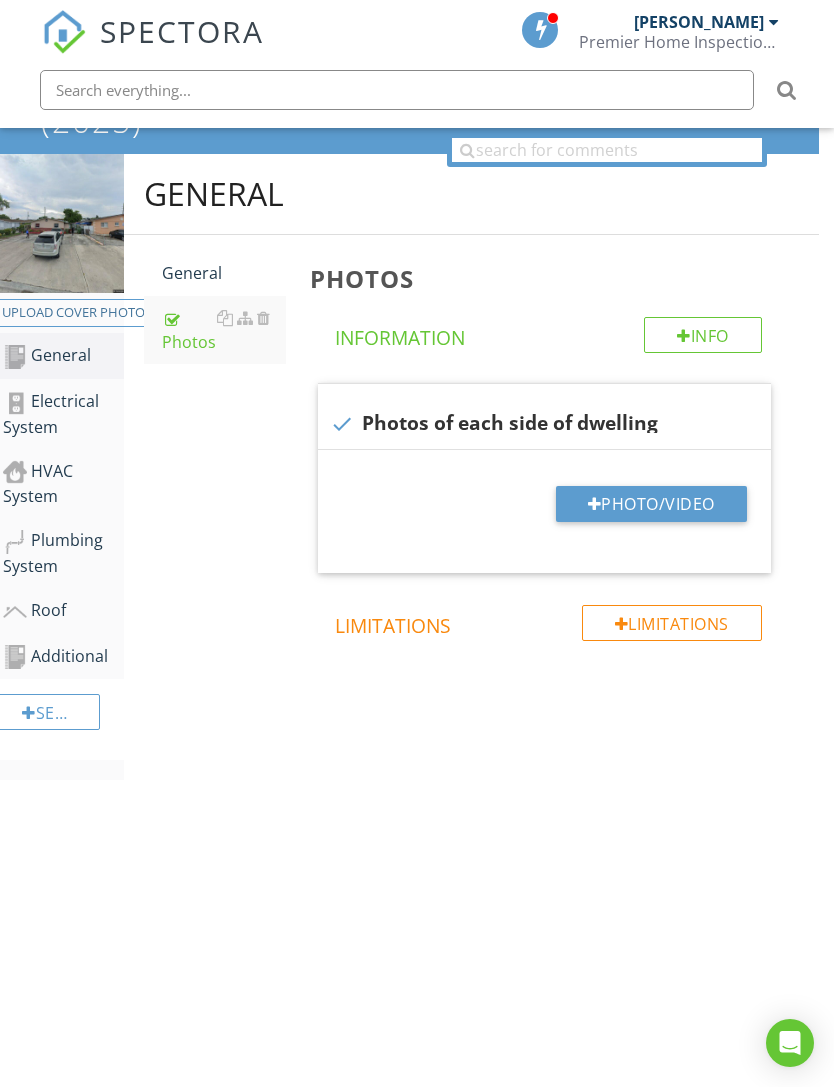 type on "C:\fakepath\IMG_0605.jpeg" 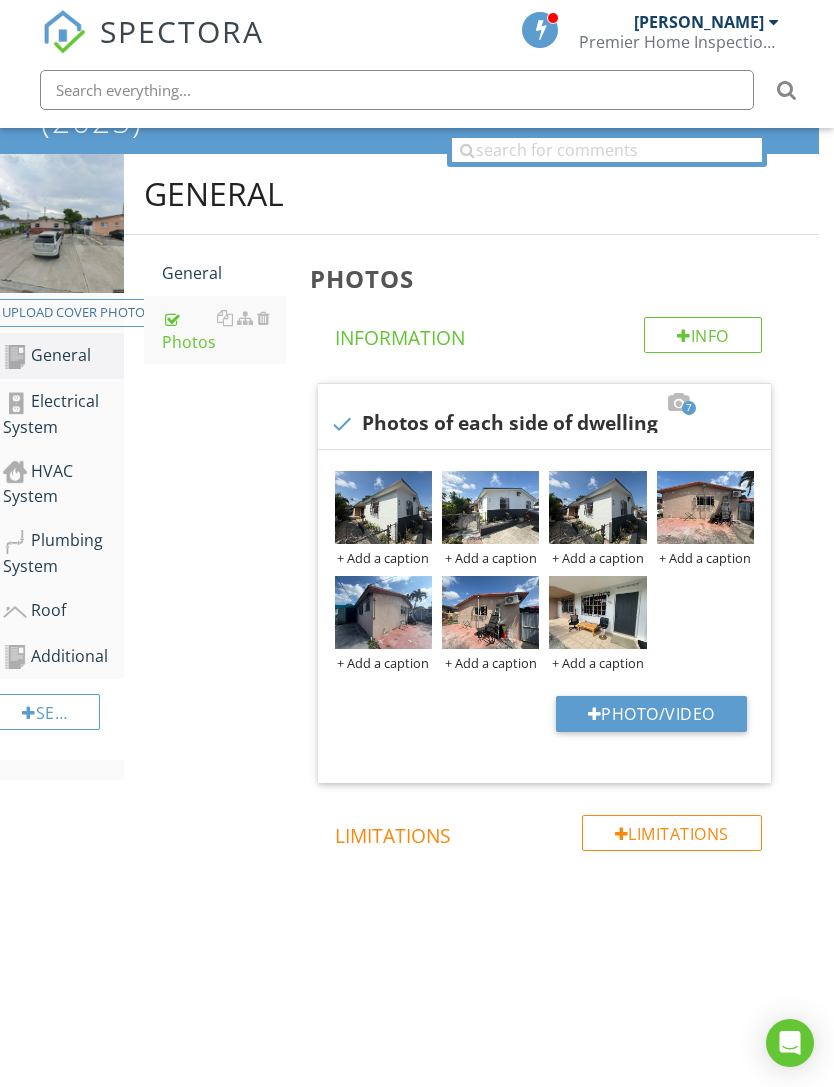 click on "+ Add a caption" at bounding box center (383, 558) 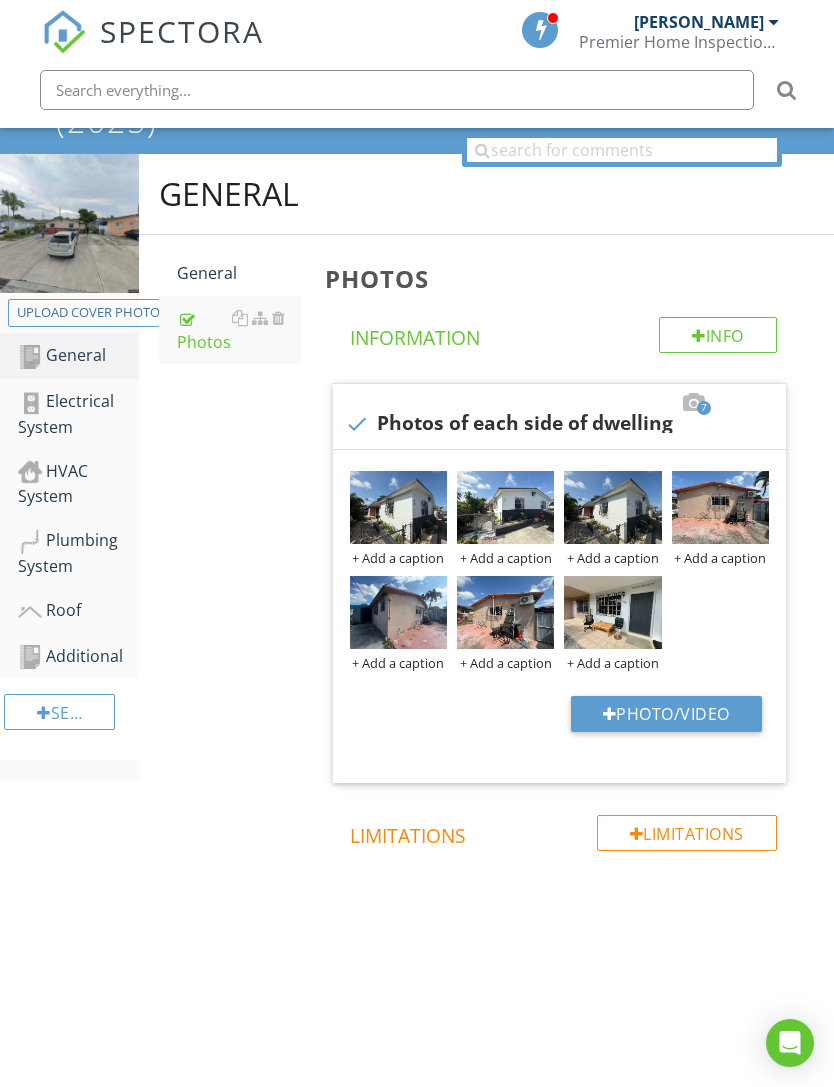scroll, scrollTop: 279, scrollLeft: 0, axis: vertical 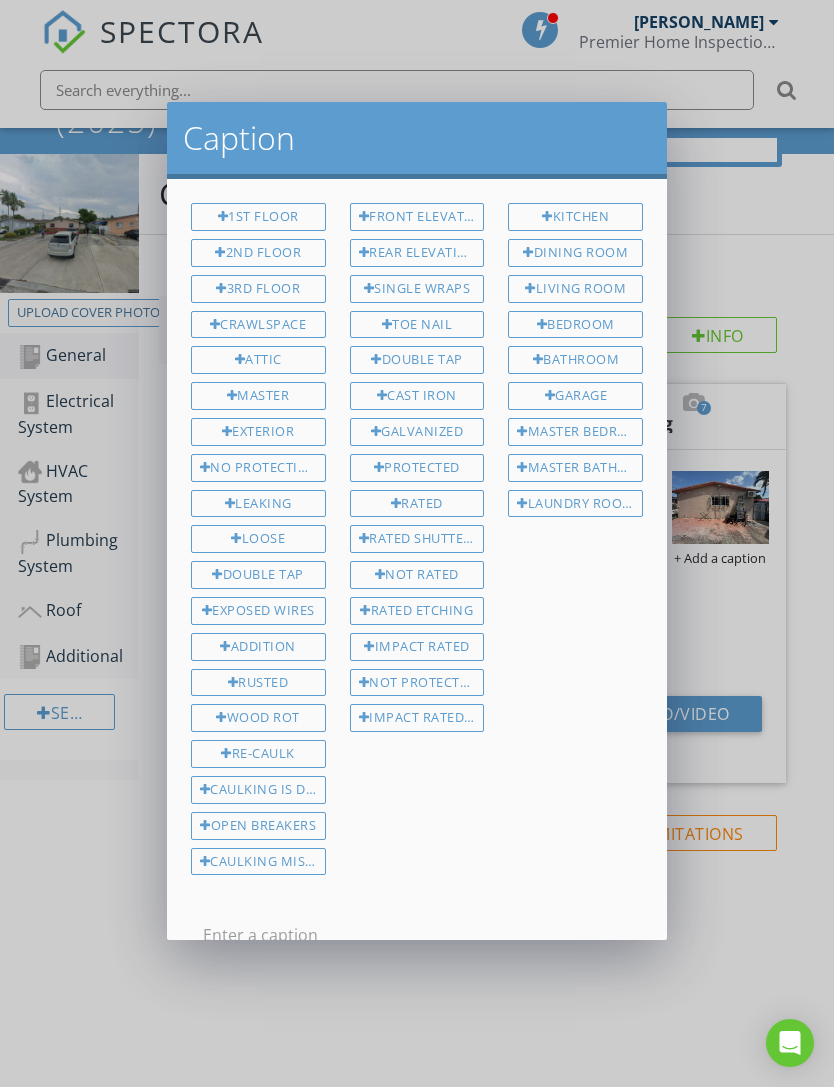 click on "Front Elevation" at bounding box center (417, 217) 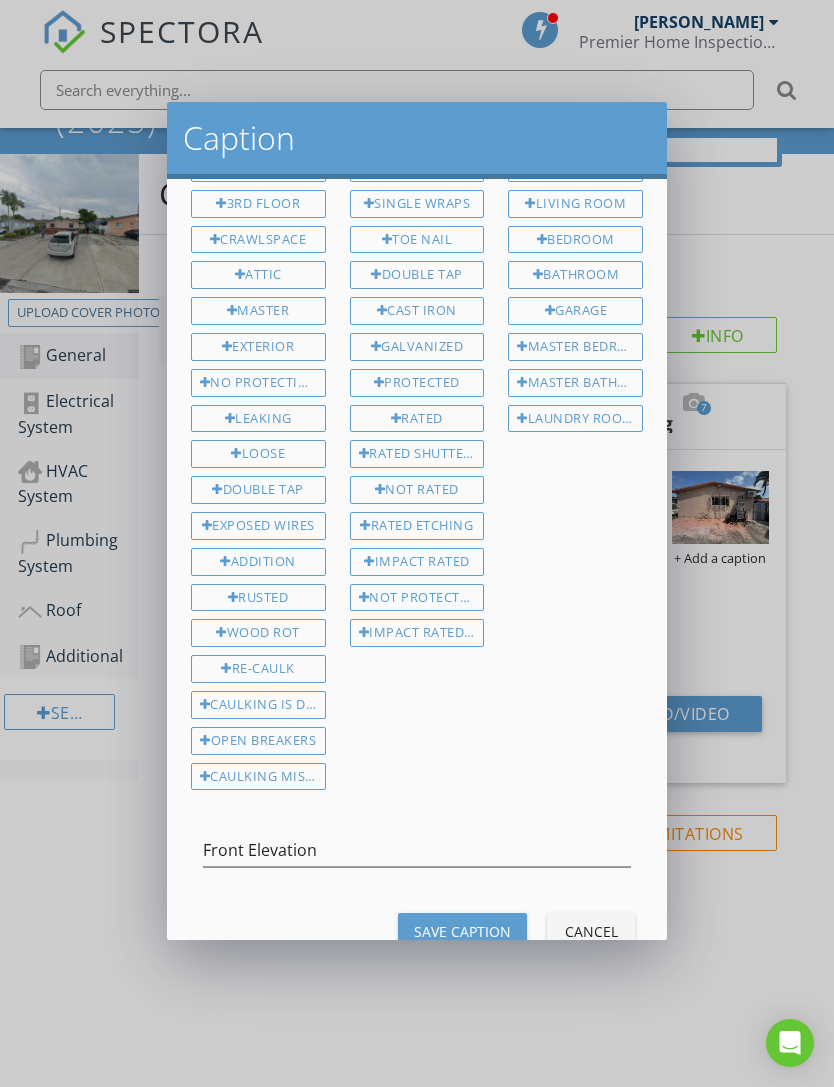 scroll, scrollTop: 84, scrollLeft: 0, axis: vertical 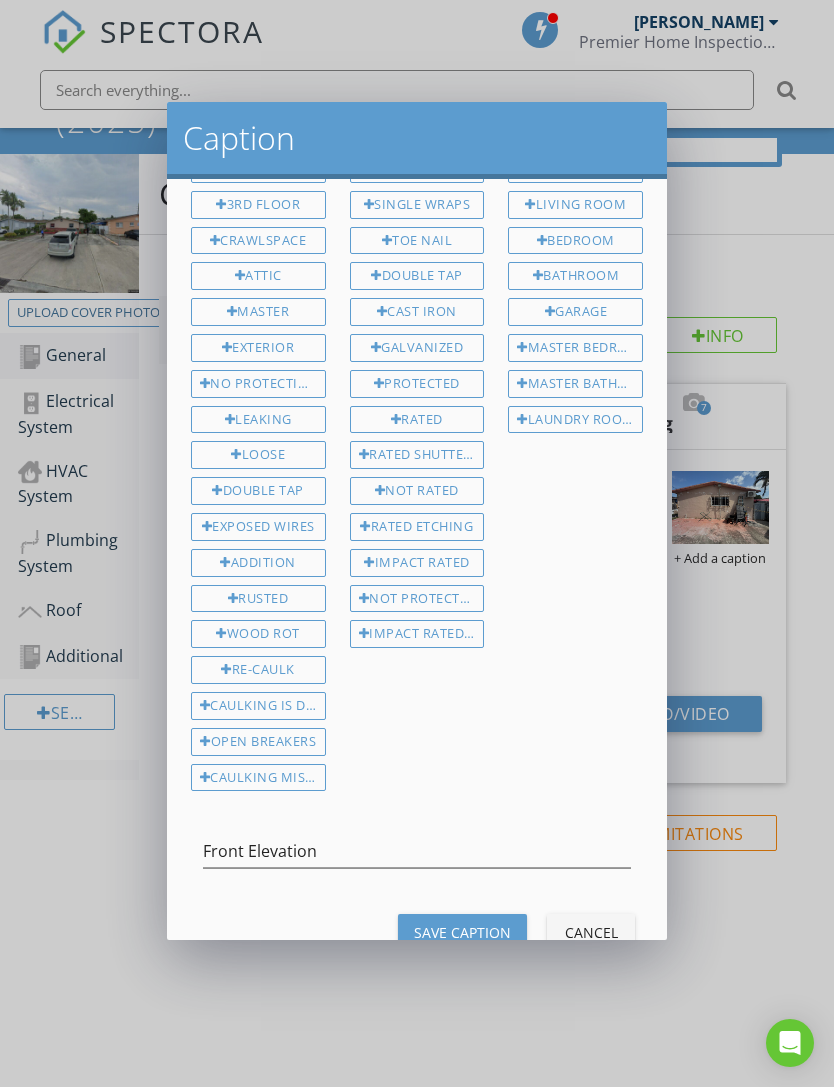 click on "Save Caption" at bounding box center (462, 932) 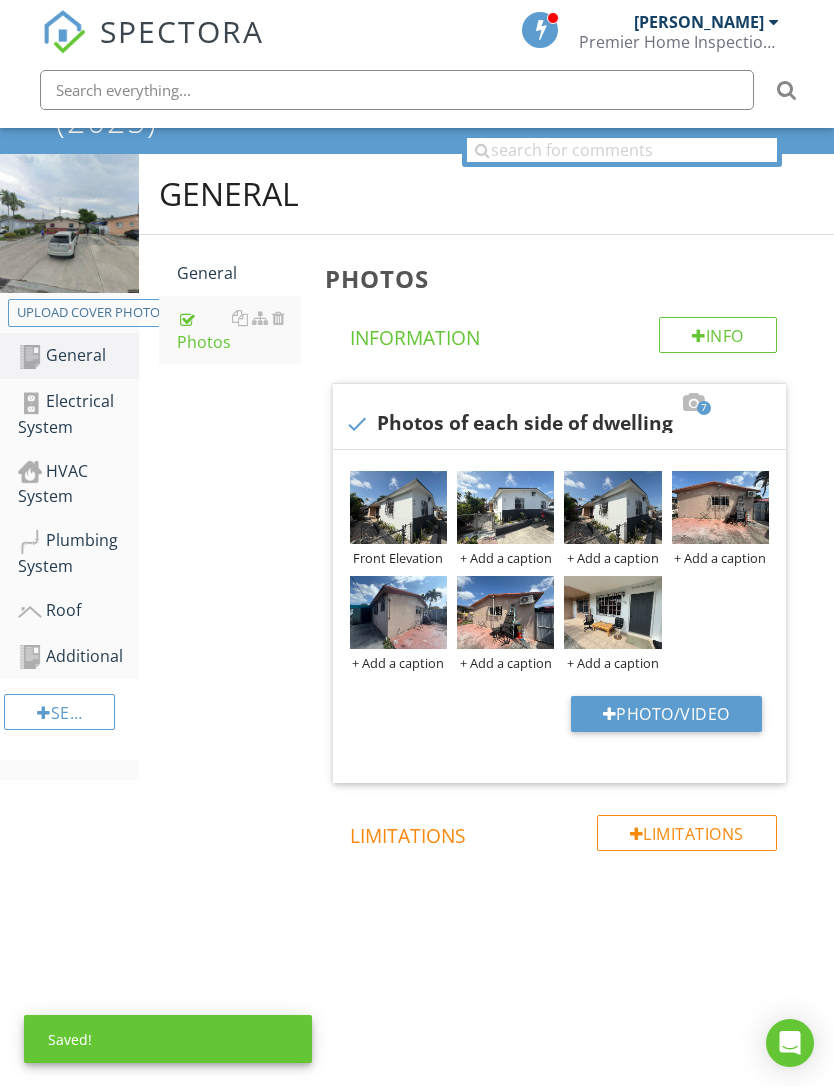 click on "+ Add a caption" at bounding box center (505, 558) 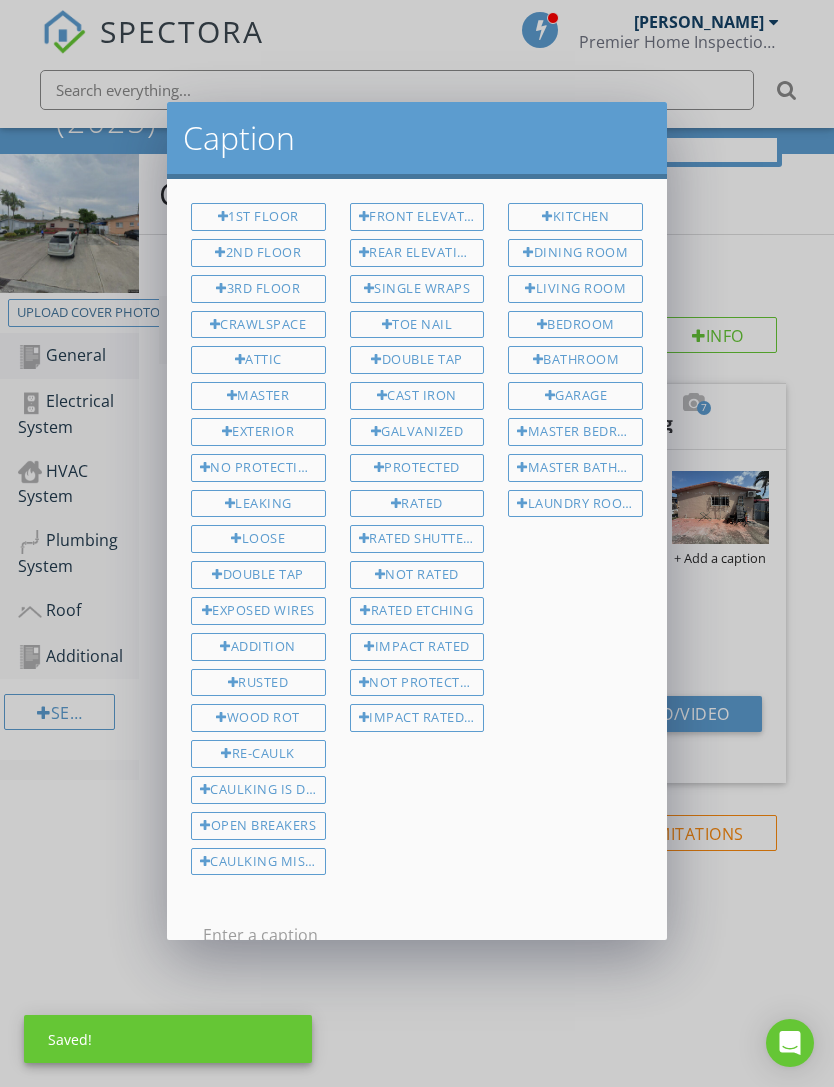 click on "Front Elevation" at bounding box center [417, 217] 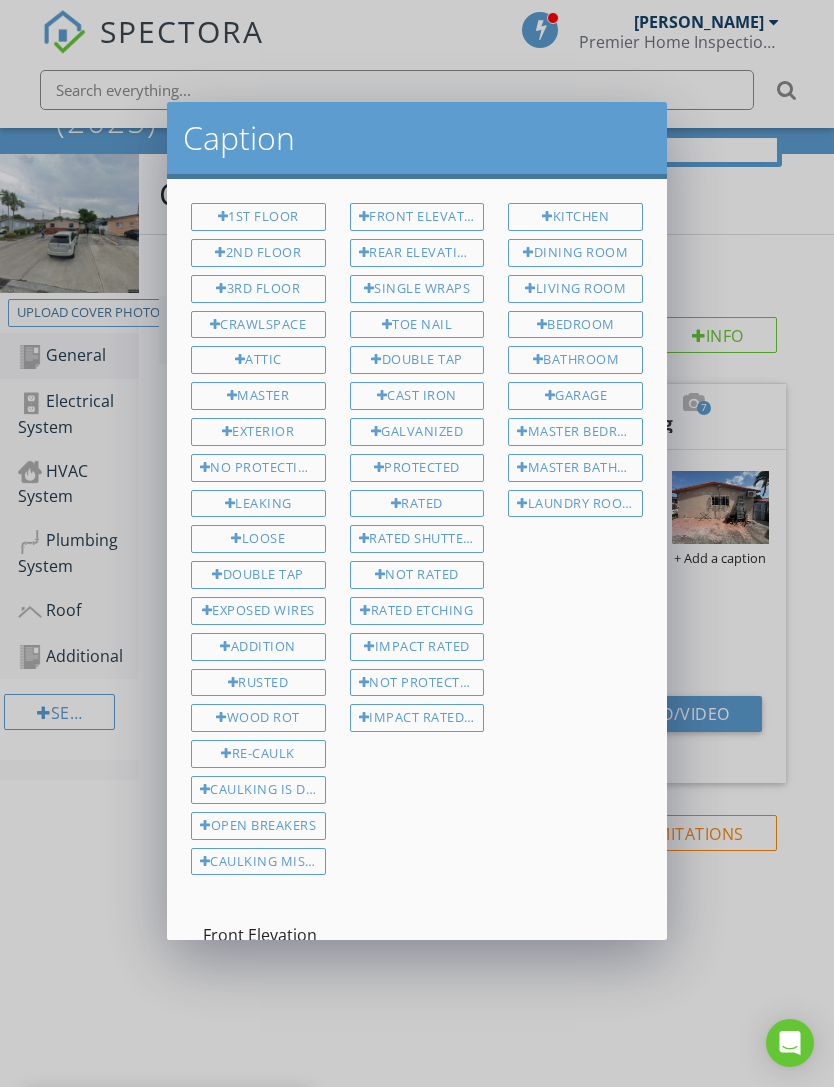 scroll, scrollTop: 57, scrollLeft: 0, axis: vertical 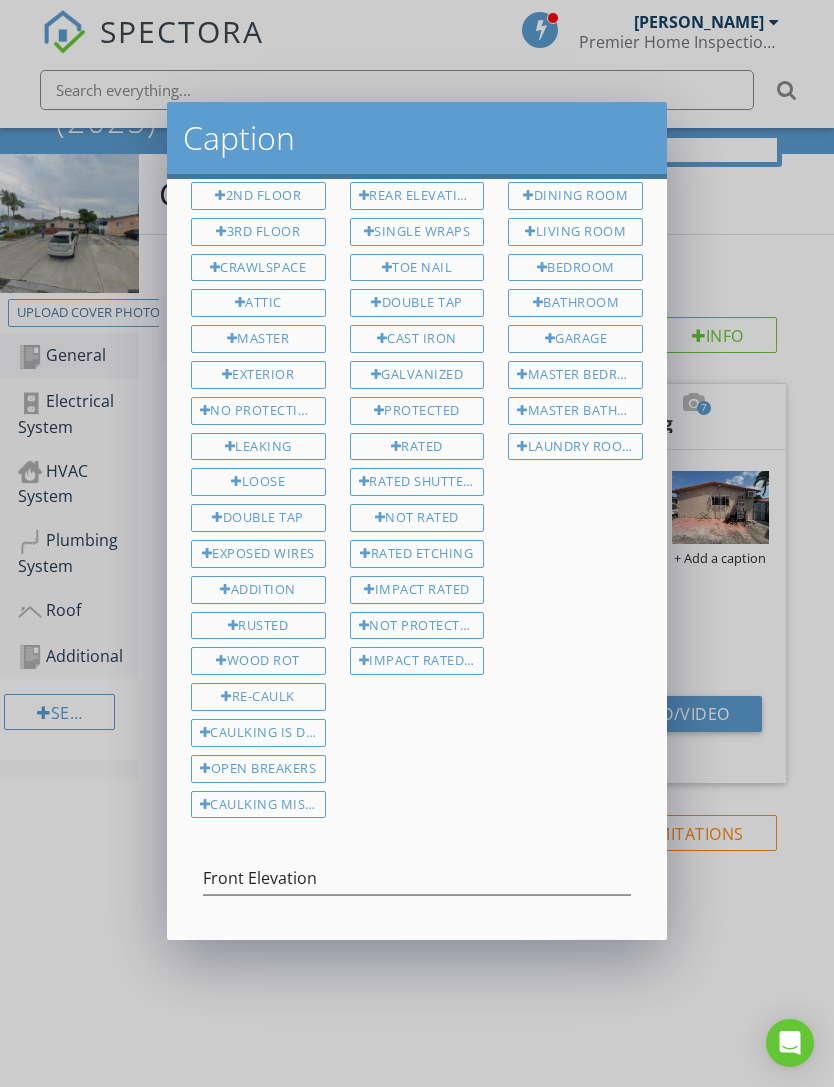 click on "Save Caption" at bounding box center [462, 959] 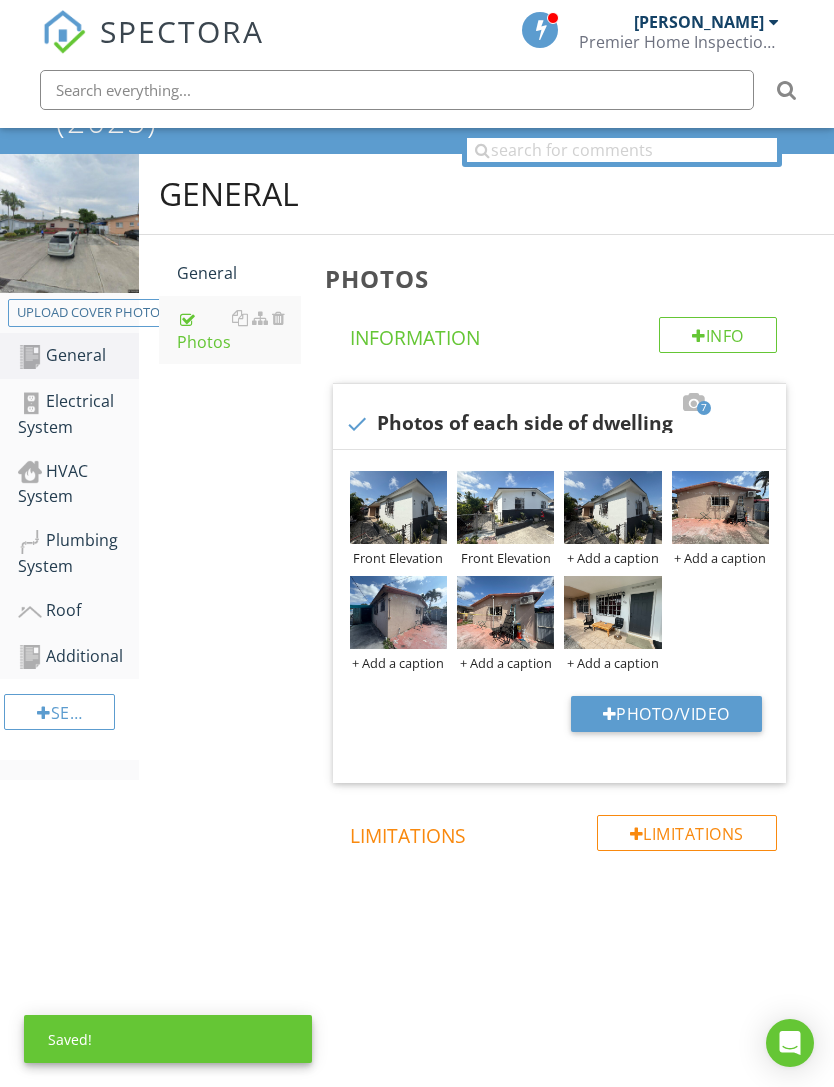 click on "+ Add a caption" at bounding box center (612, 558) 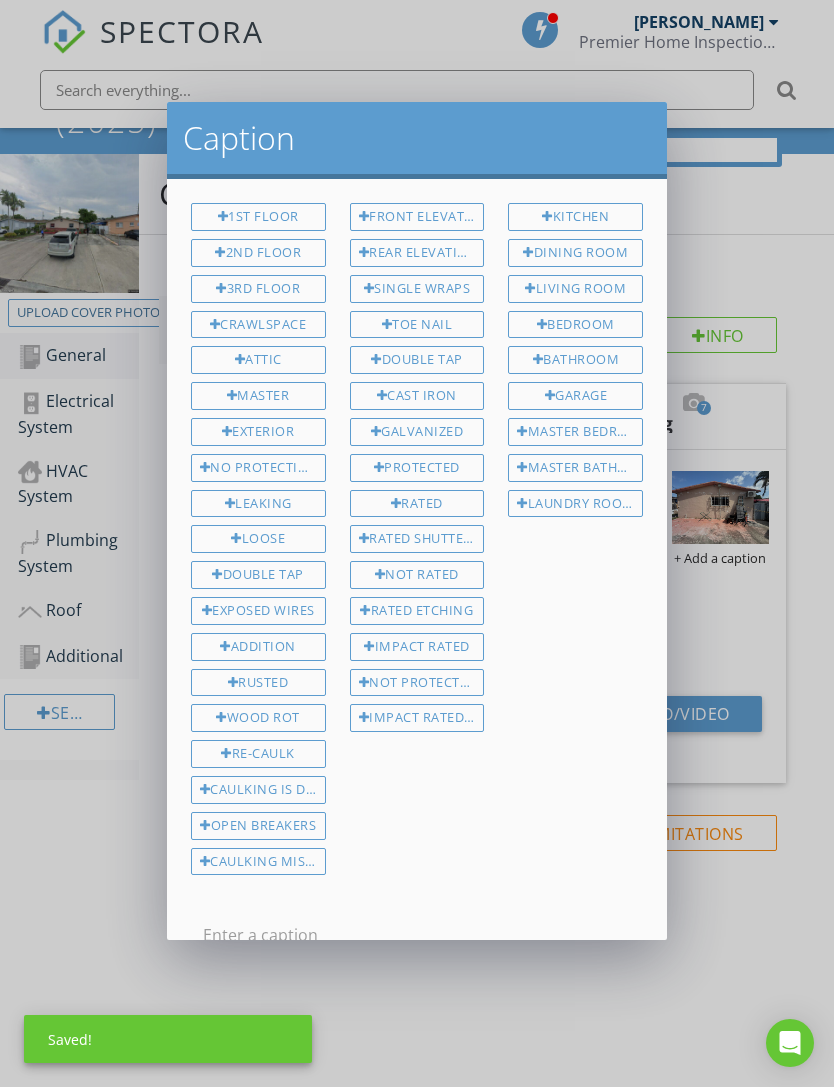 click on "Front Elevation" at bounding box center [417, 217] 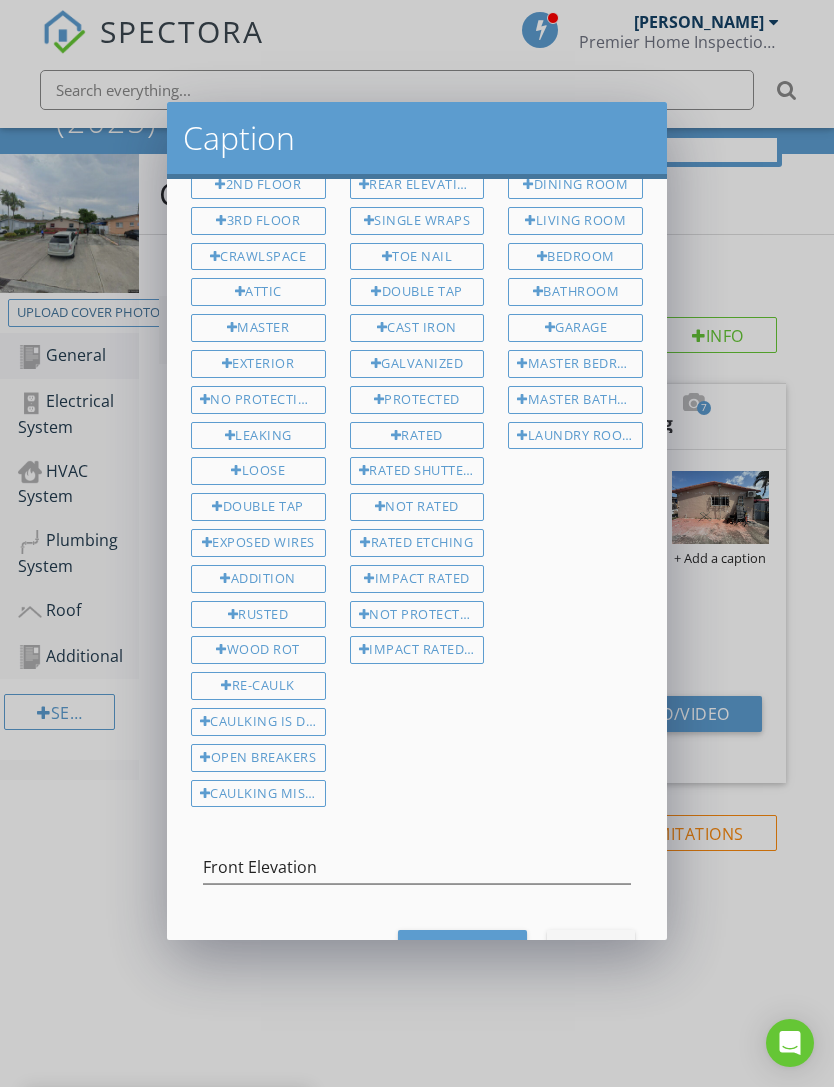 scroll, scrollTop: 77, scrollLeft: 0, axis: vertical 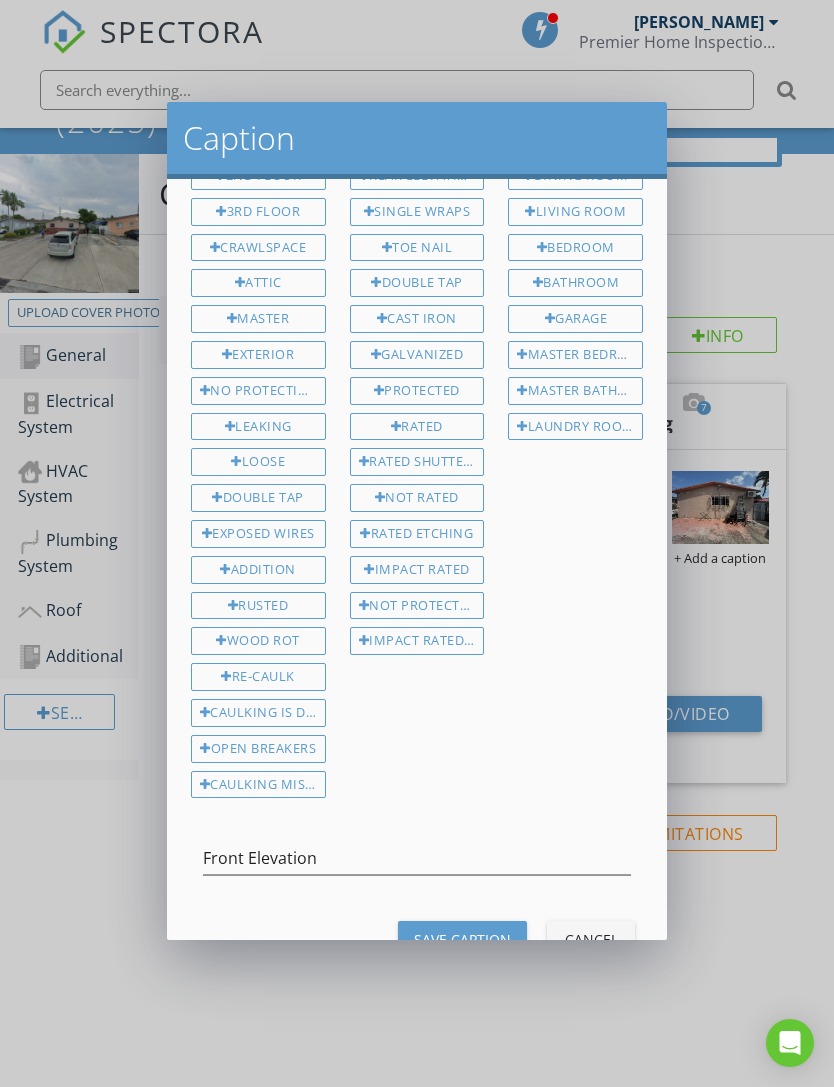 click on "Save Caption" at bounding box center [462, 939] 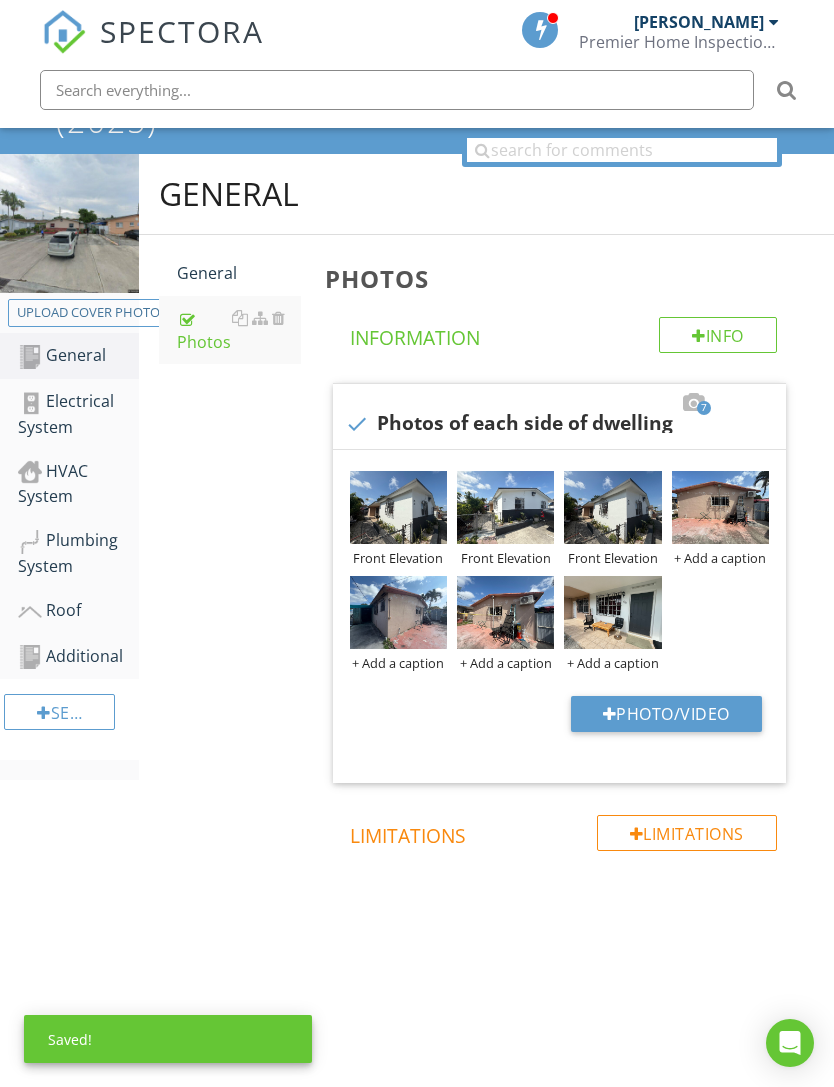click on "+ Add a caption" at bounding box center [720, 558] 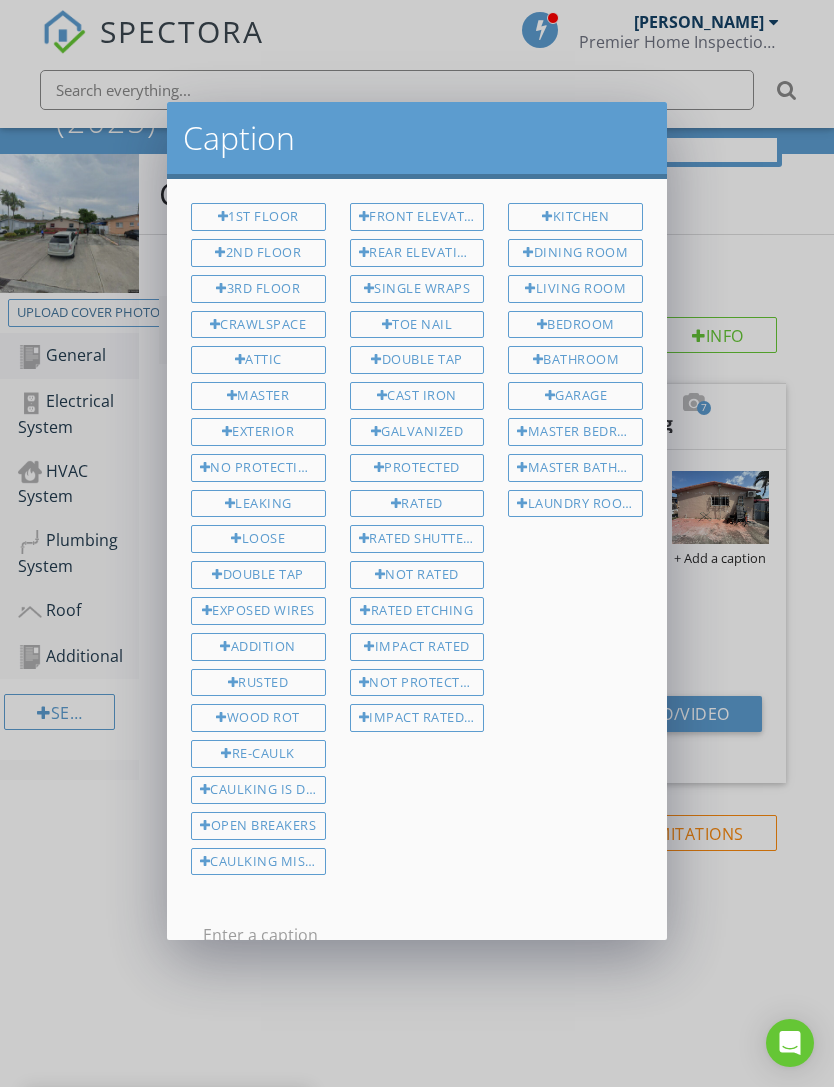 click on "Rear Elevation" at bounding box center (417, 253) 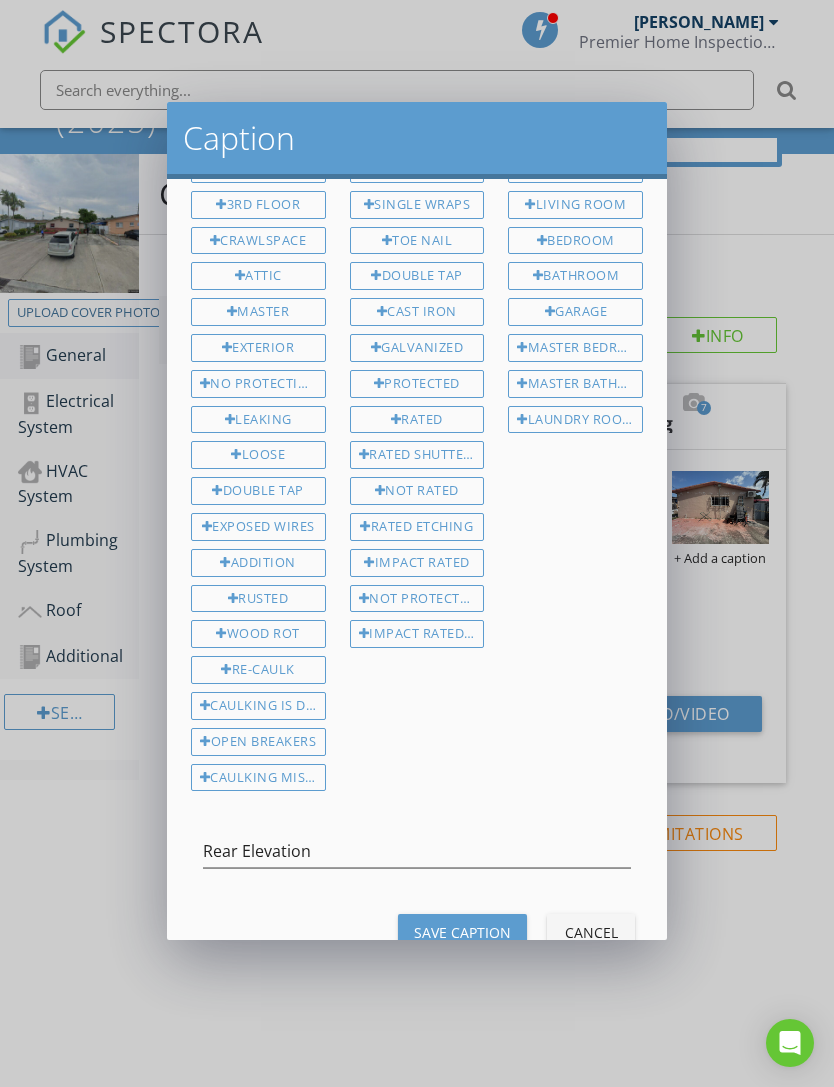 scroll, scrollTop: 84, scrollLeft: 0, axis: vertical 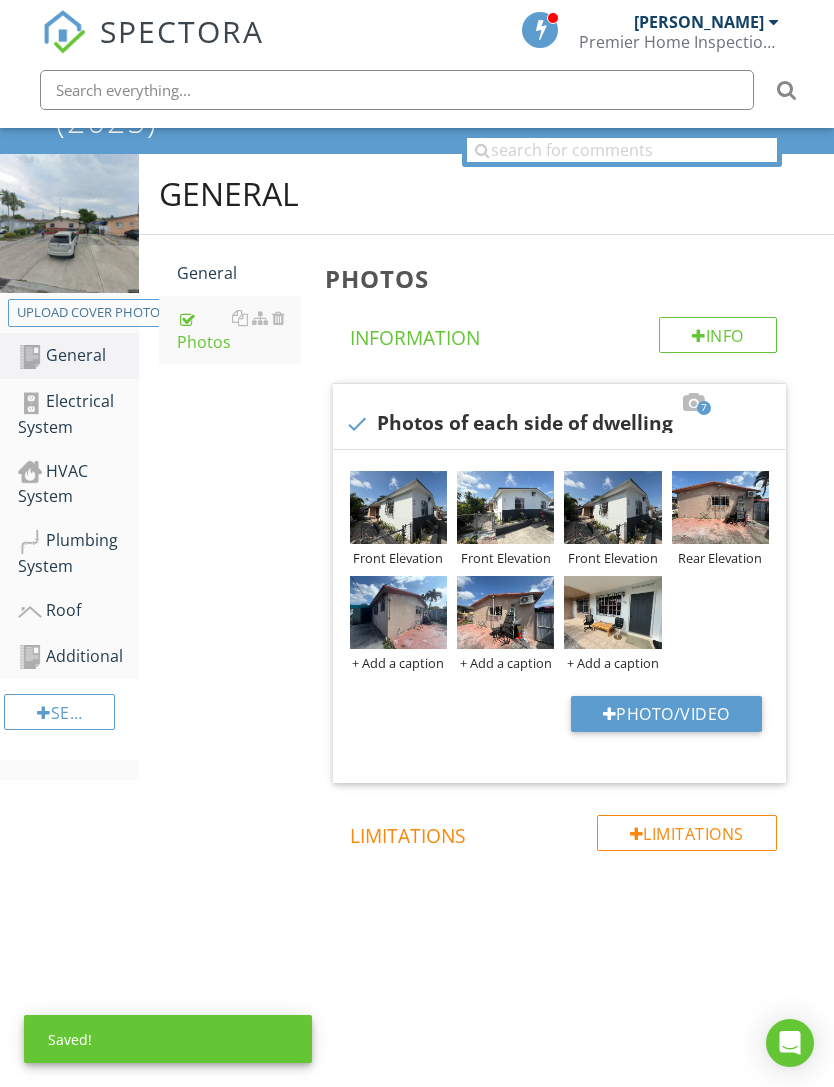 click on "+ Add a caption" at bounding box center (398, 663) 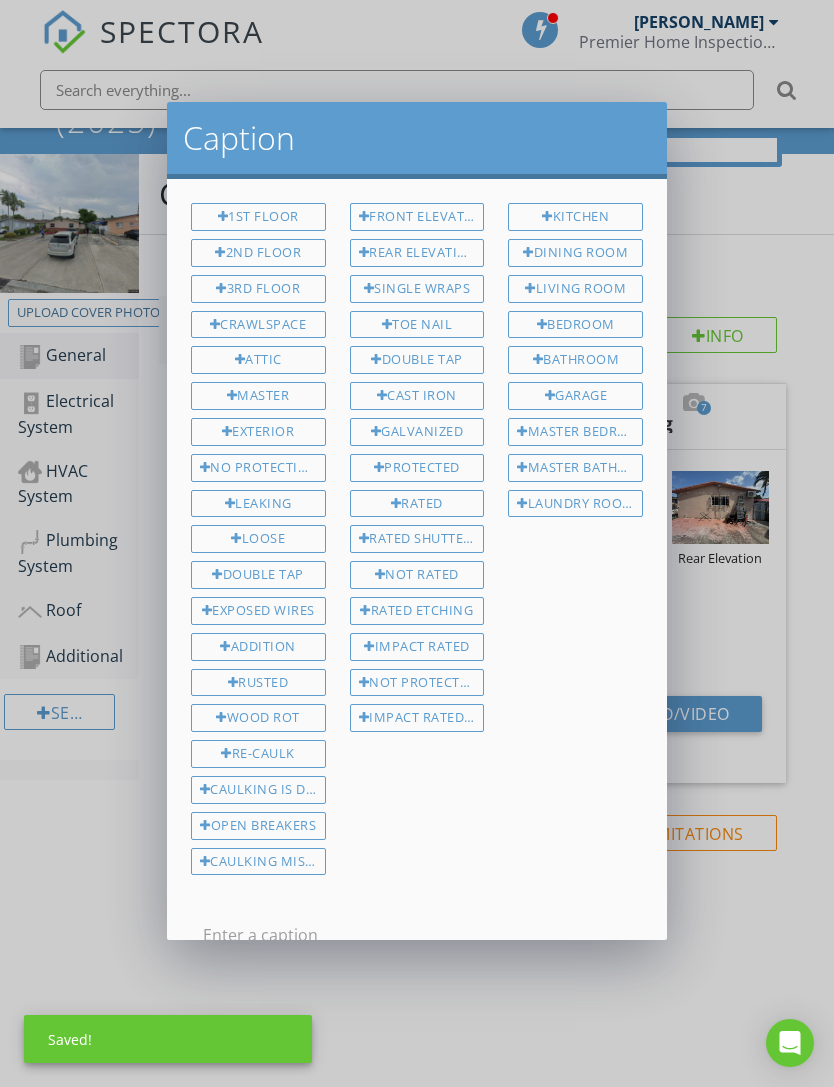 click on "Rear Elevation" at bounding box center [417, 253] 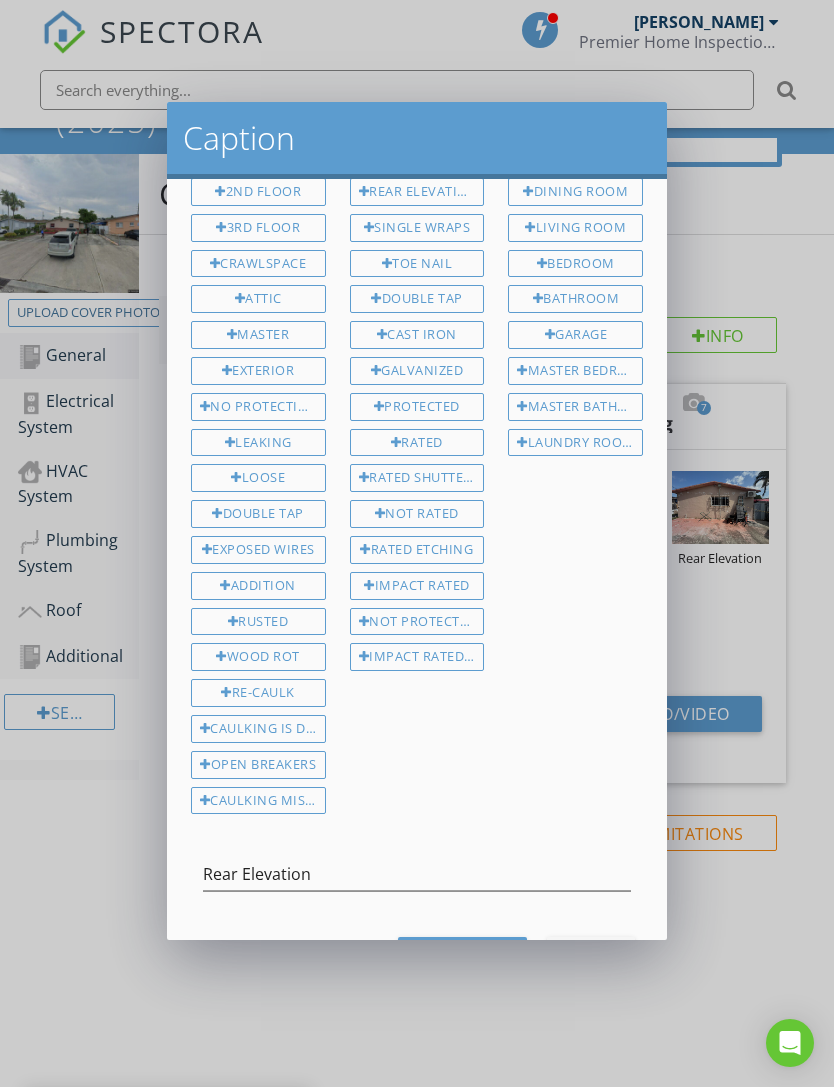 scroll, scrollTop: 64, scrollLeft: 0, axis: vertical 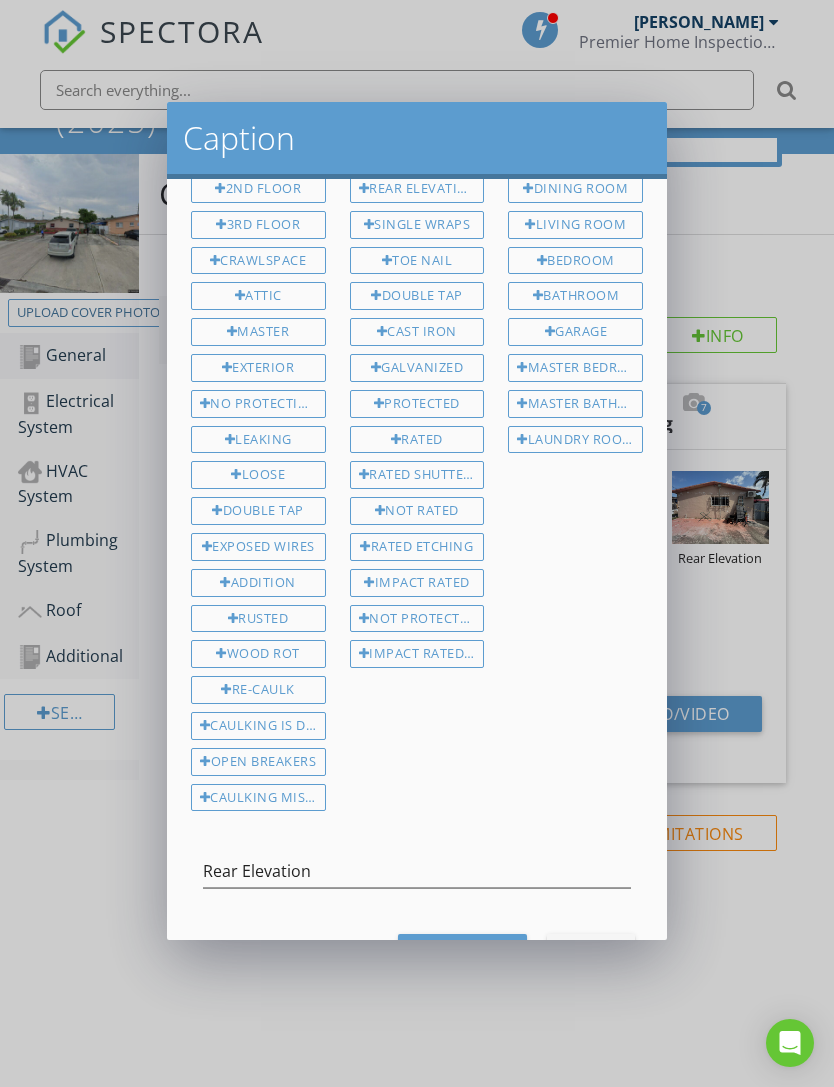 click on "Save Caption" at bounding box center (462, 952) 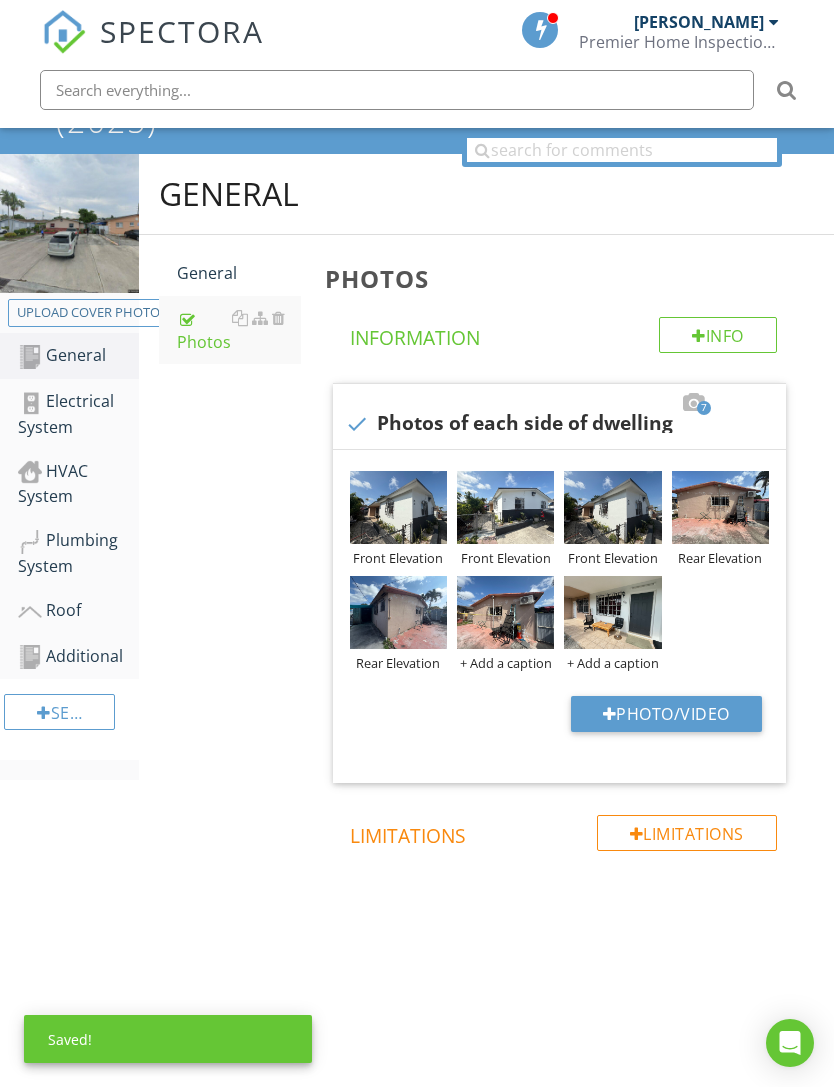 click on "+ Add a caption" at bounding box center (505, 663) 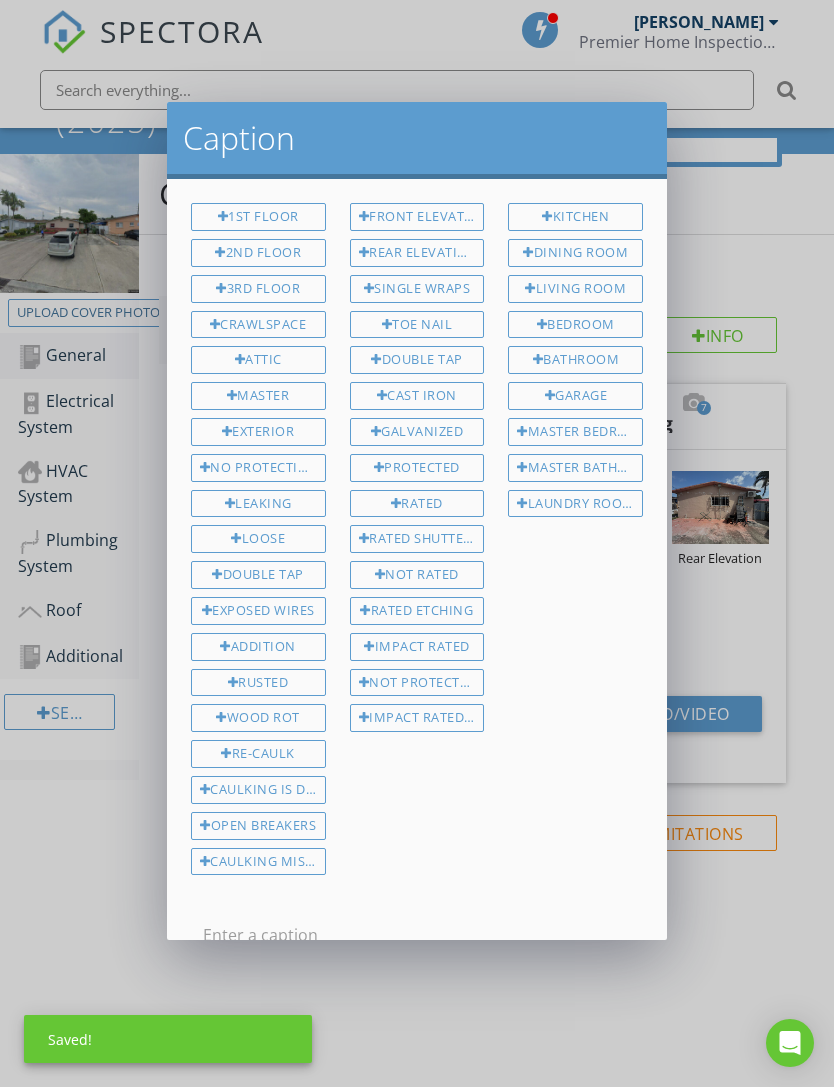 click on "Rear Elevation" at bounding box center [417, 253] 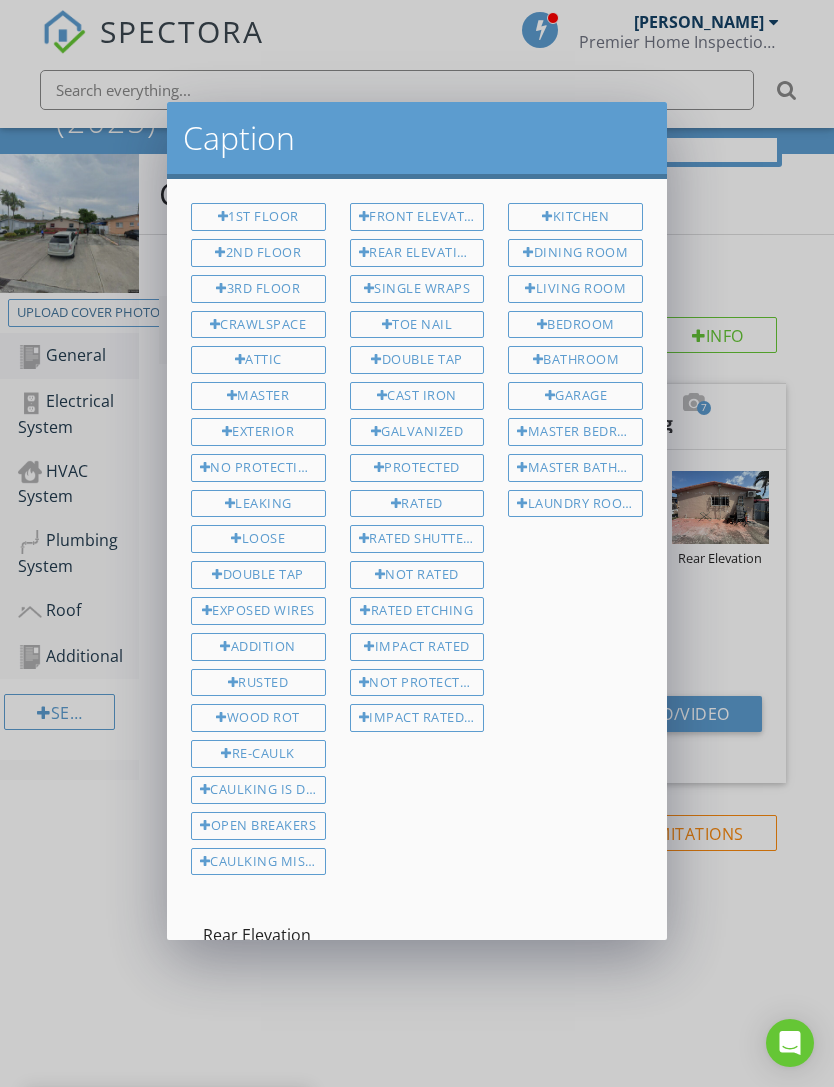 scroll, scrollTop: 75, scrollLeft: 0, axis: vertical 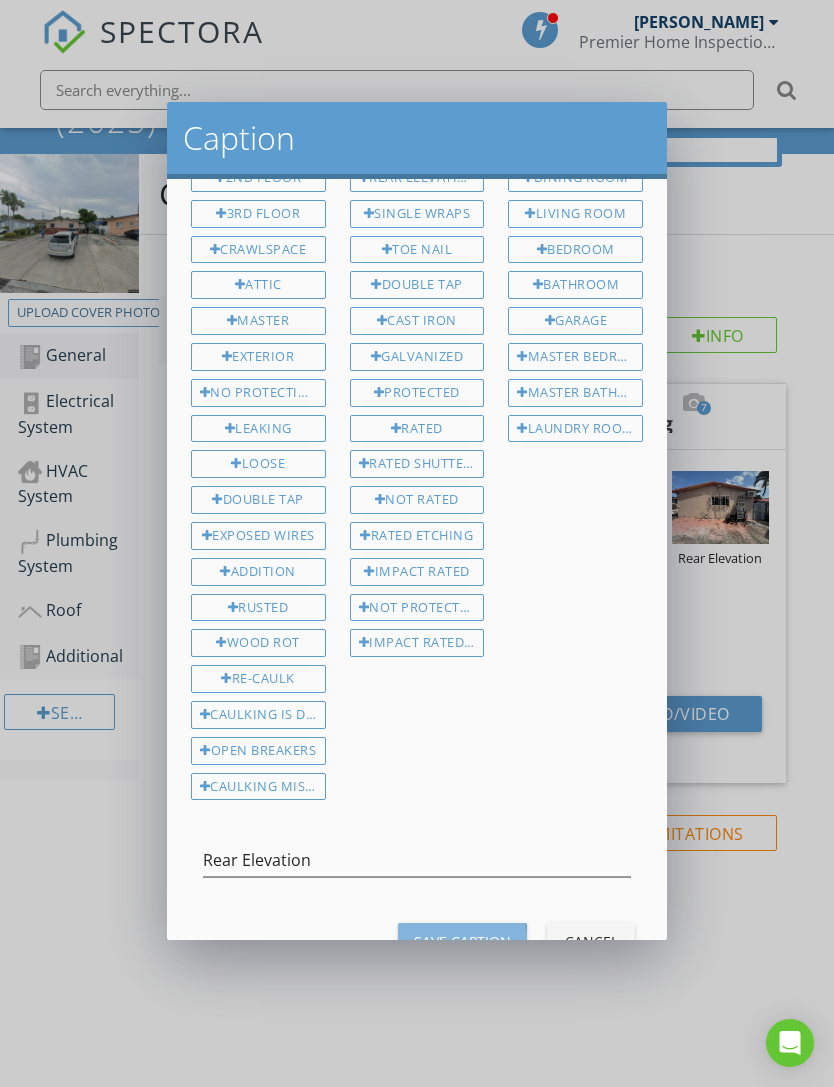 click on "Save Caption" at bounding box center (462, 941) 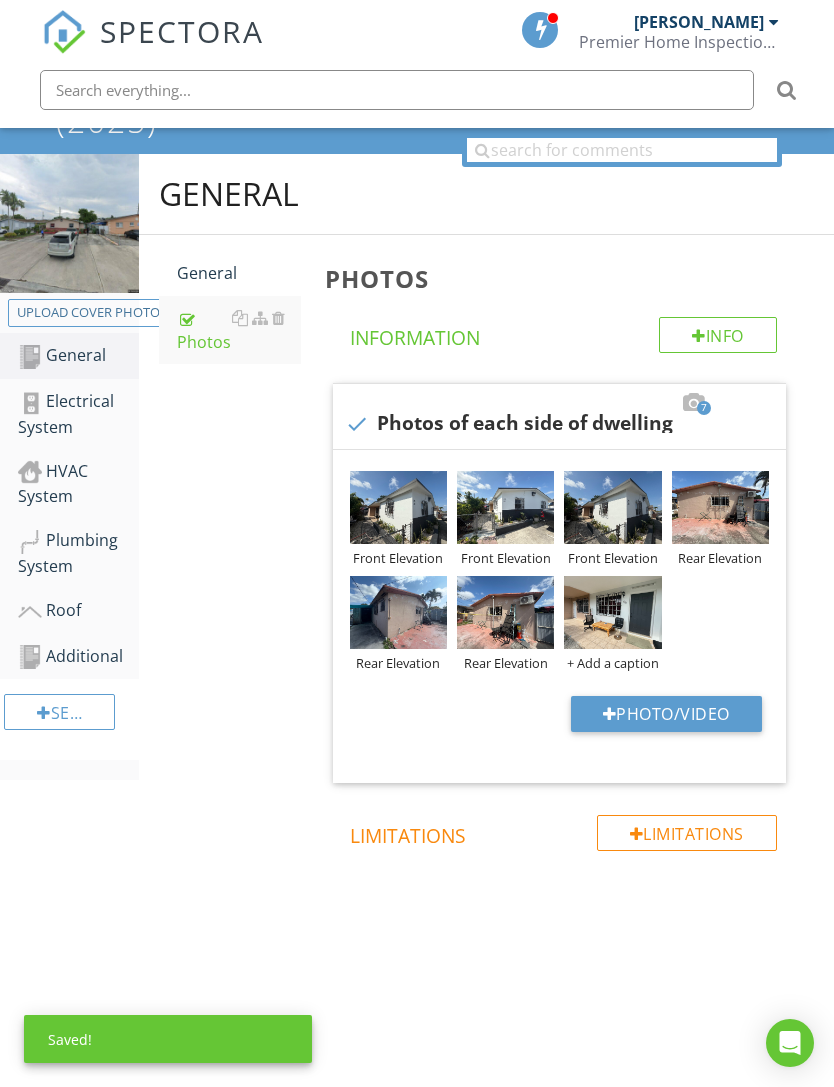 click at bounding box center [612, 612] 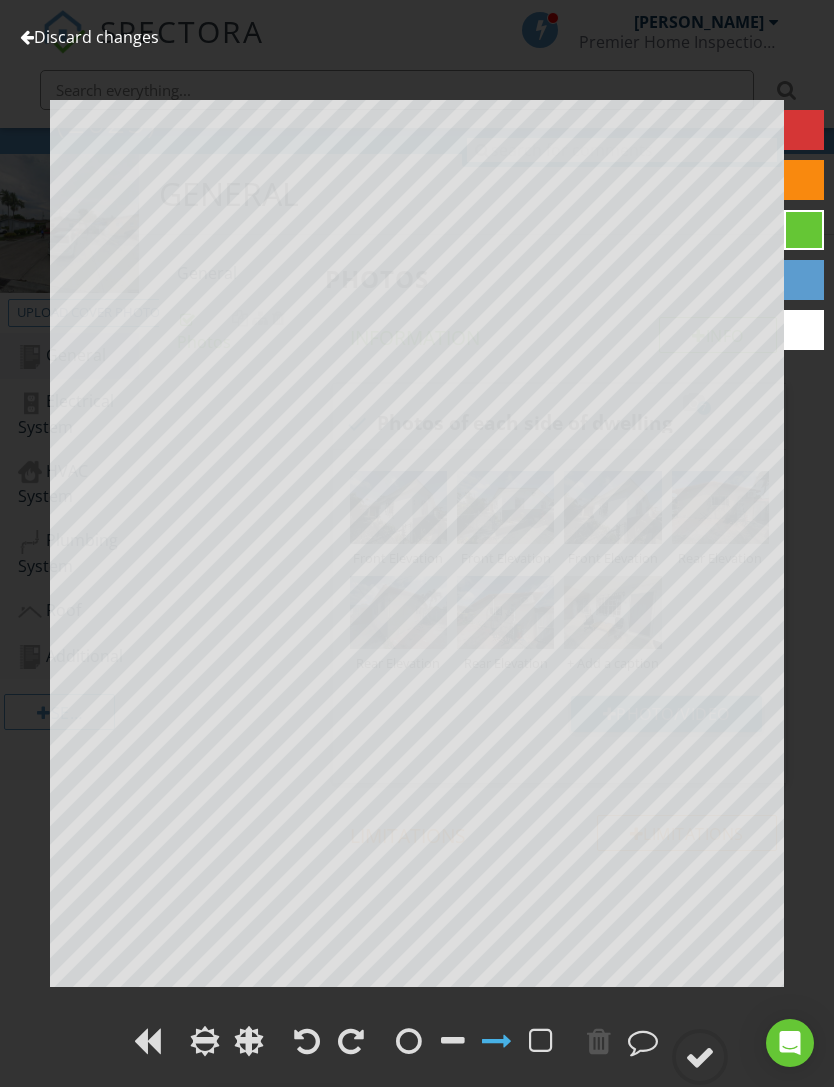 click on "Discard changes" at bounding box center [89, 37] 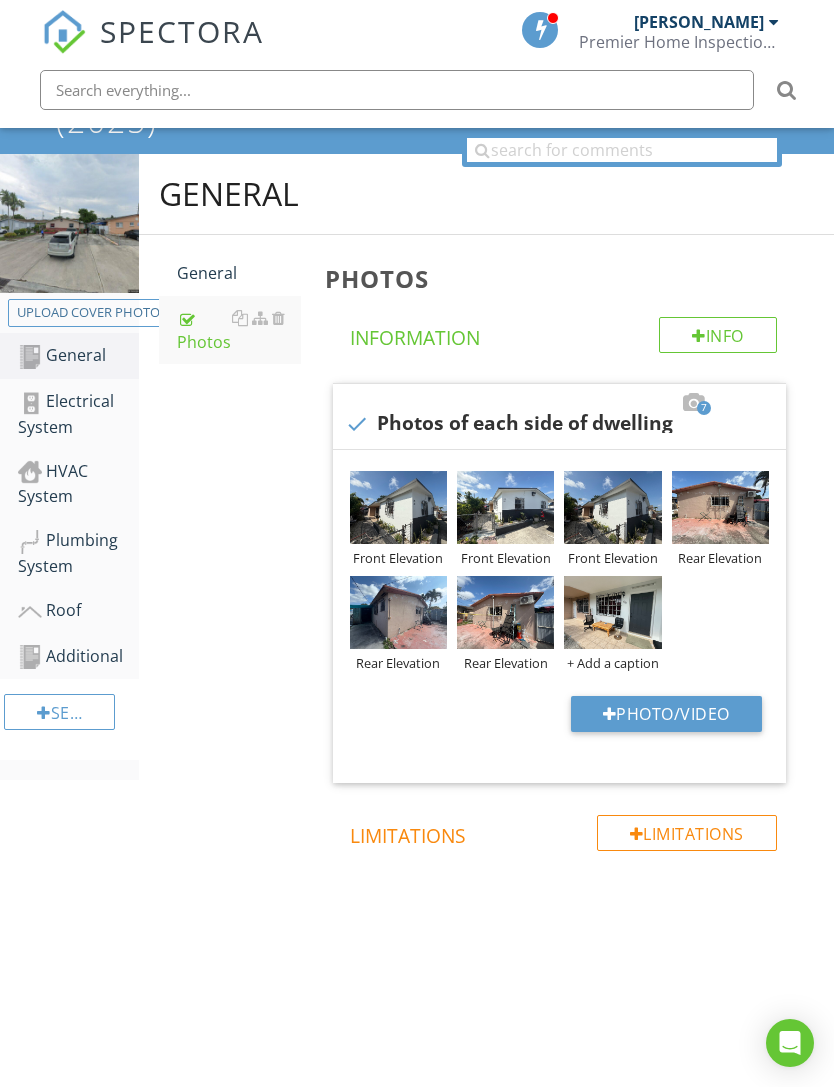 click on "+ Add a caption" at bounding box center (612, 663) 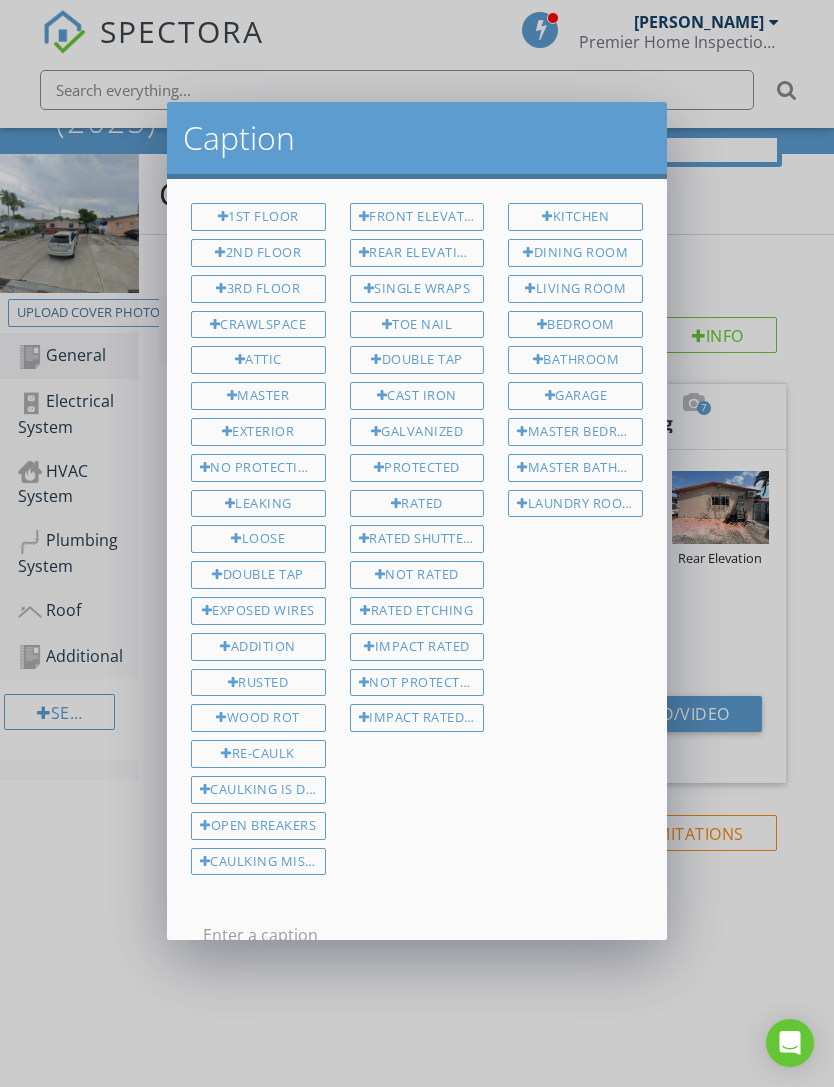 click on "Rear Elevation" at bounding box center [417, 253] 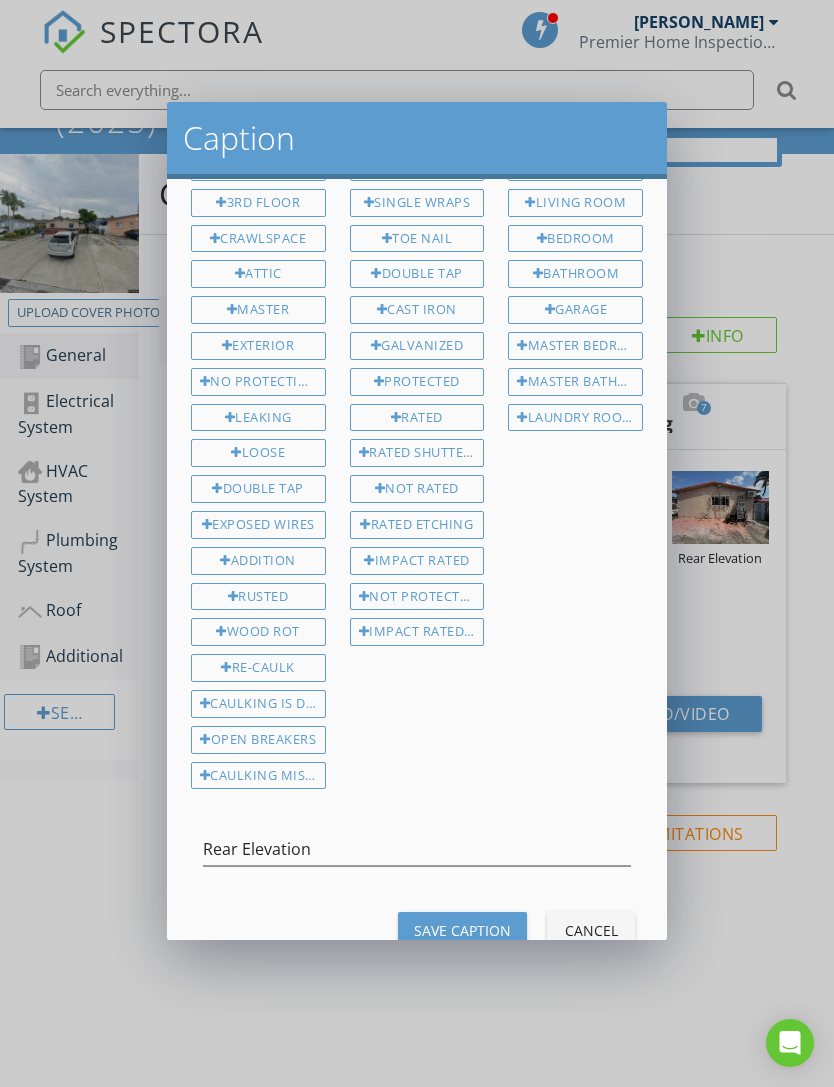 scroll, scrollTop: 84, scrollLeft: 0, axis: vertical 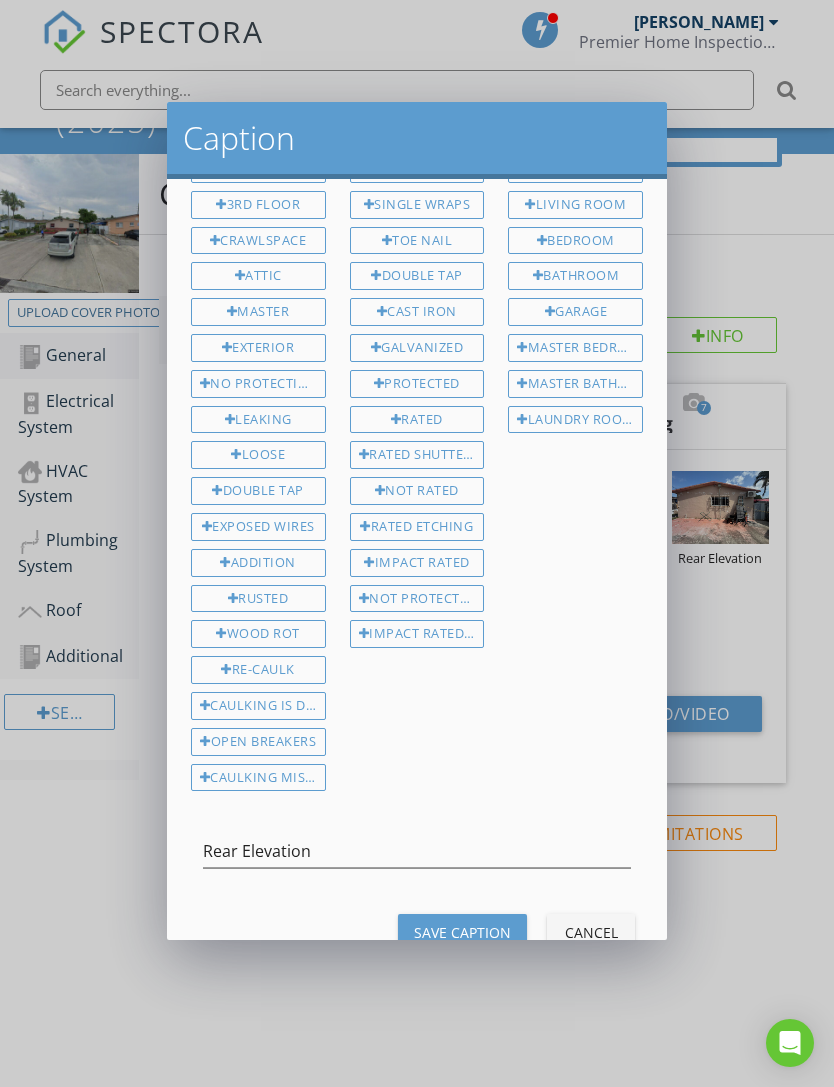 click on "Save Caption" at bounding box center [462, 932] 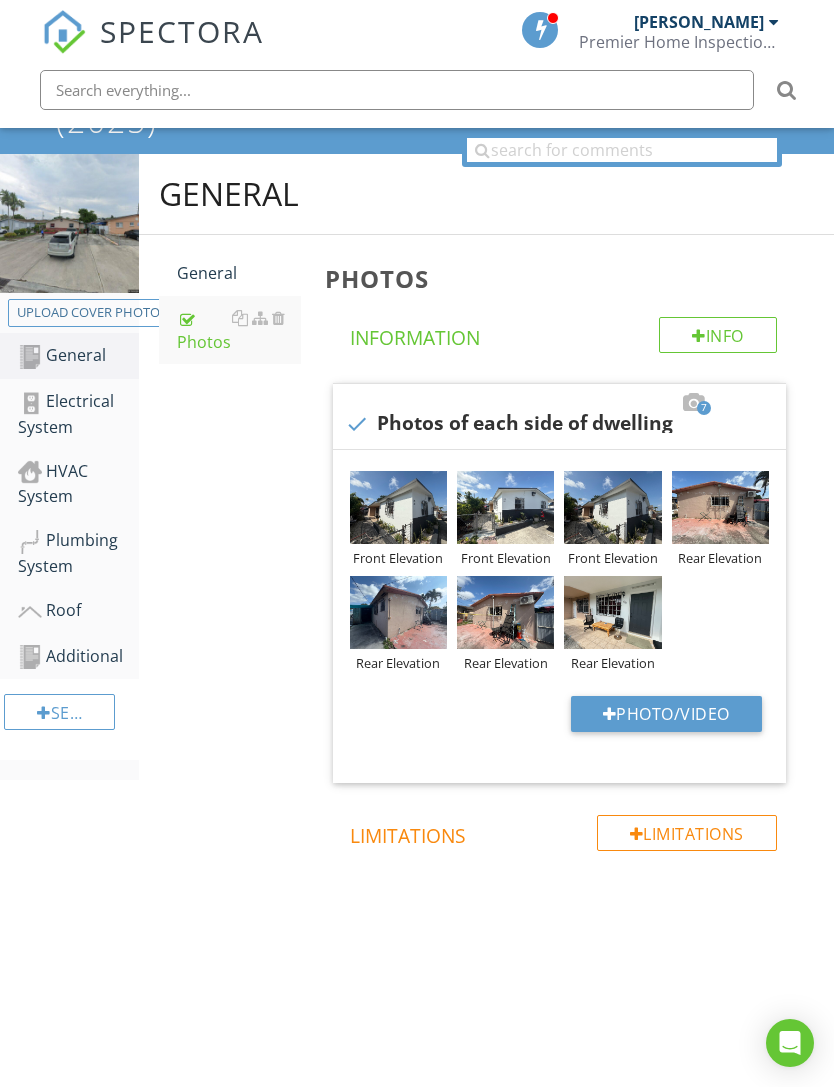scroll, scrollTop: 285, scrollLeft: 0, axis: vertical 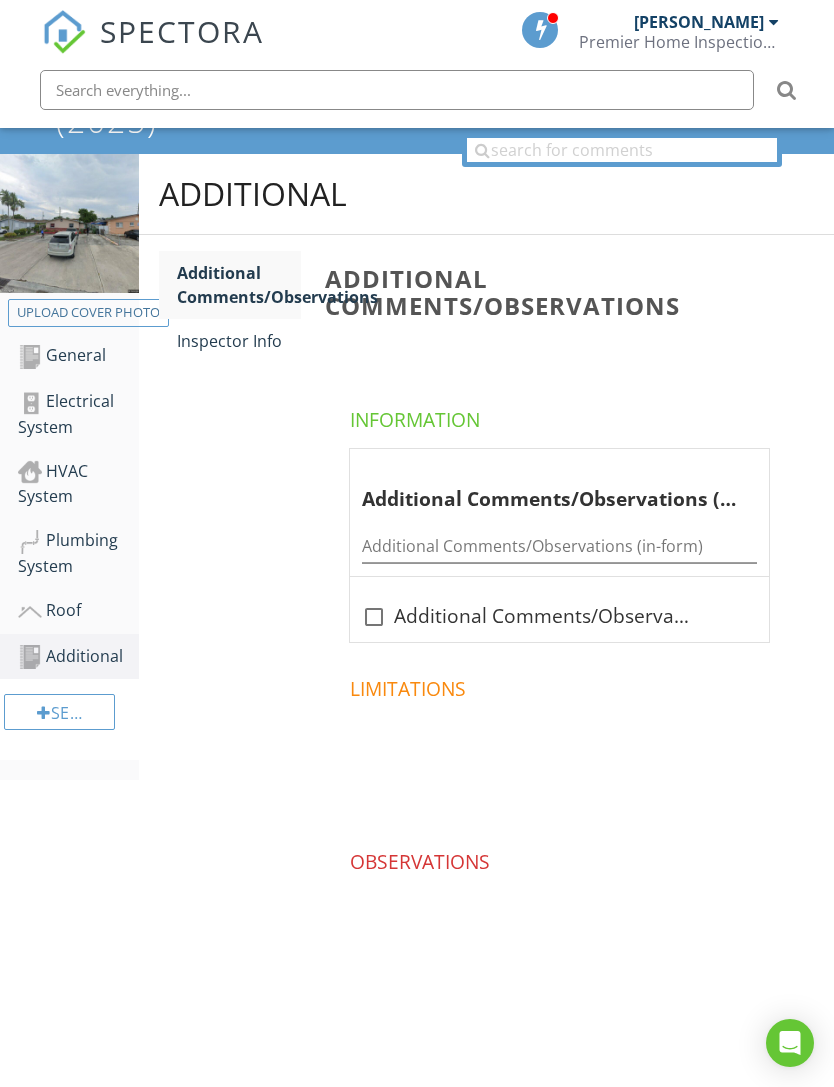 click on "Inspector Info" at bounding box center (239, 341) 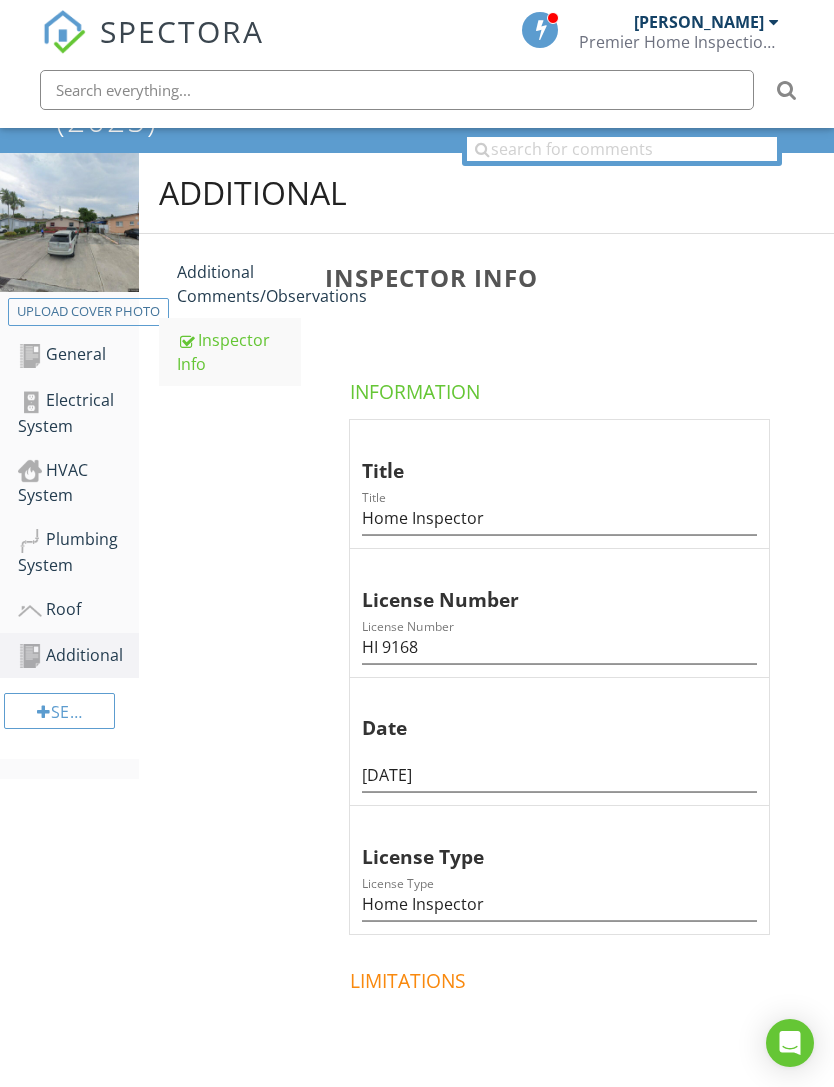 scroll, scrollTop: 203, scrollLeft: 0, axis: vertical 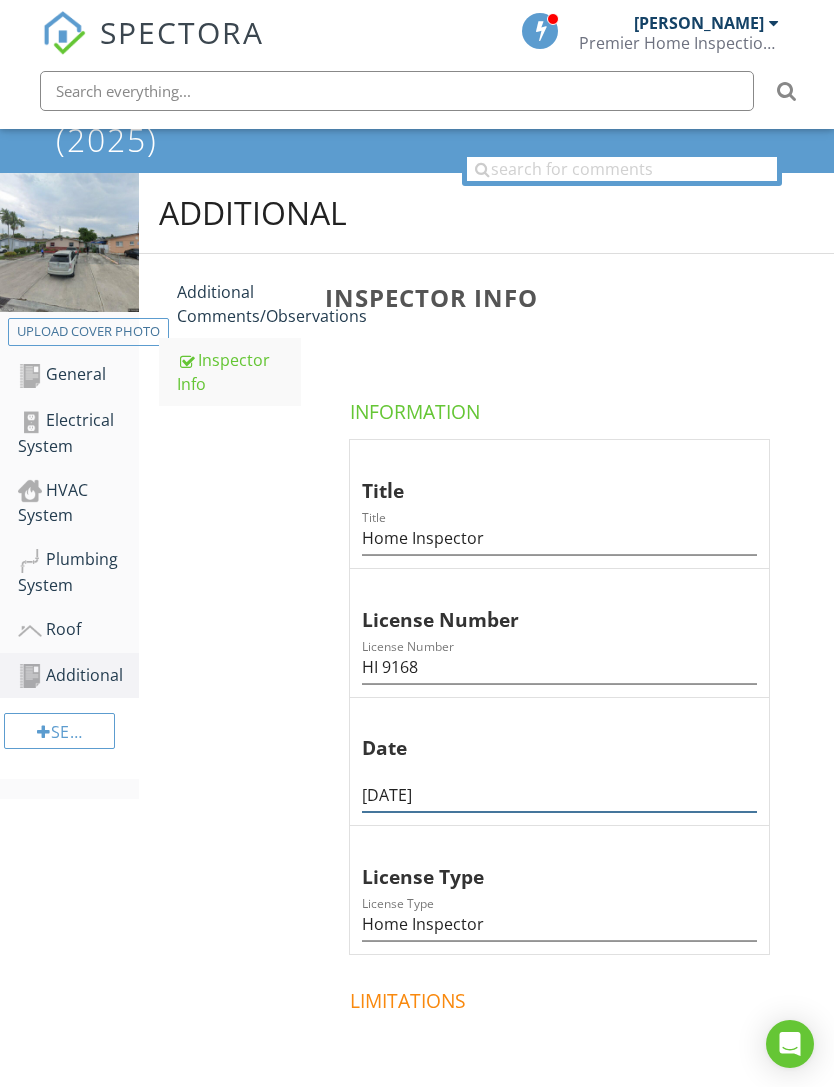 click on "07/10/2025" at bounding box center (559, 794) 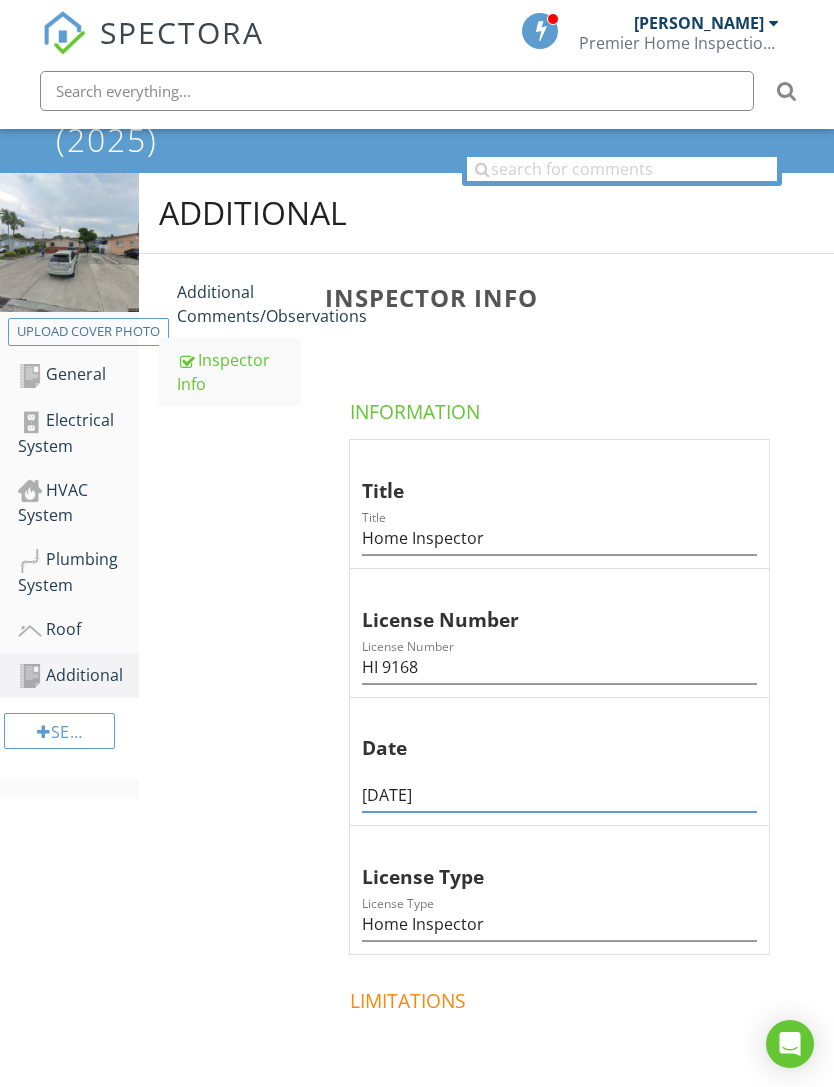 scroll, scrollTop: 309, scrollLeft: 15, axis: both 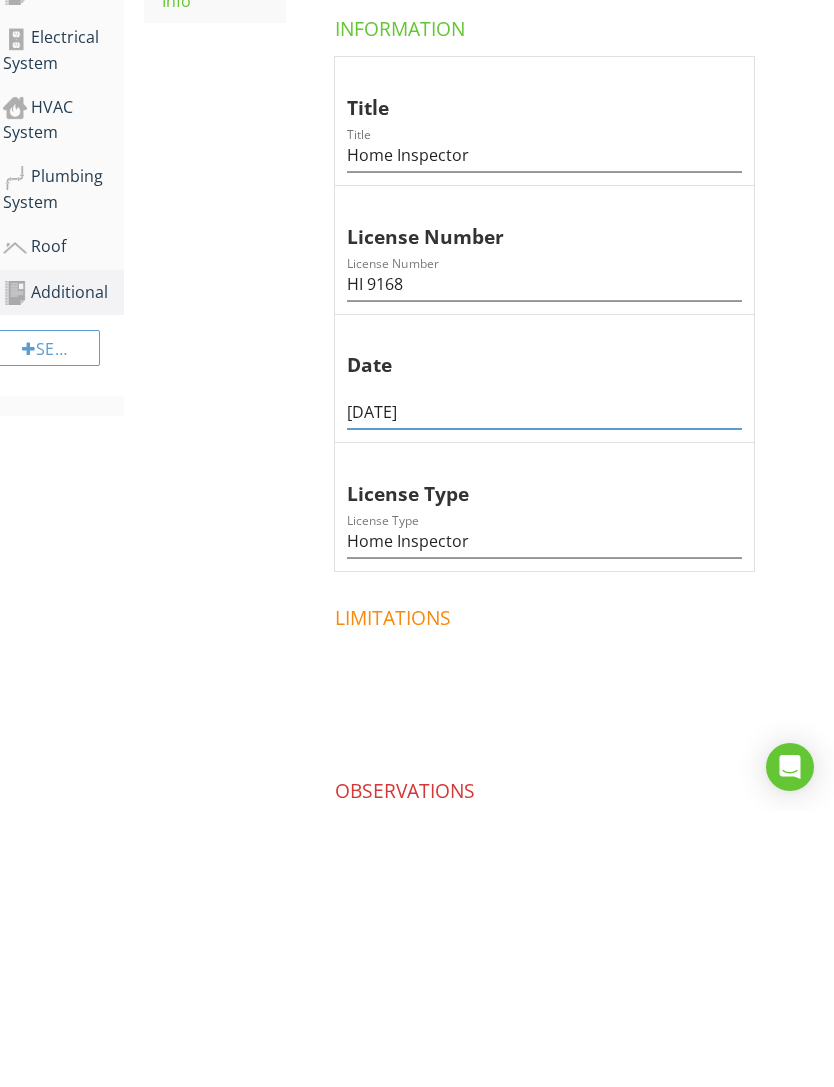 click on "07/10/2025" at bounding box center (544, 688) 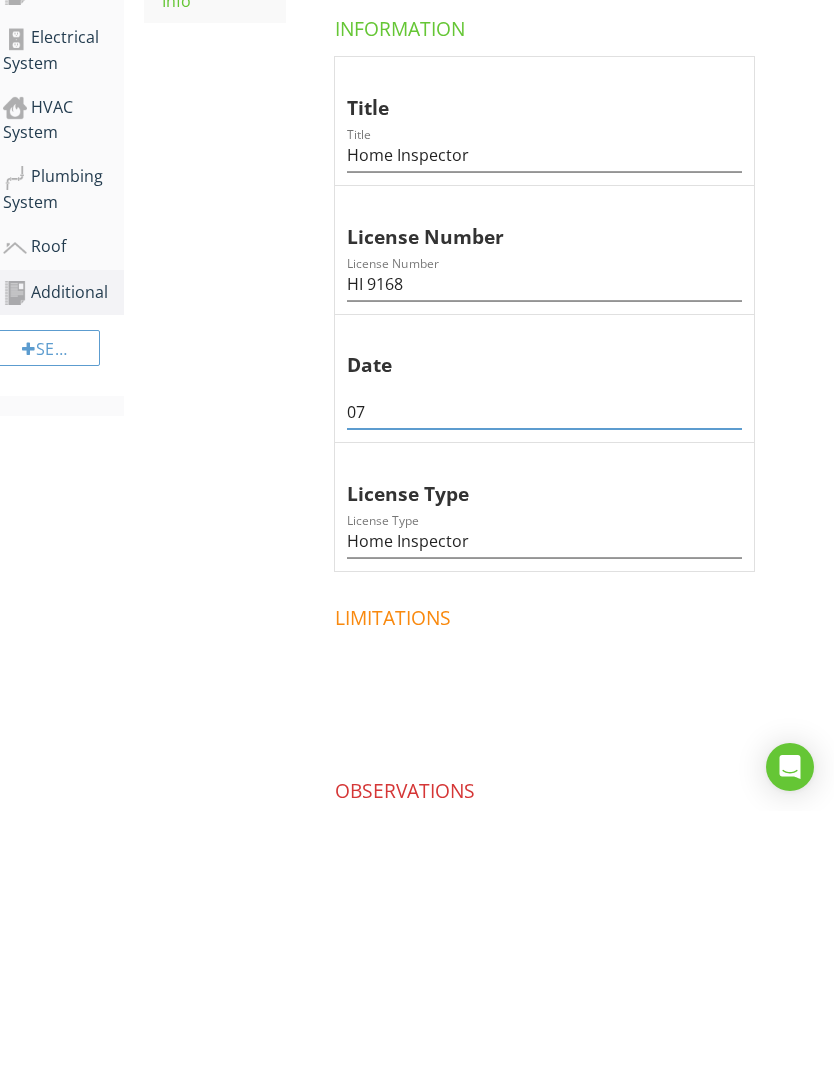 type on "0" 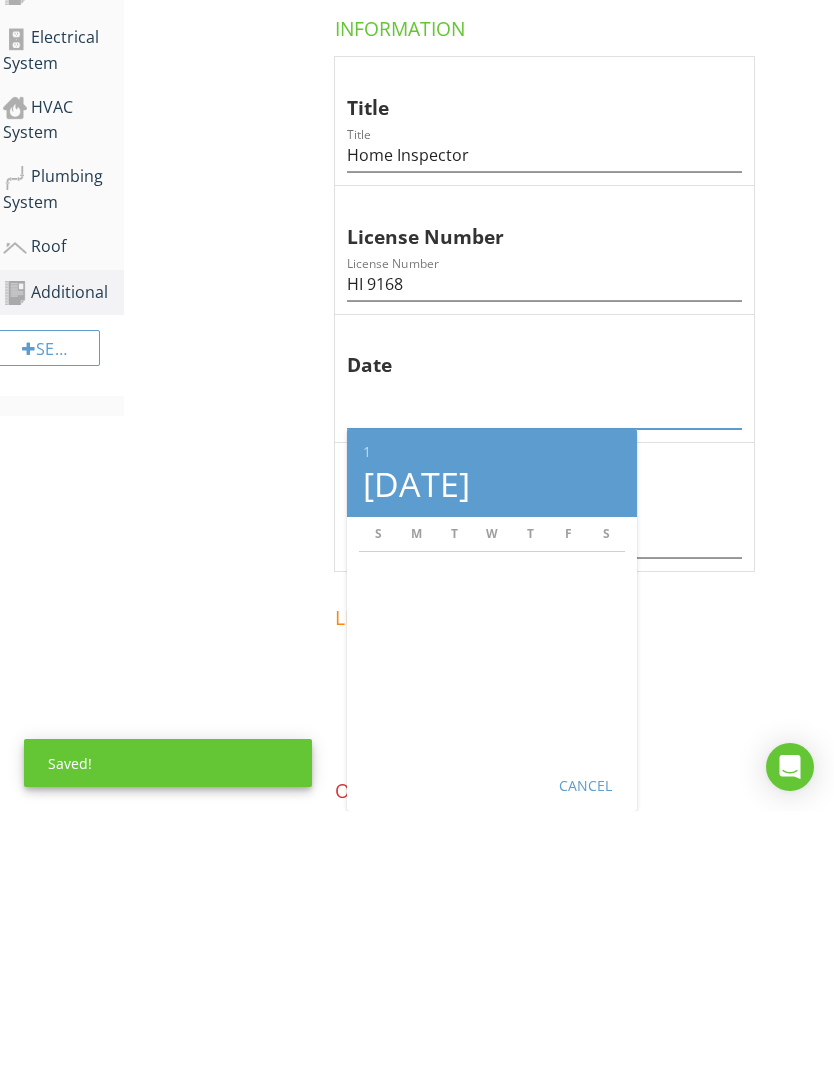 type 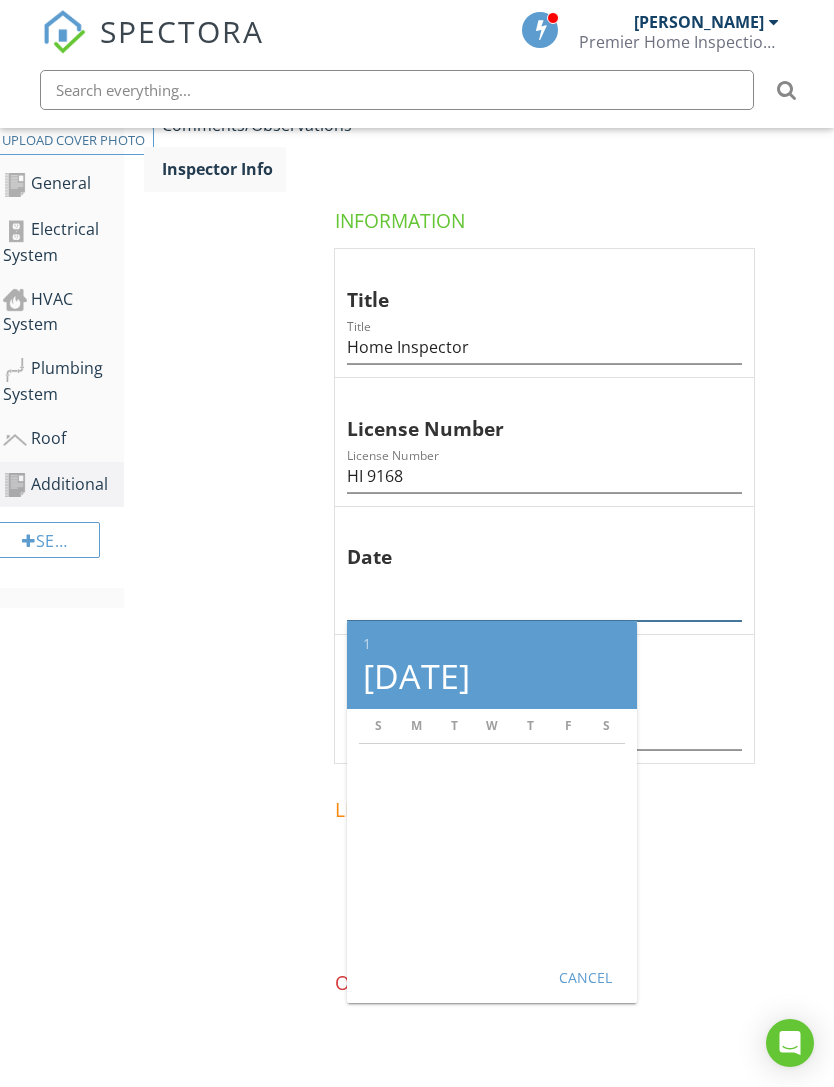 click at bounding box center (544, 604) 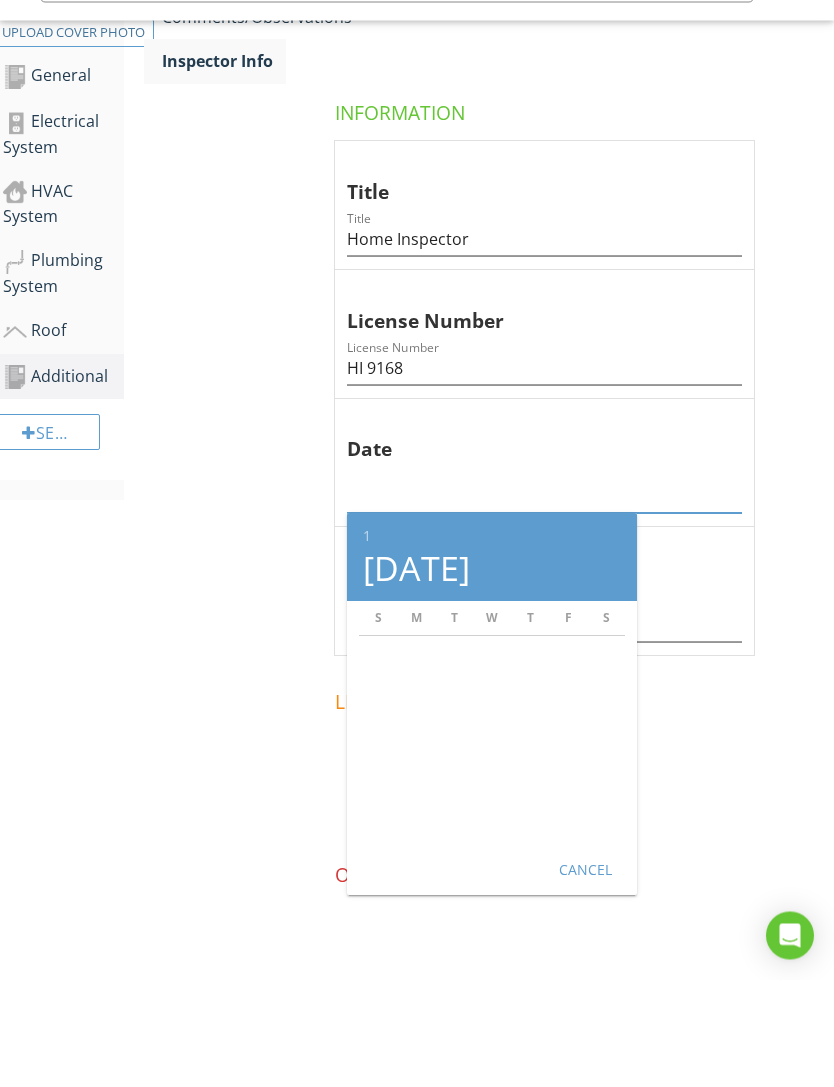 scroll, scrollTop: 457, scrollLeft: 15, axis: both 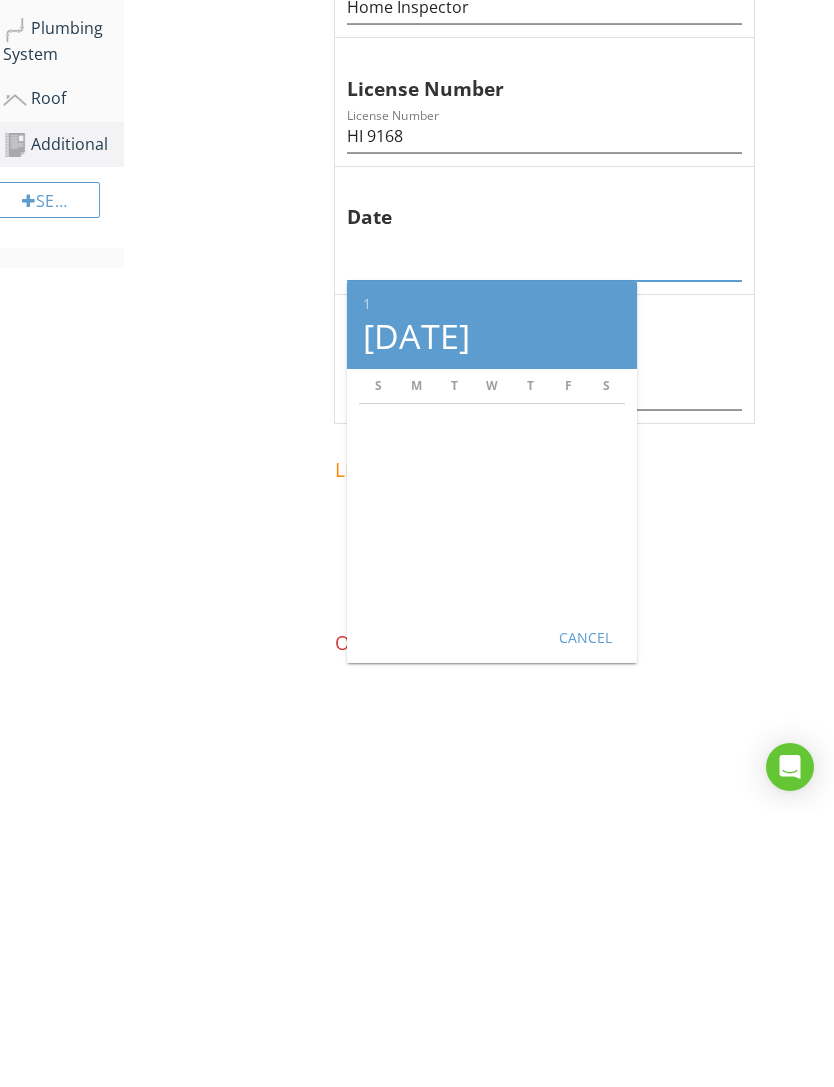 click on "Cancel" at bounding box center [585, 913] 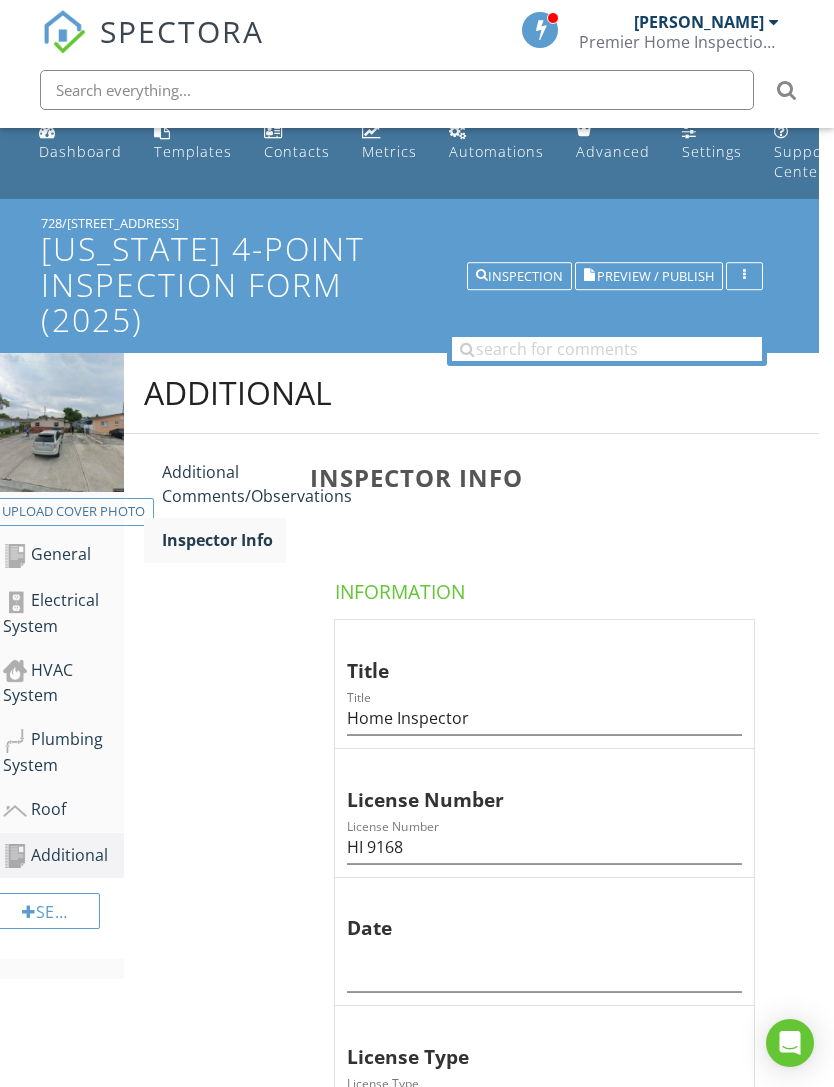 scroll, scrollTop: 0, scrollLeft: 15, axis: horizontal 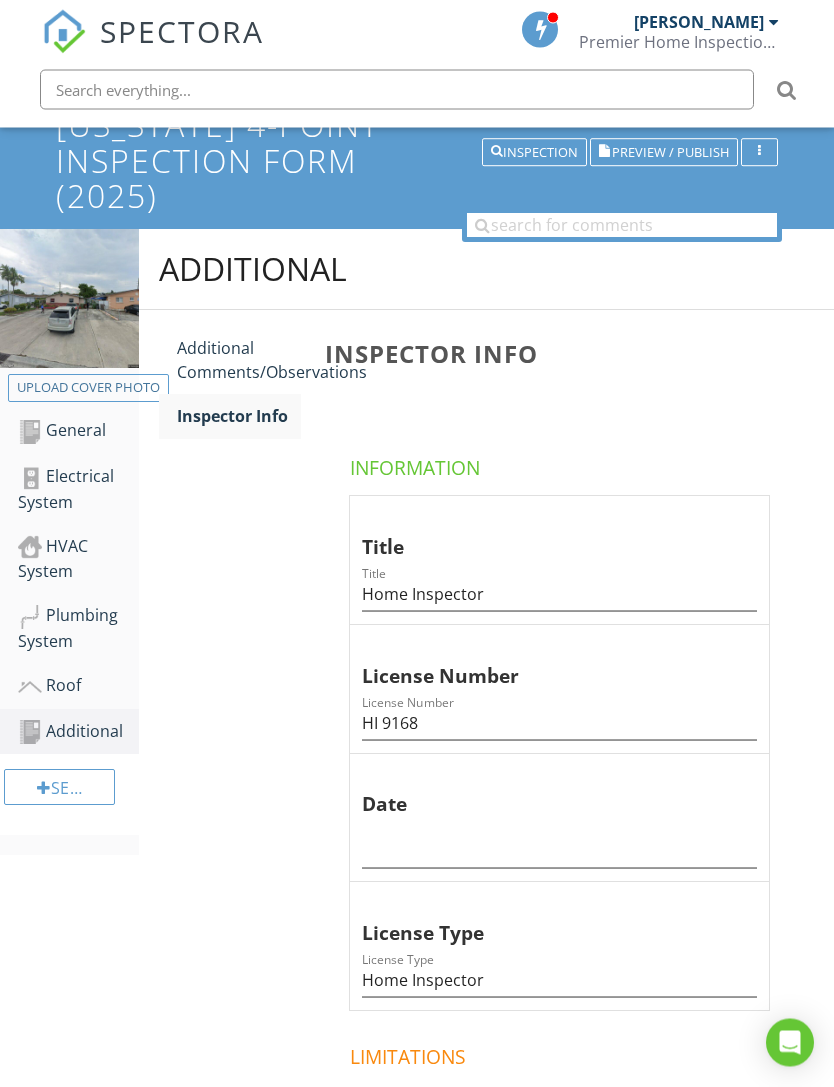 click on "General" at bounding box center (78, 432) 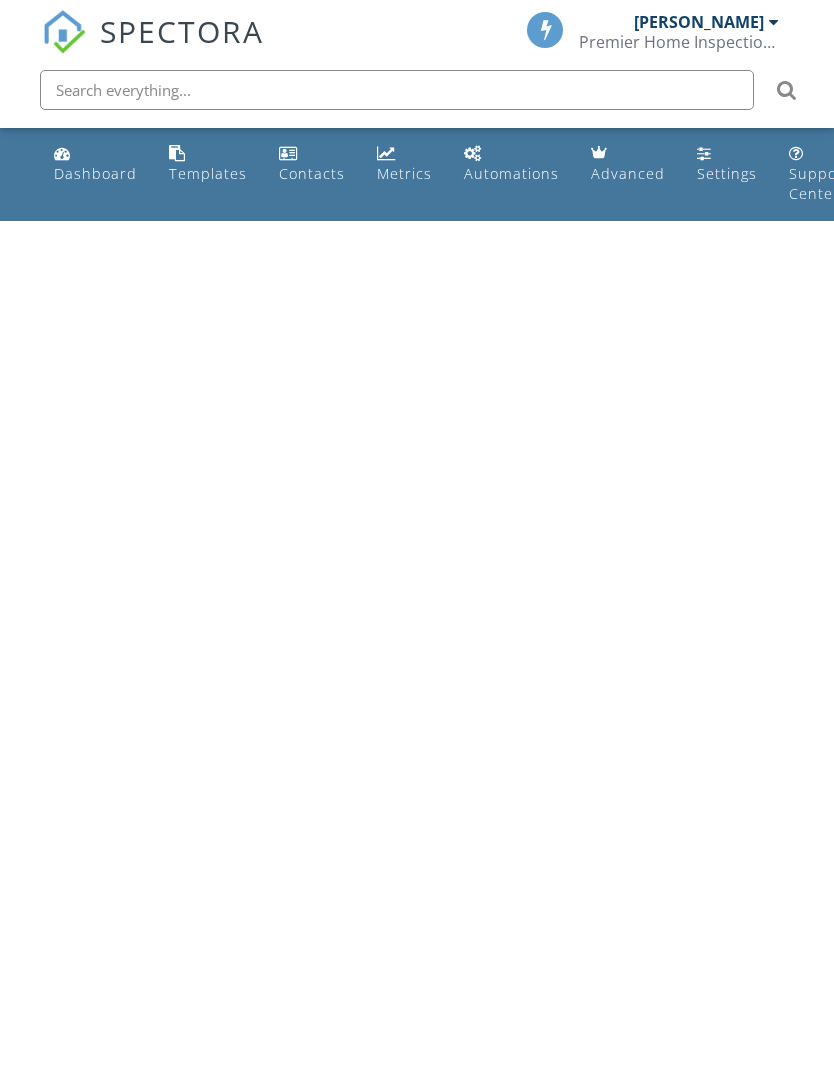 scroll, scrollTop: 0, scrollLeft: 0, axis: both 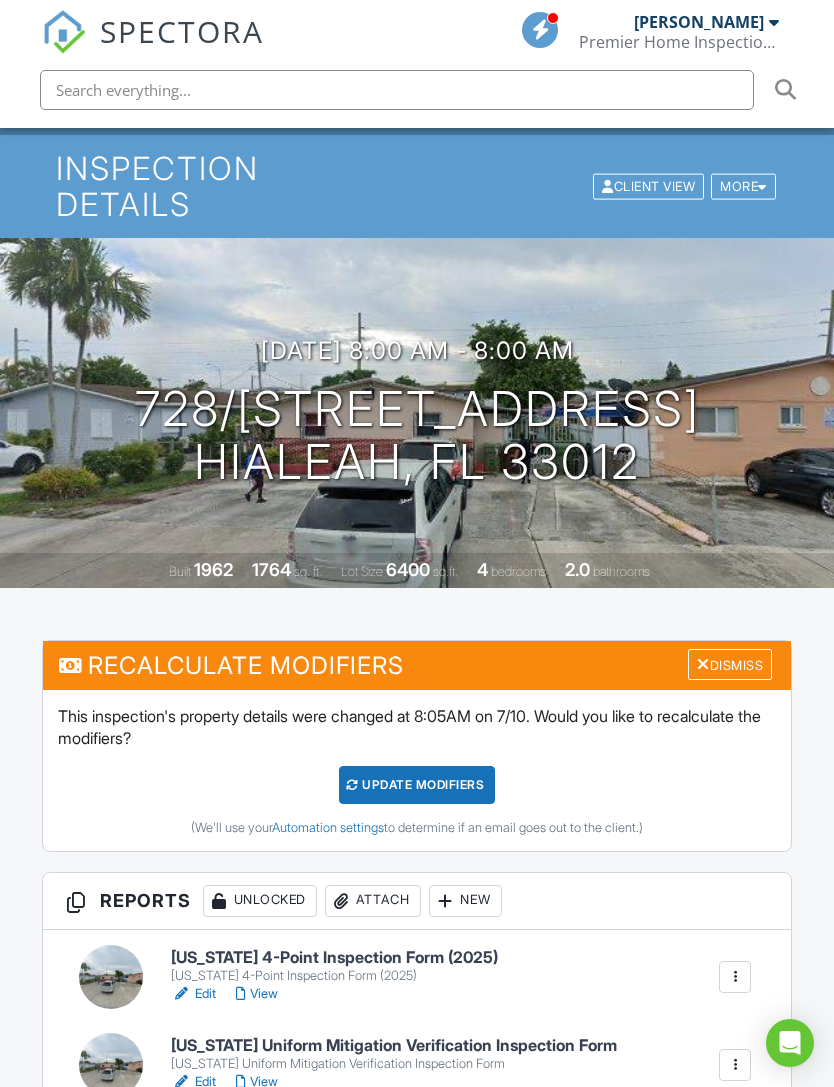 click on "07/11/2025  8:00 am
- 8:00 am" at bounding box center [417, 350] 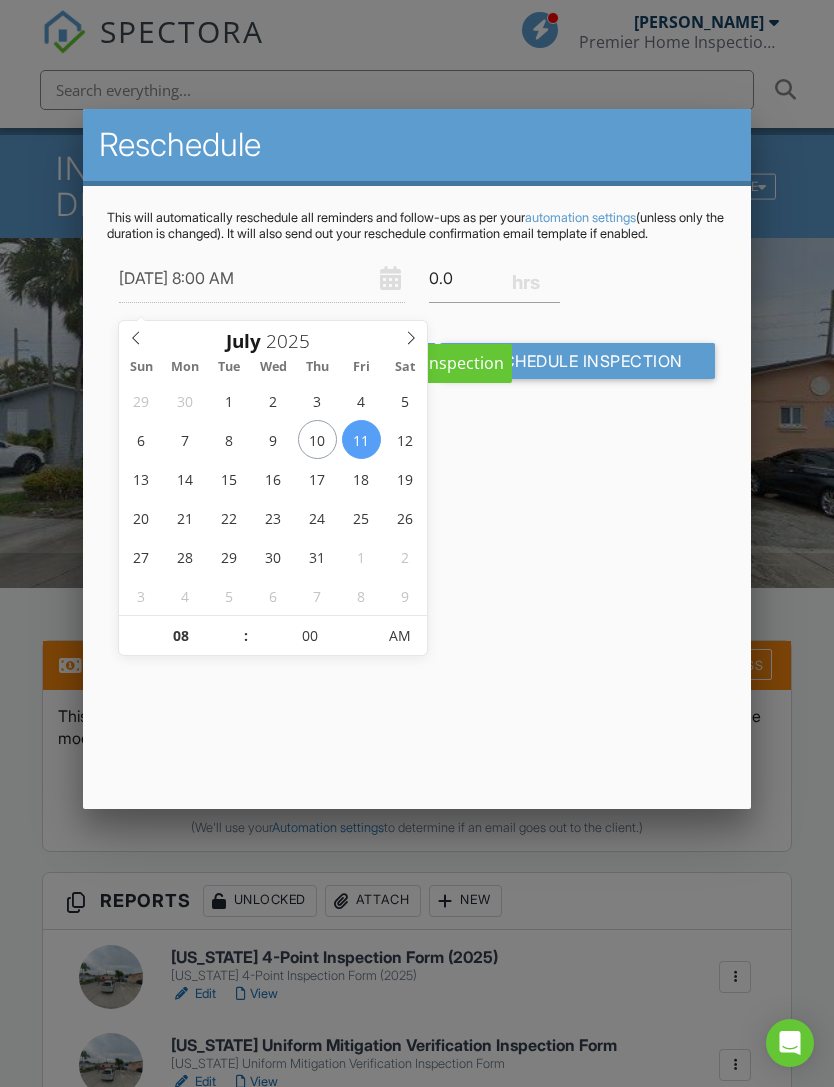 click at bounding box center (135, 335) 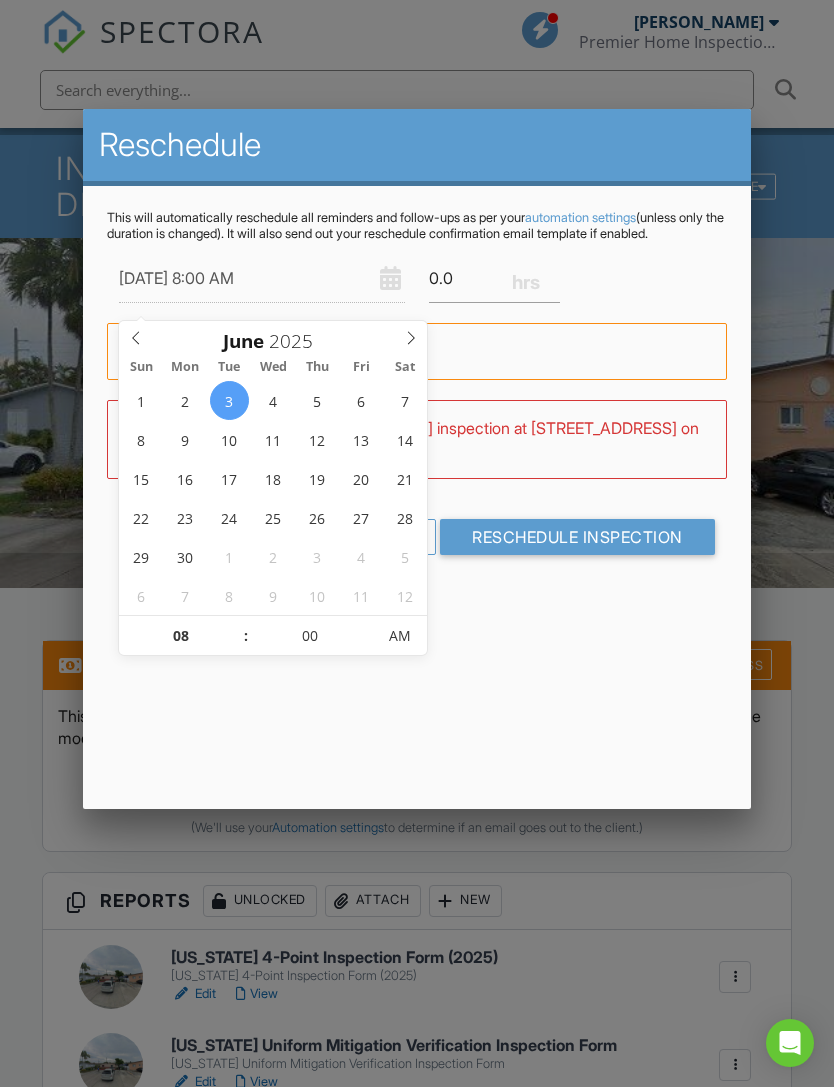 type on "[DATE] 8:00 AM" 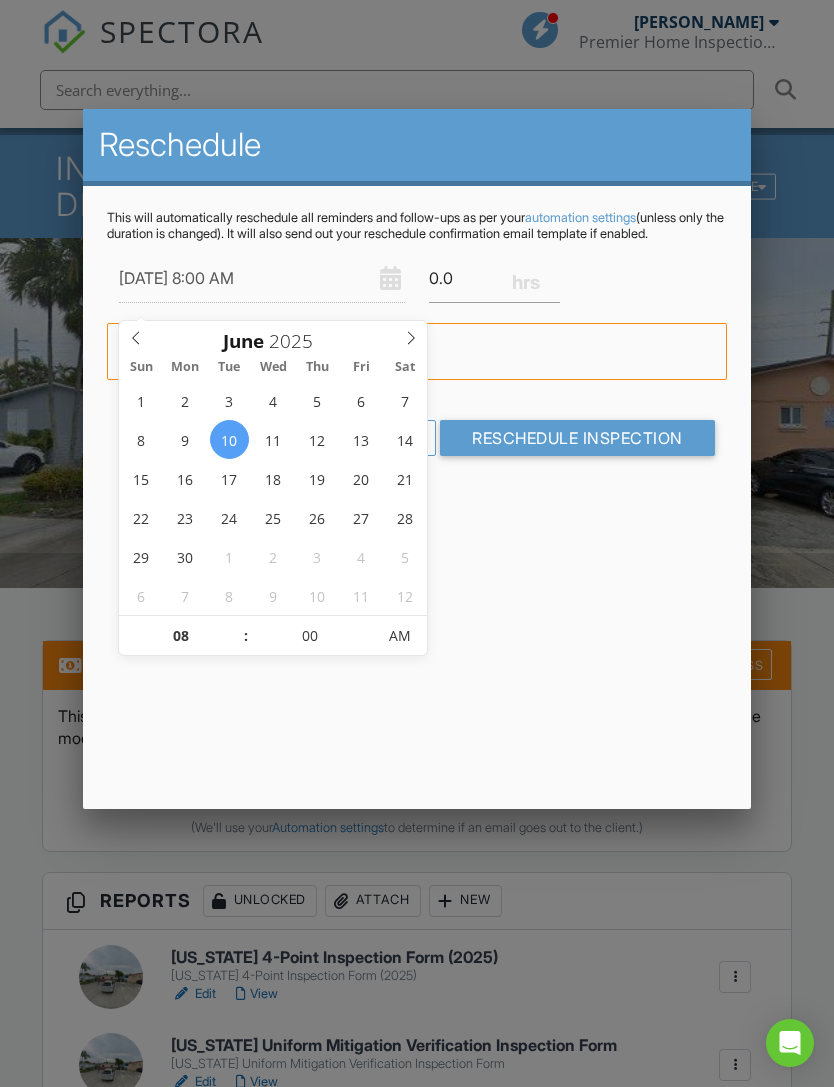 click on "Reschedule Inspection" at bounding box center (577, 438) 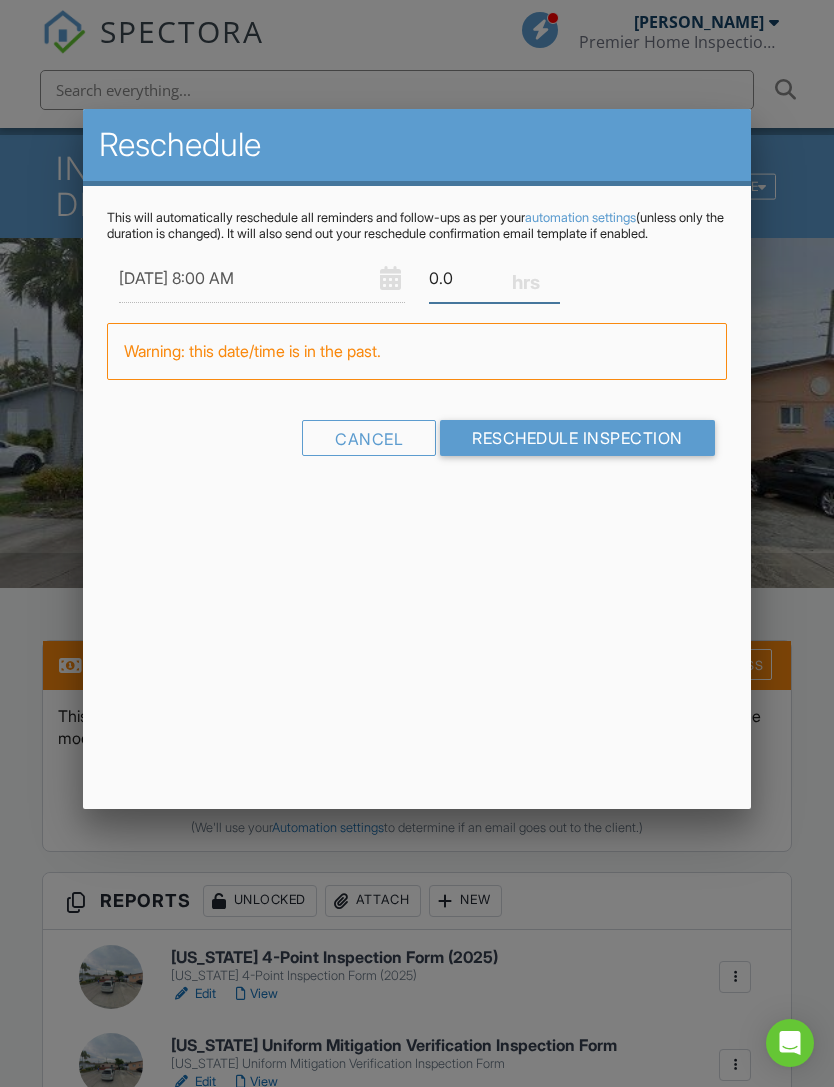 type on "0" 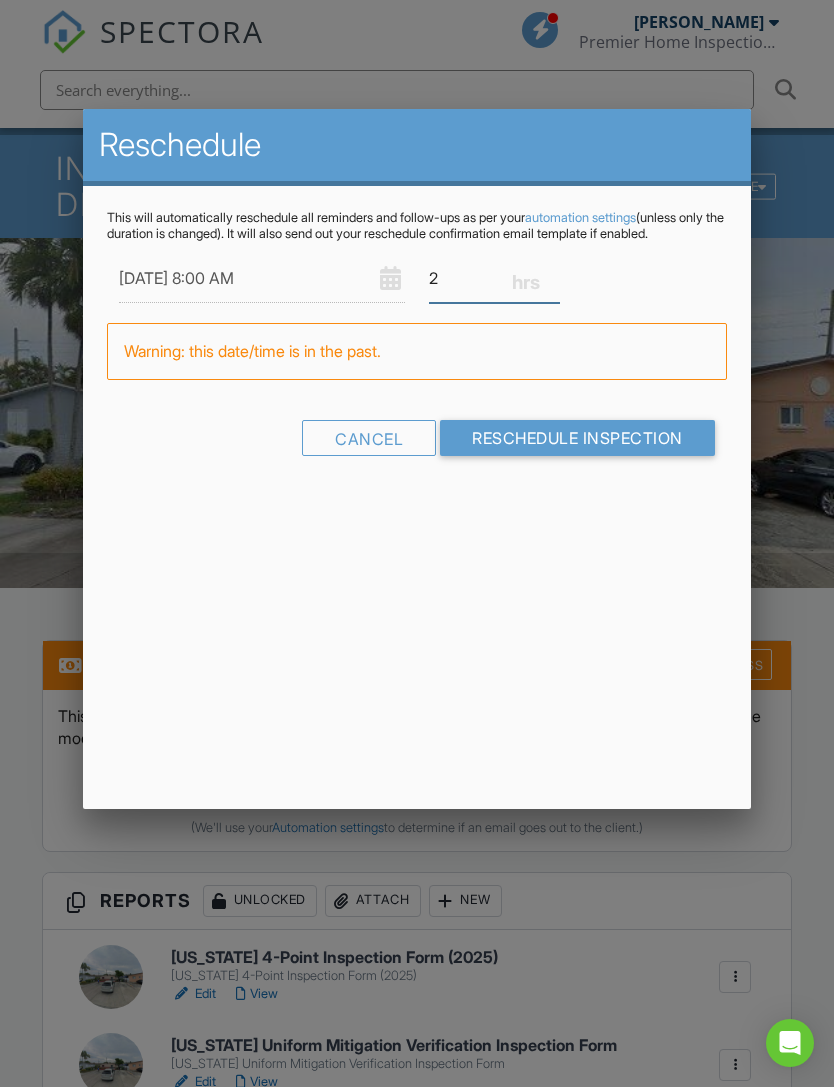 type on "2" 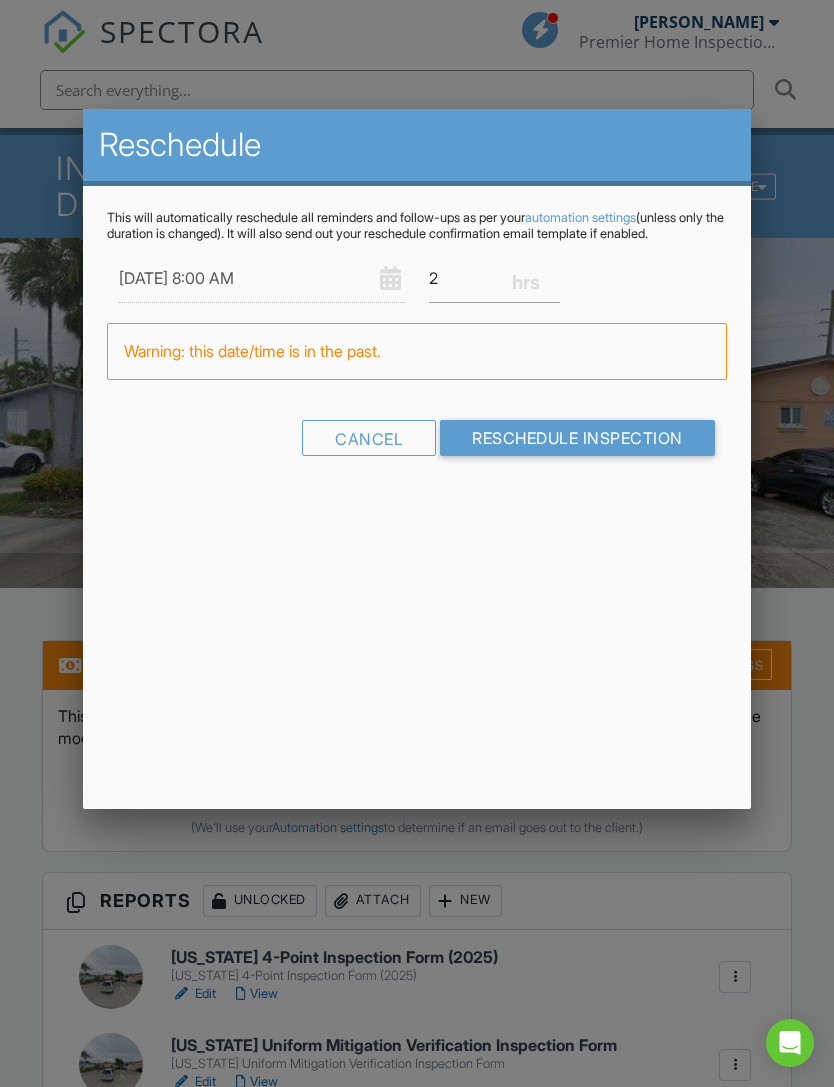 click on "Reschedule Inspection" at bounding box center (577, 438) 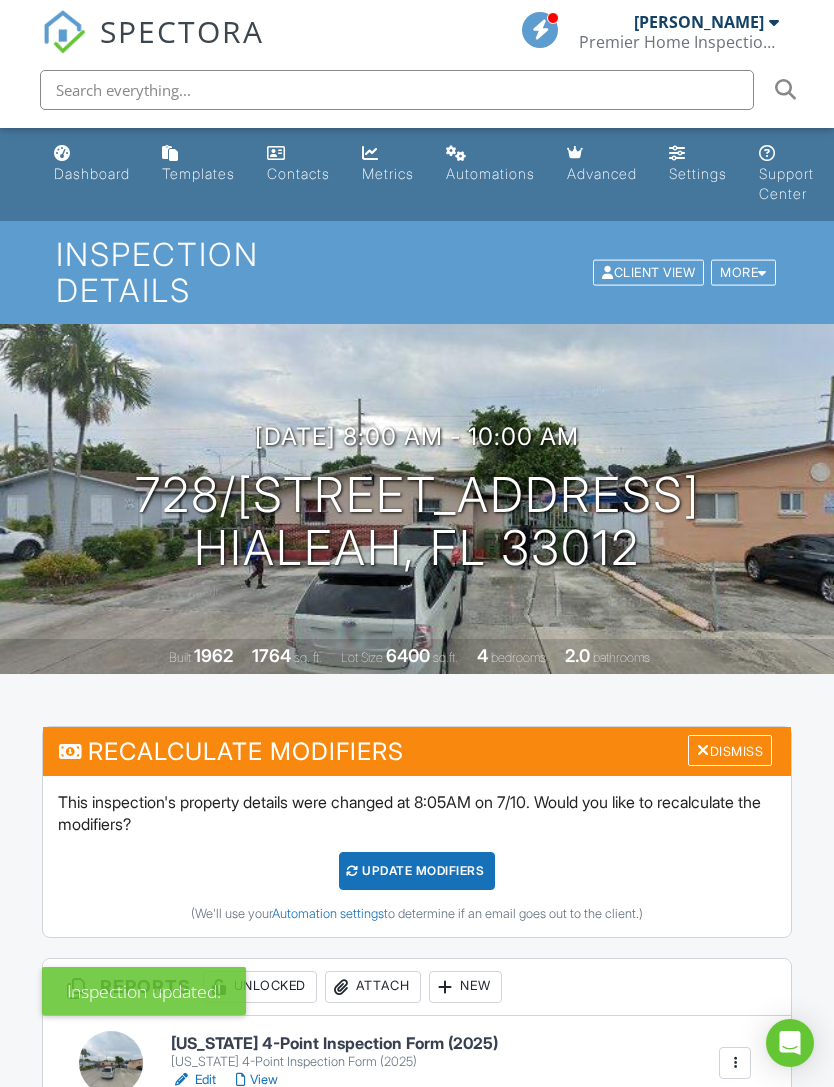scroll, scrollTop: 0, scrollLeft: 0, axis: both 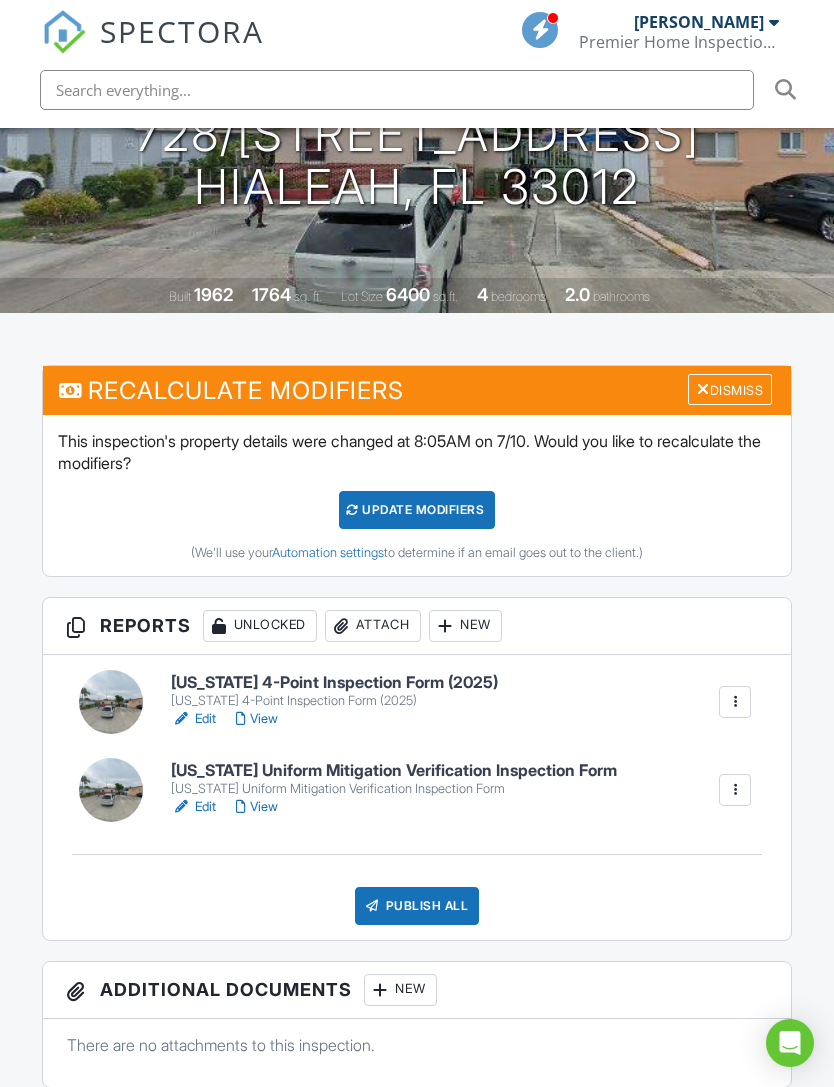 click on "Edit" at bounding box center [193, 719] 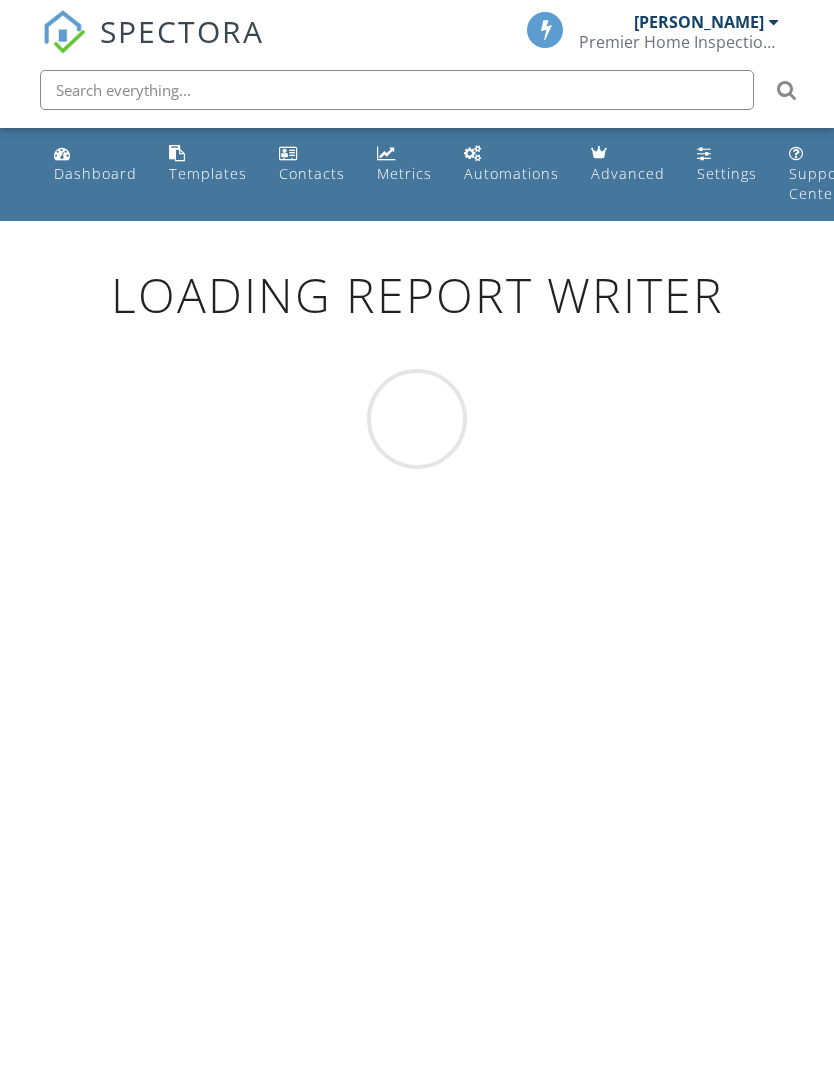 scroll, scrollTop: 0, scrollLeft: 0, axis: both 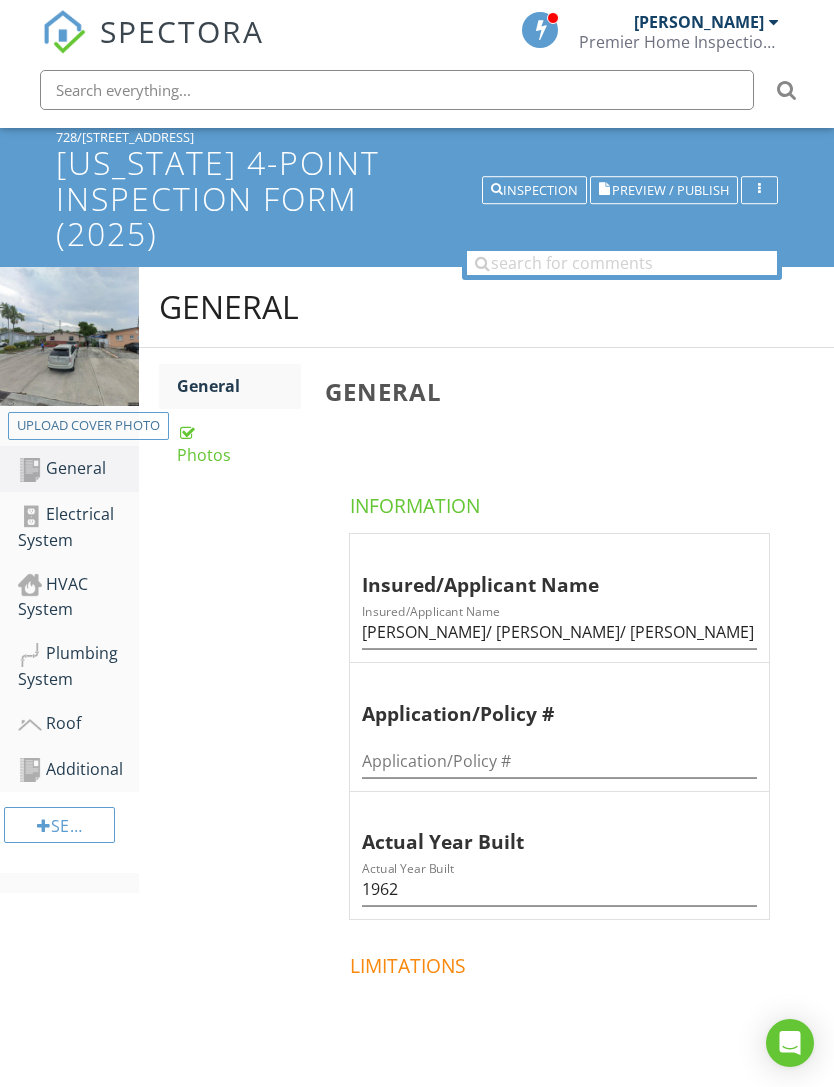 click on "Photos" at bounding box center [239, 443] 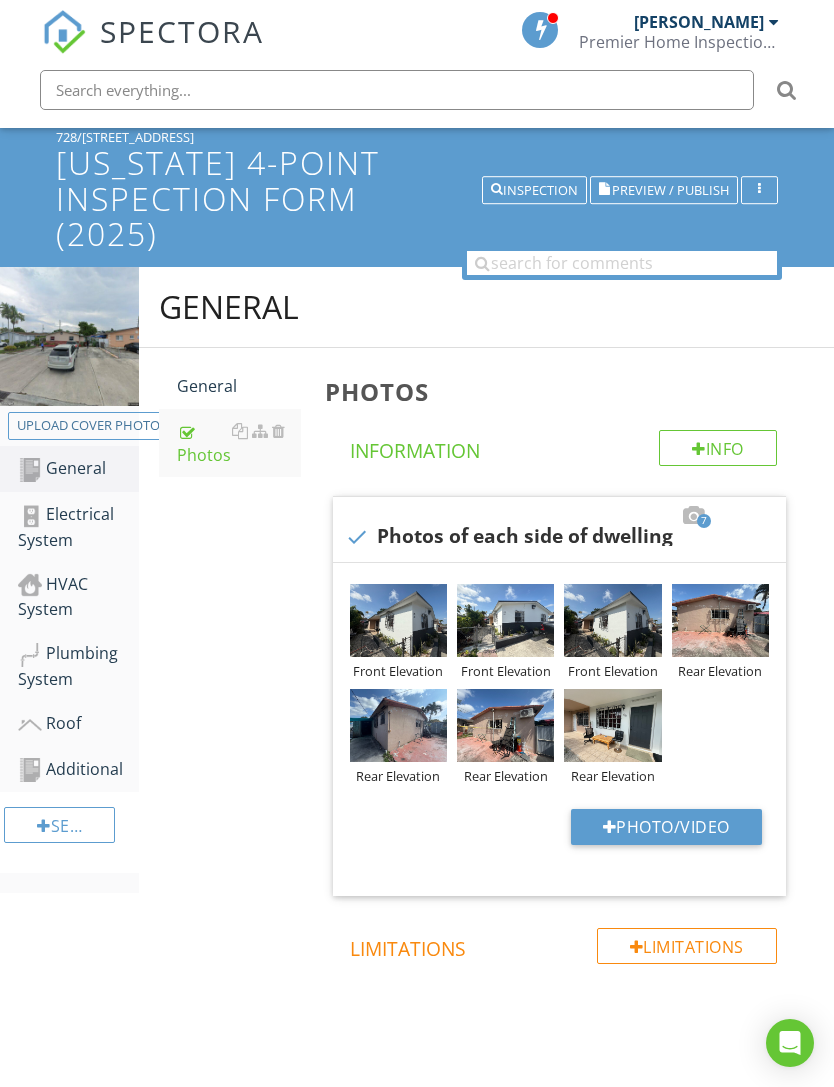 click on "Electrical System" at bounding box center (78, 527) 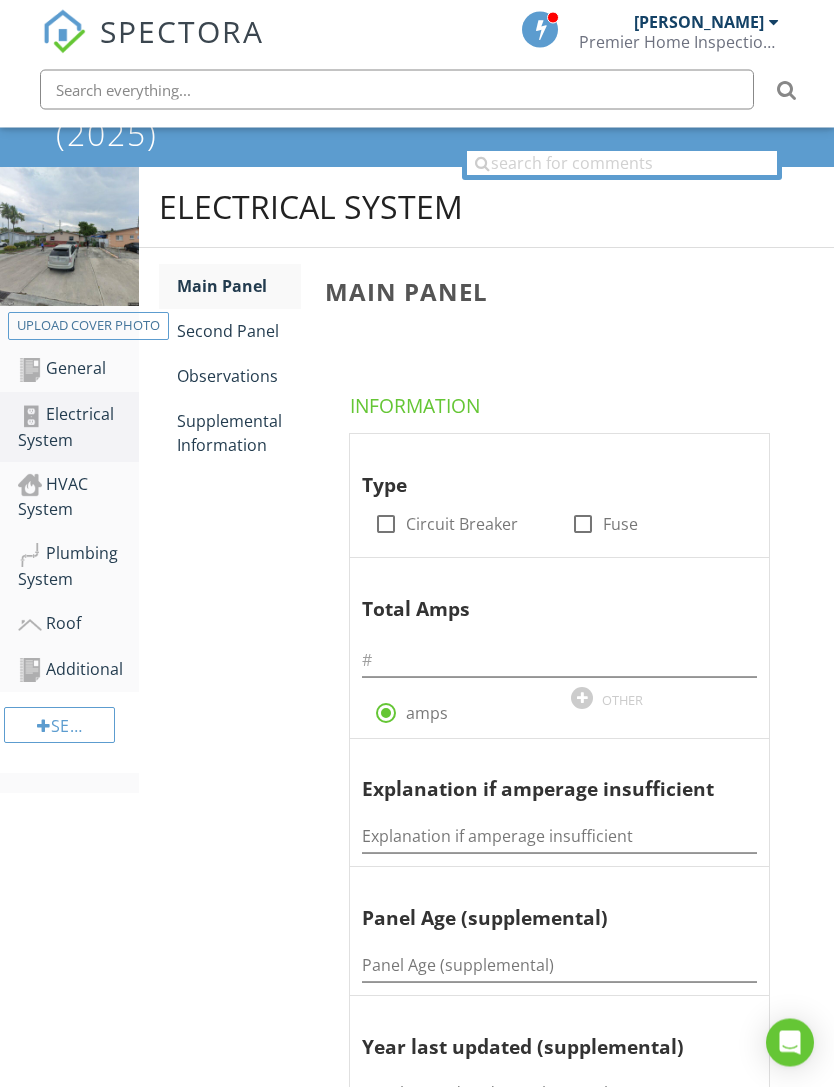 scroll, scrollTop: 265, scrollLeft: 0, axis: vertical 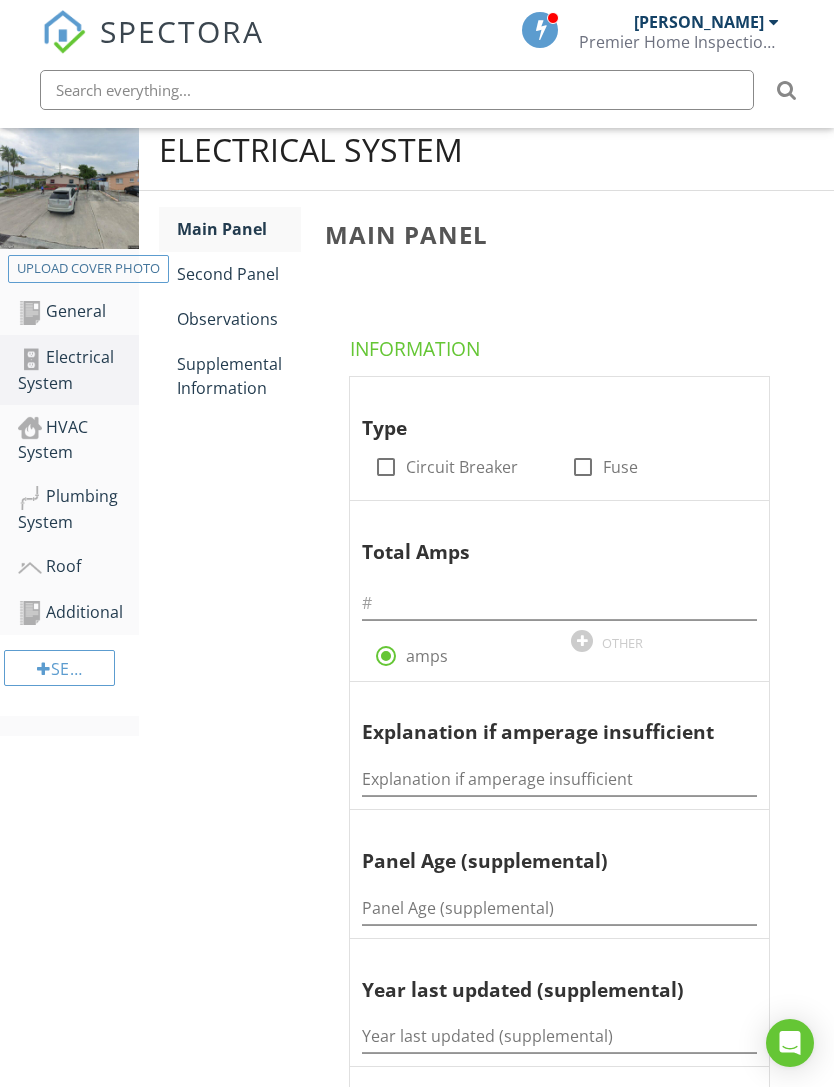 click on "Supplemental Information" at bounding box center [239, 376] 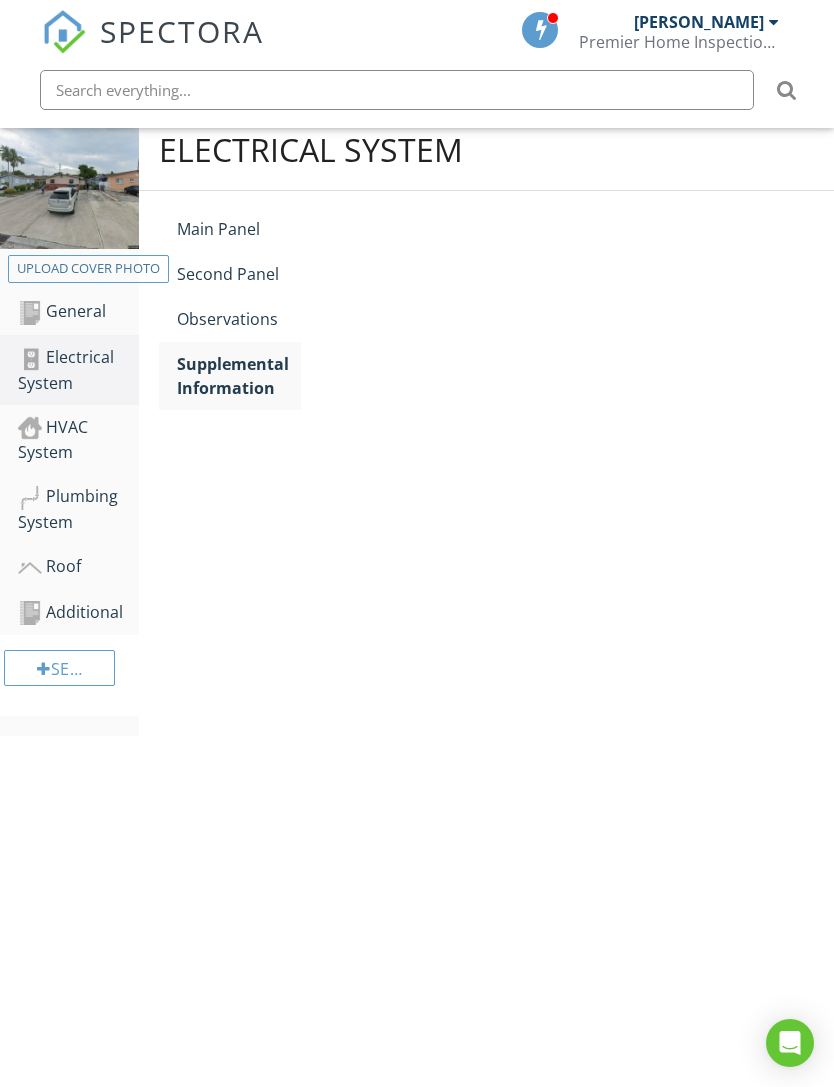 scroll, scrollTop: 221, scrollLeft: 0, axis: vertical 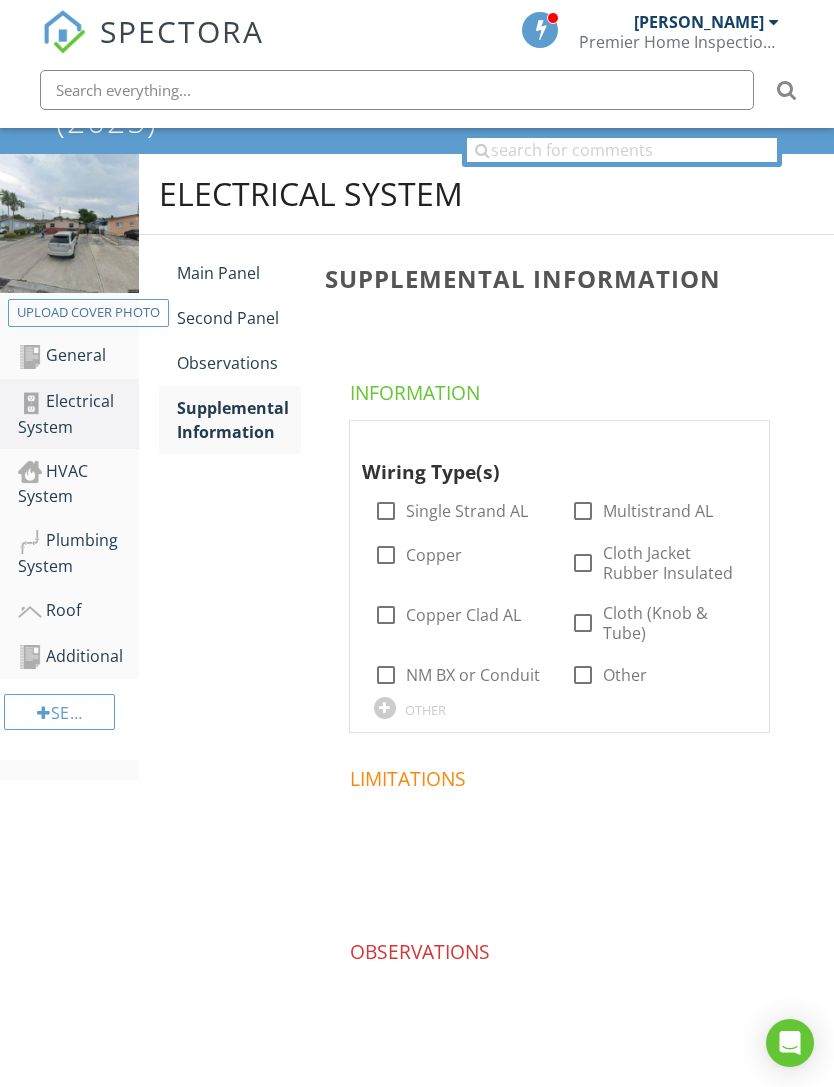 click on "Main Panel" at bounding box center [239, 273] 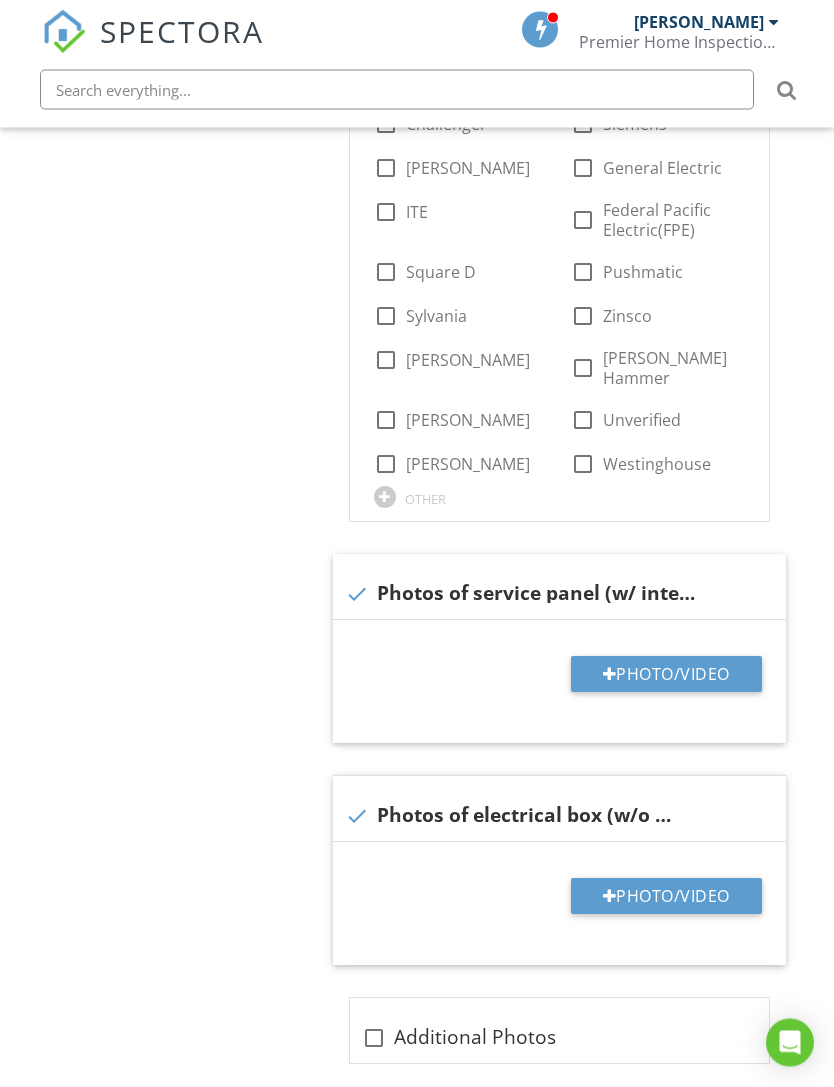 scroll, scrollTop: 1331, scrollLeft: 0, axis: vertical 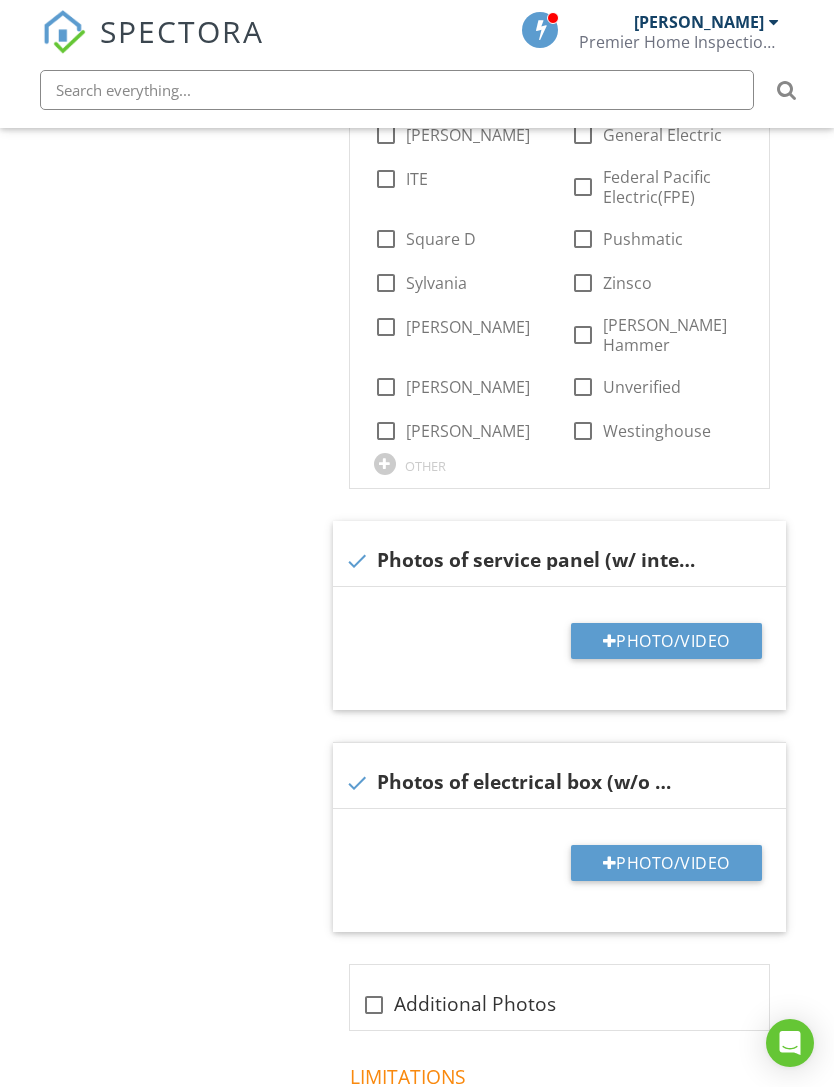 click on "Photo/Video" at bounding box center (666, 641) 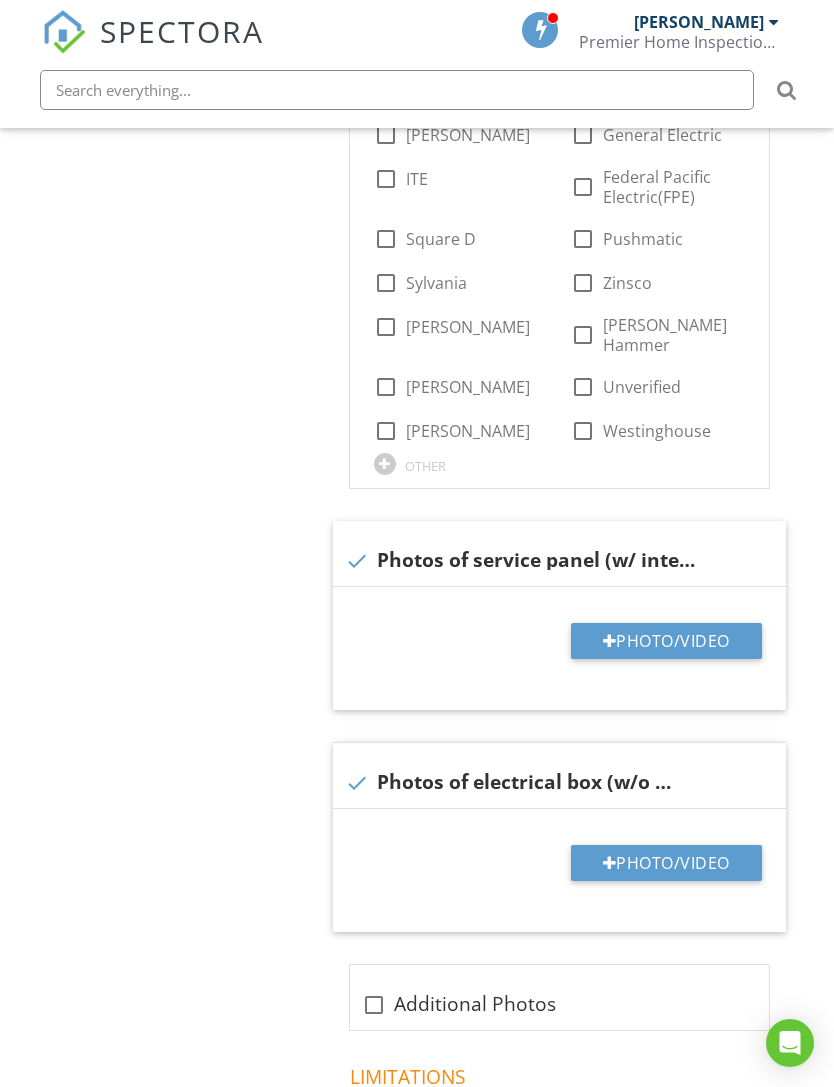 click on "Photo/Video" at bounding box center (666, 641) 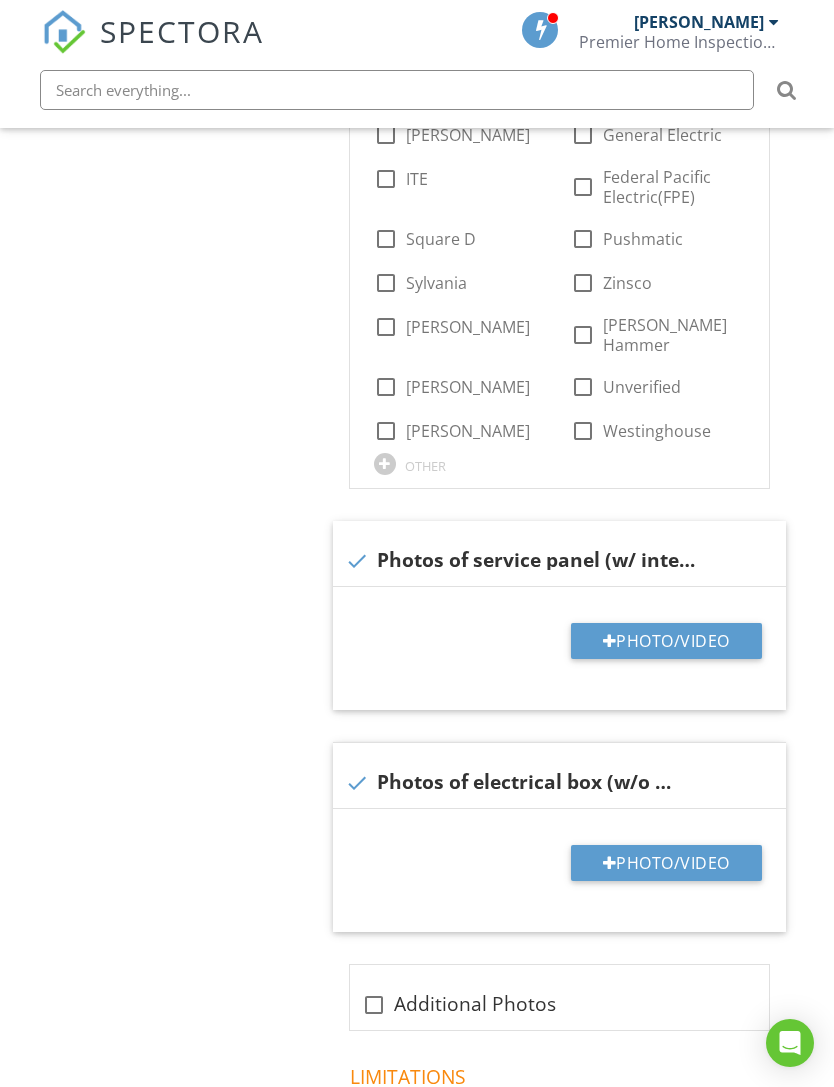 type on "C:\fakepath\IMG_0686.jpeg" 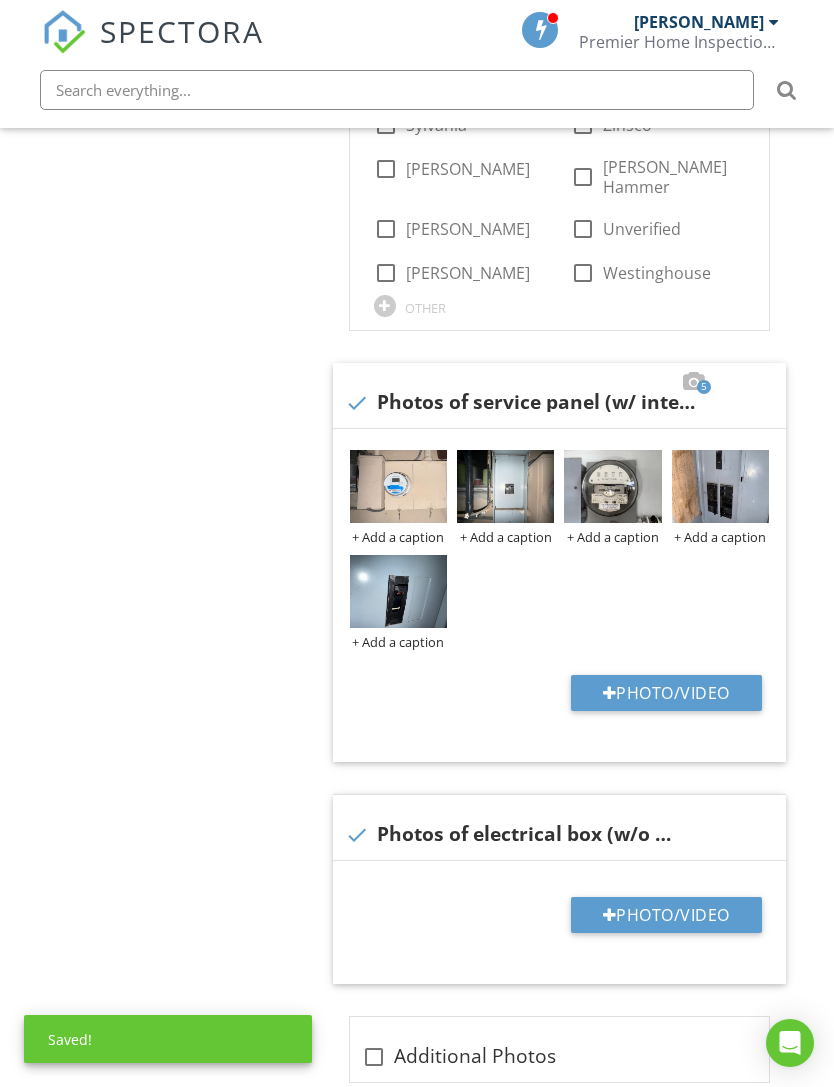 scroll, scrollTop: 1546, scrollLeft: 0, axis: vertical 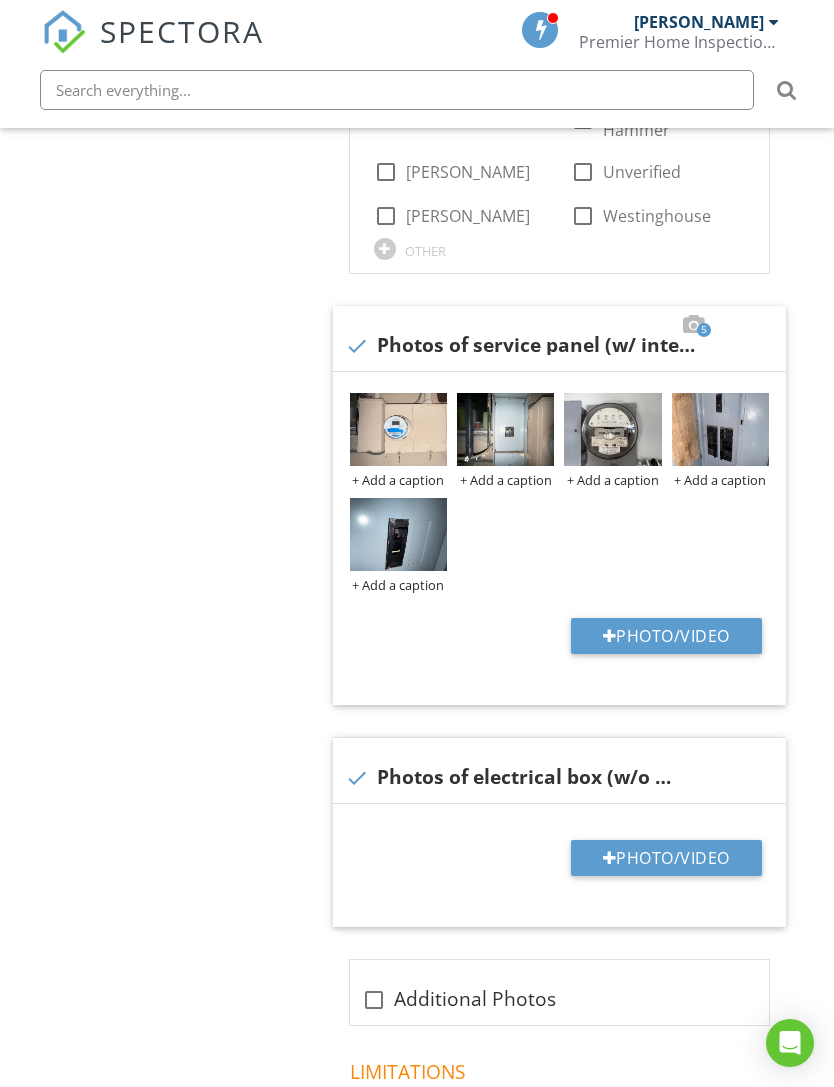 click on "Photo/Video" at bounding box center (666, 858) 